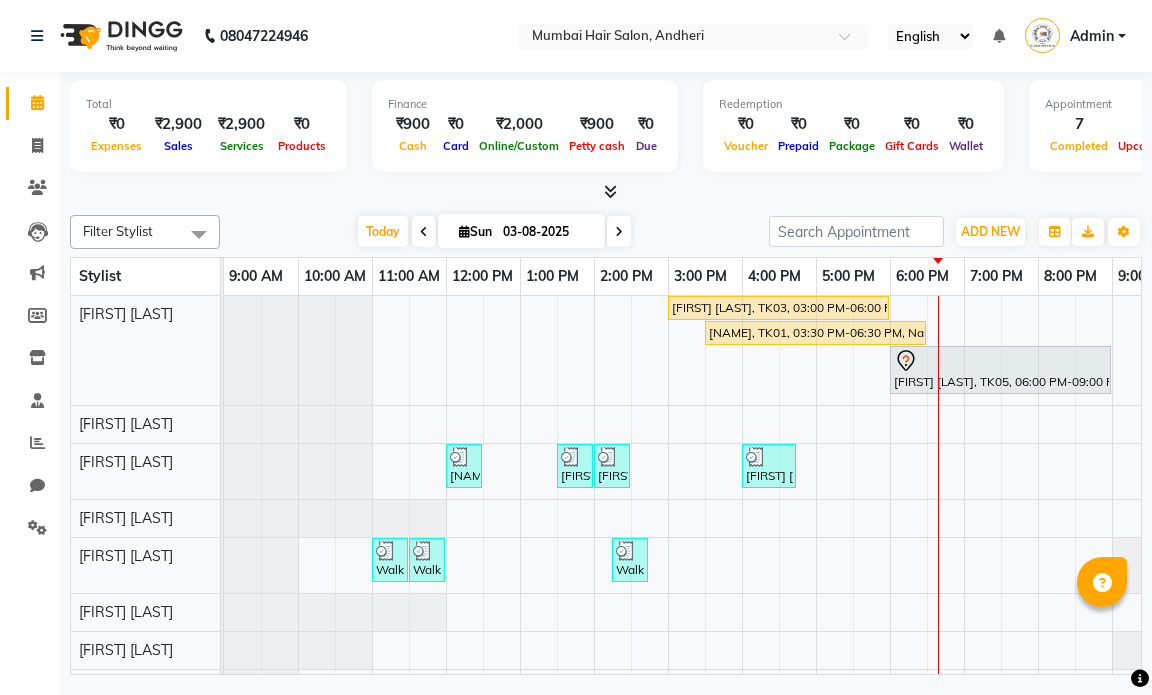 scroll, scrollTop: 0, scrollLeft: 0, axis: both 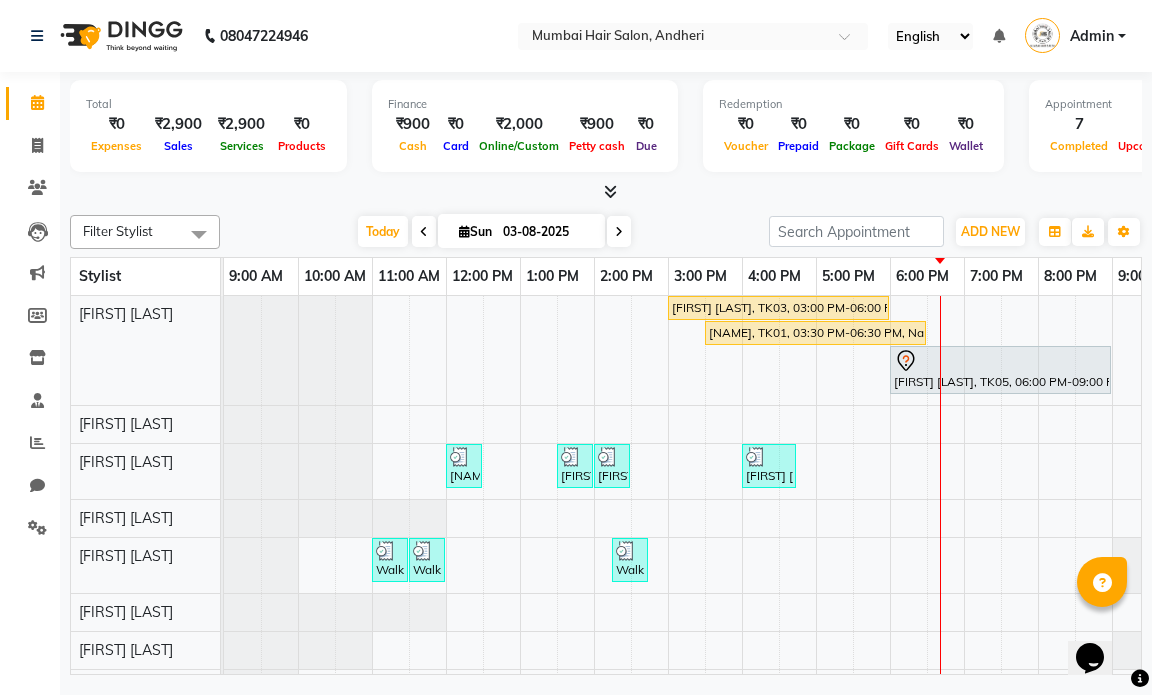 click at bounding box center [610, 191] 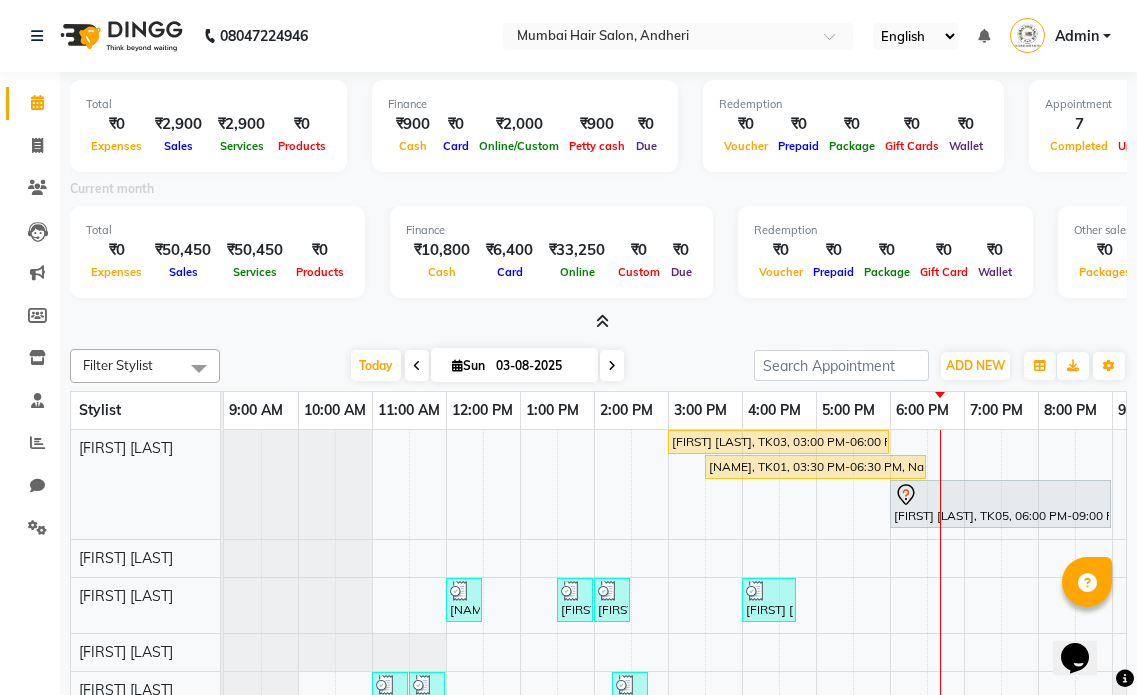 click at bounding box center [602, 321] 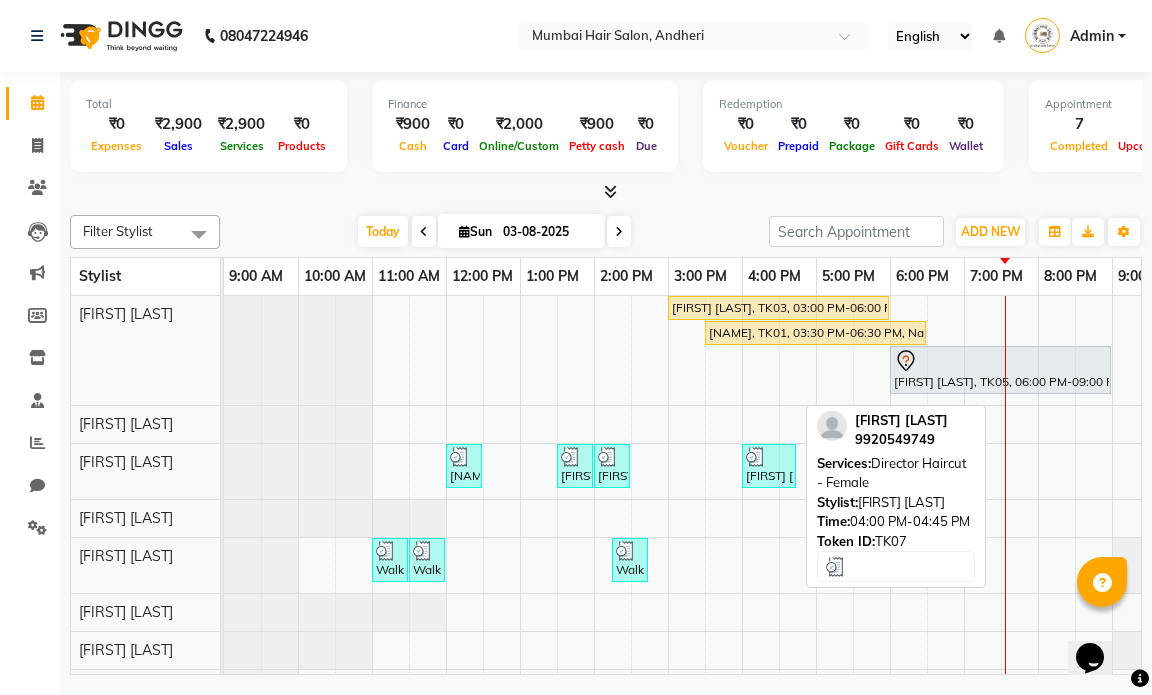 scroll, scrollTop: 63, scrollLeft: 0, axis: vertical 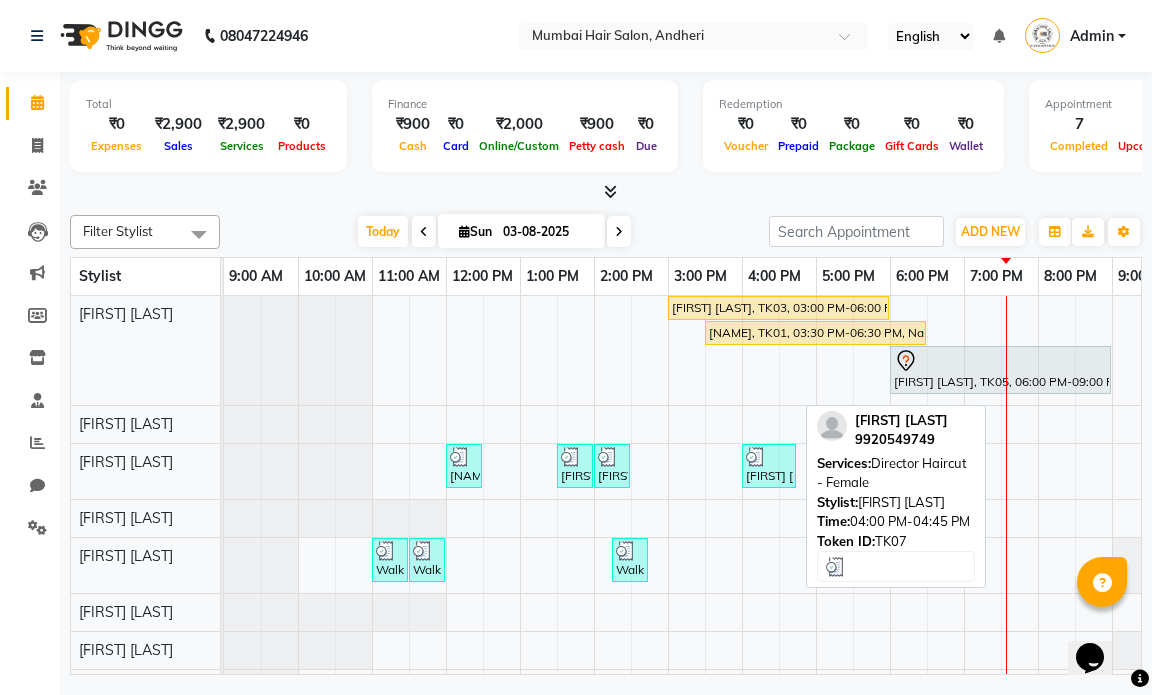 click at bounding box center (769, 457) 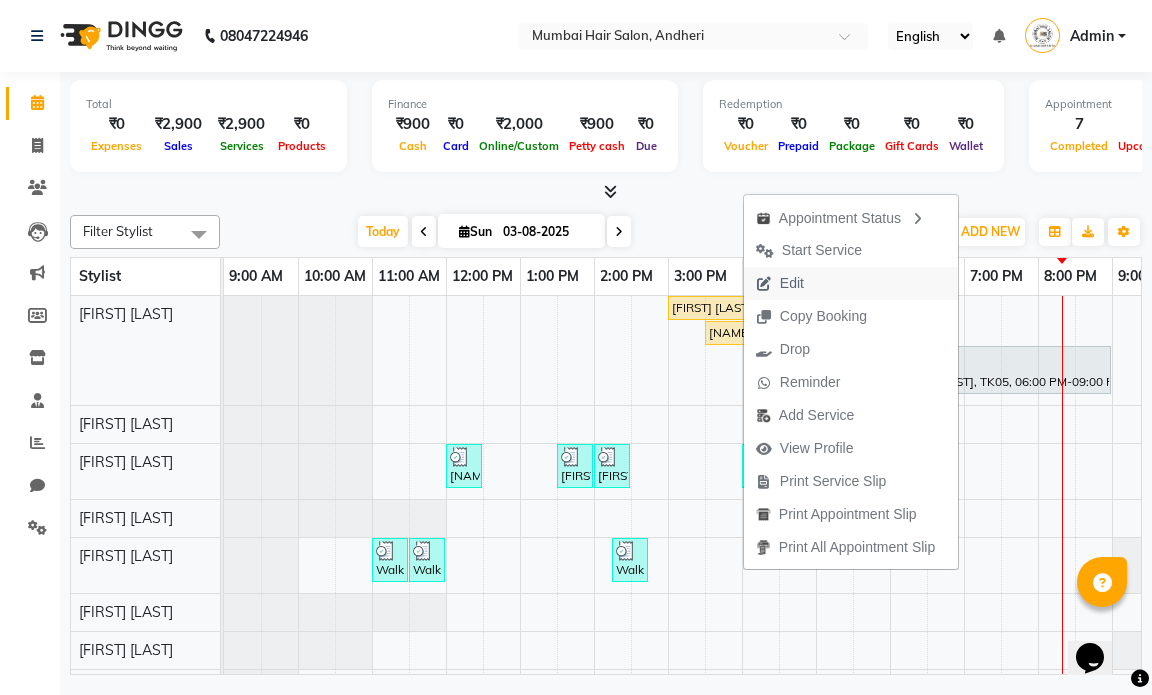 click on "Edit" at bounding box center [780, 283] 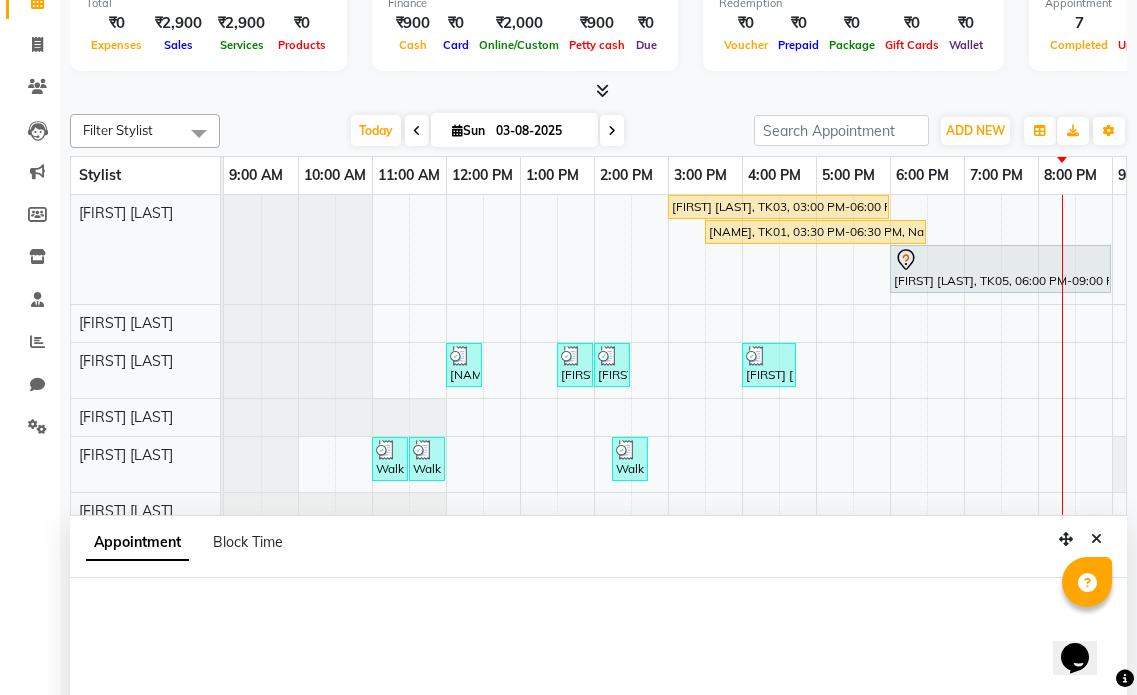 select on "tentative" 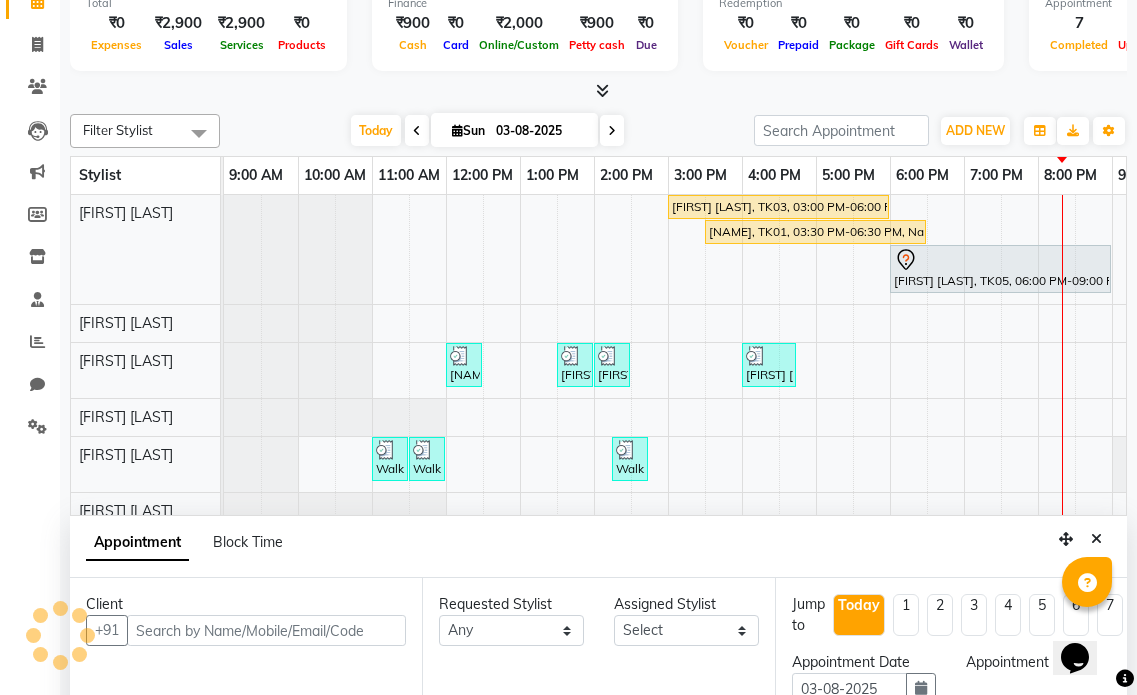 select on "66010" 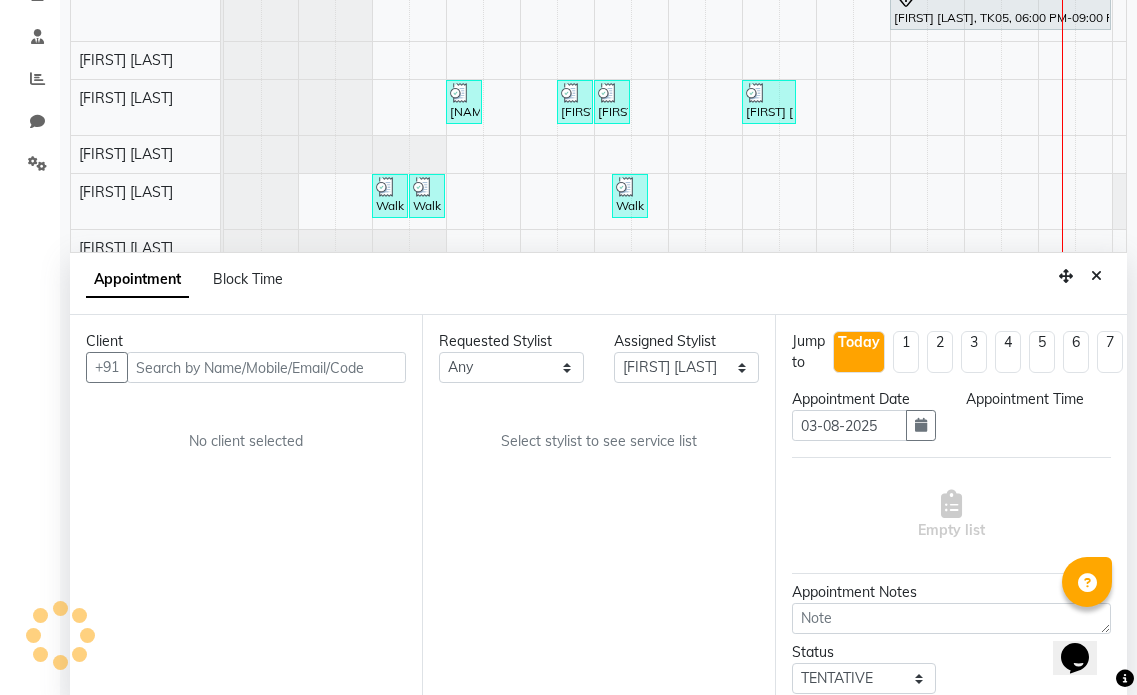 select on "1080" 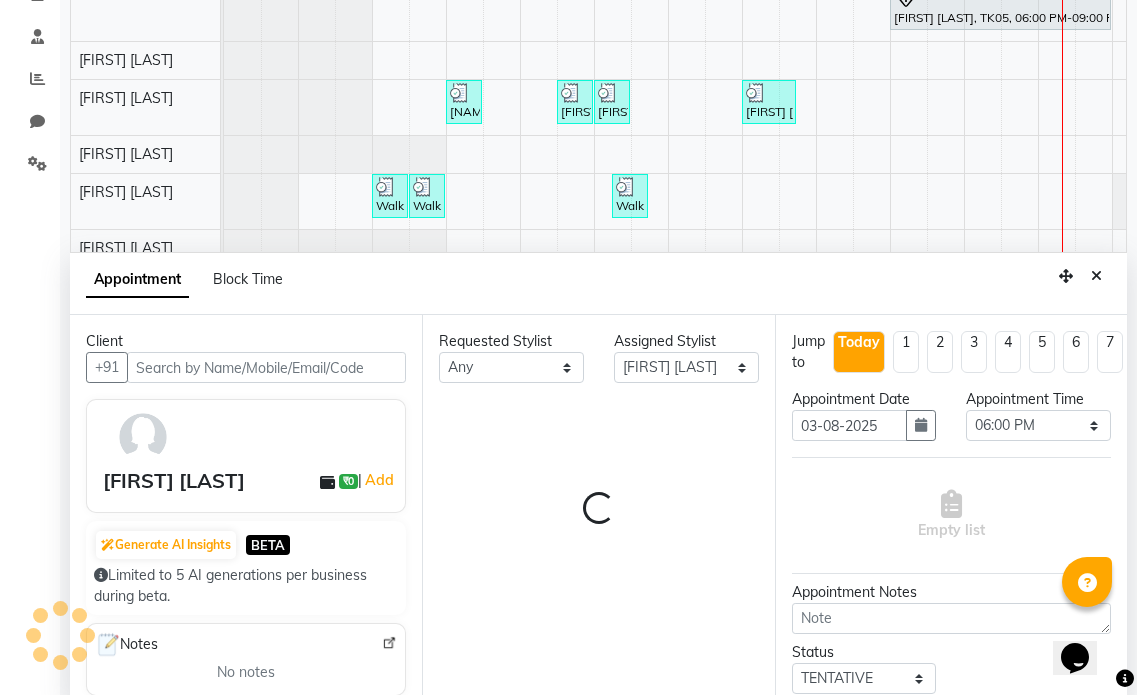 scroll, scrollTop: 377, scrollLeft: 0, axis: vertical 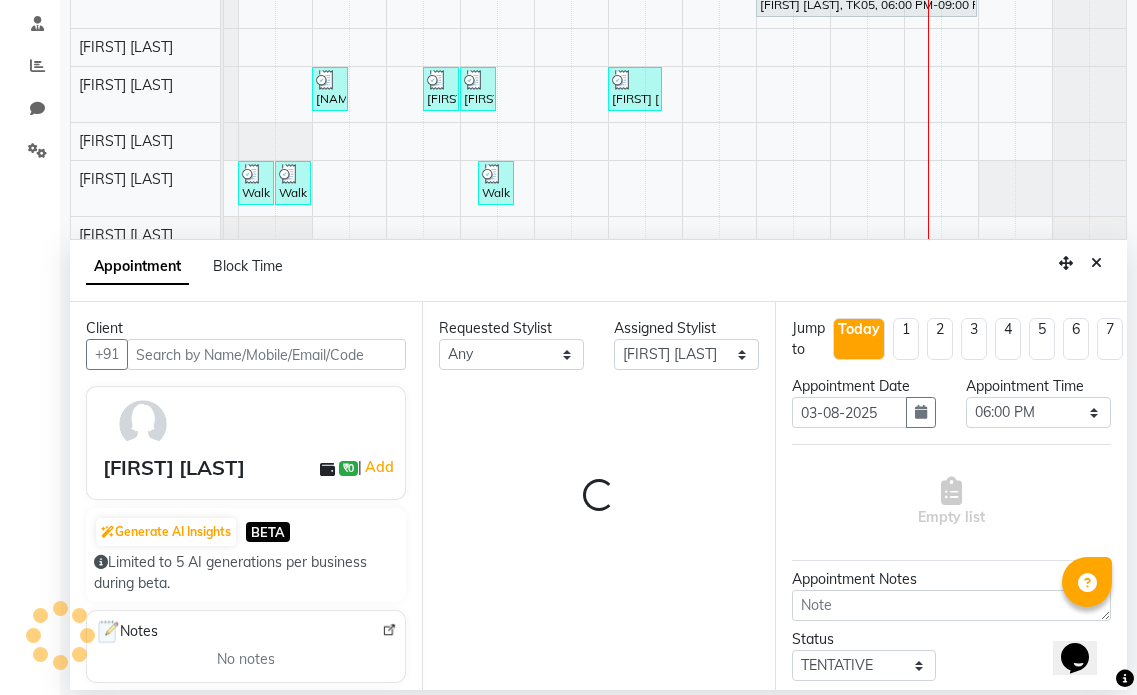 select on "3758" 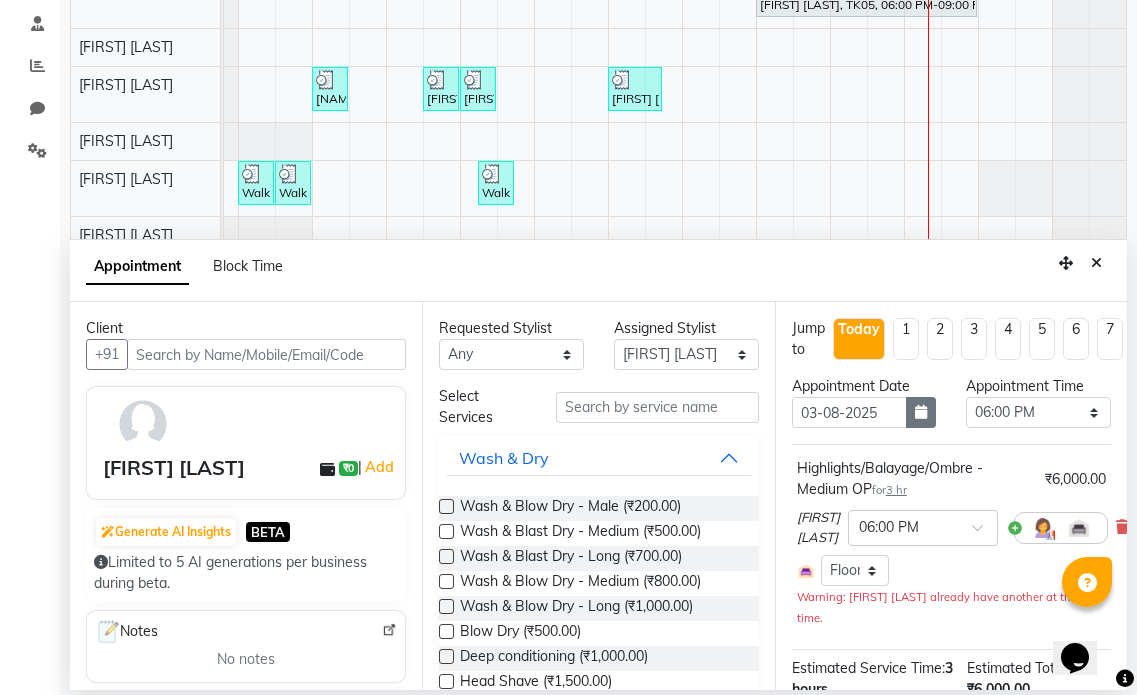 click at bounding box center (921, 412) 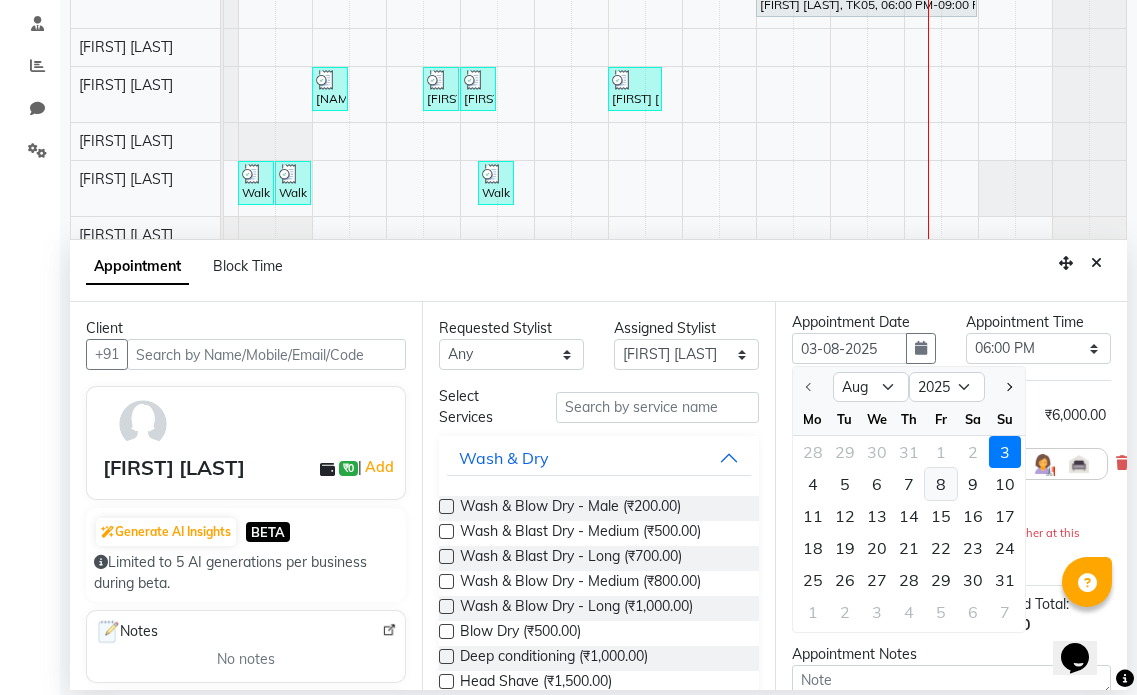 scroll, scrollTop: 100, scrollLeft: 0, axis: vertical 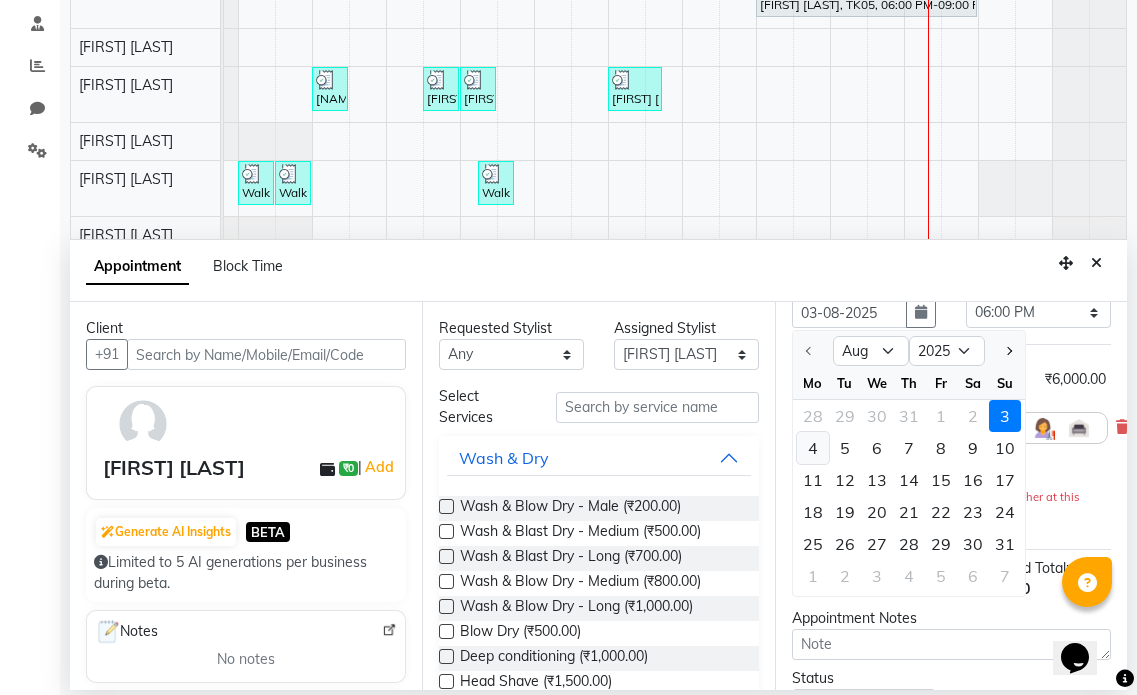 click on "4" at bounding box center [813, 448] 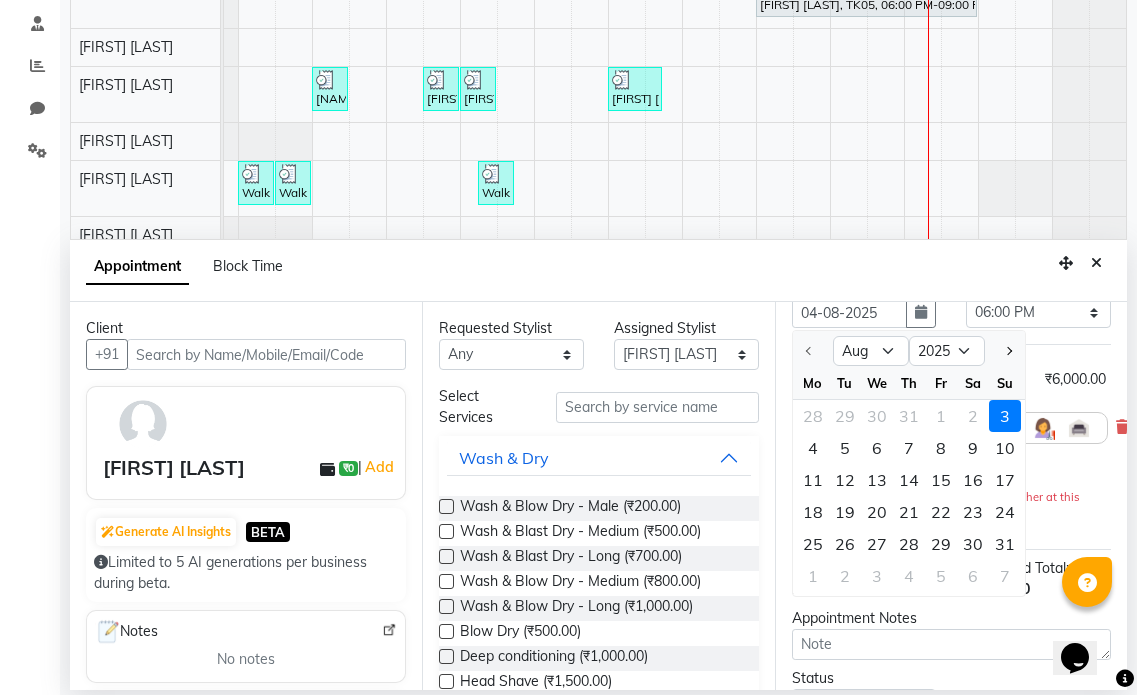 select on "1080" 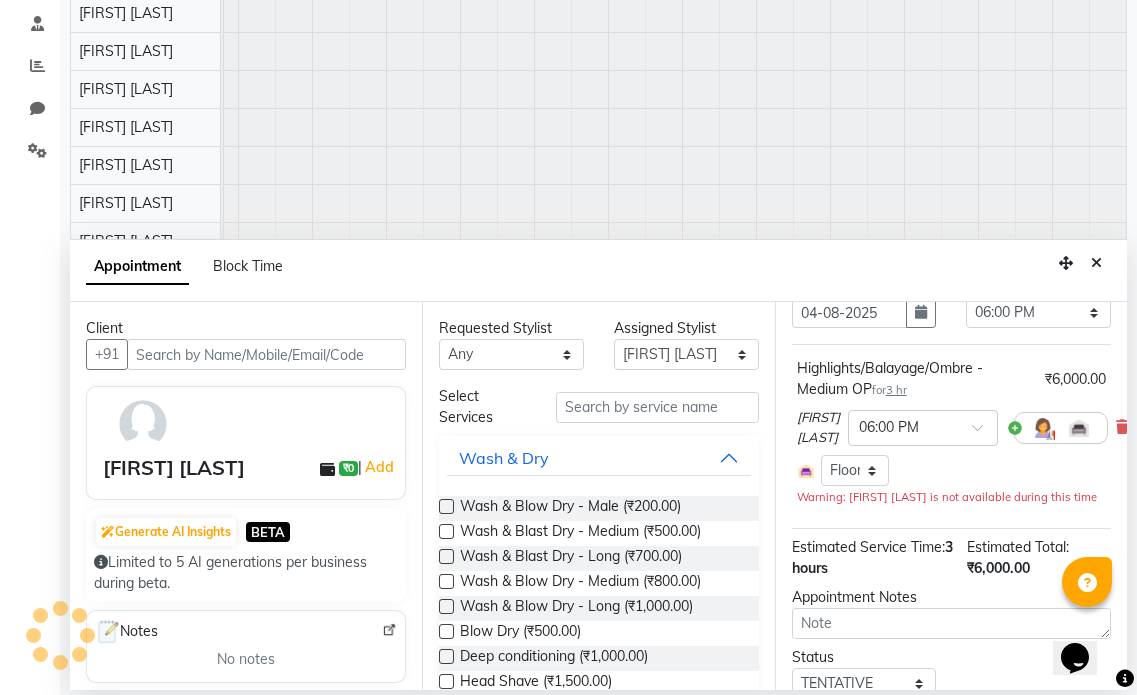scroll, scrollTop: 0, scrollLeft: 134, axis: horizontal 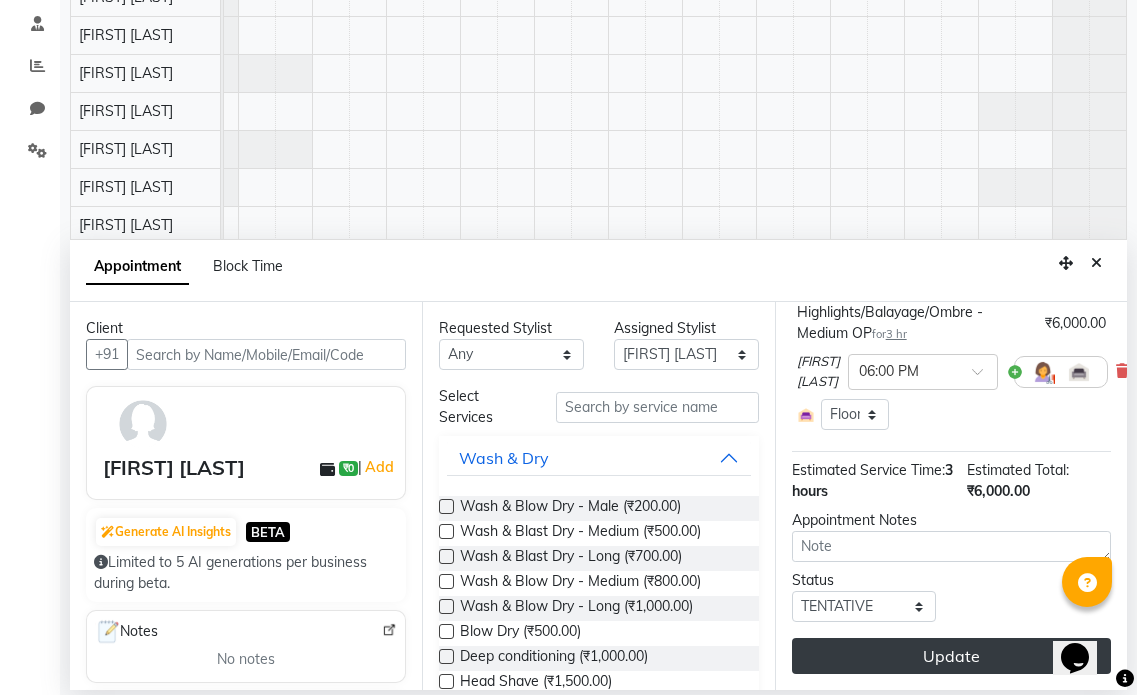 click on "Update" at bounding box center [951, 656] 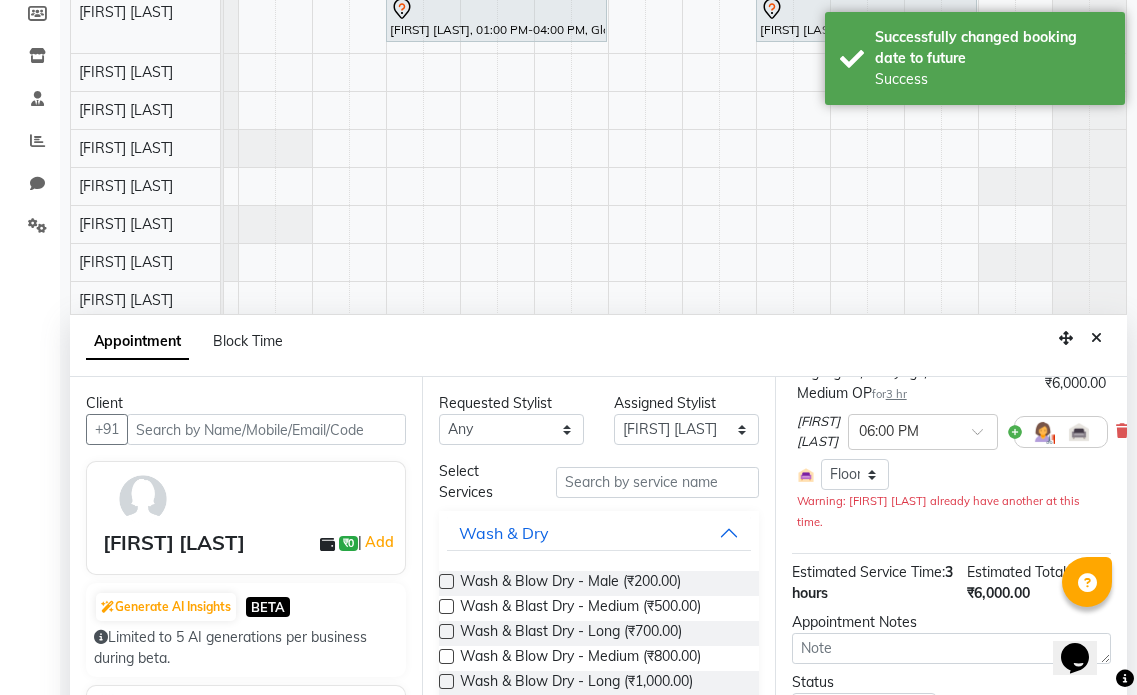 scroll, scrollTop: 0, scrollLeft: 0, axis: both 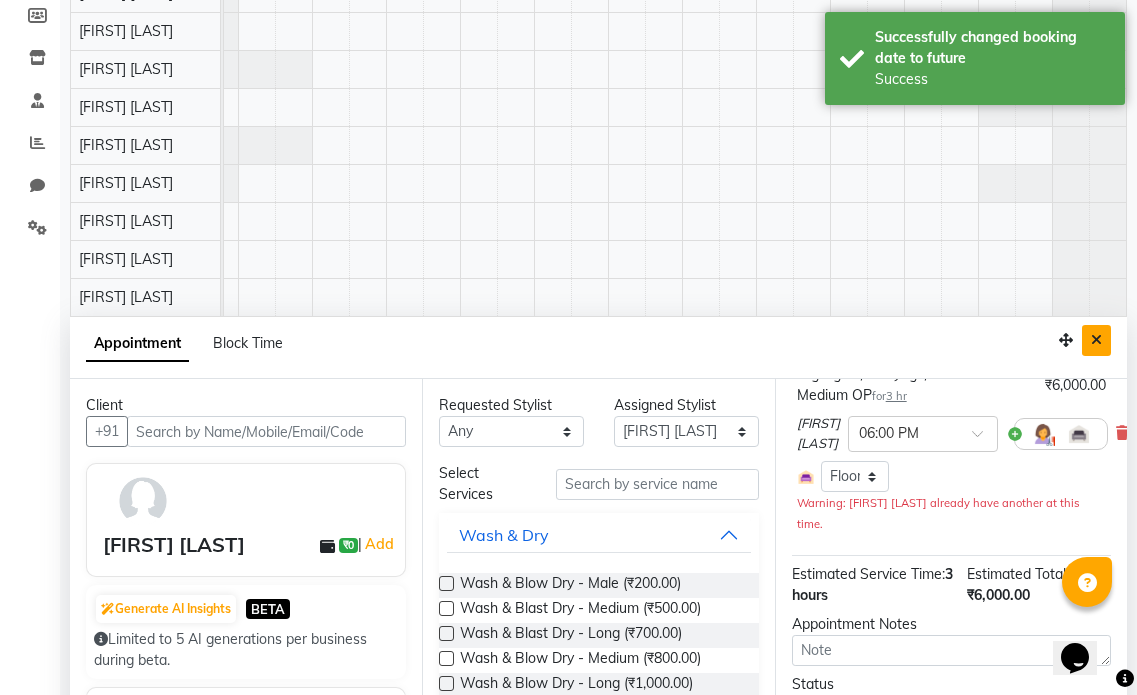 click at bounding box center [1096, 340] 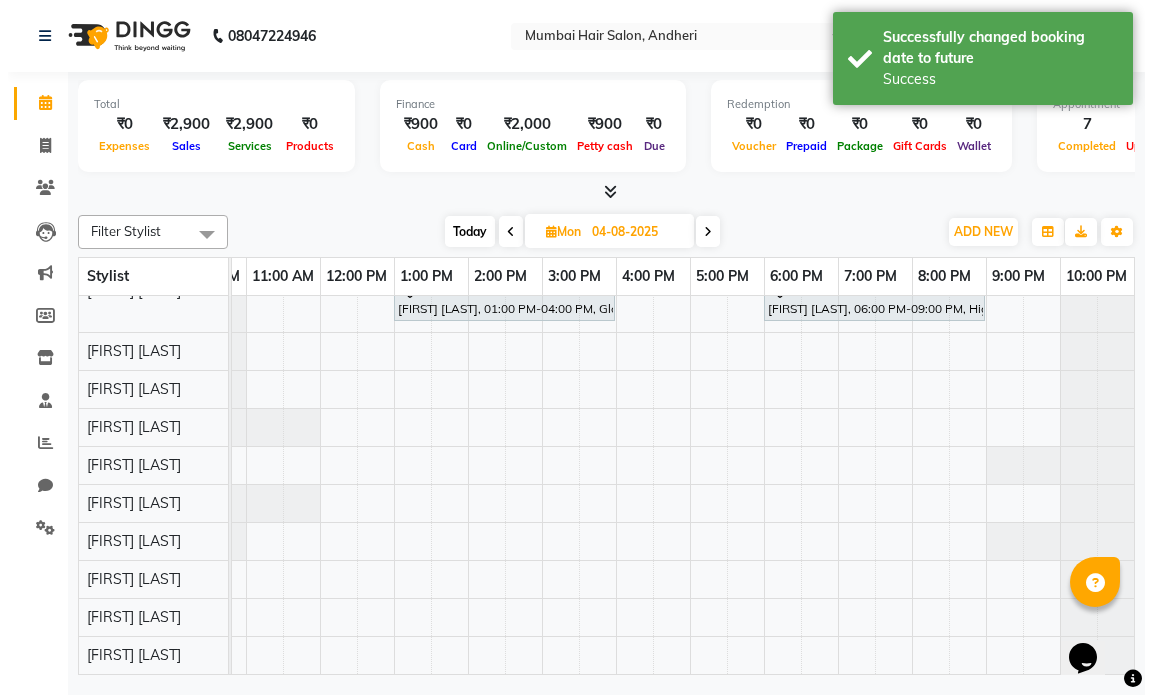 scroll, scrollTop: 0, scrollLeft: 0, axis: both 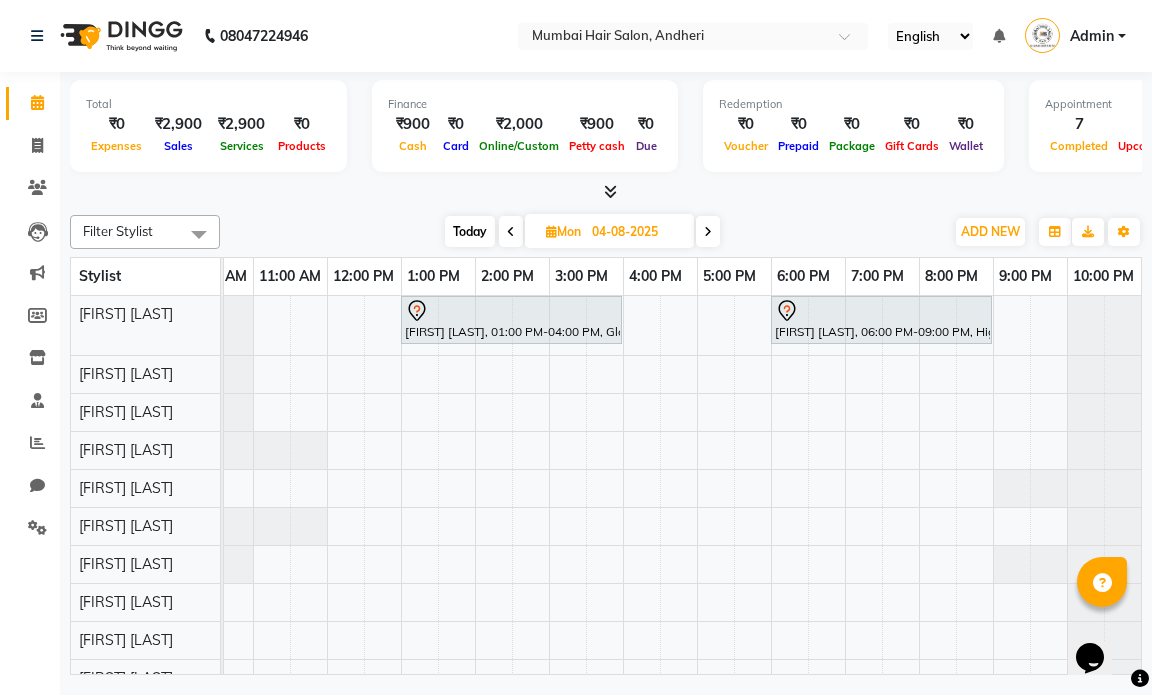 click at bounding box center (511, 232) 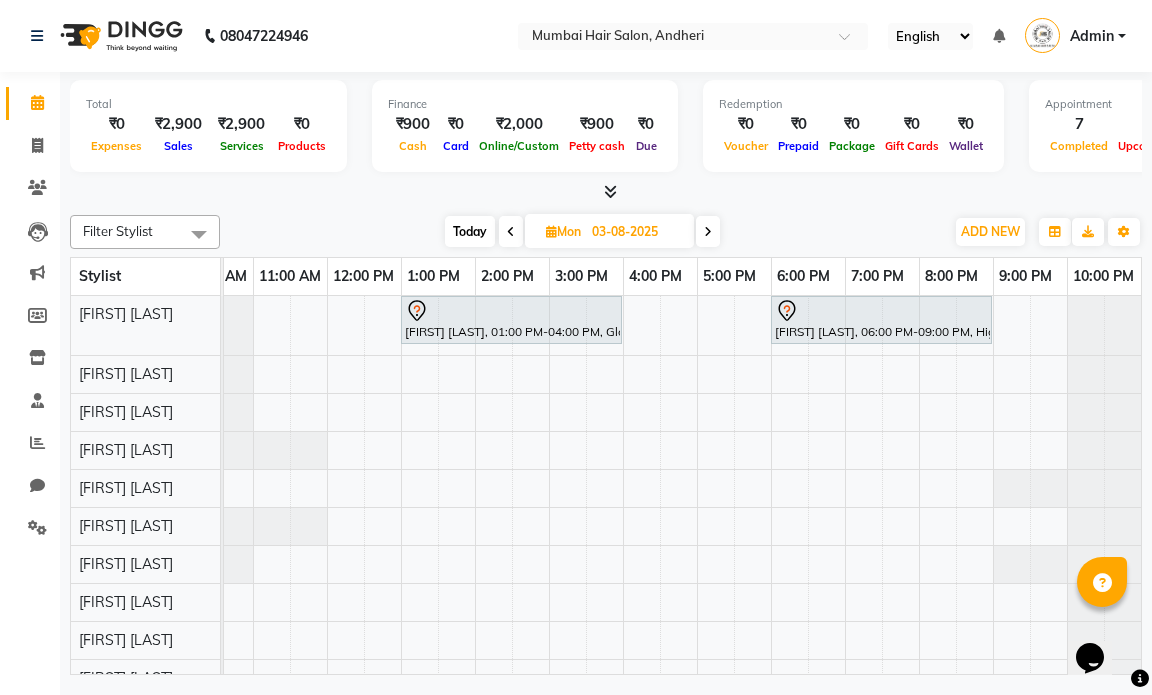 scroll, scrollTop: 0, scrollLeft: 119, axis: horizontal 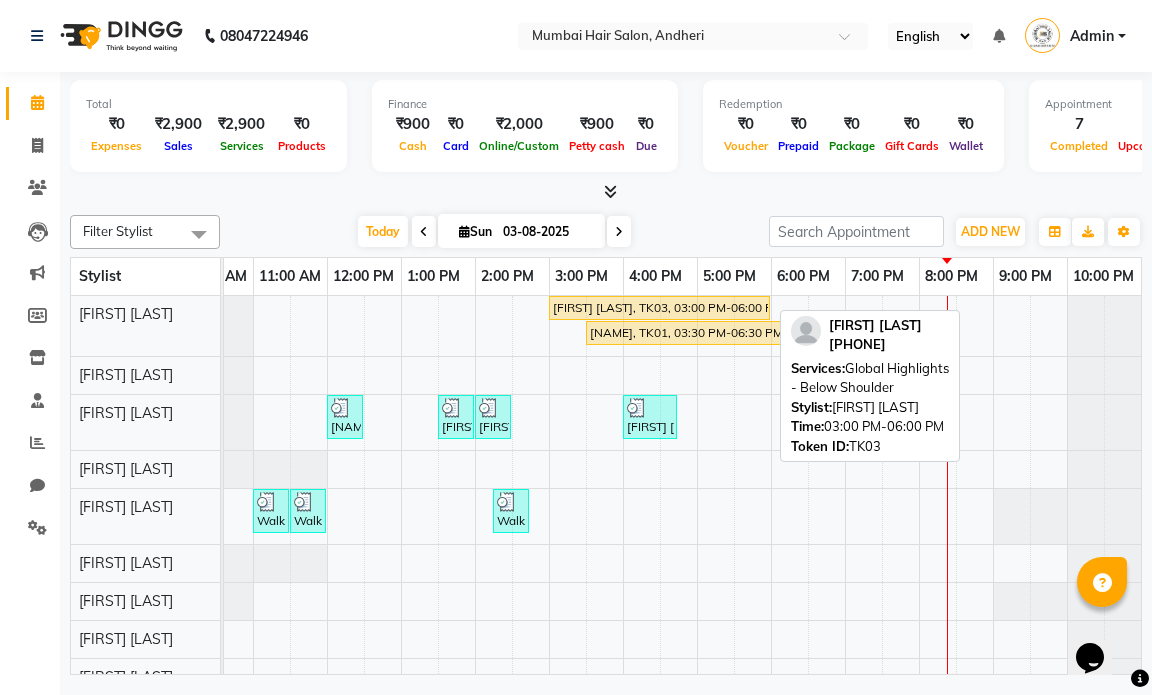 click on "Shreya Agnihotri, TK03, 03:00 PM-06:00 PM, Global Highlights - Below Shoulder" at bounding box center [659, 308] 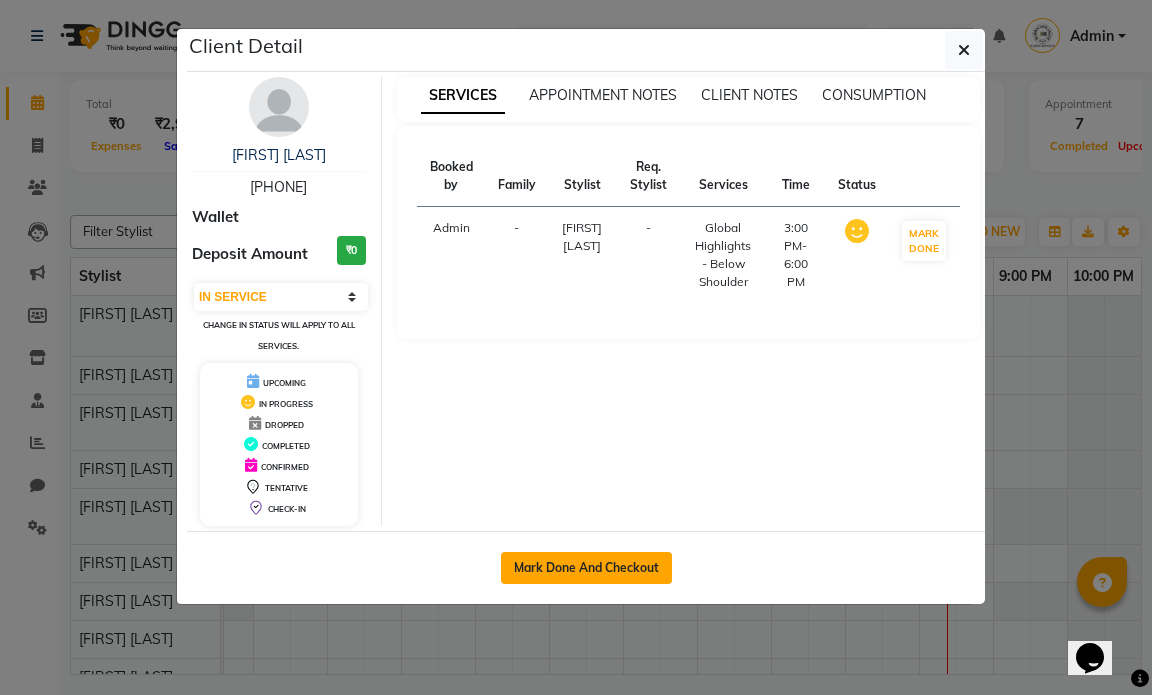 click on "Mark Done And Checkout" 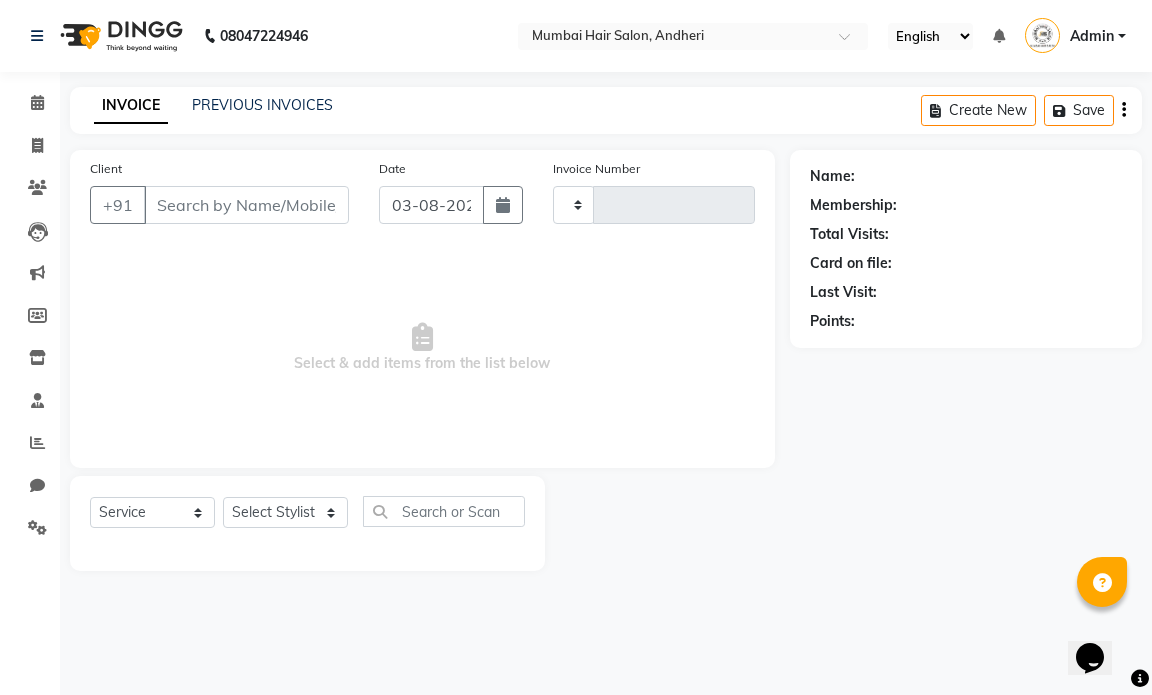 type on "1012" 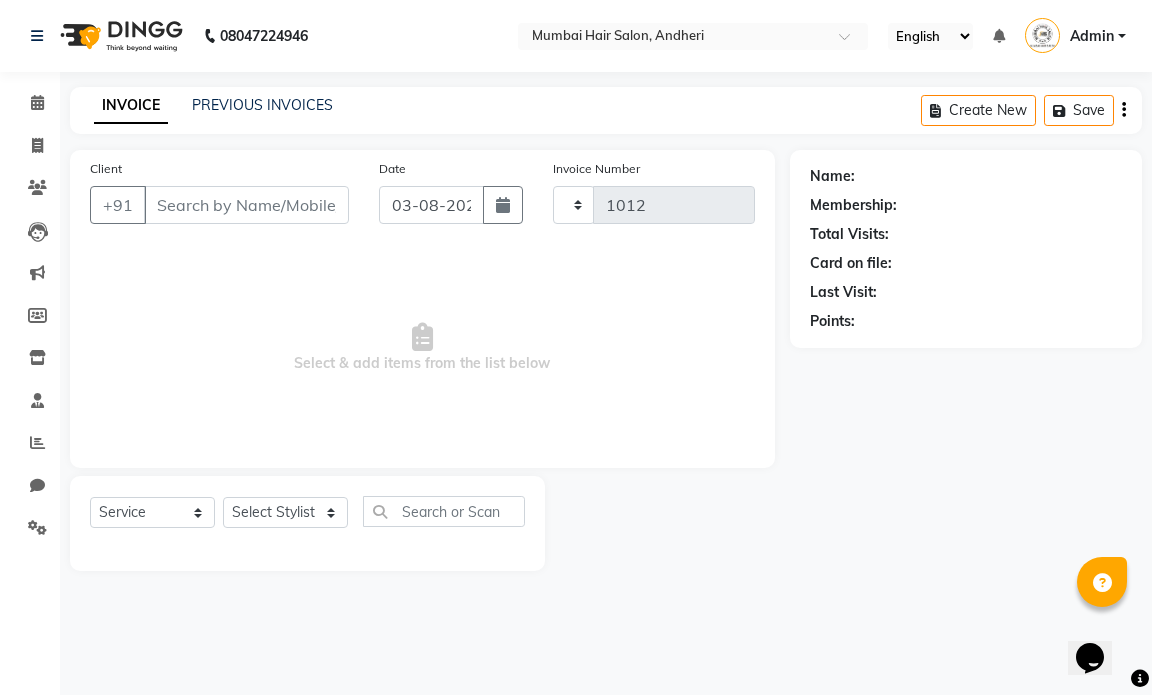 select on "7487" 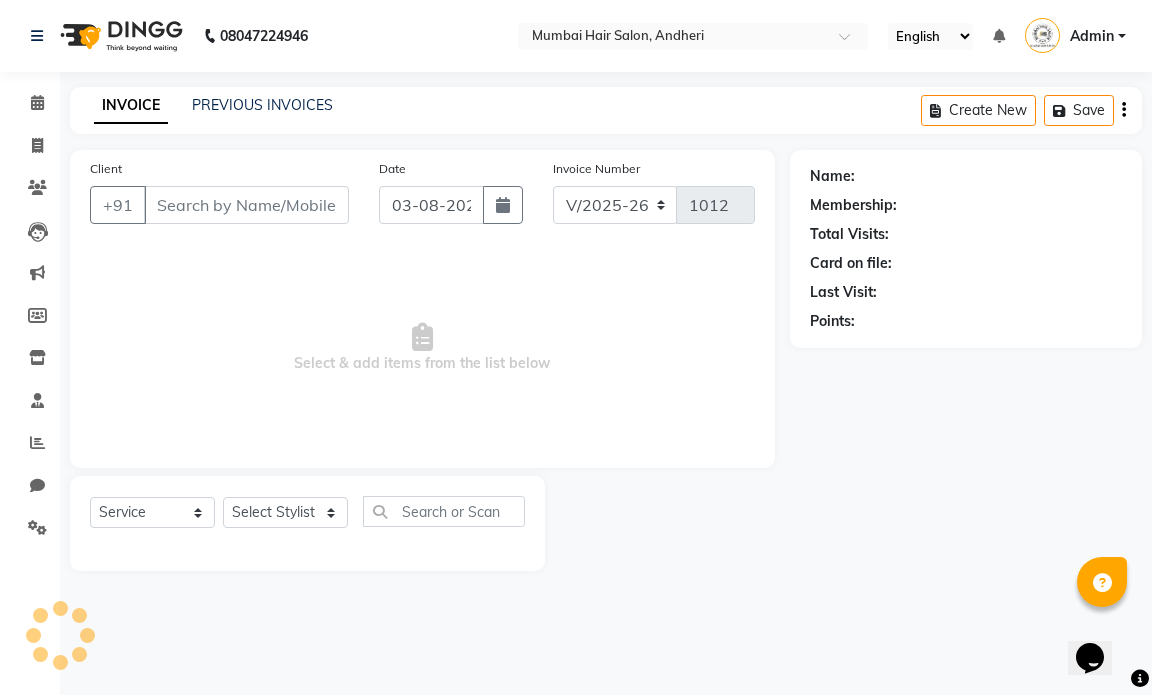 type on "[PHONE]" 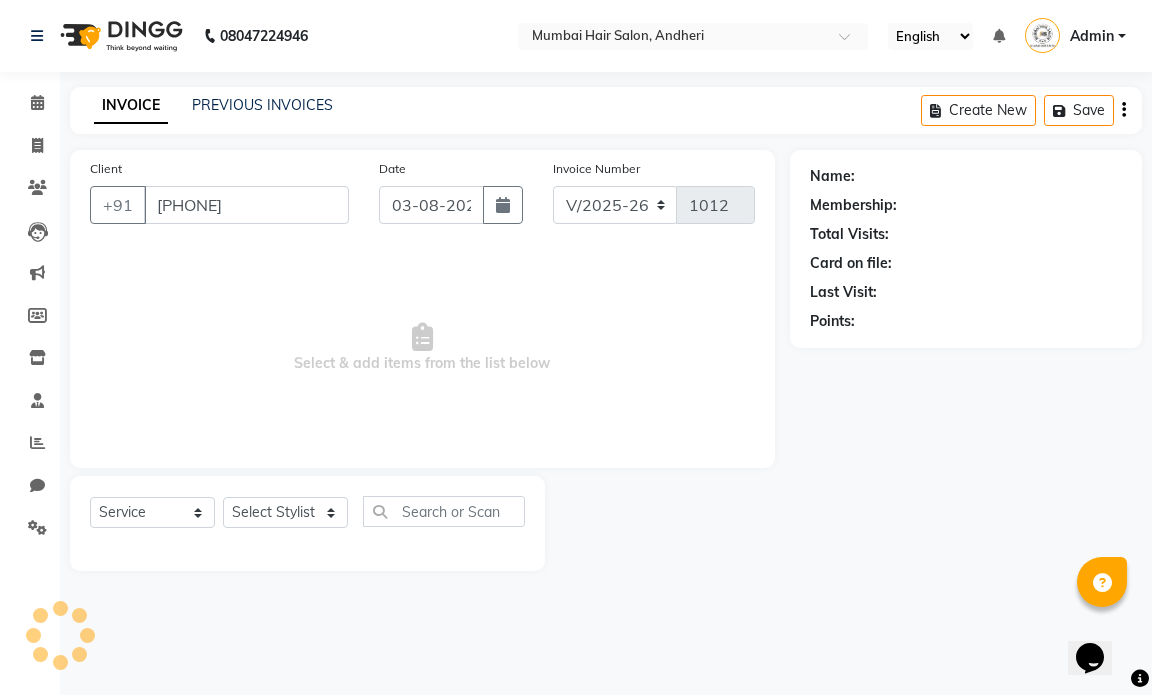 select on "66010" 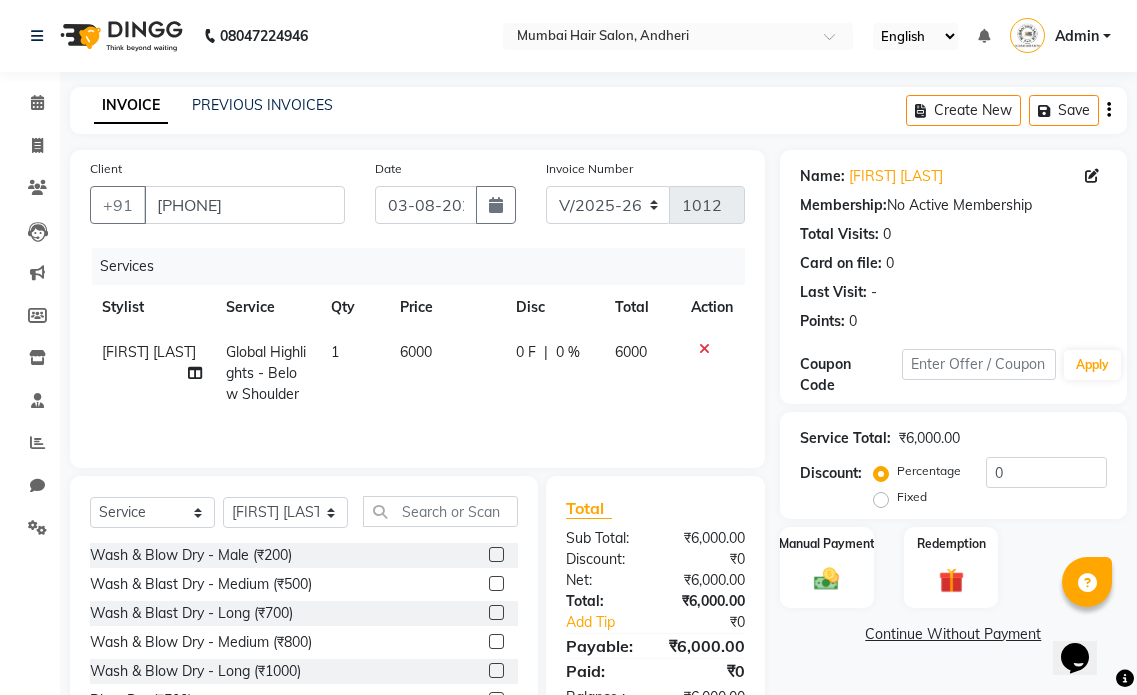 click on "6000" 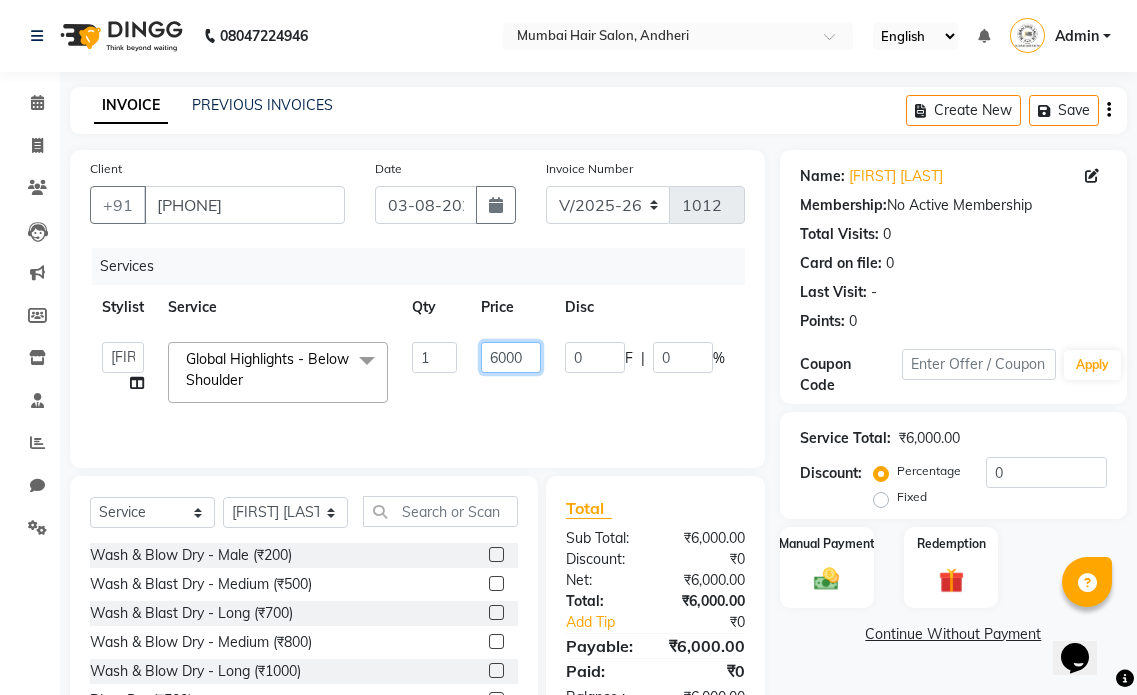 click on "6000" 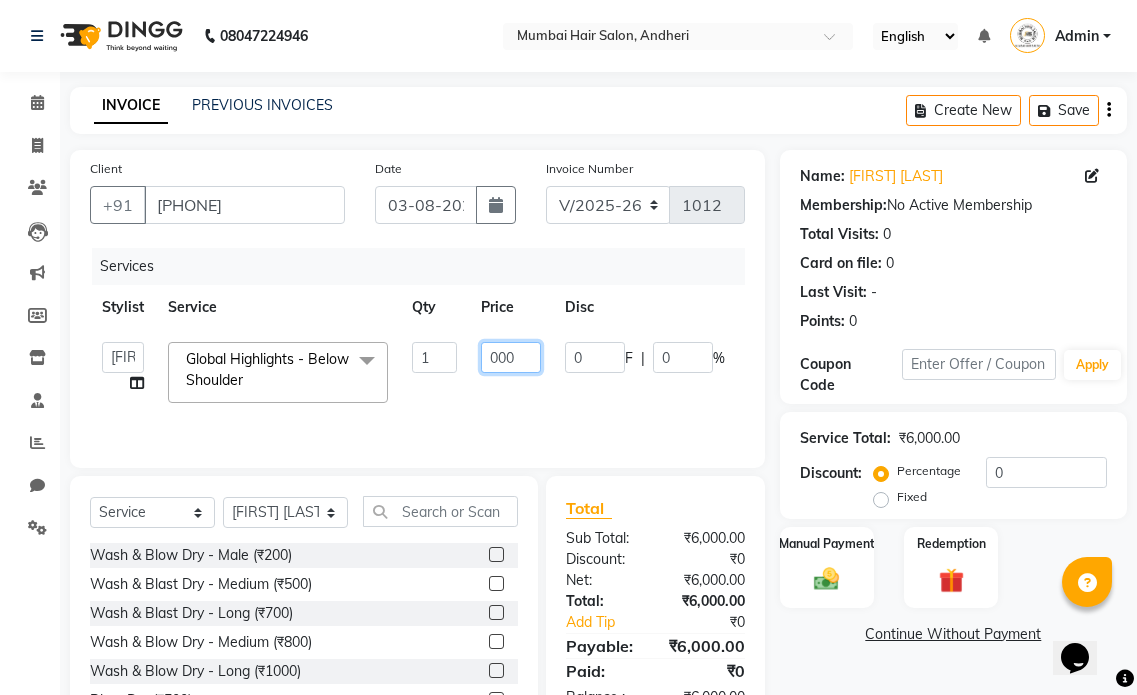 type on "8000" 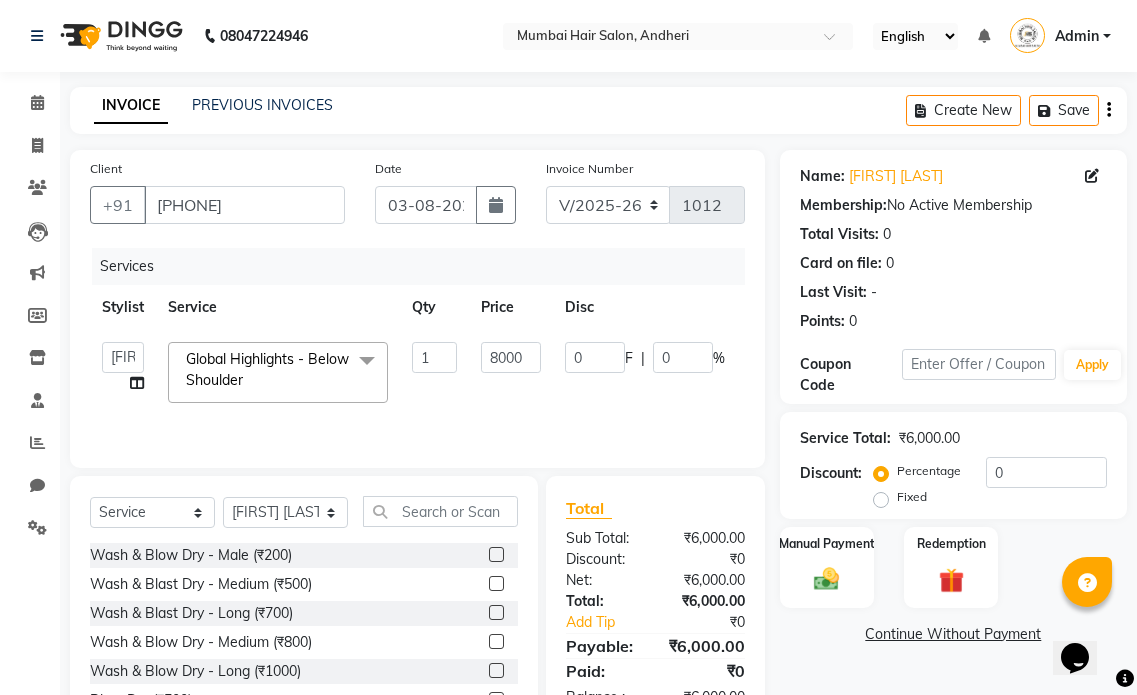 click on "8000" 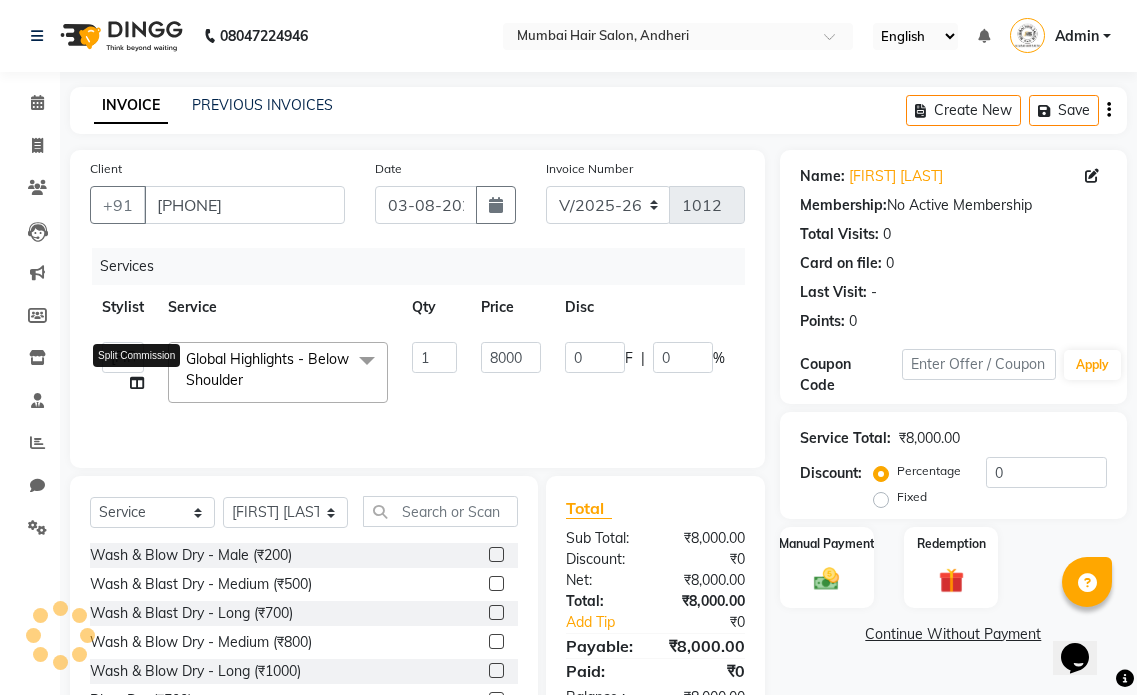 click 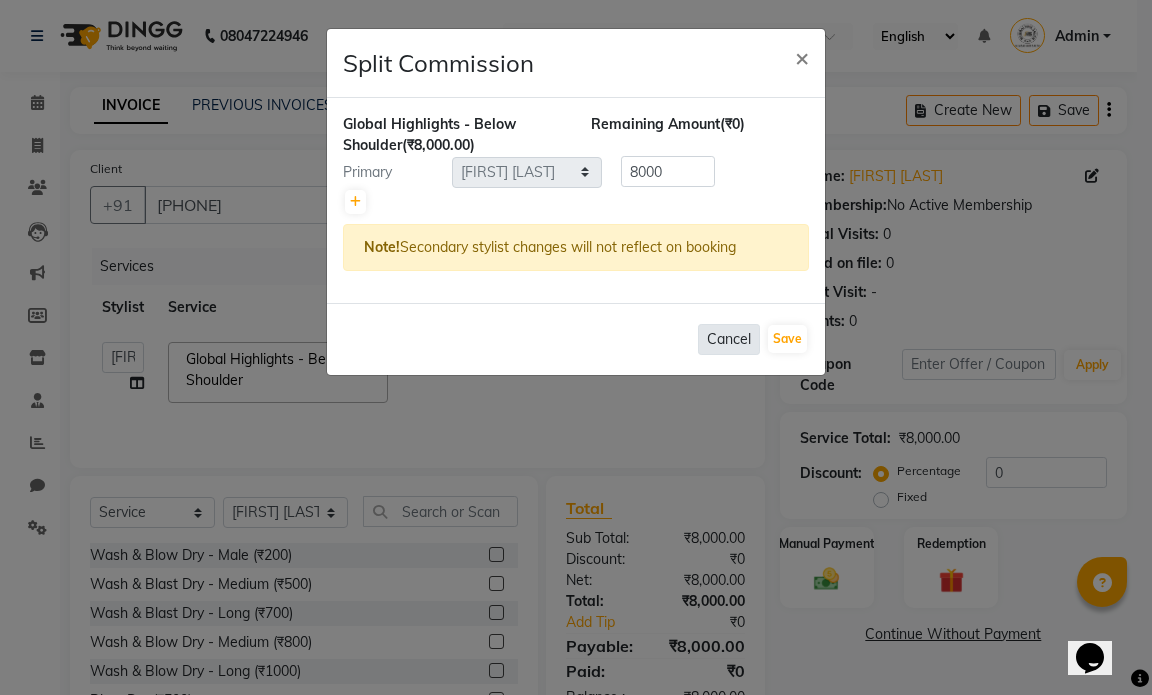 click on "Cancel" 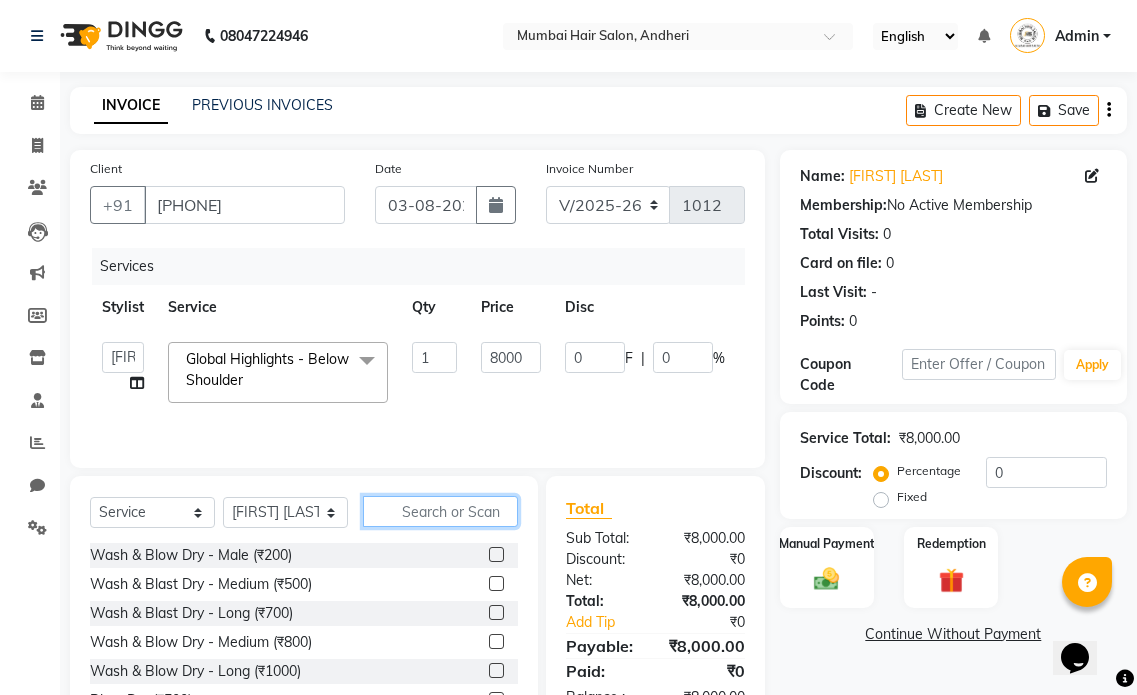 click 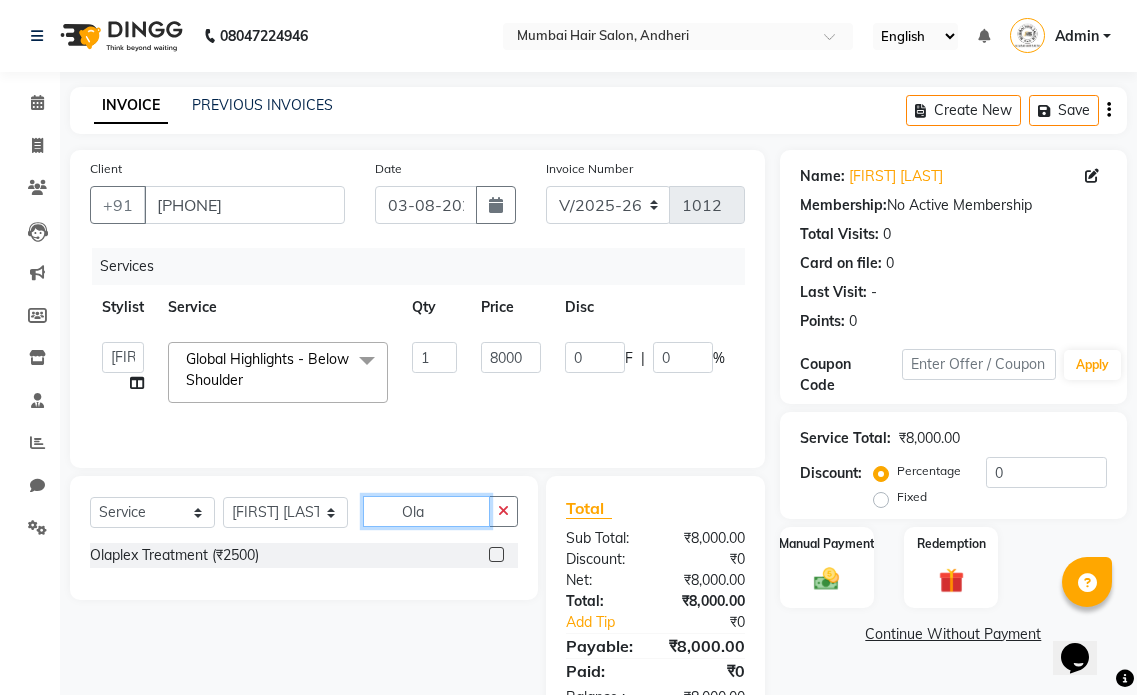 type on "Ola" 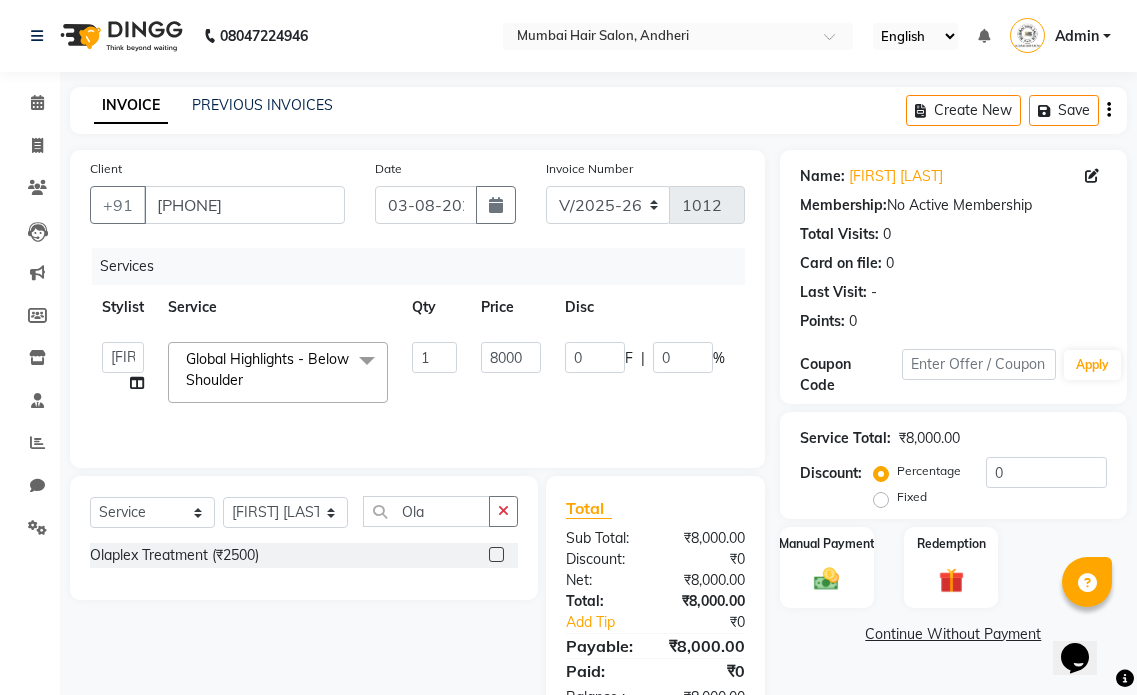 click 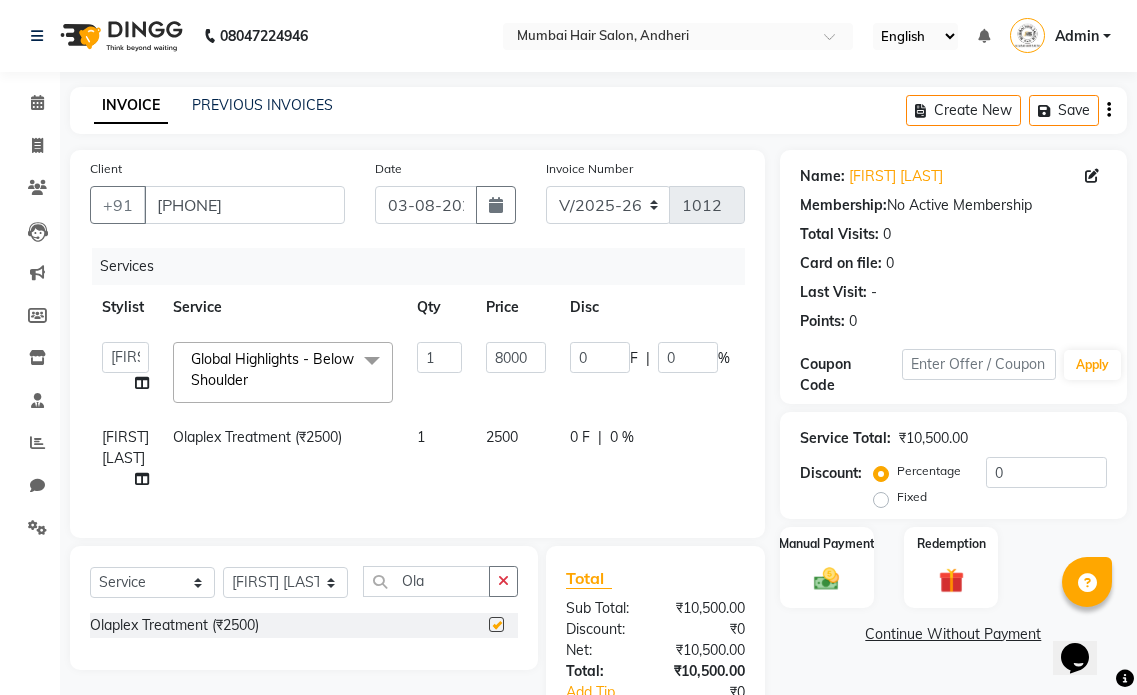 checkbox on "false" 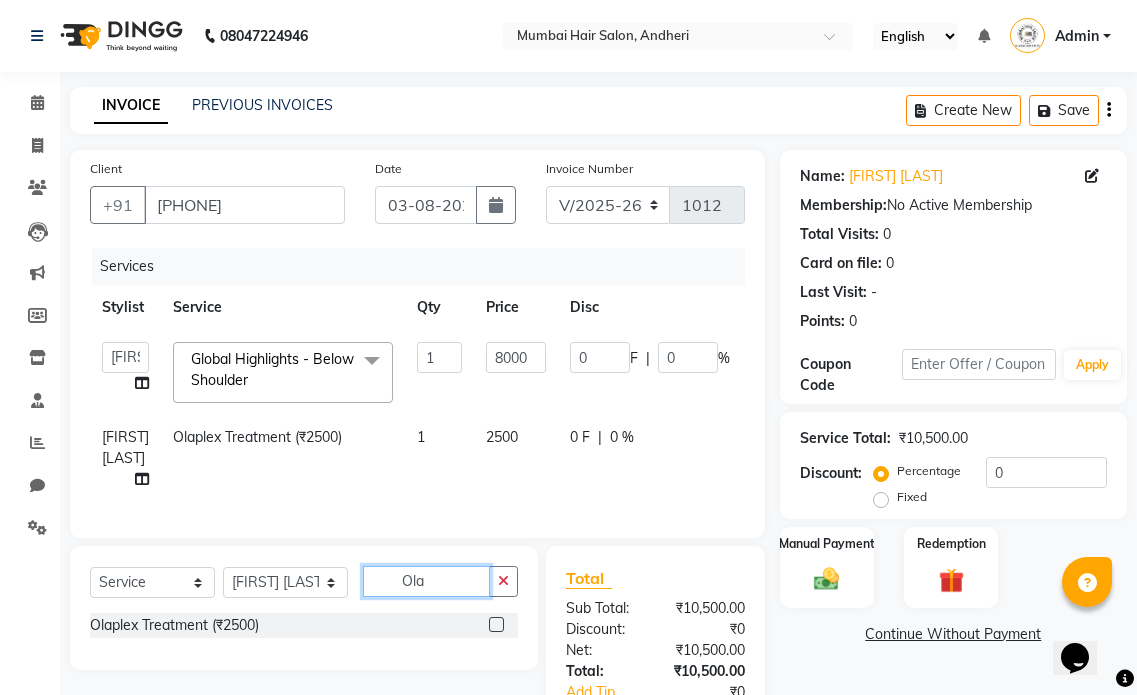 drag, startPoint x: 452, startPoint y: 604, endPoint x: 384, endPoint y: 603, distance: 68.007355 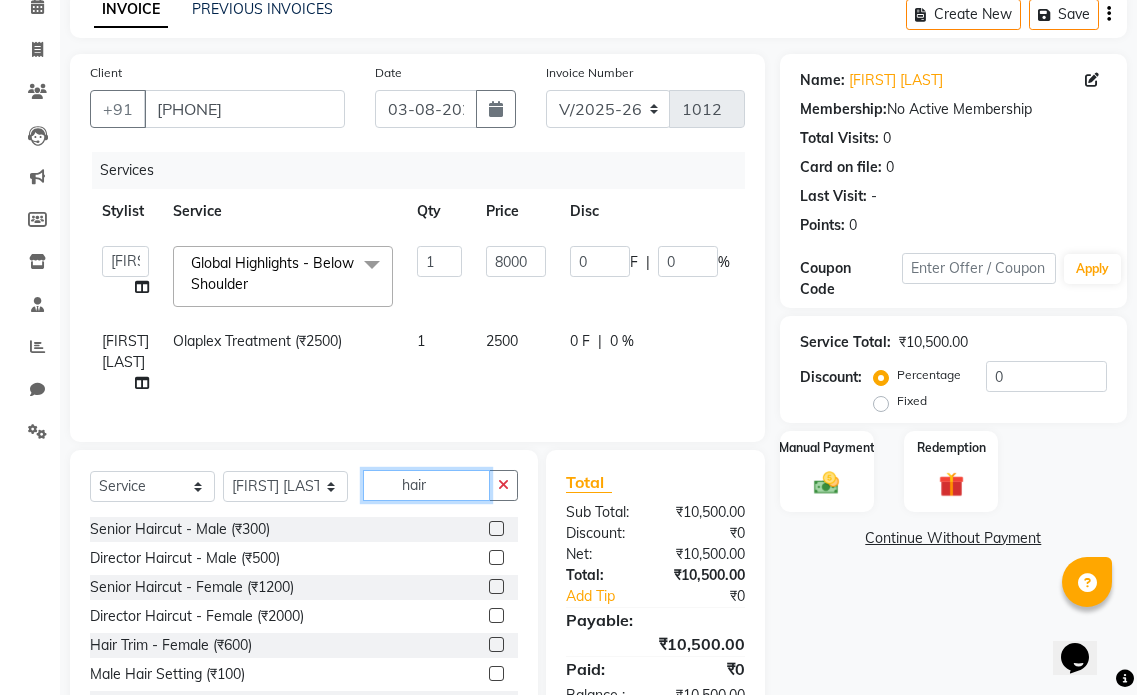 scroll, scrollTop: 191, scrollLeft: 0, axis: vertical 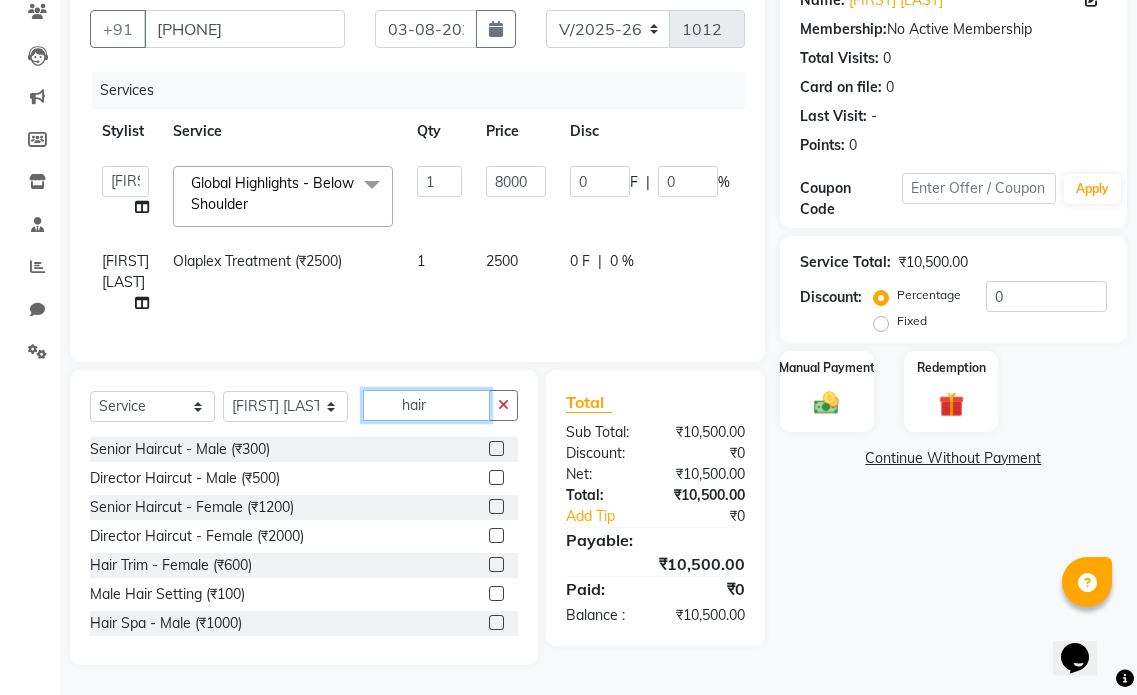 type on "hair" 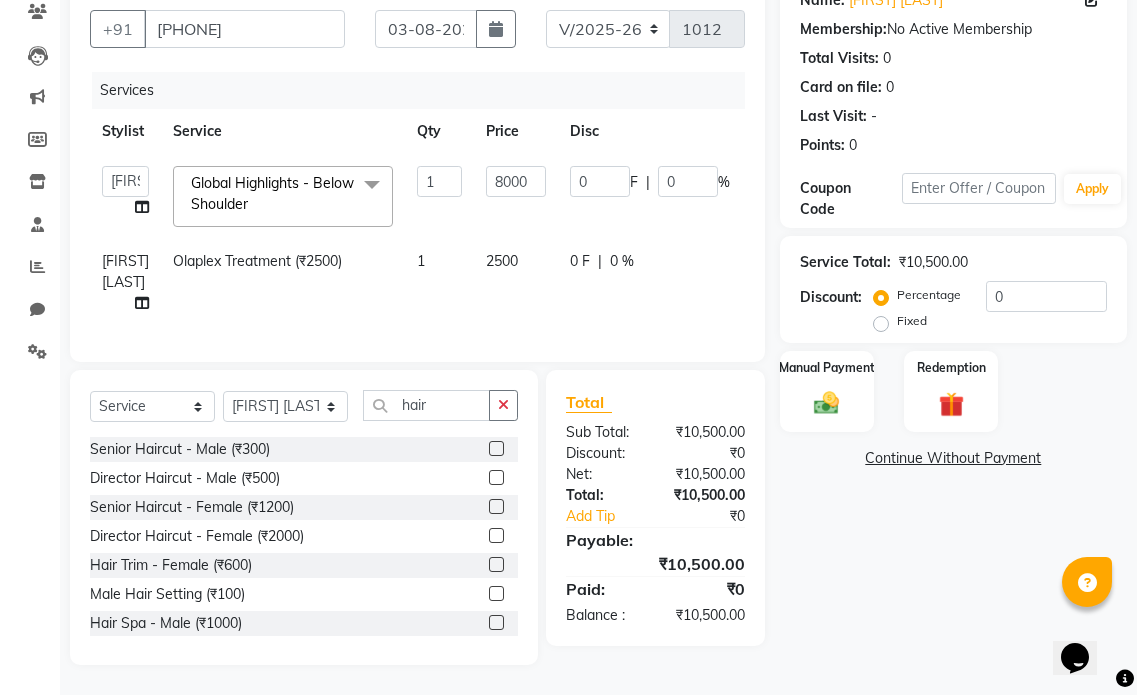 click 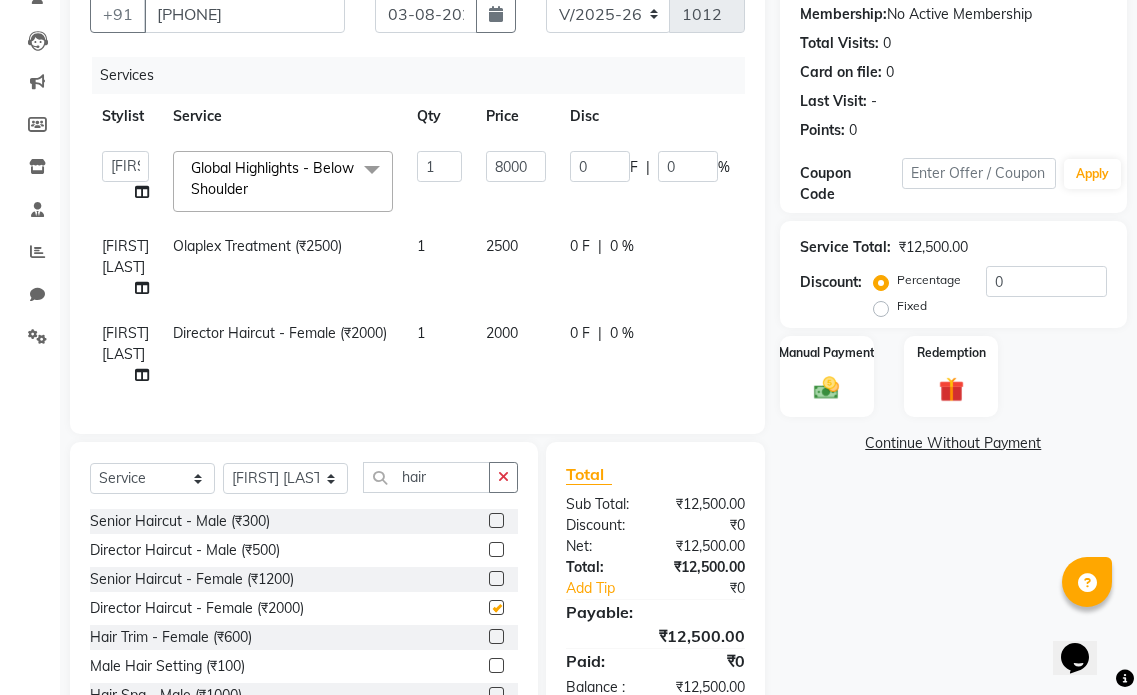 checkbox on "false" 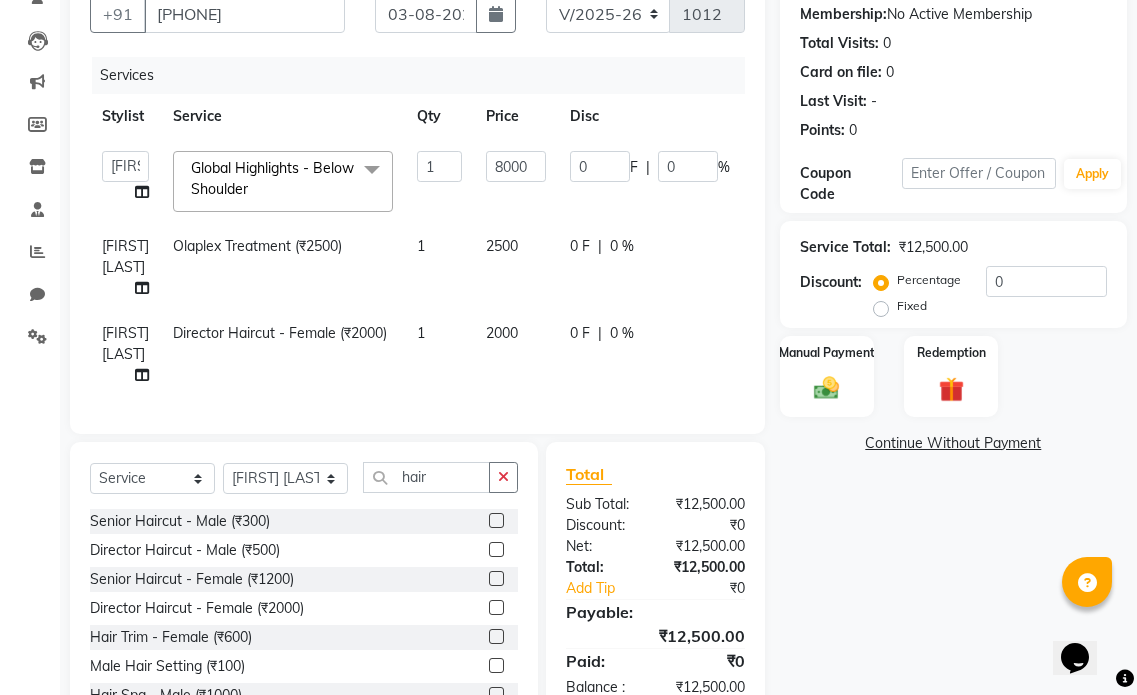 click on "2500" 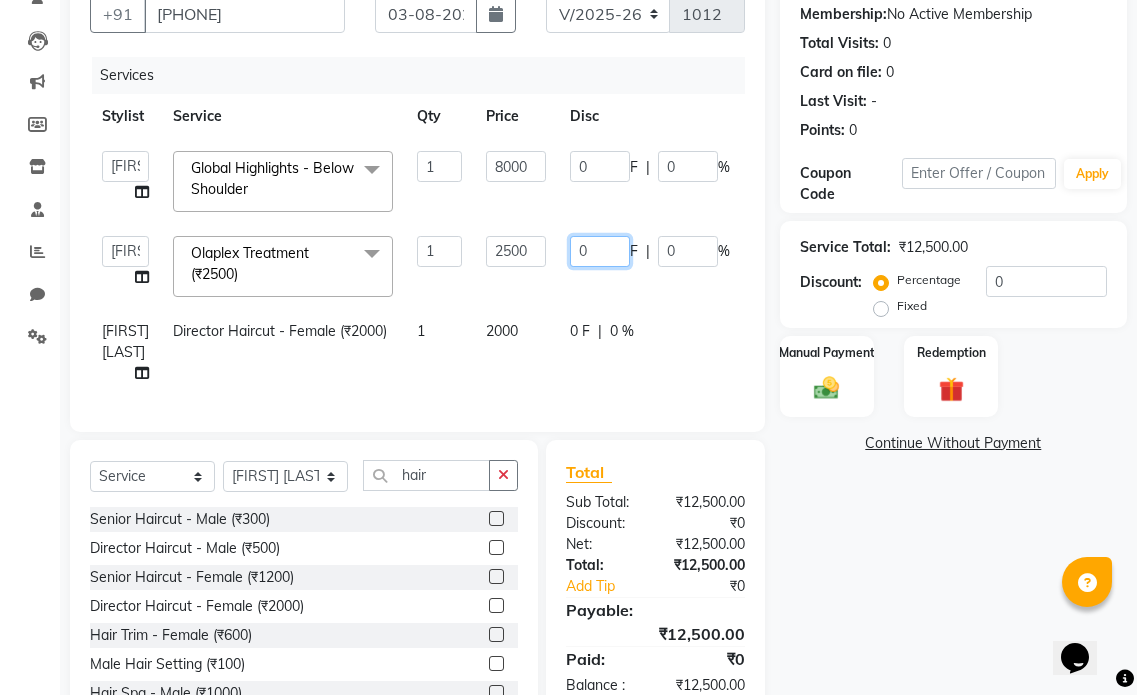 drag, startPoint x: 592, startPoint y: 249, endPoint x: 554, endPoint y: 243, distance: 38.470768 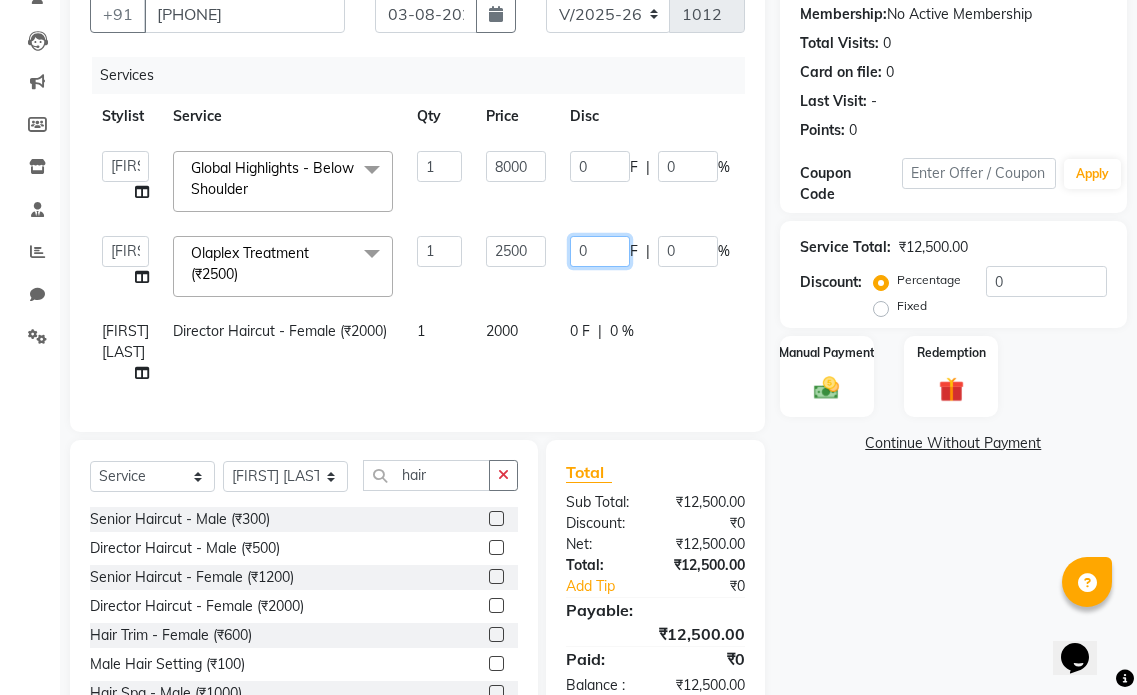 click on "0 F | 0 %" 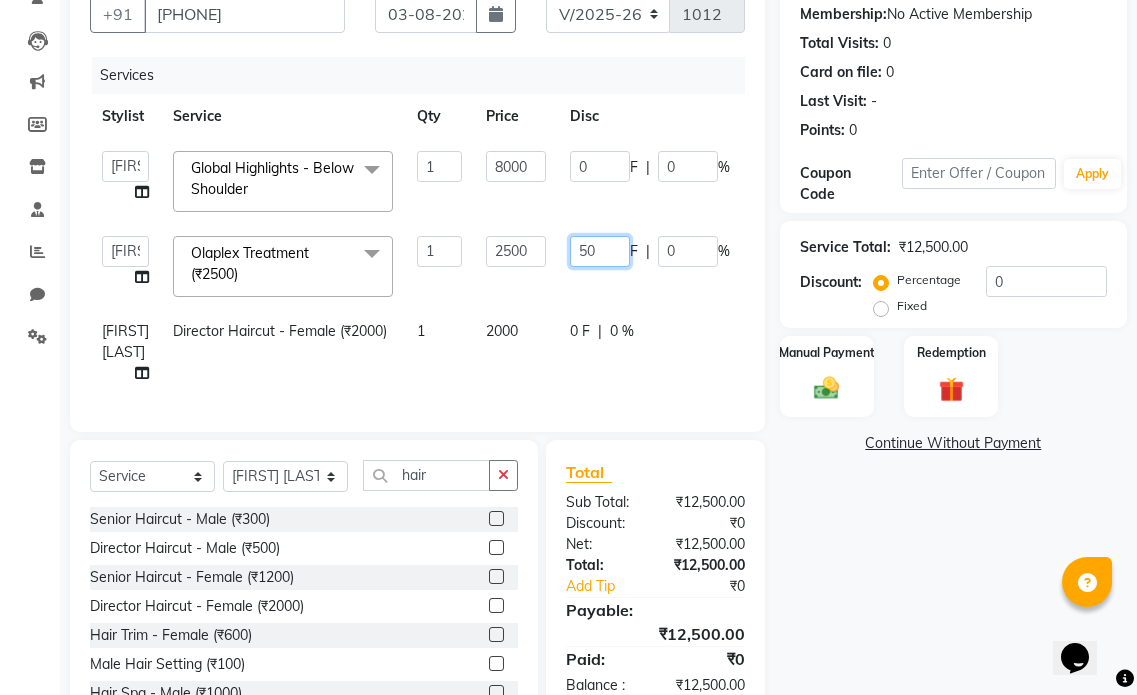 type on "500" 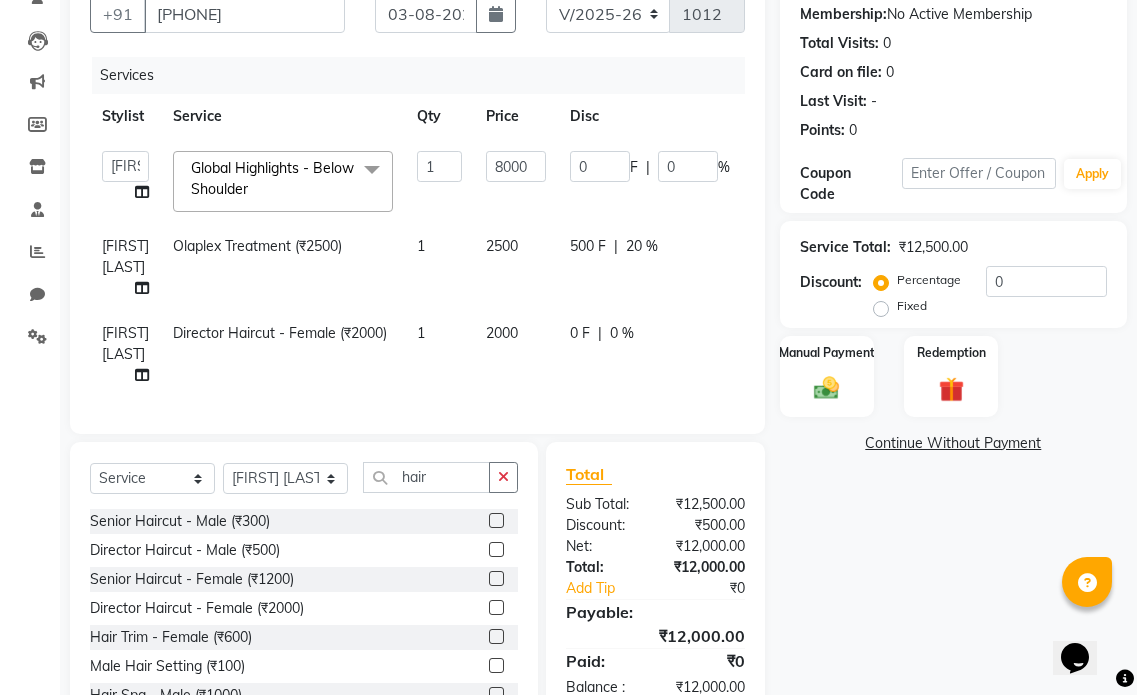 click on "1" 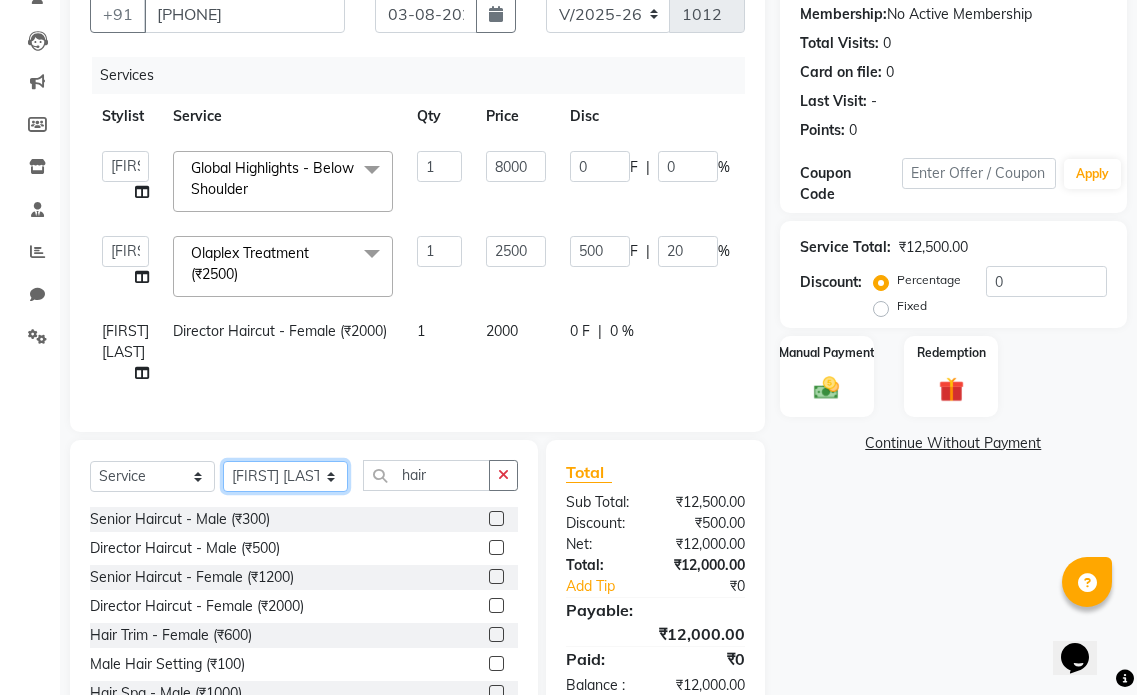 click on "Select Stylist Amol Dinkar Pawar Arman Ansari Atish Kadel Mohd Shamshad  MUMBAI HAIR SALON Payal Kalyan Rehan Ansari Salam Ansari Sameer Khan Shuab Ansari Swara Bamne" 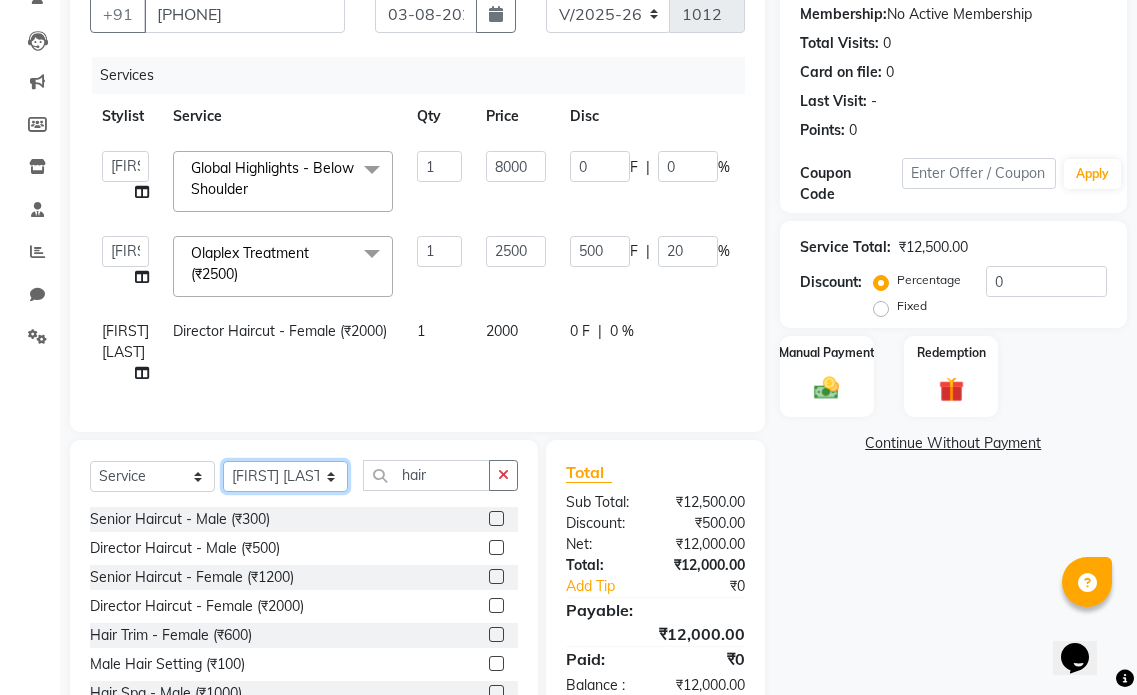 select on "66018" 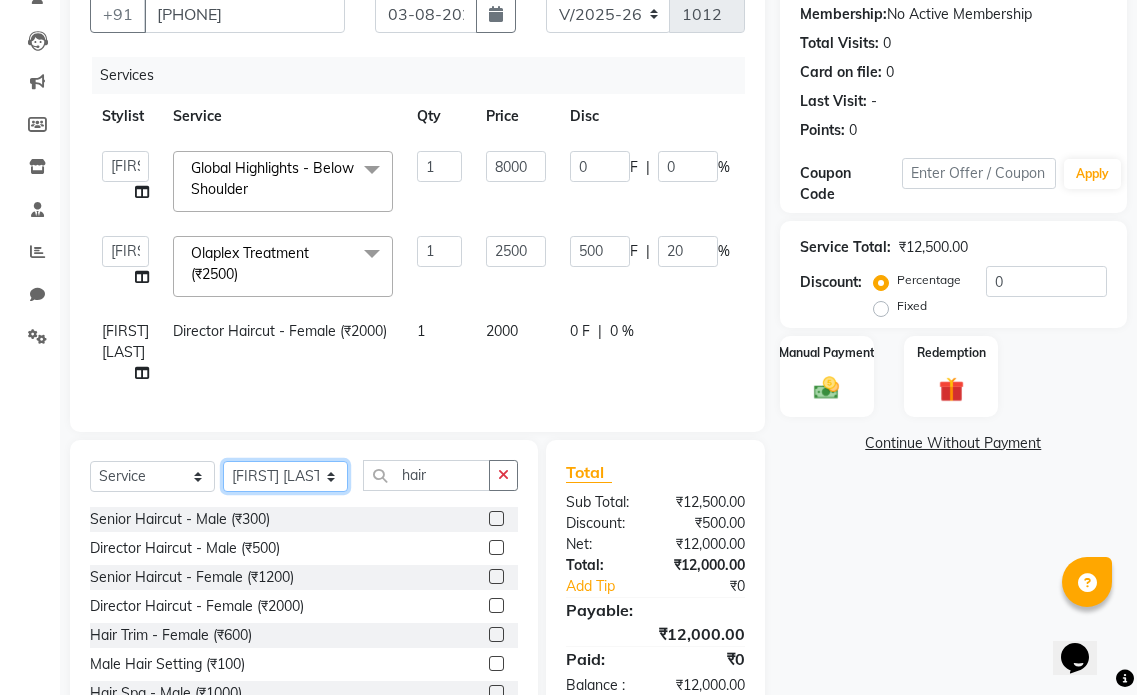 click on "Select Stylist Amol Dinkar Pawar Arman Ansari Atish Kadel Mohd Shamshad  MUMBAI HAIR SALON Payal Kalyan Rehan Ansari Salam Ansari Sameer Khan Shuab Ansari Swara Bamne" 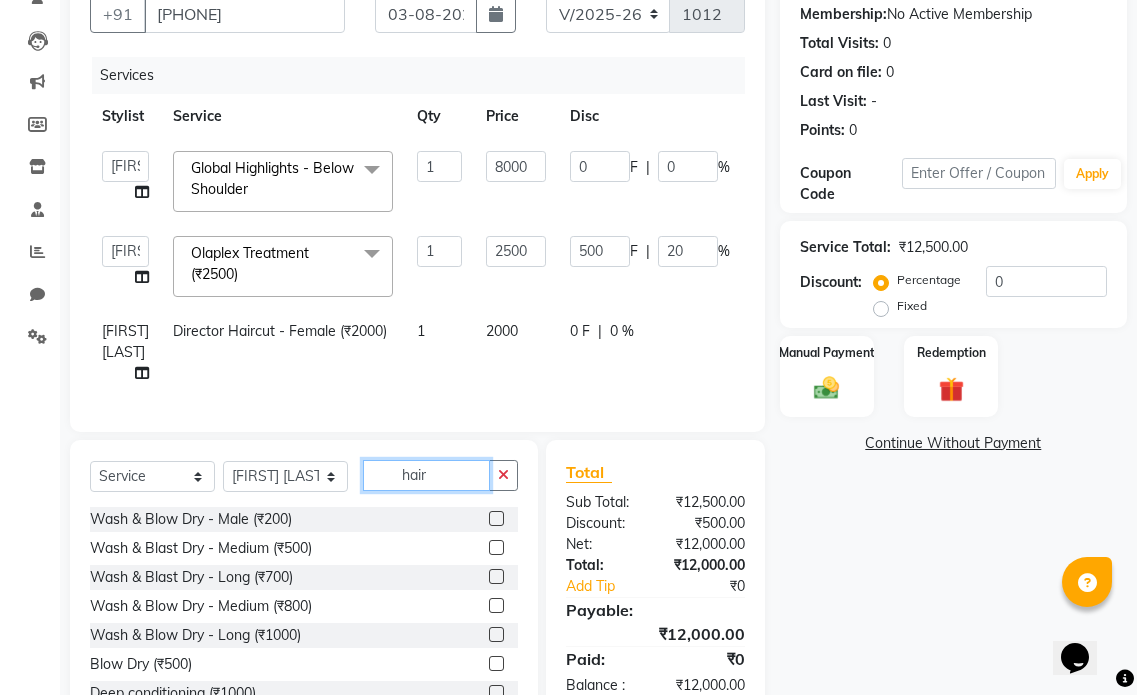 drag, startPoint x: 364, startPoint y: 509, endPoint x: 338, endPoint y: 504, distance: 26.476404 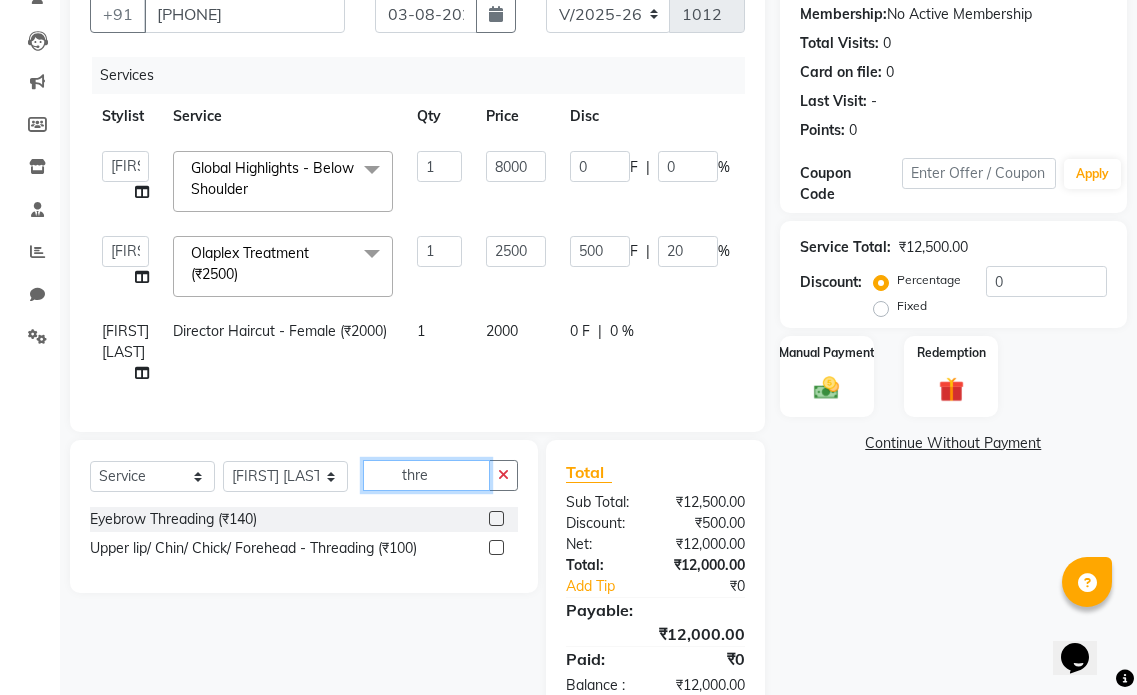 type on "thre" 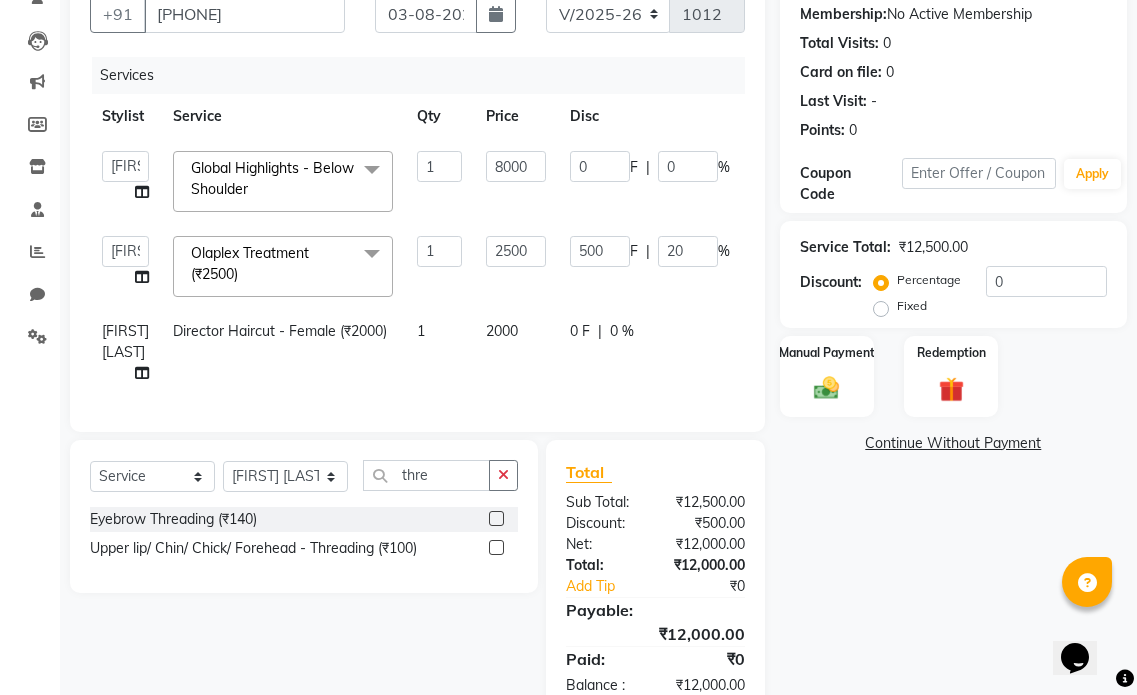 click 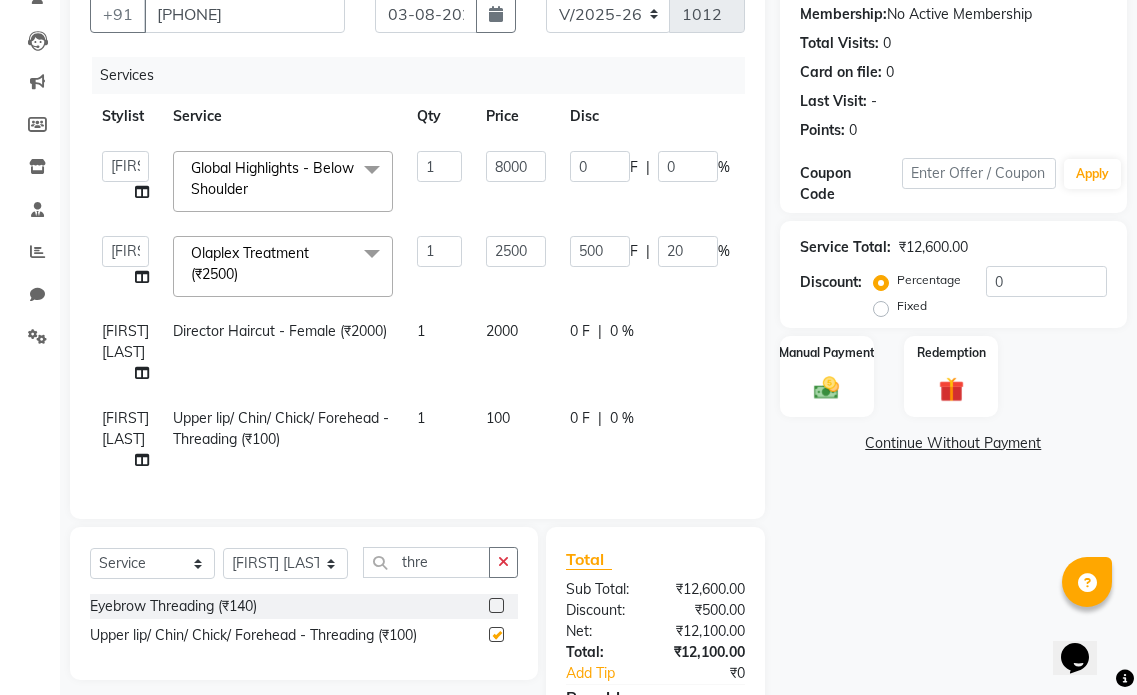 checkbox on "false" 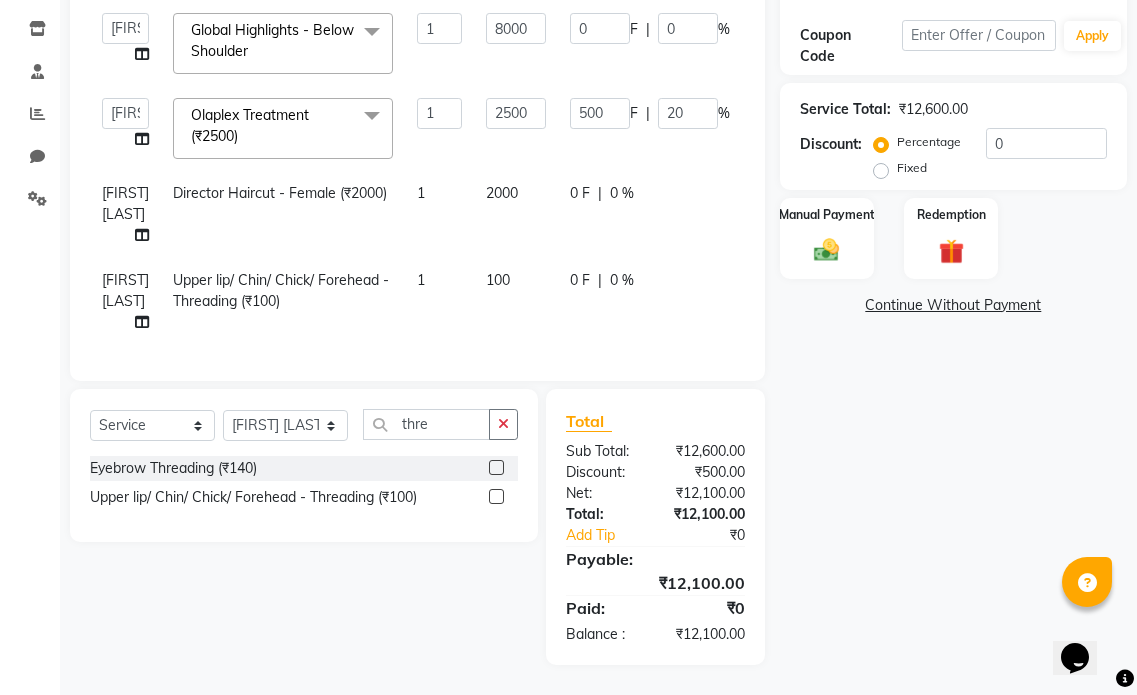 scroll, scrollTop: 344, scrollLeft: 0, axis: vertical 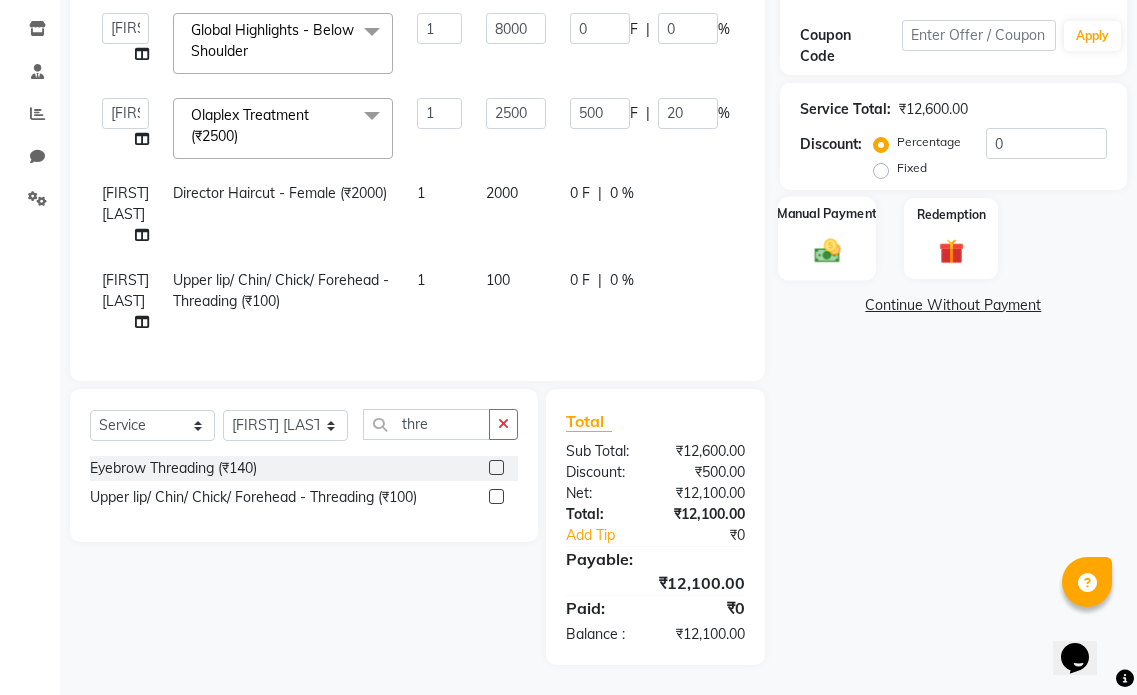 click 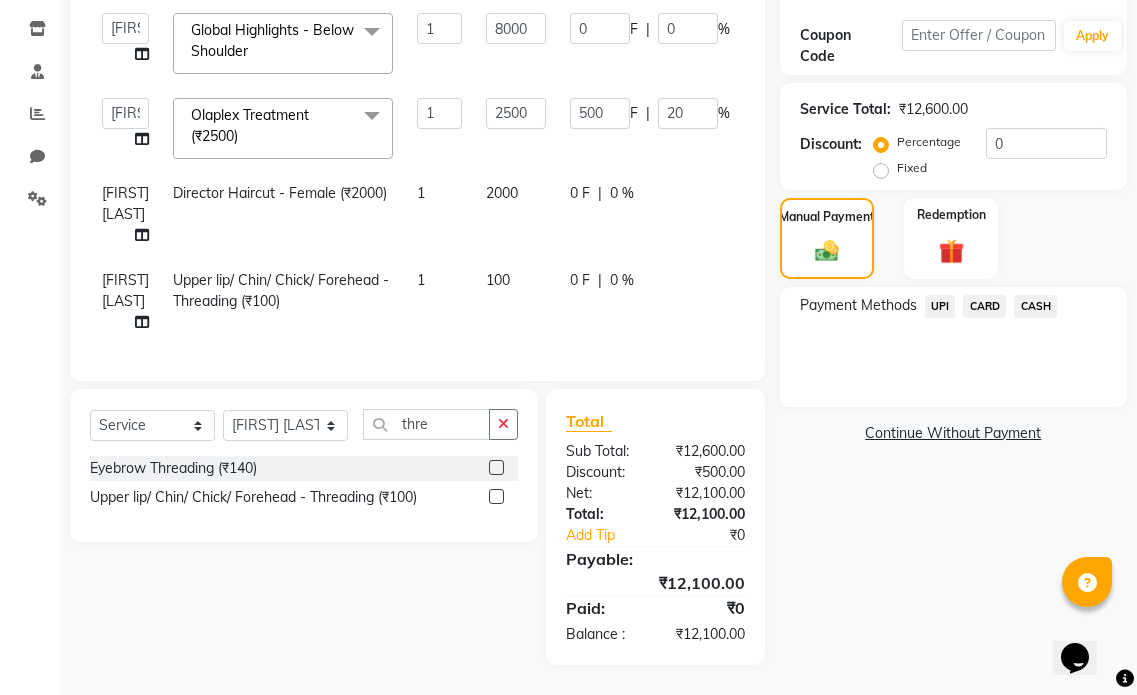 click on "CARD" 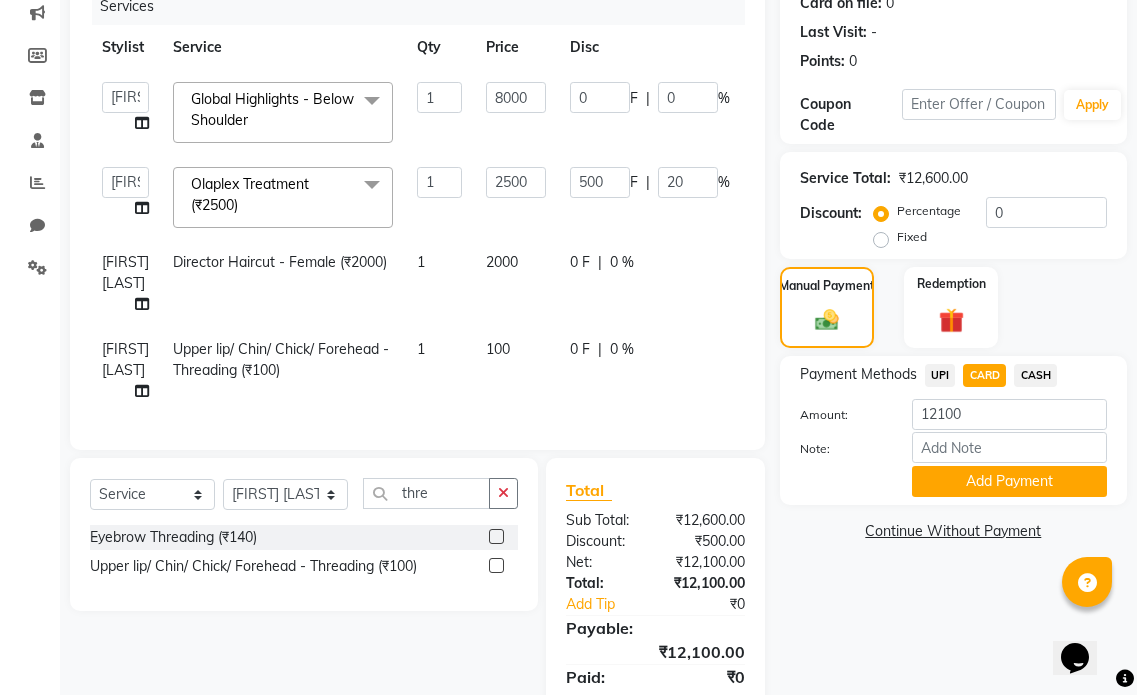 scroll, scrollTop: 144, scrollLeft: 0, axis: vertical 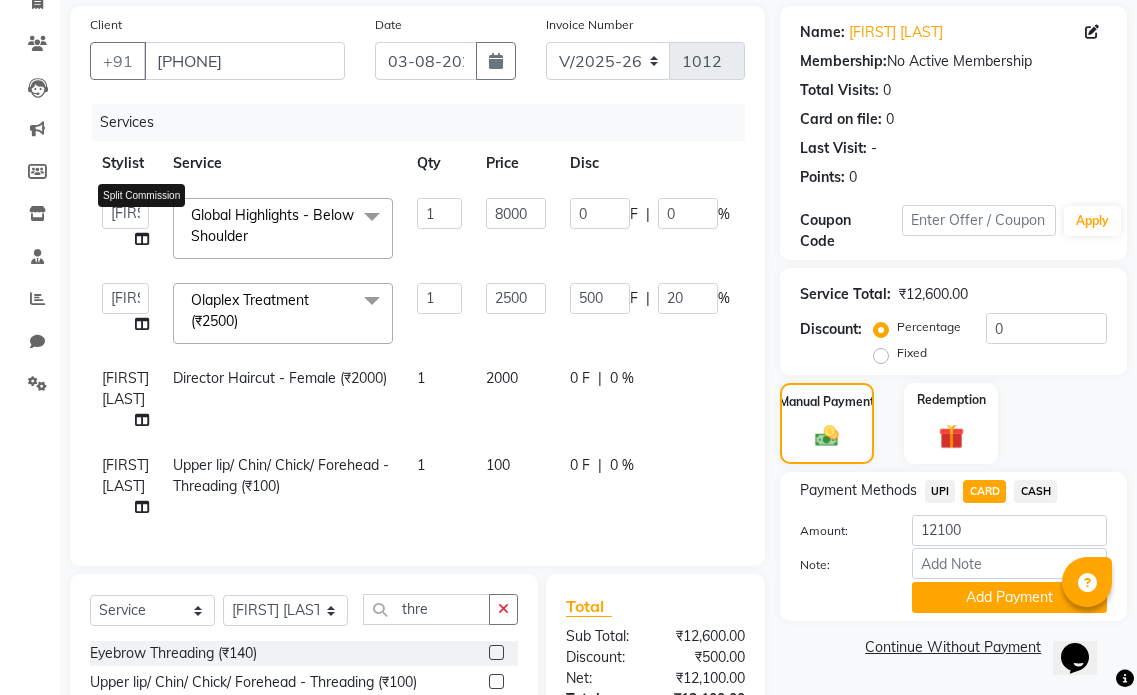 click 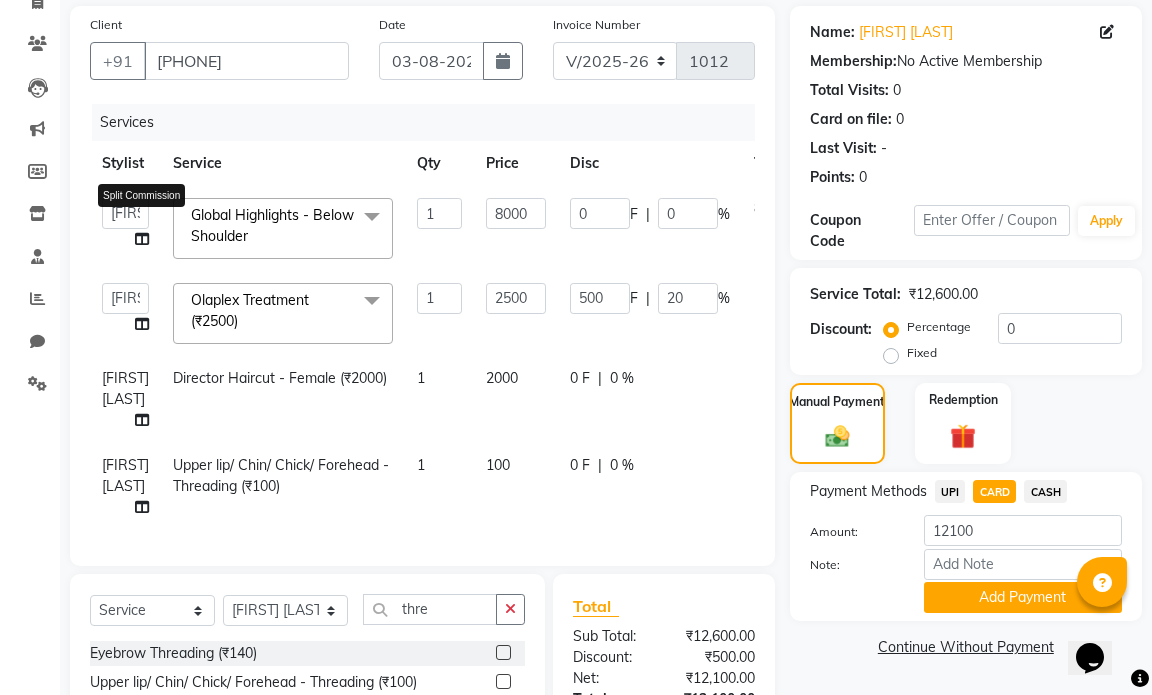 select on "66010" 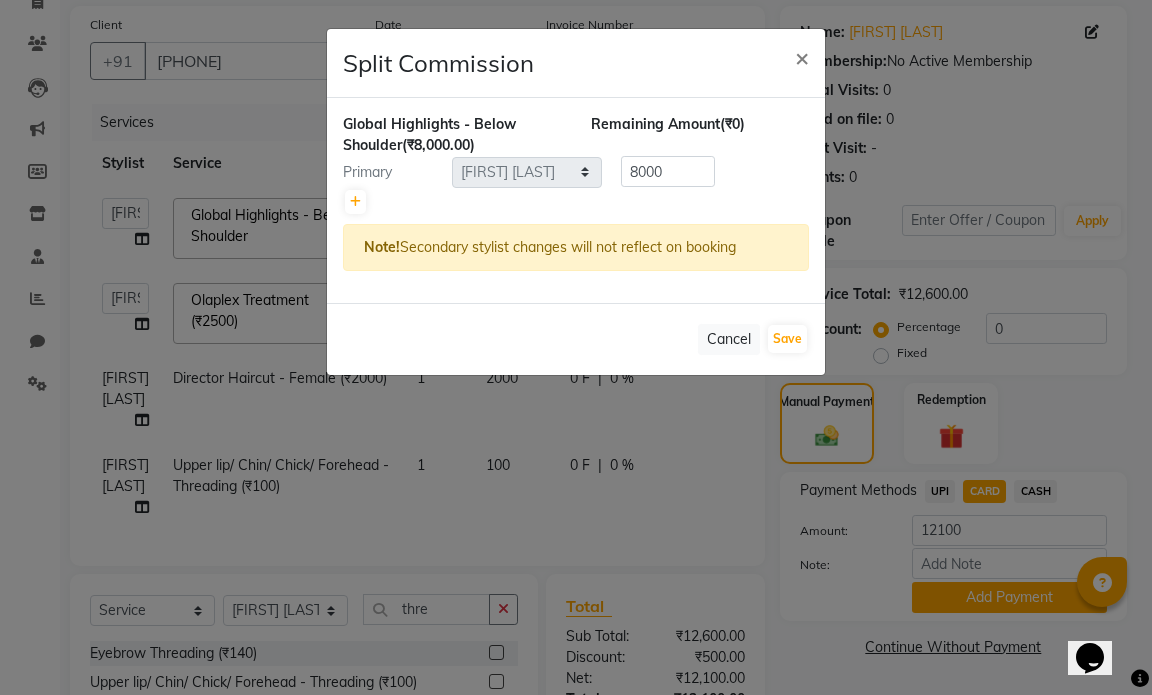 click 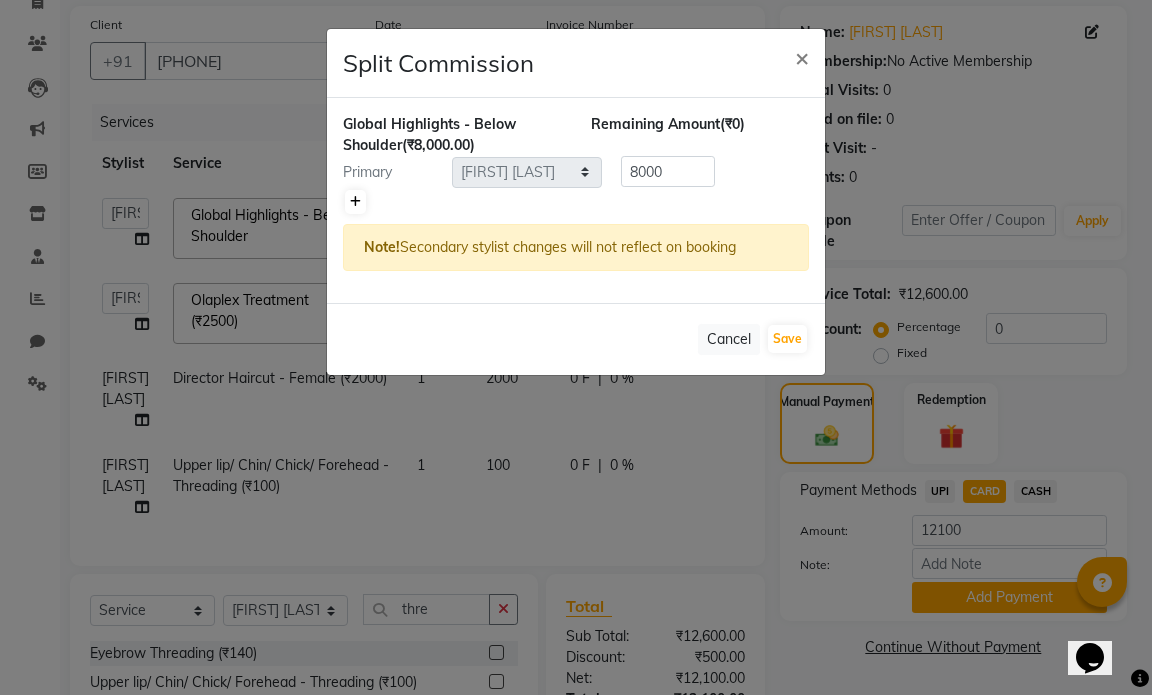 click 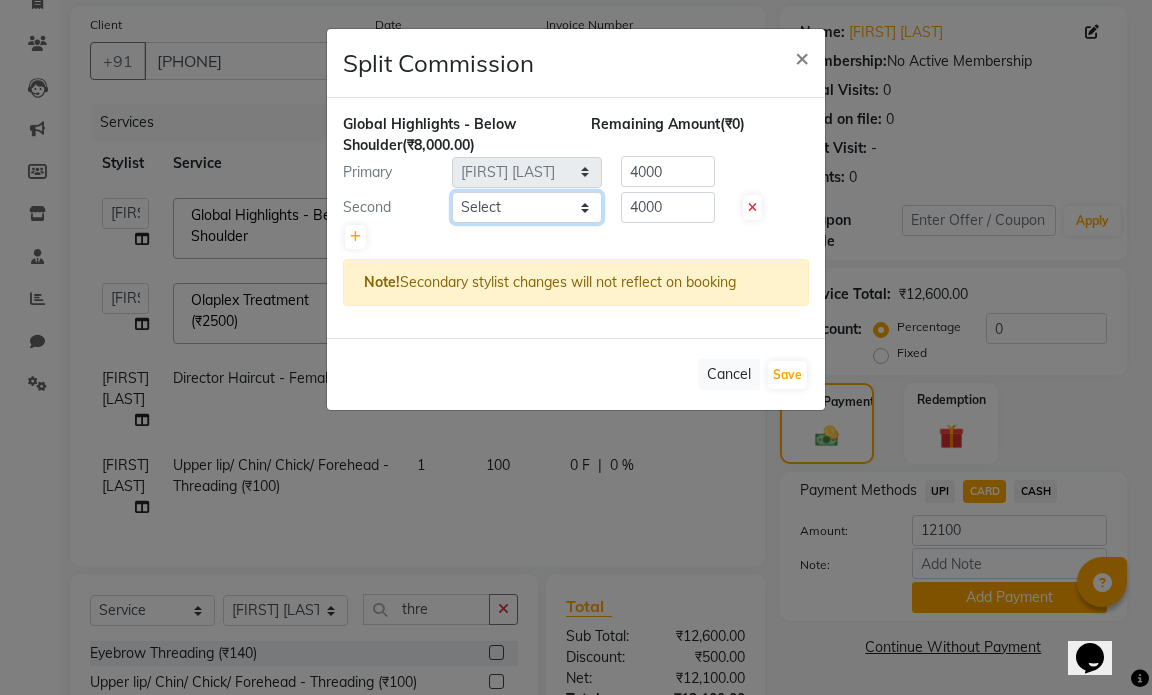 click on "Select  Amol Dinkar Pawar   Arman Ansari   Atish Kadel   Mohd Shamshad    MUMBAI HAIR SALON   Payal Kalyan   Rehan Ansari   Salam Ansari   Sameer Khan   Shuab Ansari   Swara Bamne" 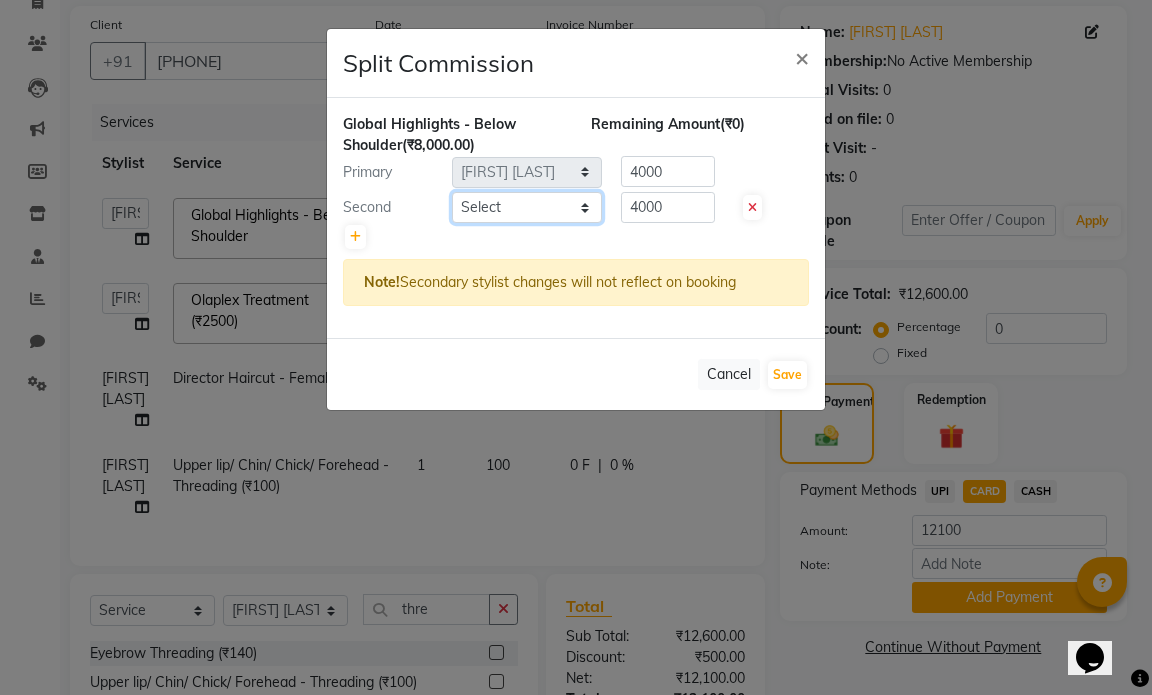 select on "66012" 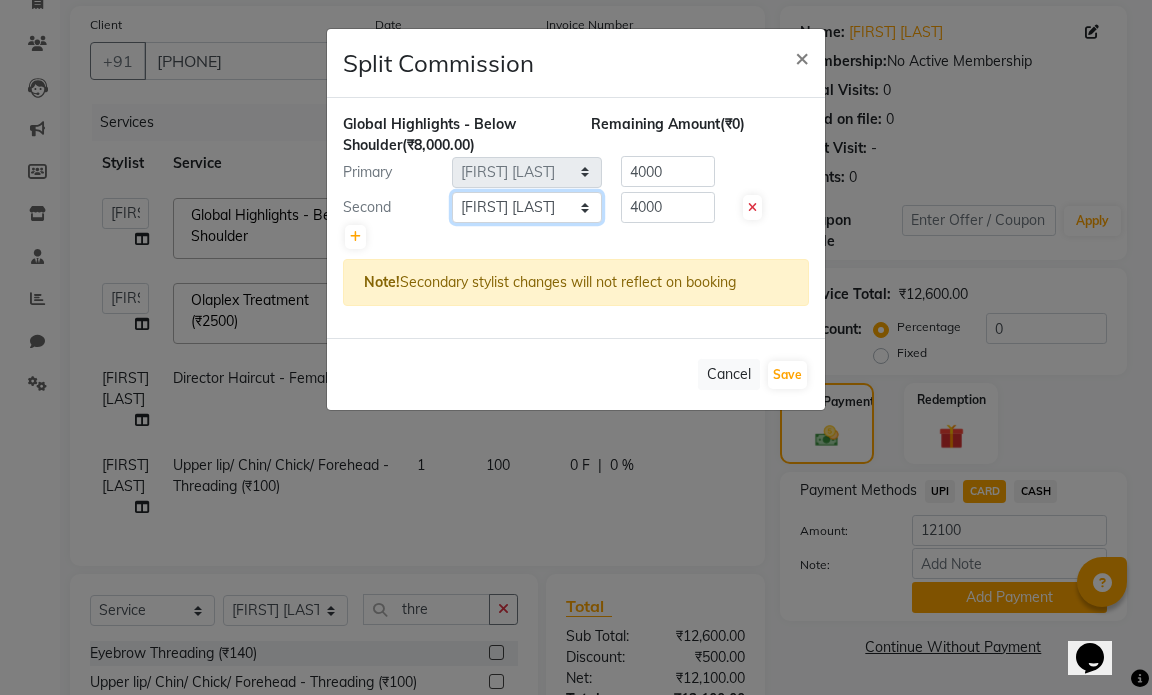 click on "Select  Amol Dinkar Pawar   Arman Ansari   Atish Kadel   Mohd Shamshad    MUMBAI HAIR SALON   Payal Kalyan   Rehan Ansari   Salam Ansari   Sameer Khan   Shuab Ansari   Swara Bamne" 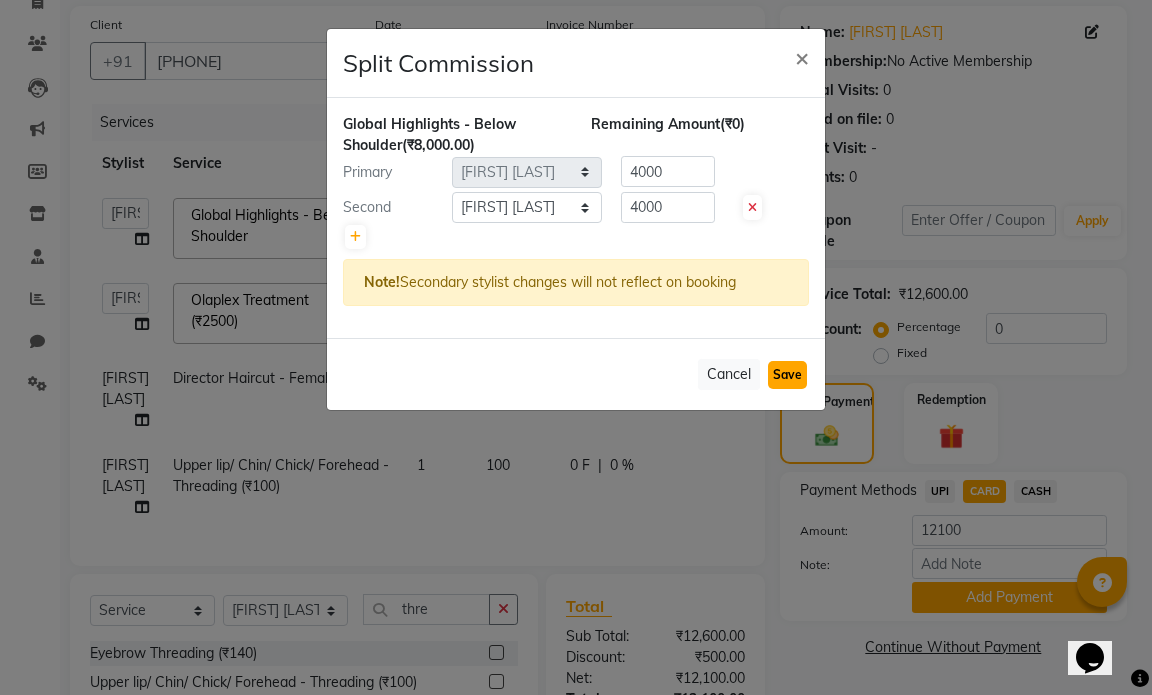 click on "Save" 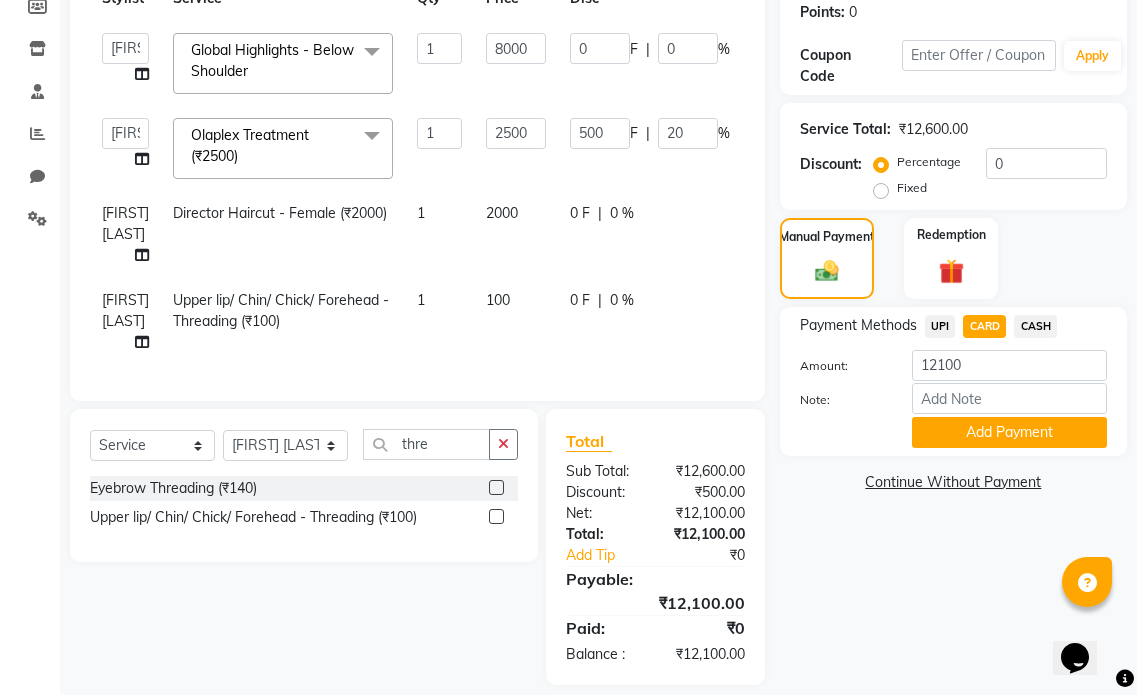 scroll, scrollTop: 344, scrollLeft: 0, axis: vertical 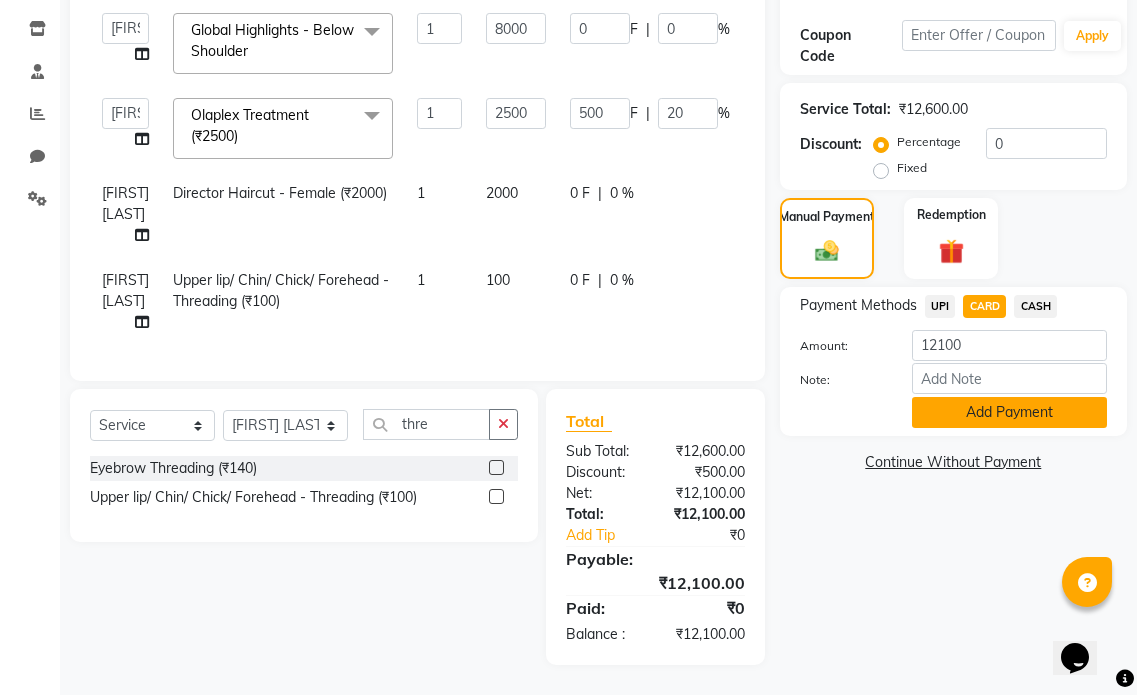 click on "Add Payment" 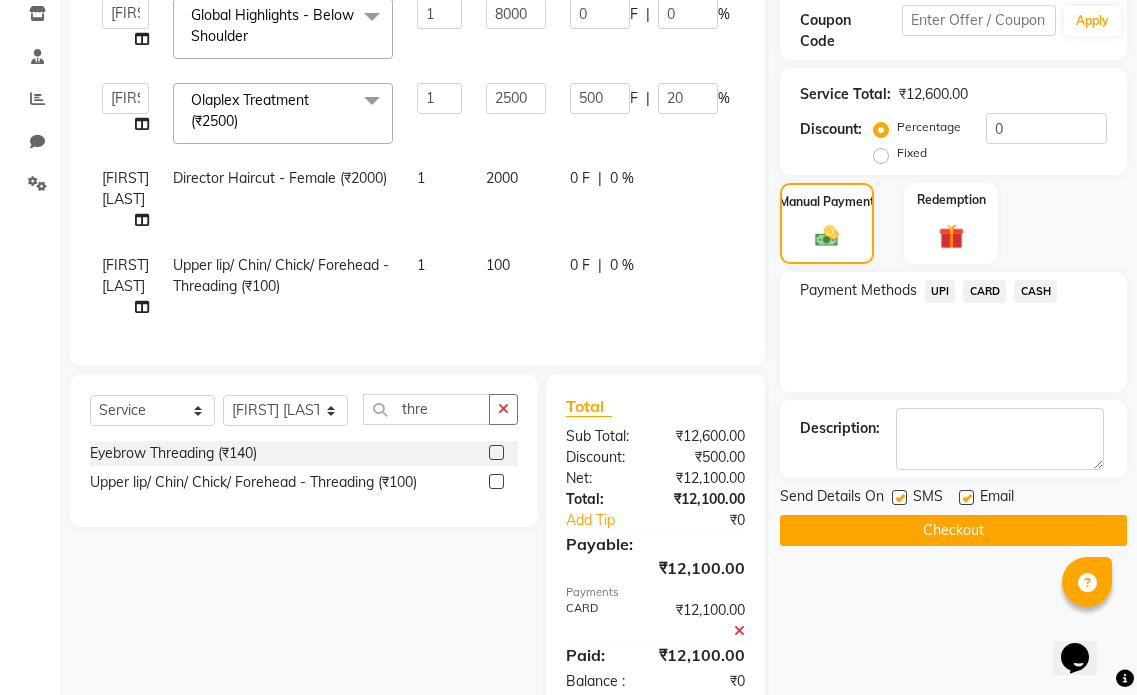 click 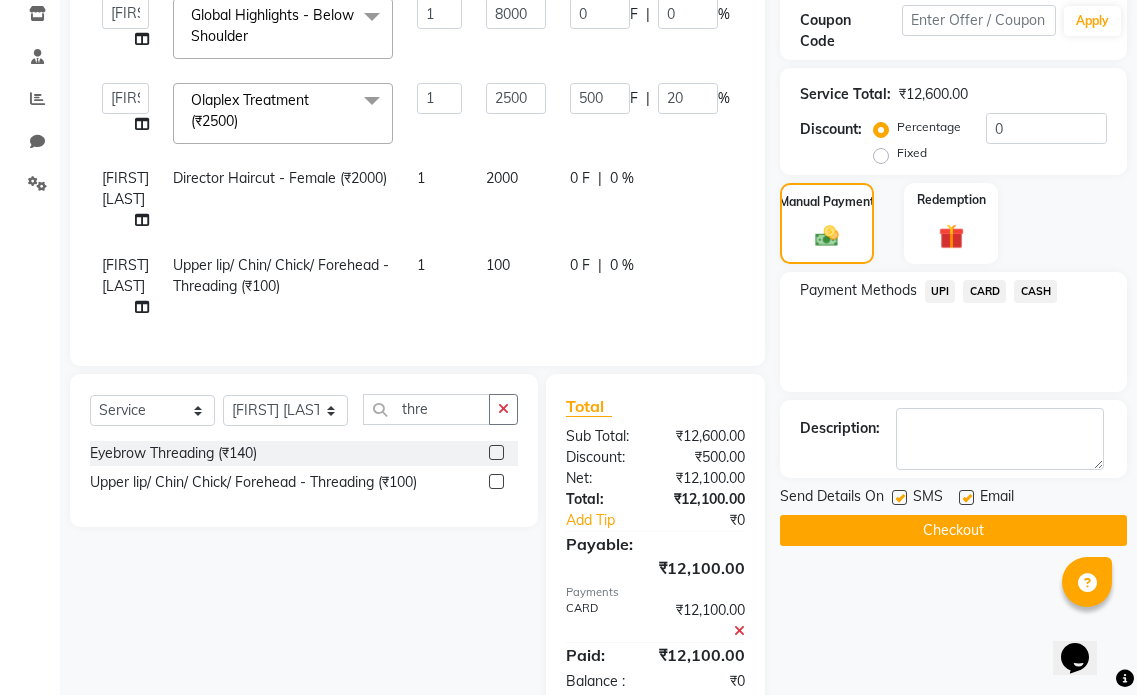 click at bounding box center (965, 498) 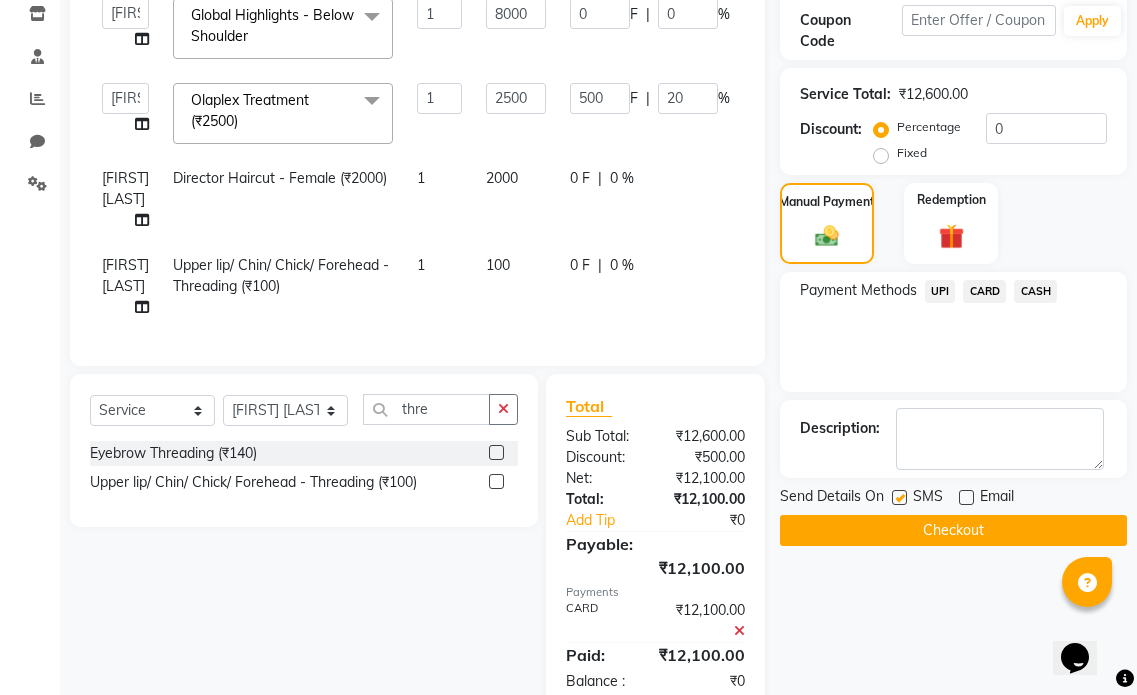 click on "Checkout" 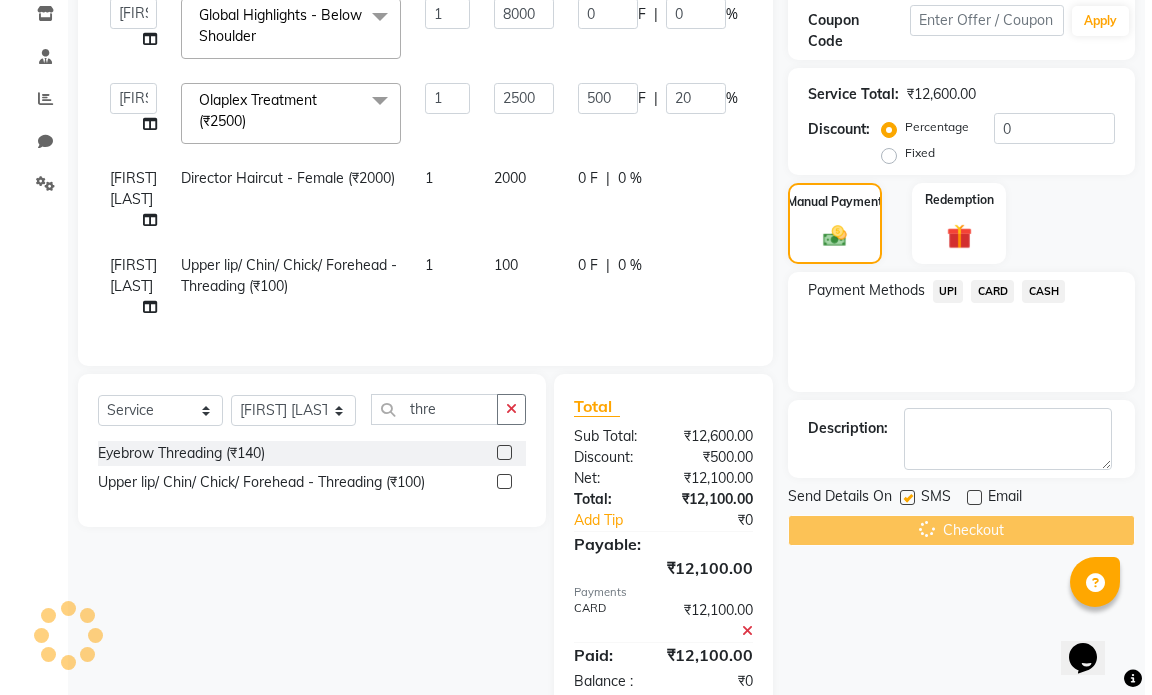 scroll, scrollTop: 0, scrollLeft: 0, axis: both 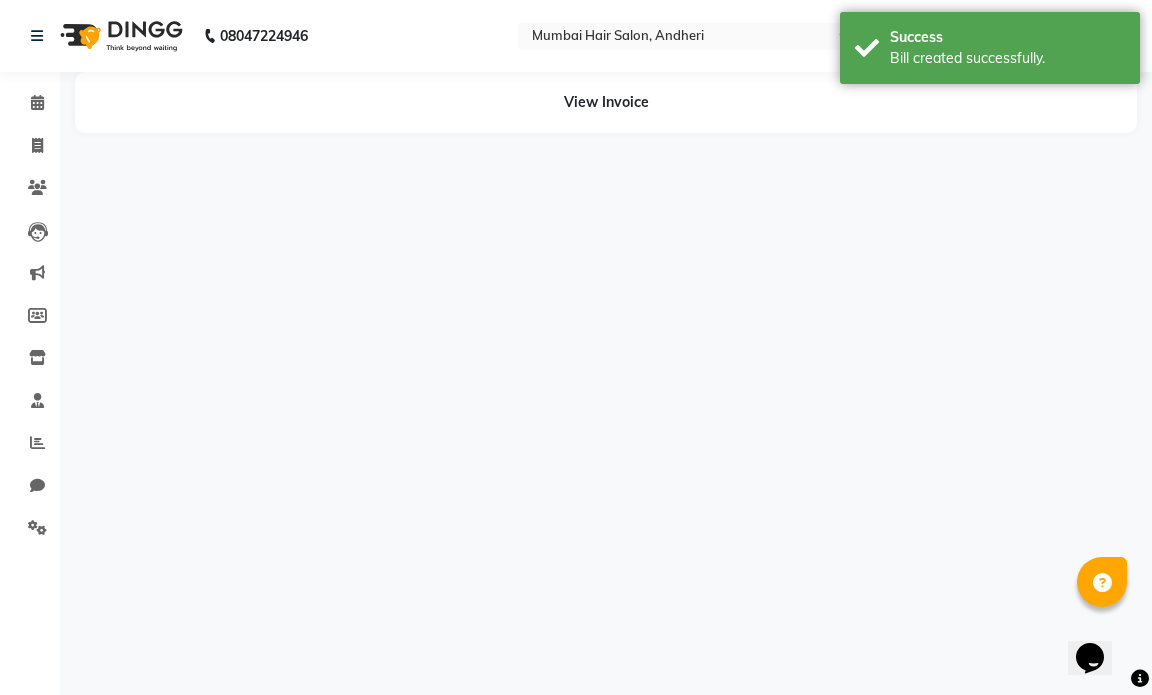 select on "66010" 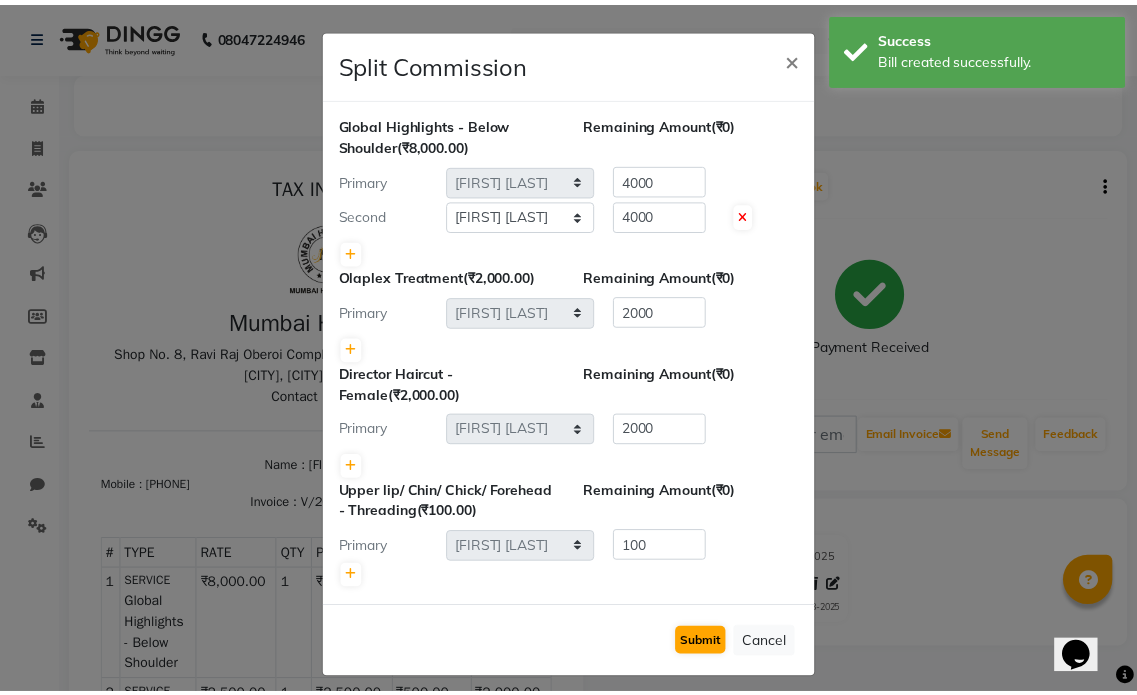 scroll, scrollTop: 0, scrollLeft: 0, axis: both 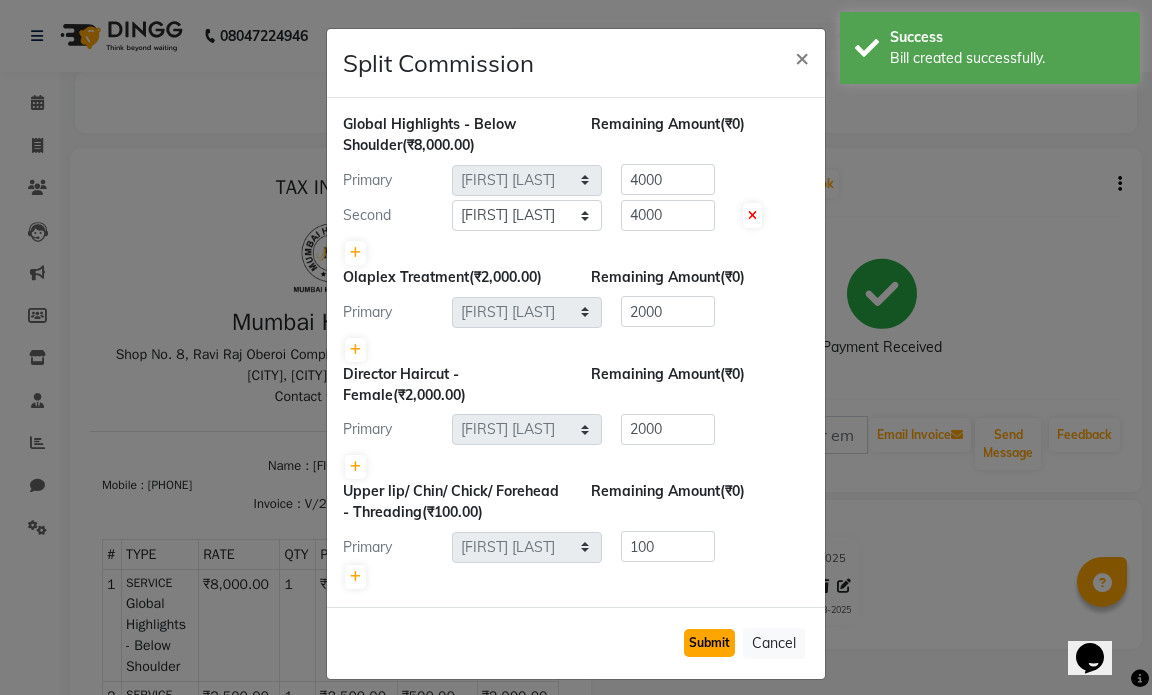 click on "Submit" 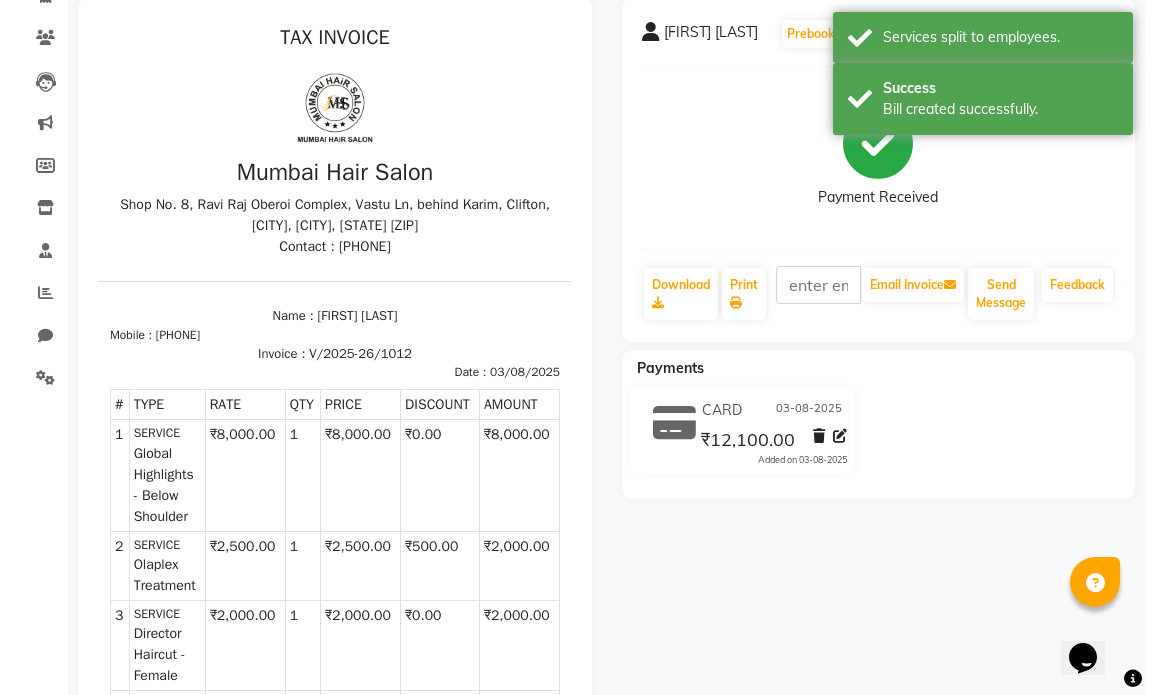 scroll, scrollTop: 0, scrollLeft: 0, axis: both 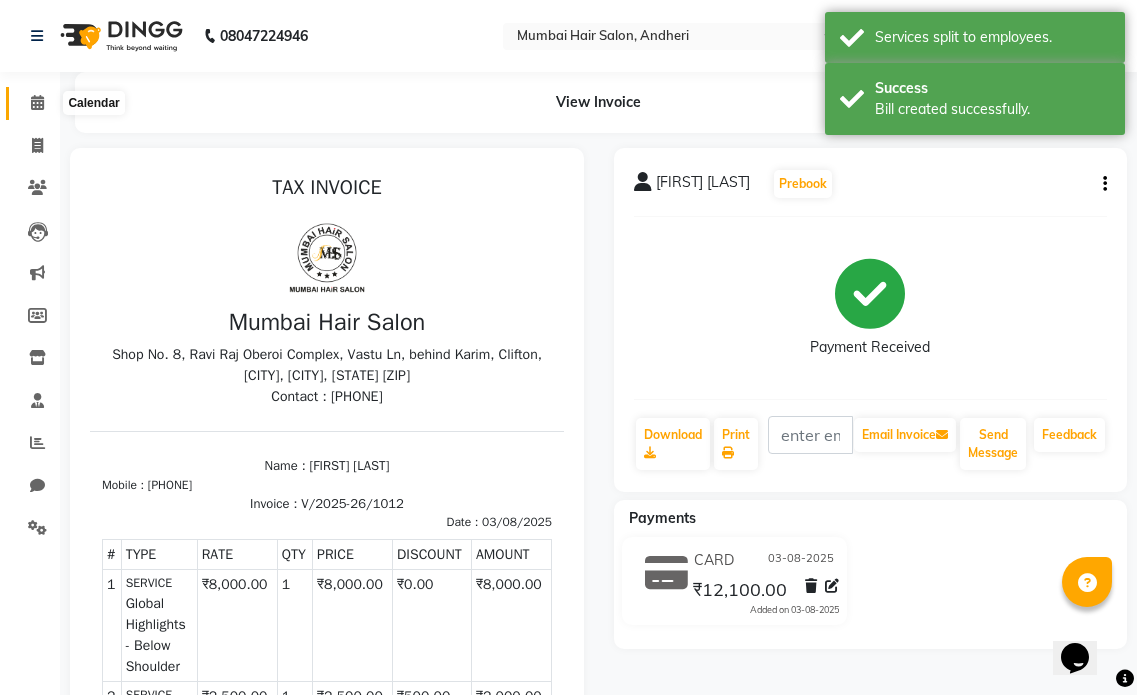 click 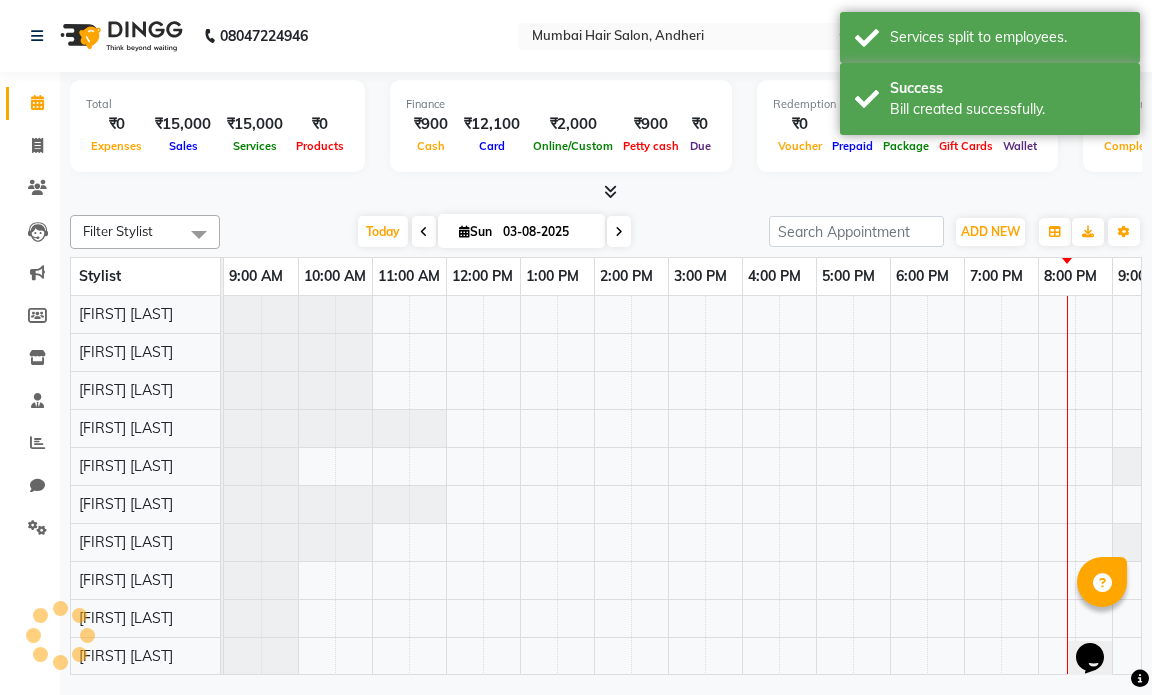 scroll, scrollTop: 0, scrollLeft: 0, axis: both 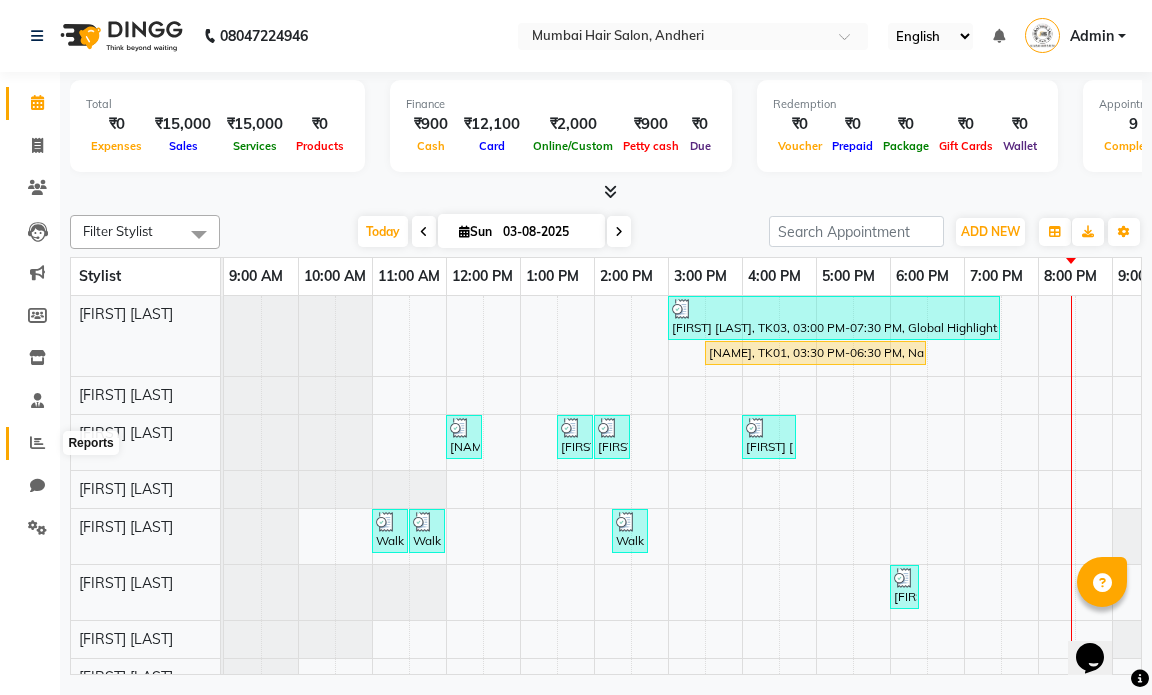 click 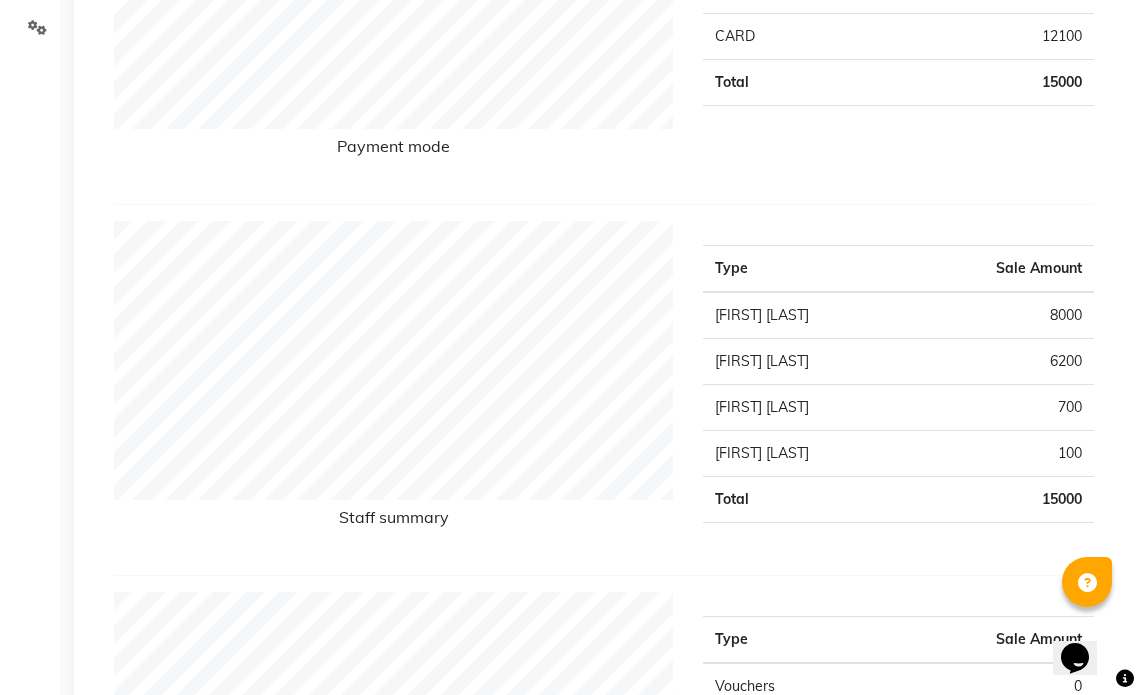 scroll, scrollTop: 0, scrollLeft: 0, axis: both 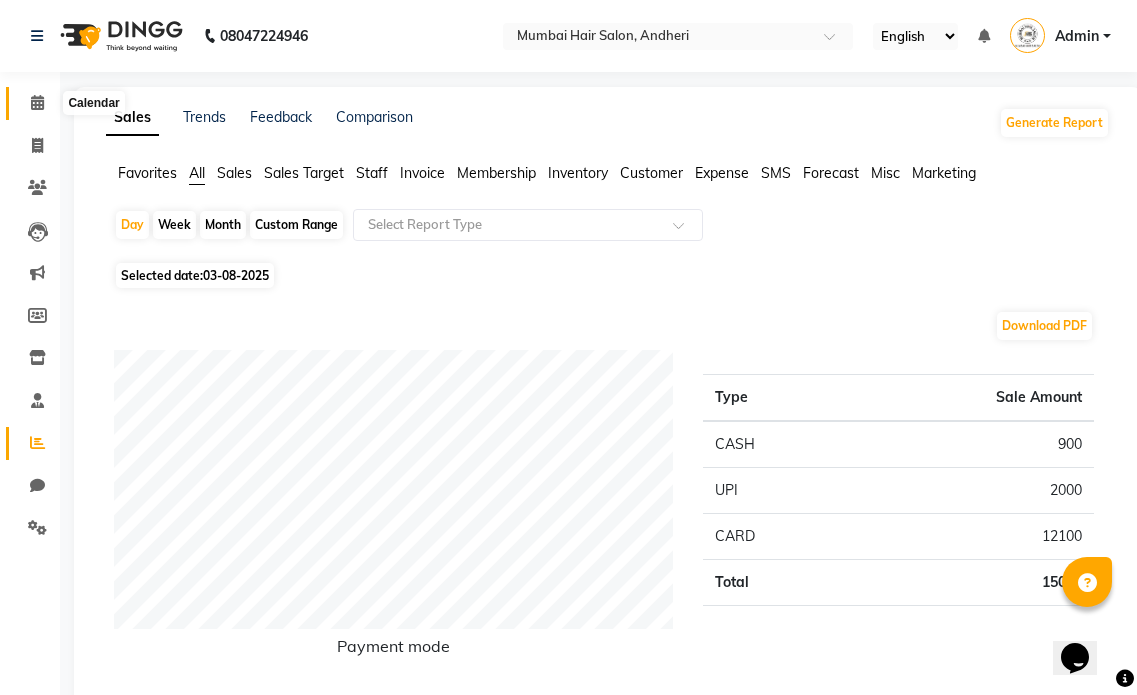 click 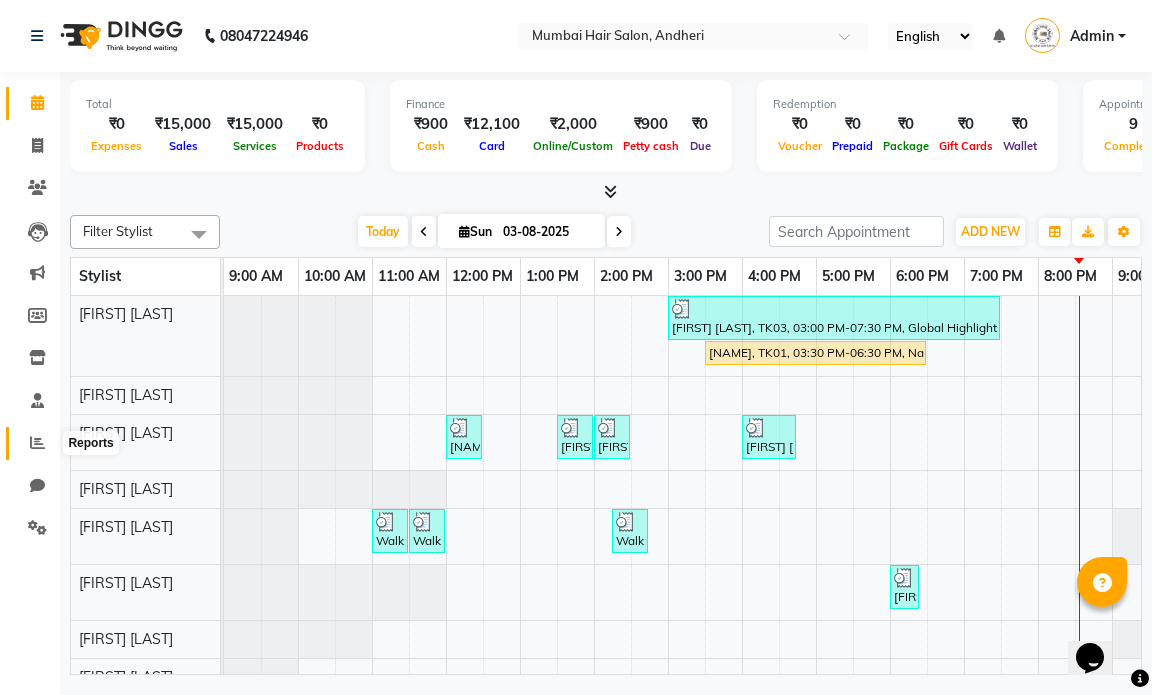 click 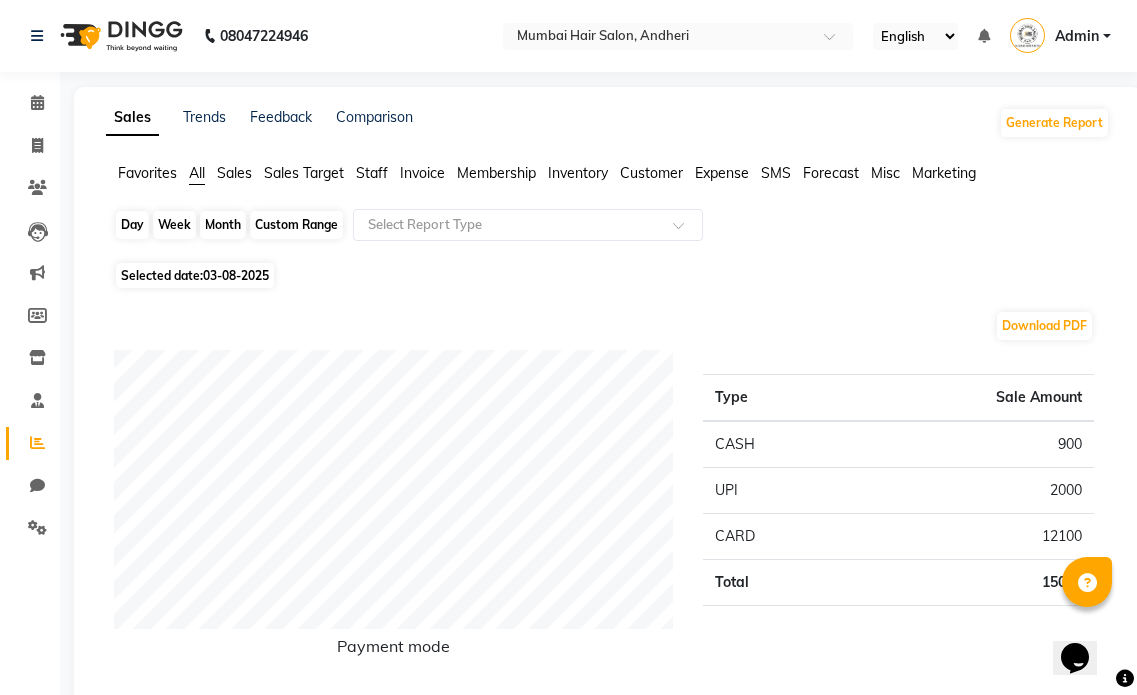 click on "Day" 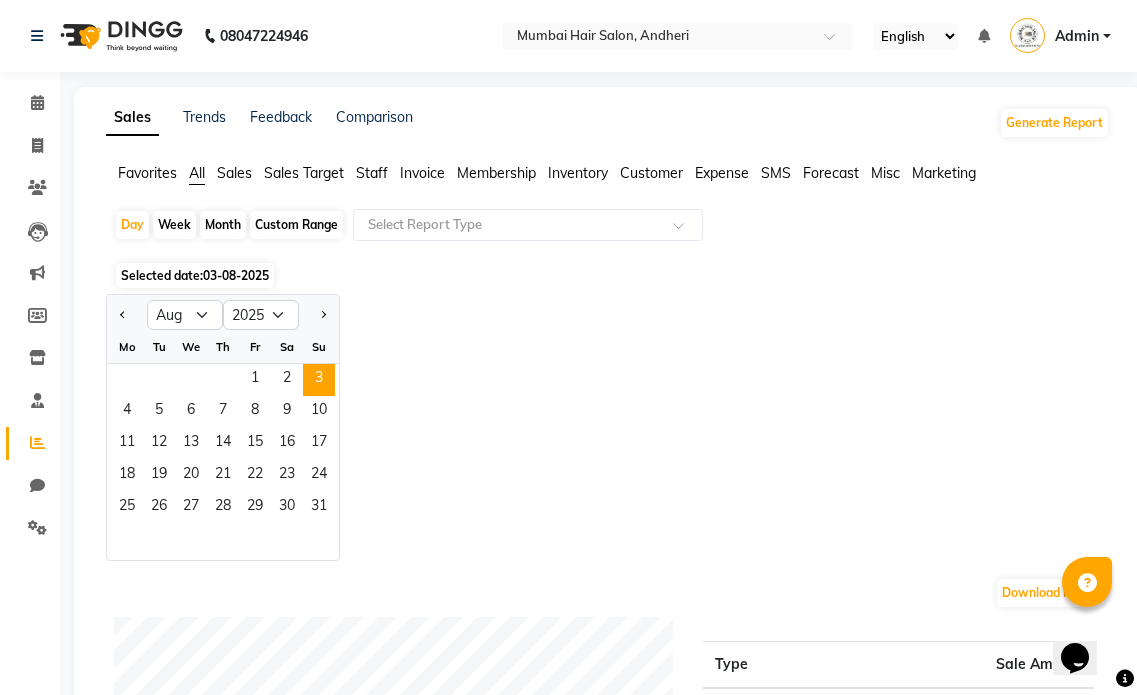 click on "Month" 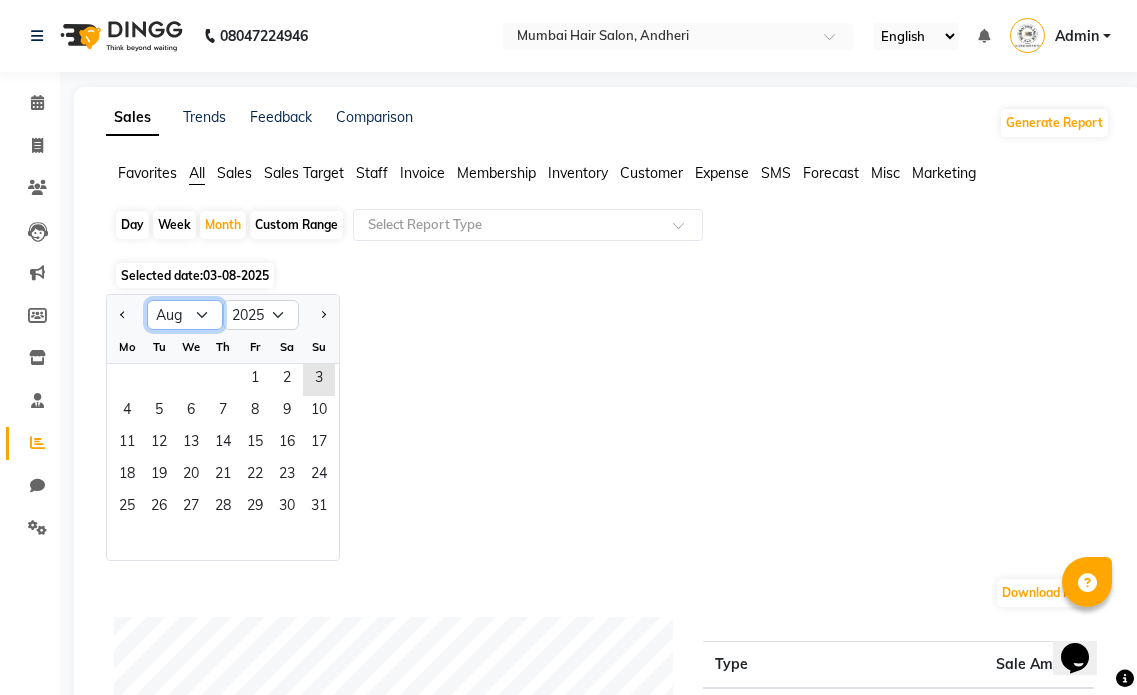 click on "Jan Feb Mar Apr May Jun Jul Aug Sep Oct Nov Dec" 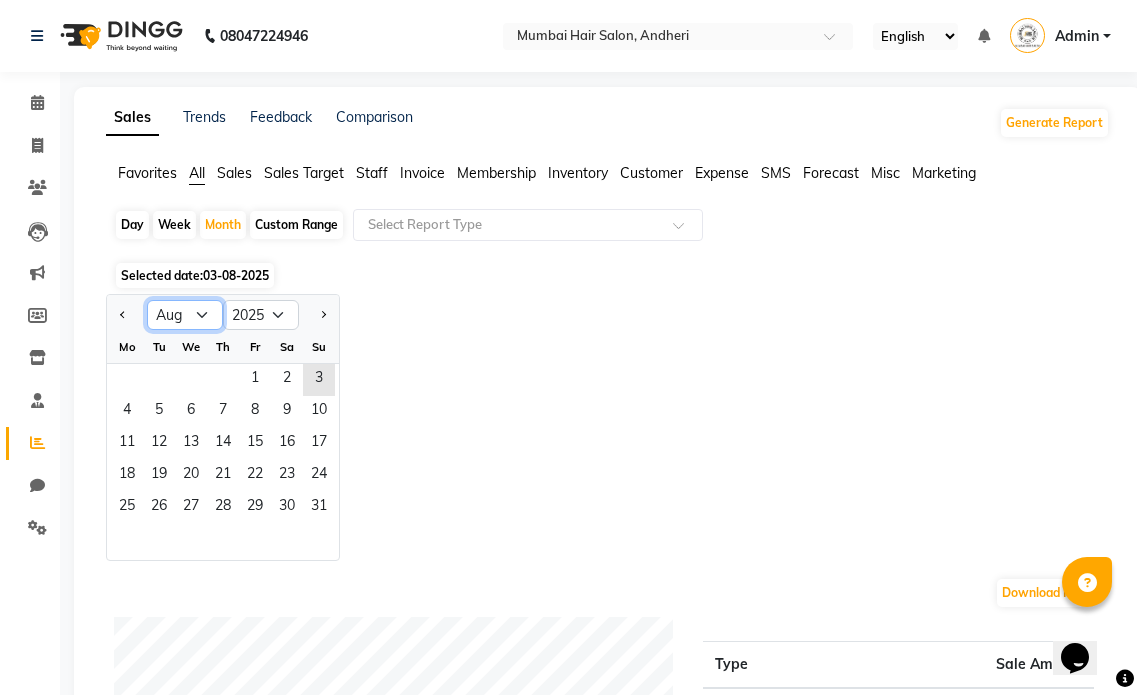 select on "7" 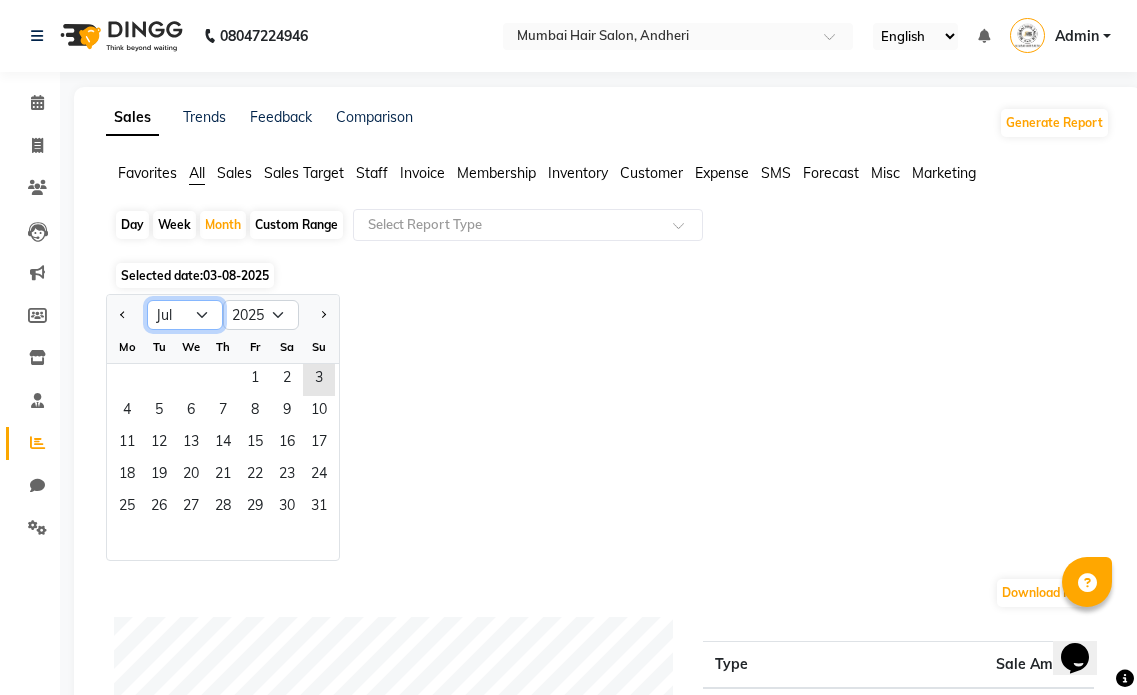 click on "Jan Feb Mar Apr May Jun Jul Aug Sep Oct Nov Dec" 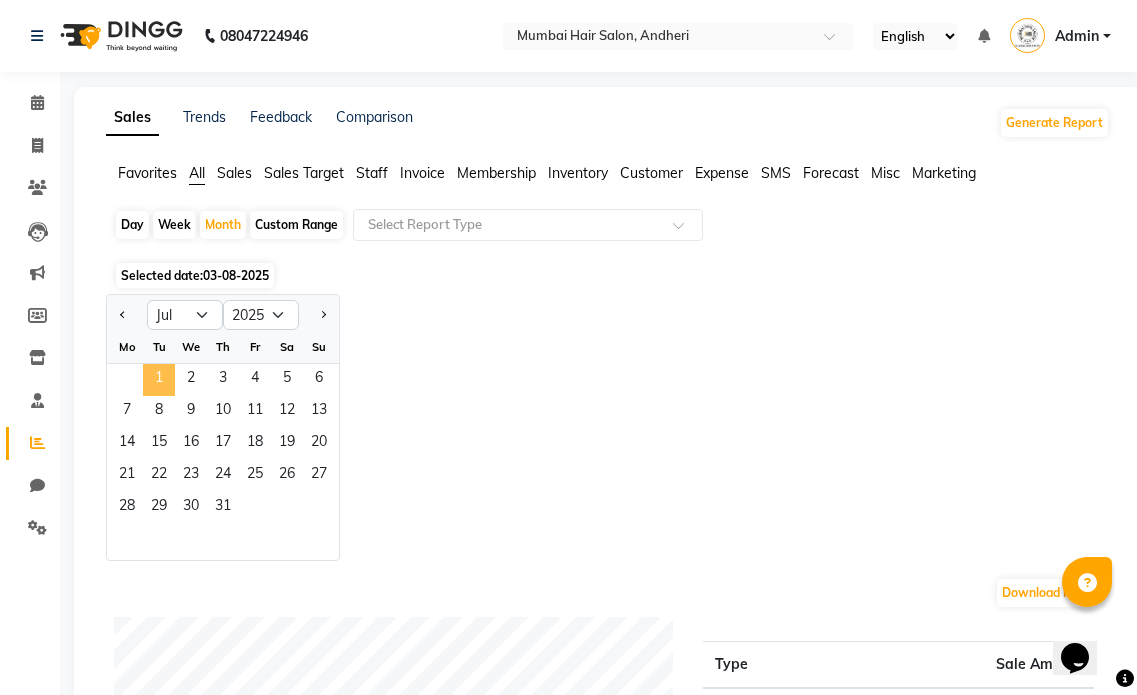 click on "1" 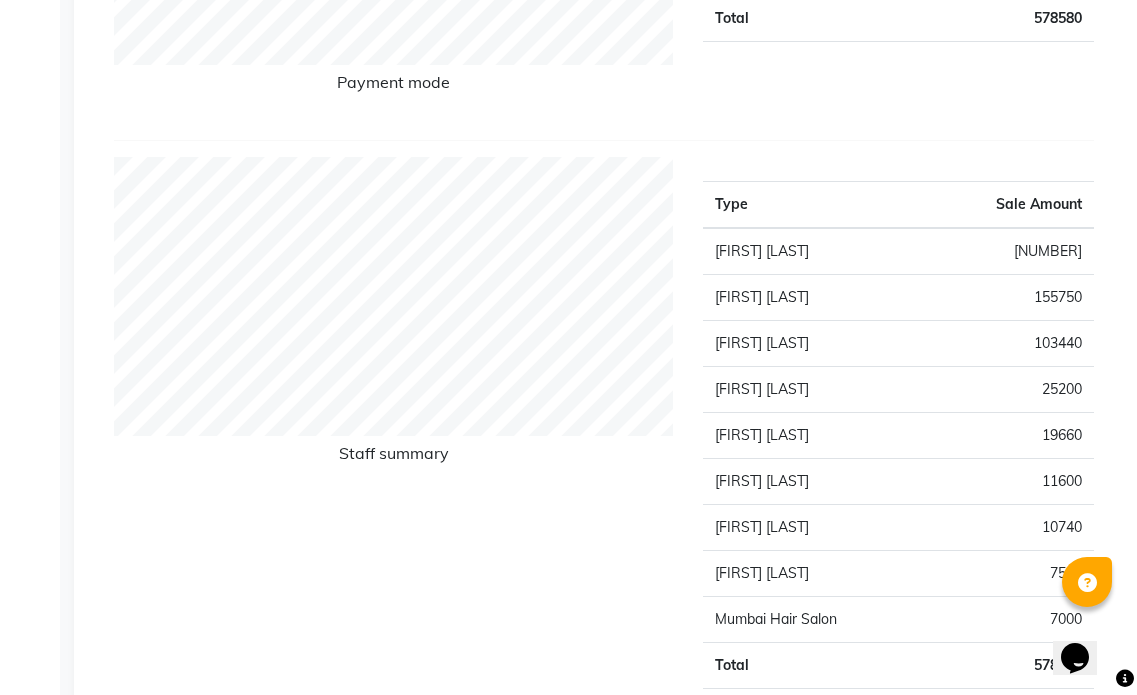 scroll, scrollTop: 600, scrollLeft: 0, axis: vertical 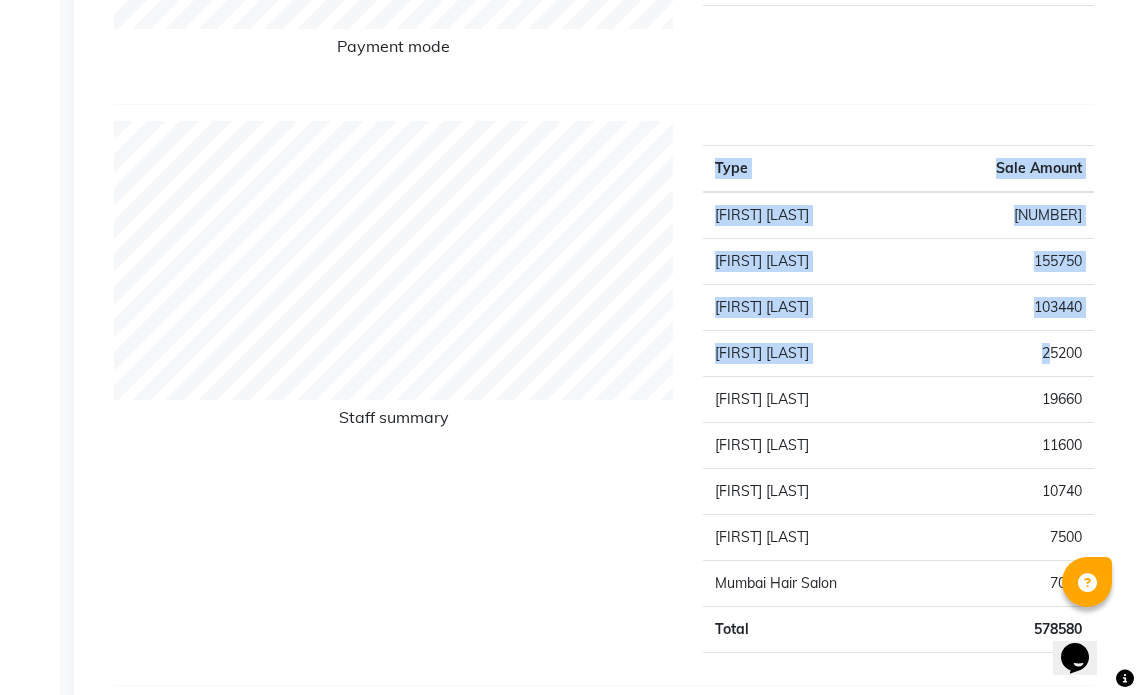 drag, startPoint x: 1049, startPoint y: 355, endPoint x: 1094, endPoint y: 351, distance: 45.17743 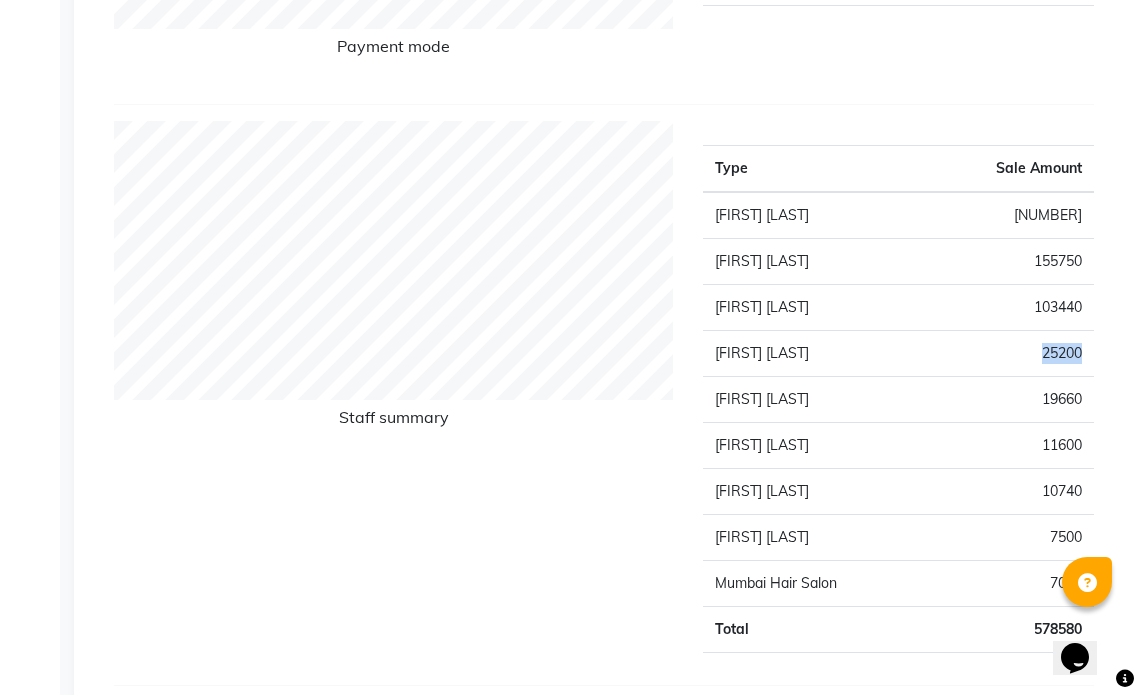 drag, startPoint x: 1068, startPoint y: 350, endPoint x: 1089, endPoint y: 350, distance: 21 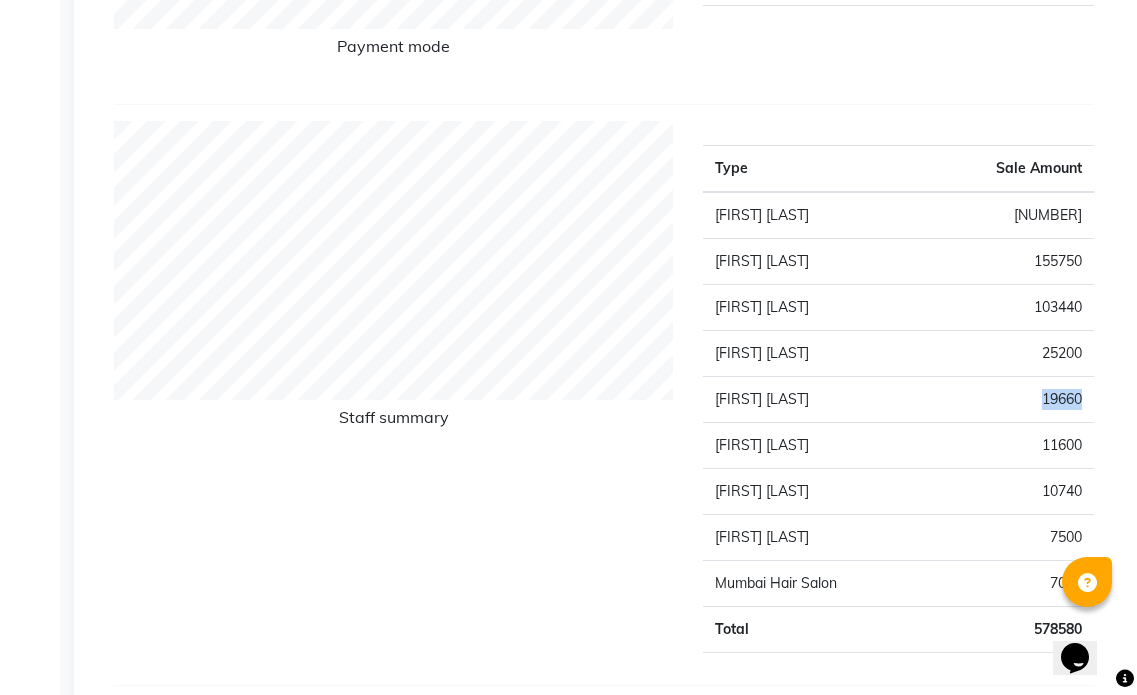 drag, startPoint x: 1032, startPoint y: 401, endPoint x: 1092, endPoint y: 383, distance: 62.641838 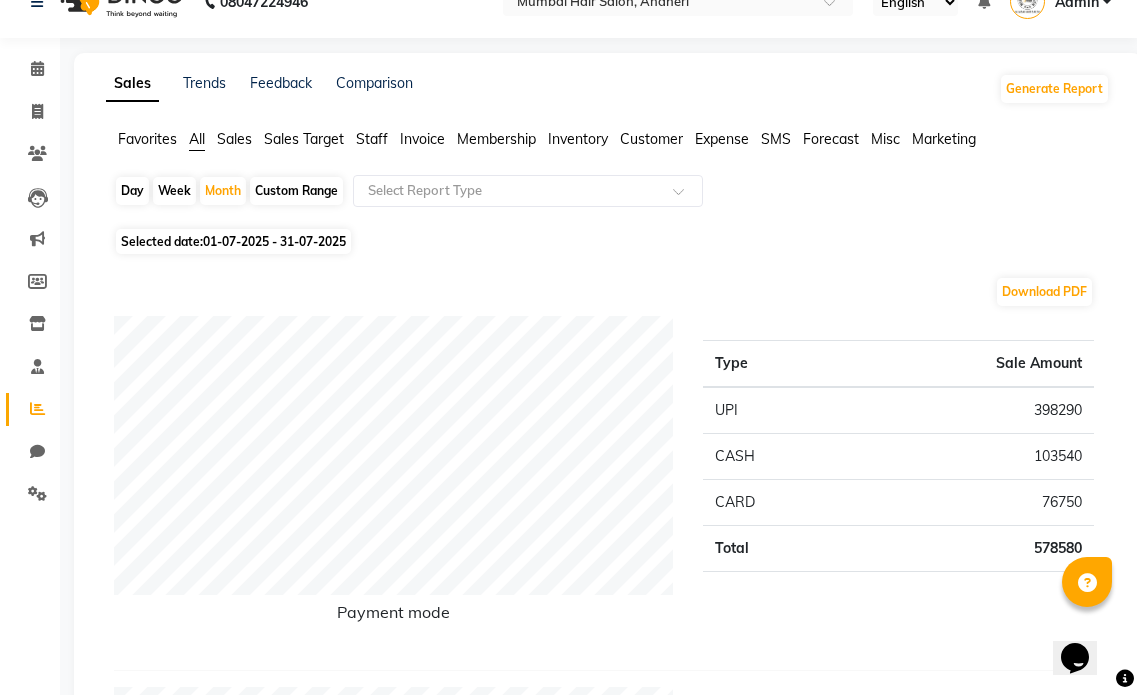 scroll, scrollTop: 0, scrollLeft: 0, axis: both 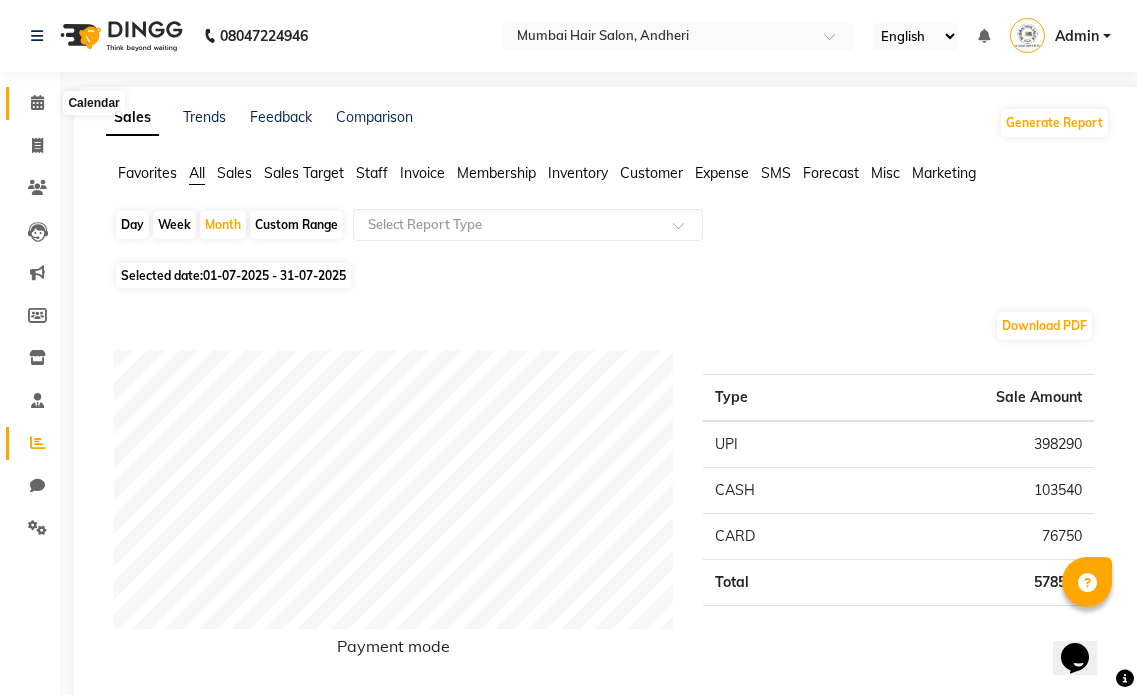 click 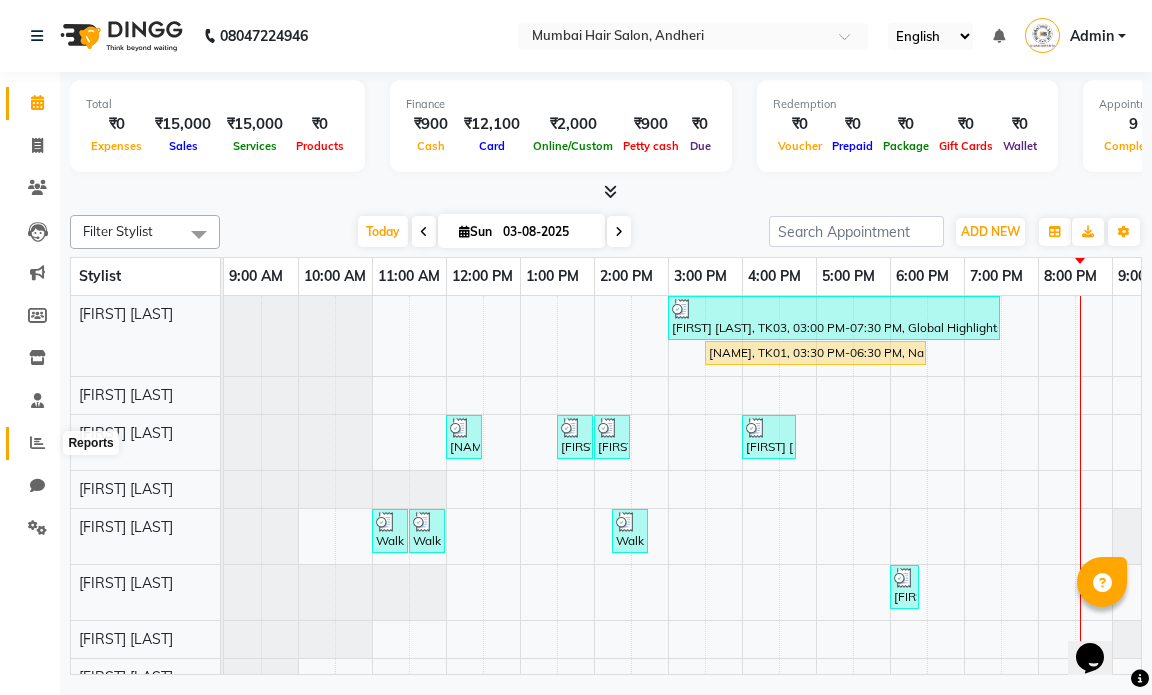 click 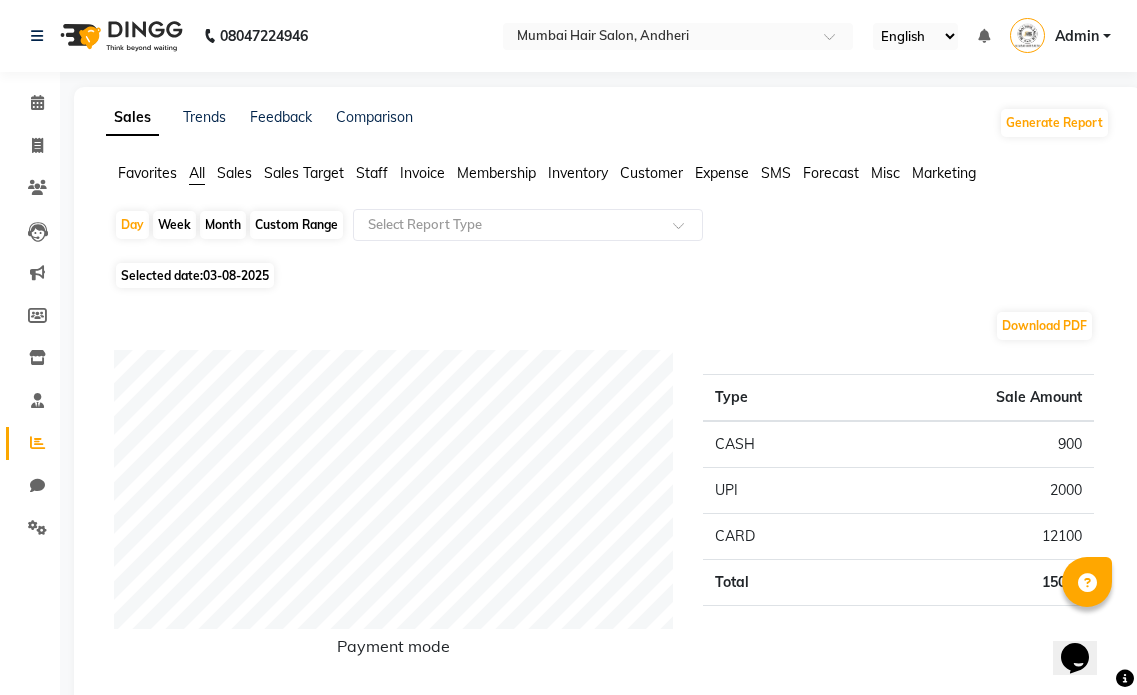 click on "Month" 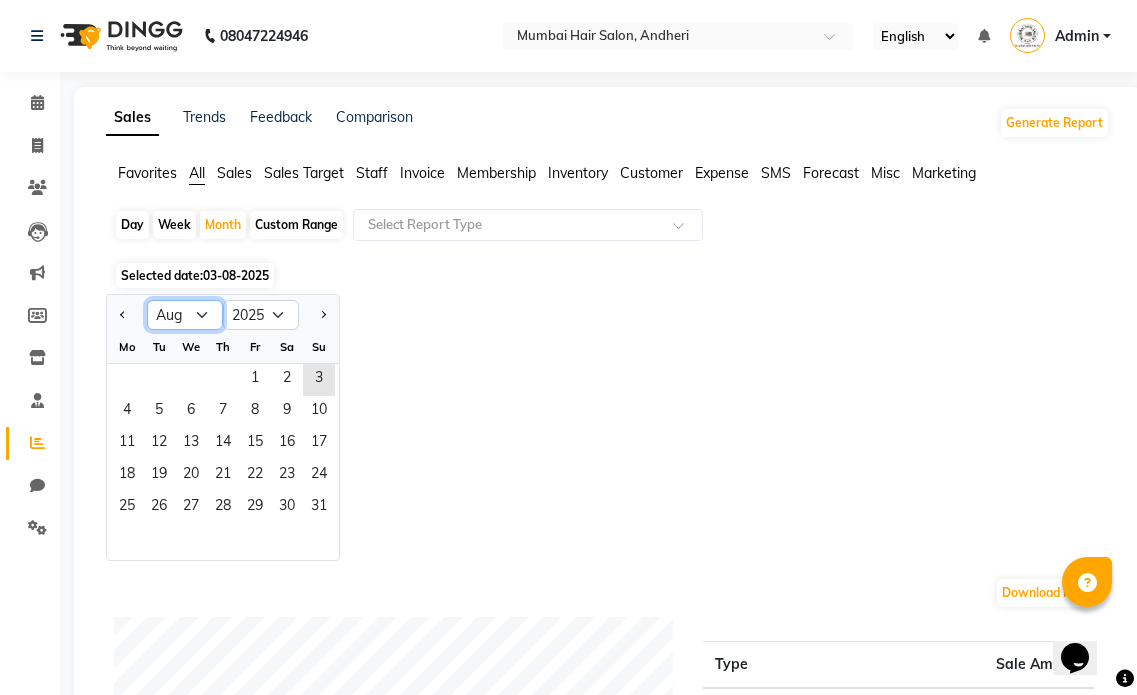 click on "Jan Feb Mar Apr May Jun Jul Aug Sep Oct Nov Dec" 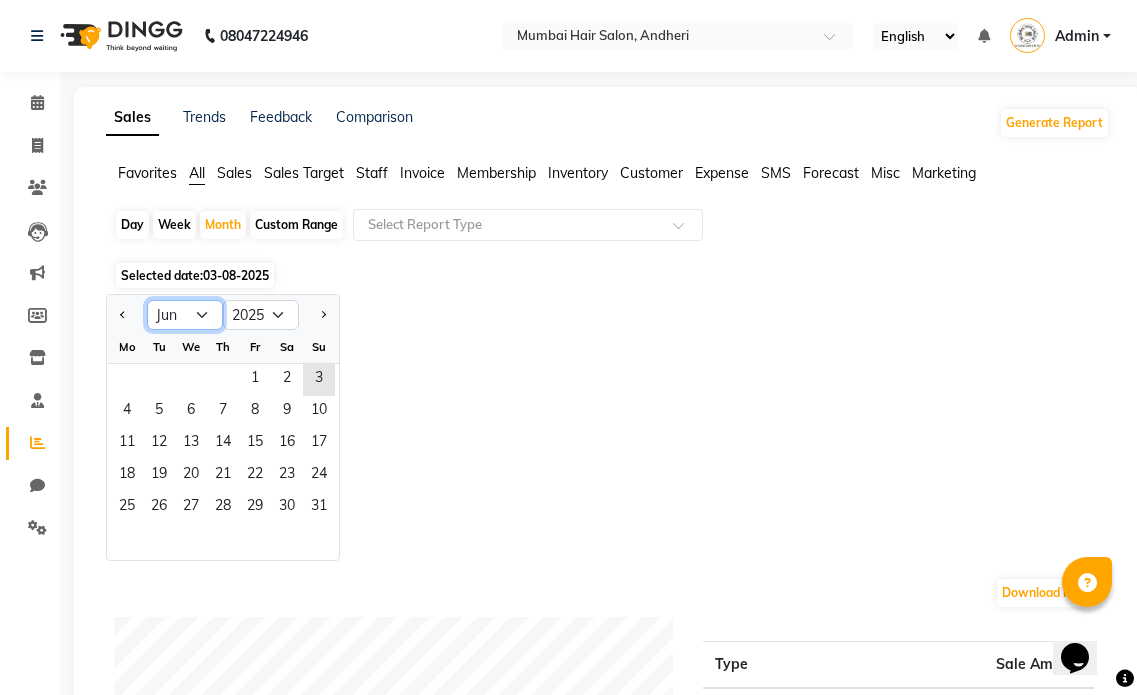 click on "Jan Feb Mar Apr May Jun Jul Aug Sep Oct Nov Dec" 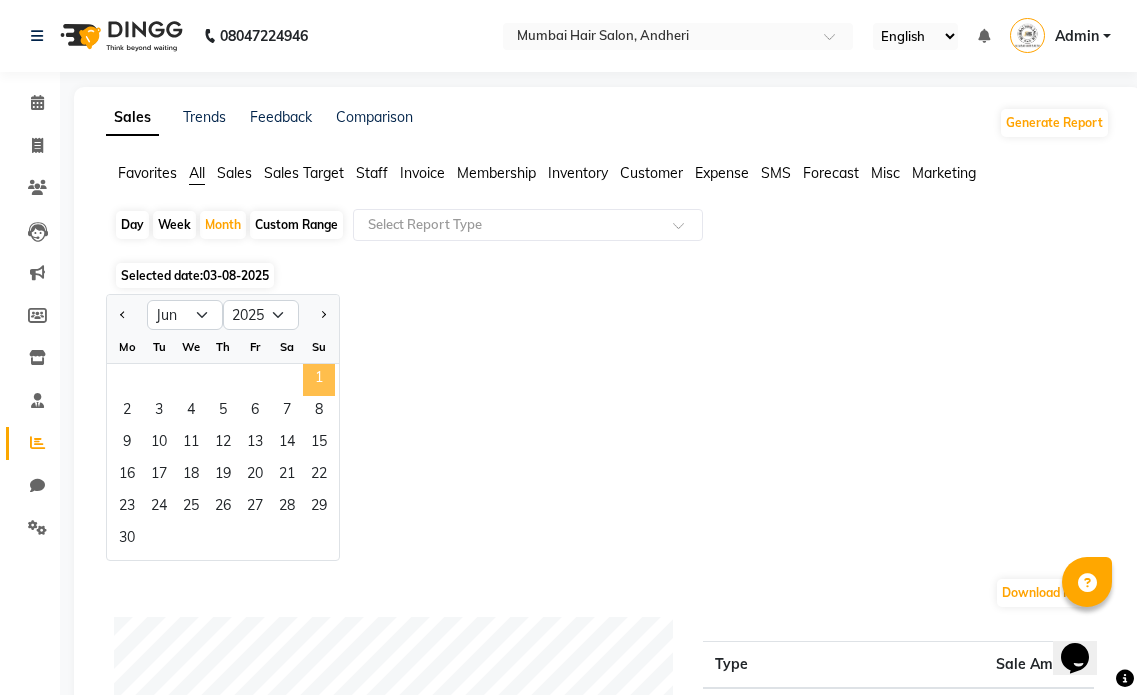 click on "1" 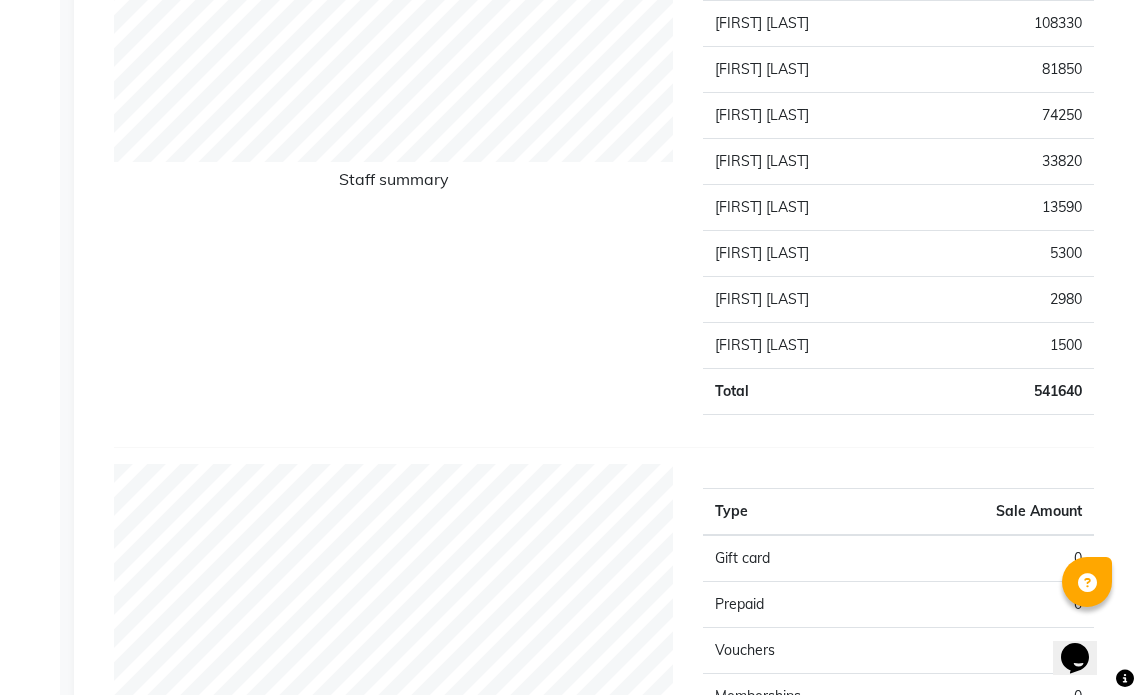 scroll, scrollTop: 900, scrollLeft: 0, axis: vertical 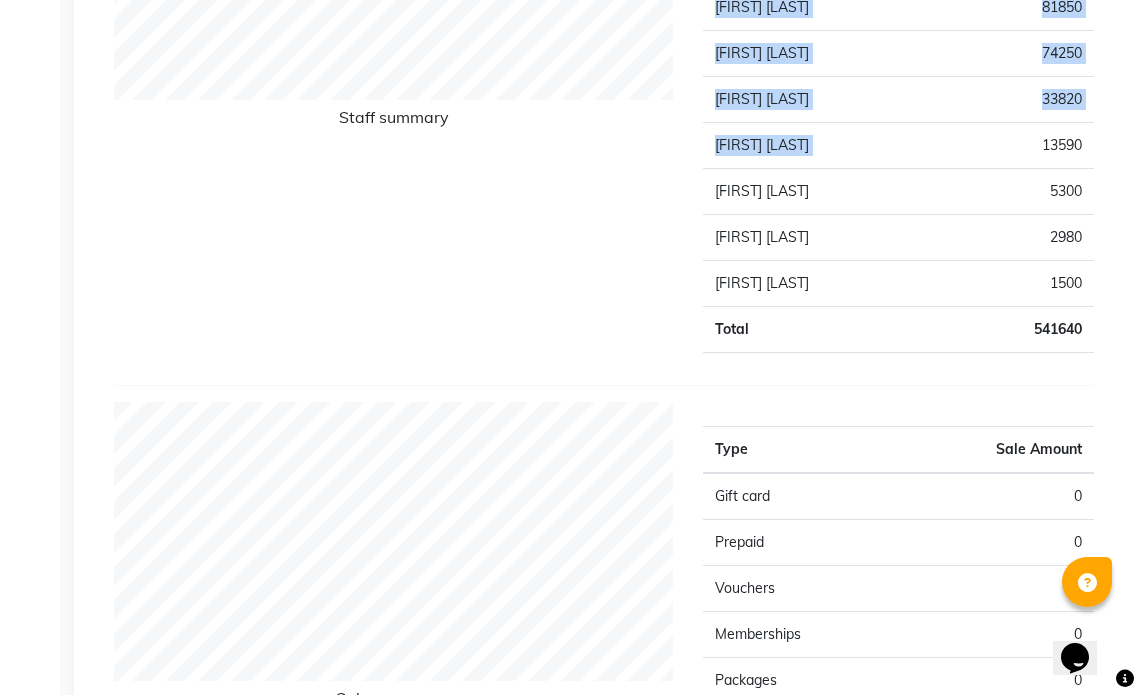 drag, startPoint x: 1030, startPoint y: 145, endPoint x: 1095, endPoint y: 142, distance: 65.06919 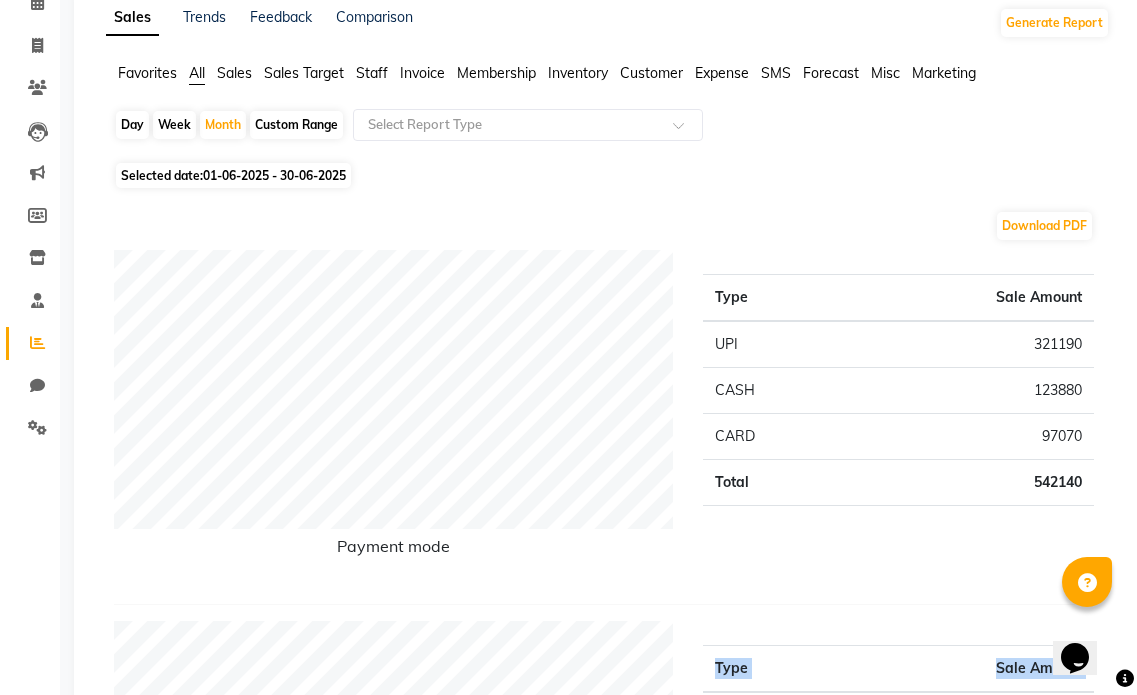 scroll, scrollTop: 0, scrollLeft: 0, axis: both 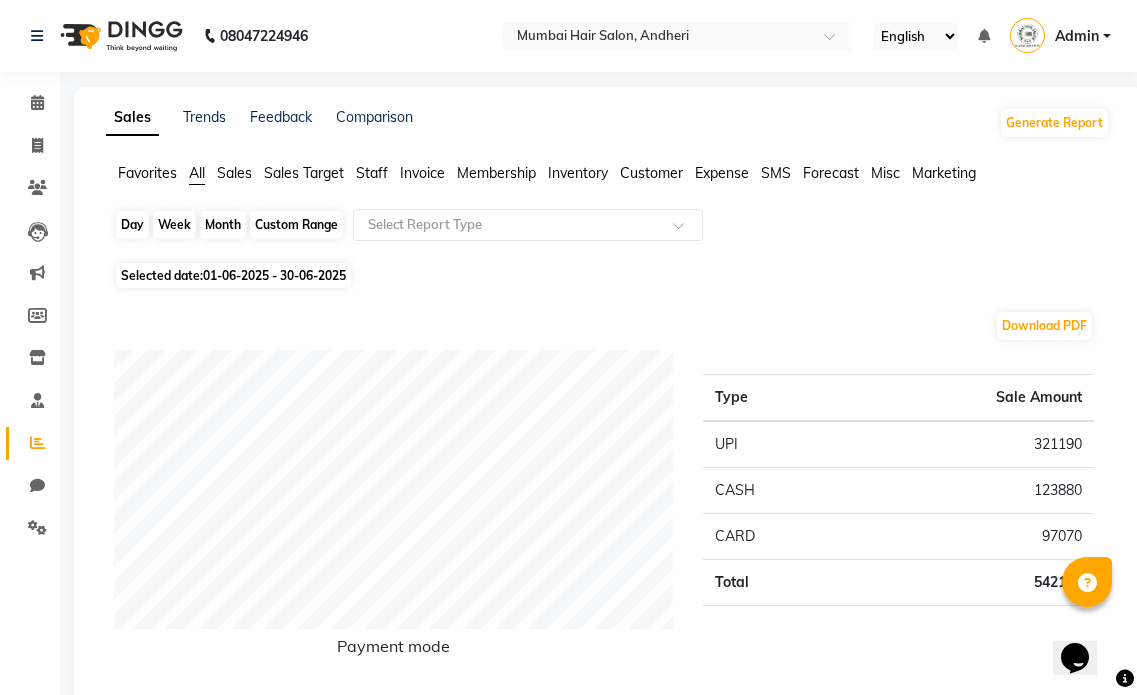 click on "Month" 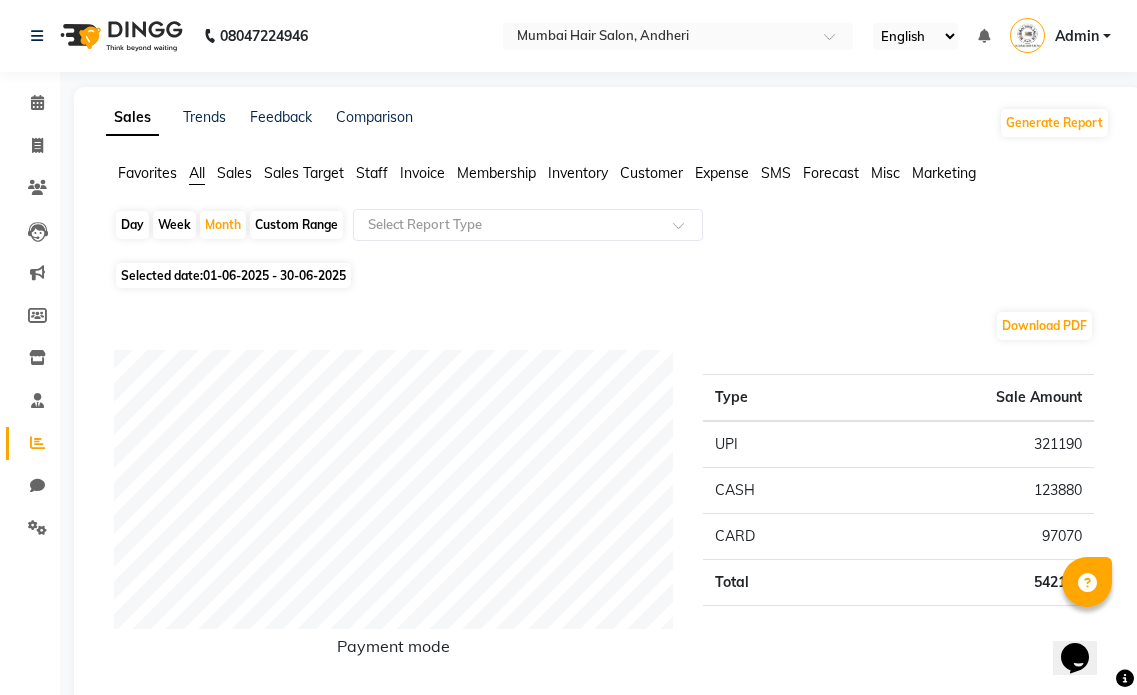 select on "6" 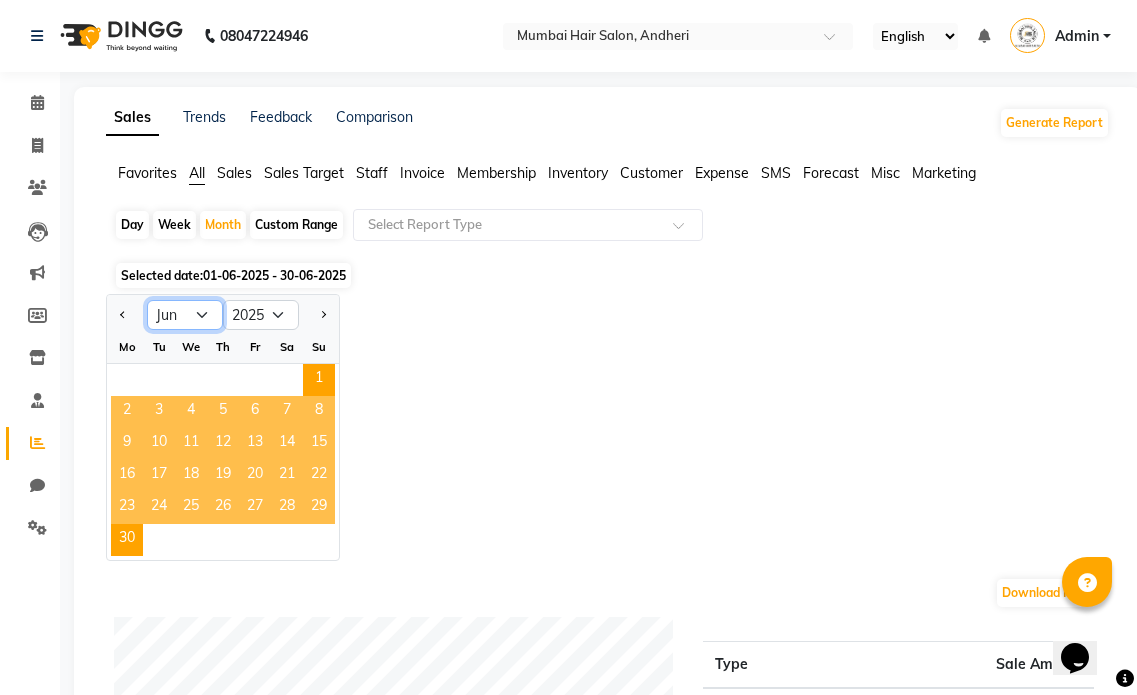 click on "Jan Feb Mar Apr May Jun Jul Aug Sep Oct Nov Dec" 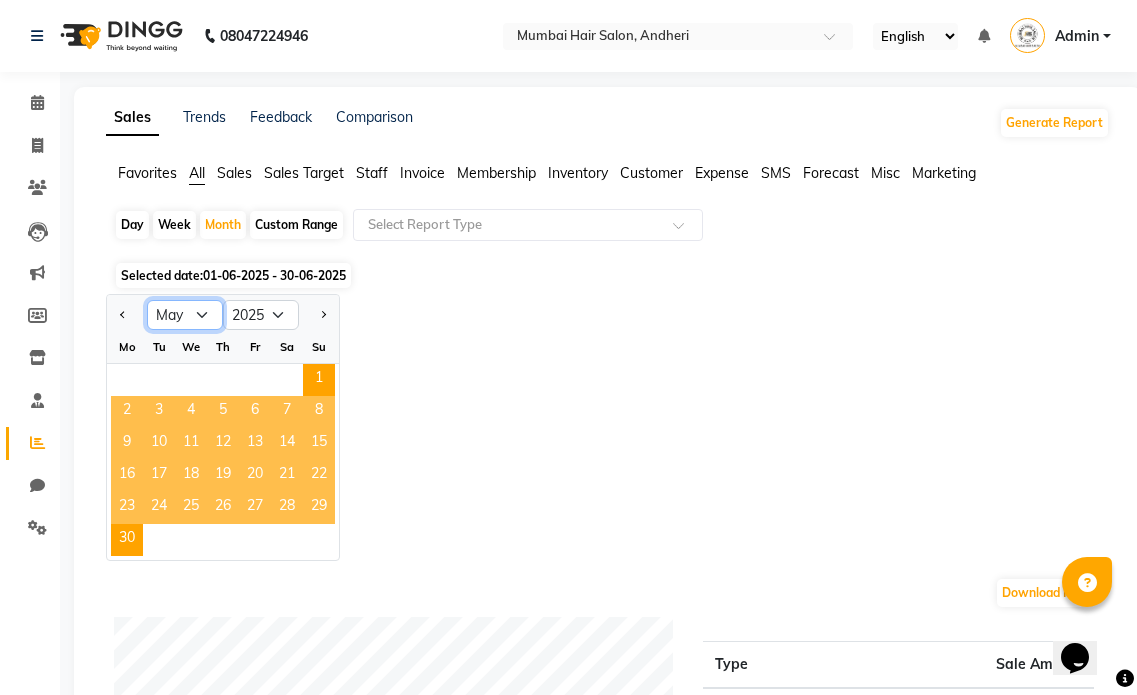 click on "Jan Feb Mar Apr May Jun Jul Aug Sep Oct Nov Dec" 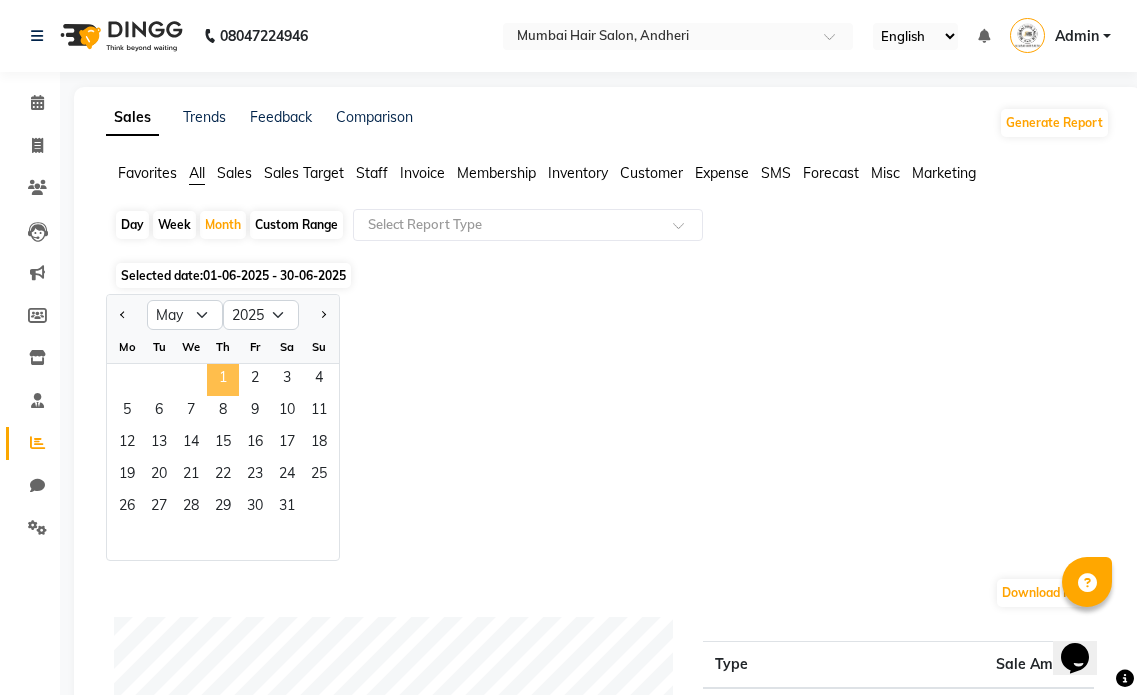 click on "1" 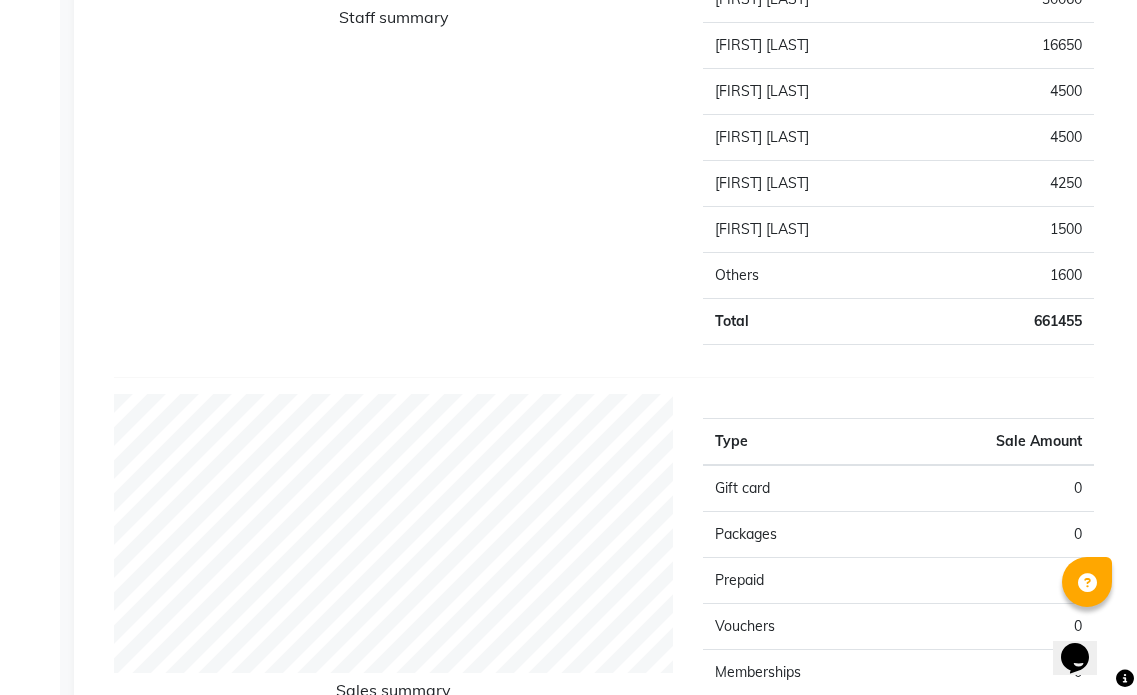 scroll, scrollTop: 900, scrollLeft: 0, axis: vertical 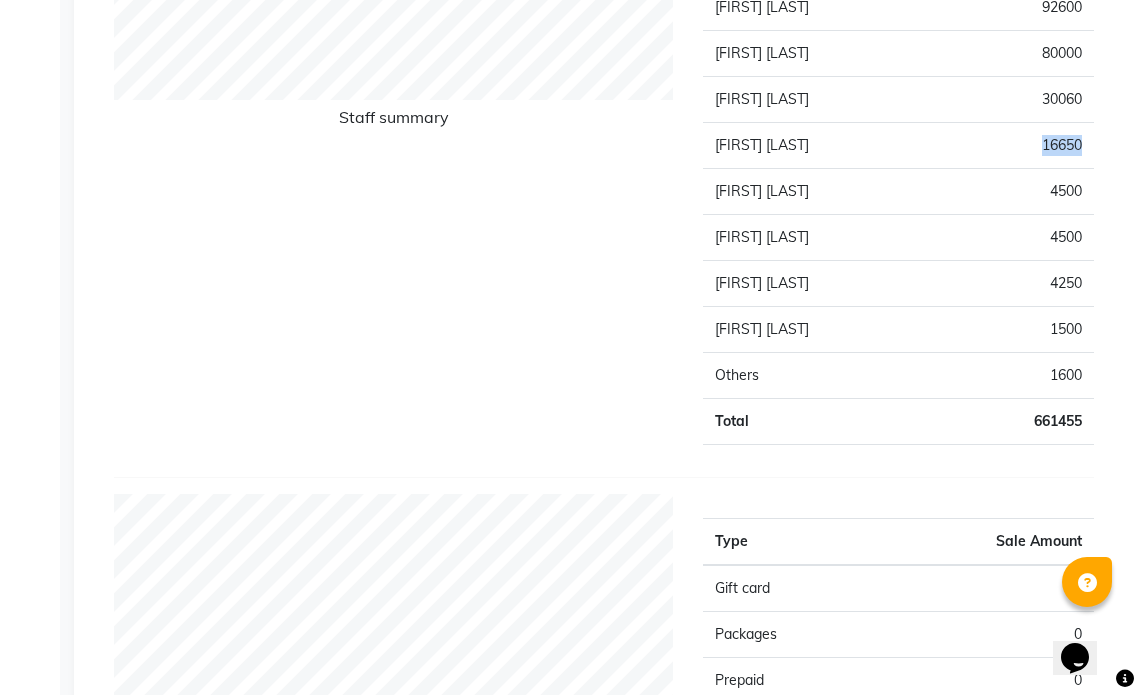 drag, startPoint x: 1051, startPoint y: 141, endPoint x: 1090, endPoint y: 140, distance: 39.012817 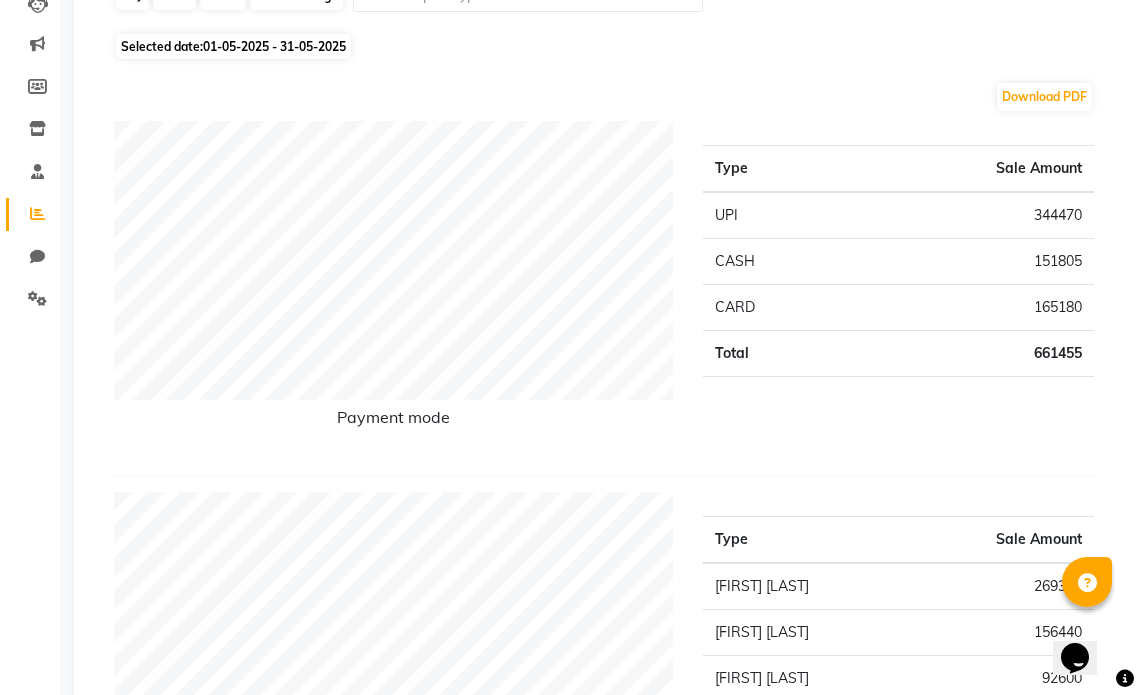 scroll, scrollTop: 0, scrollLeft: 0, axis: both 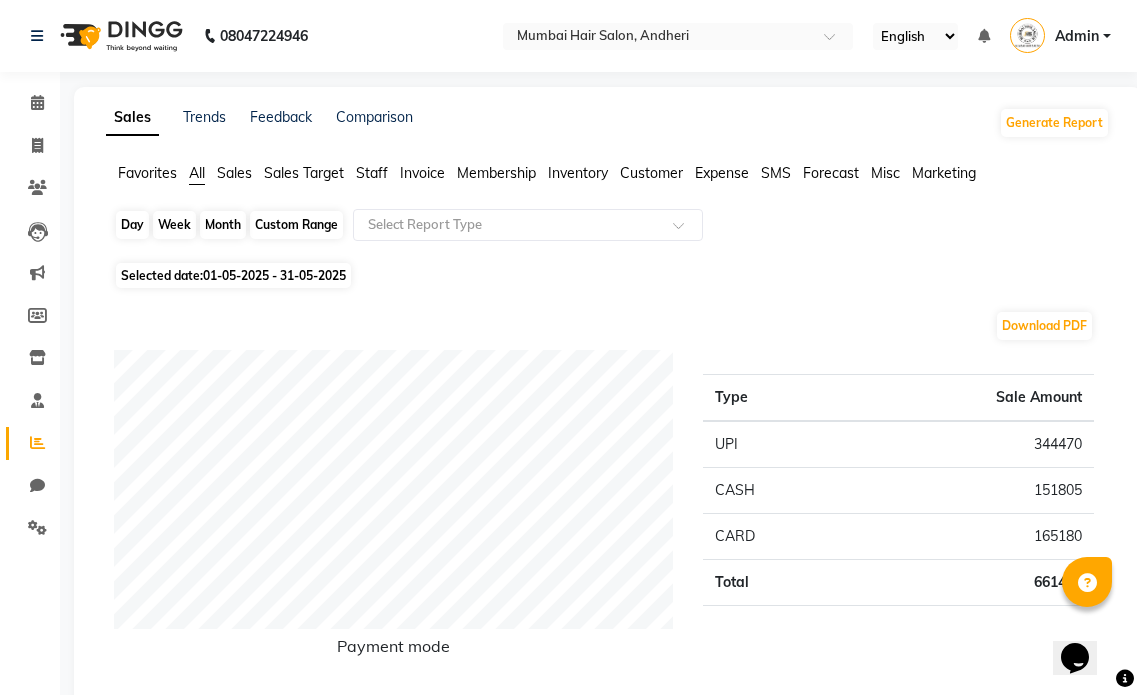 click on "Month" 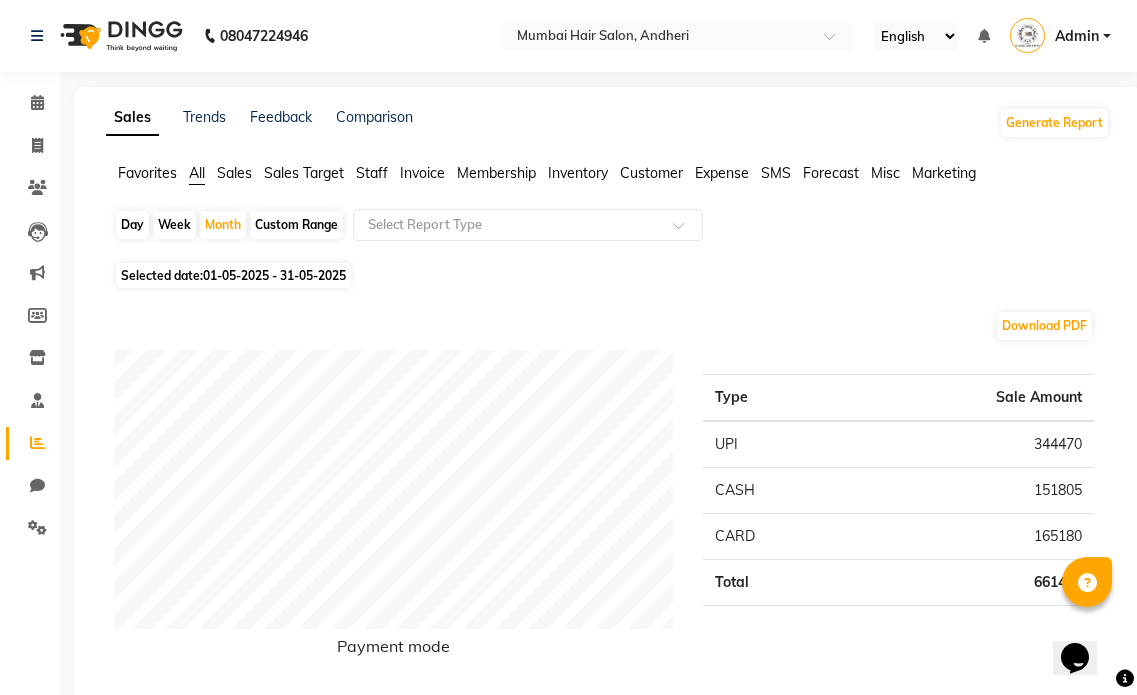 select on "5" 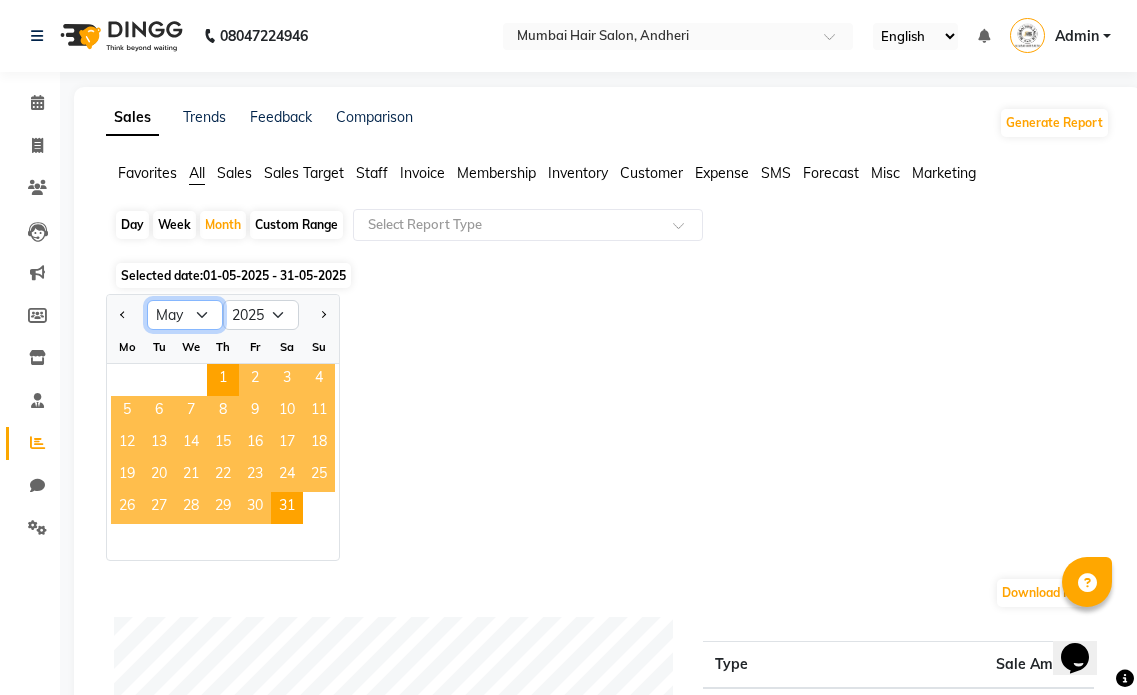 click on "Jan Feb Mar Apr May Jun Jul Aug Sep Oct Nov Dec" 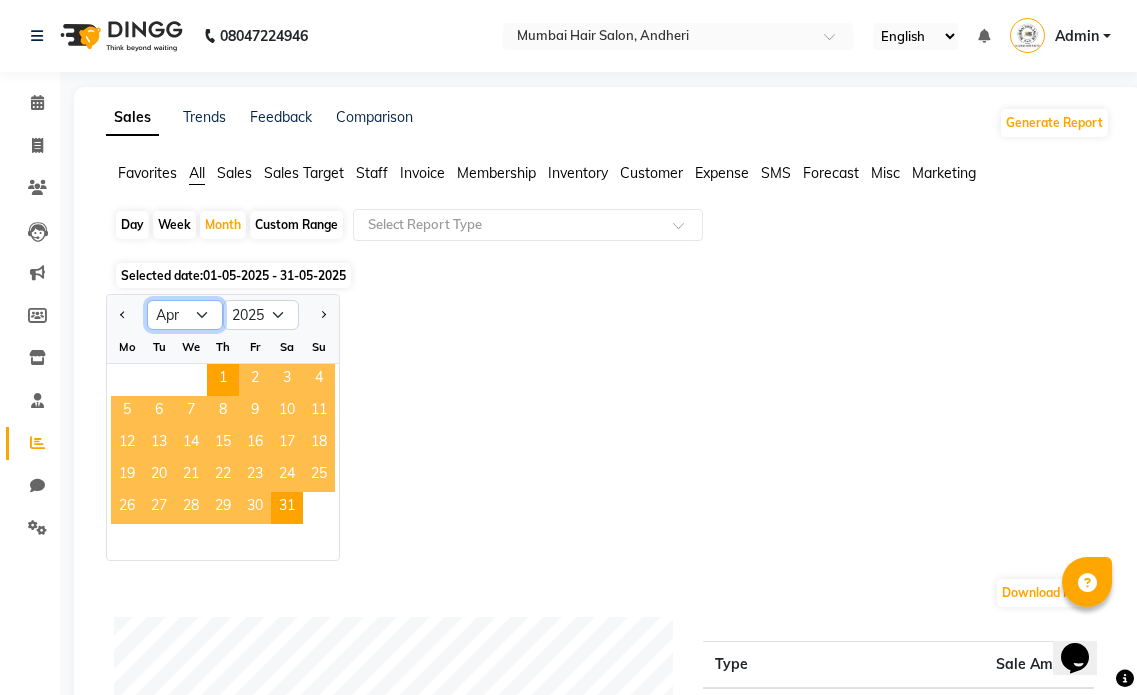 click on "Jan Feb Mar Apr May Jun Jul Aug Sep Oct Nov Dec" 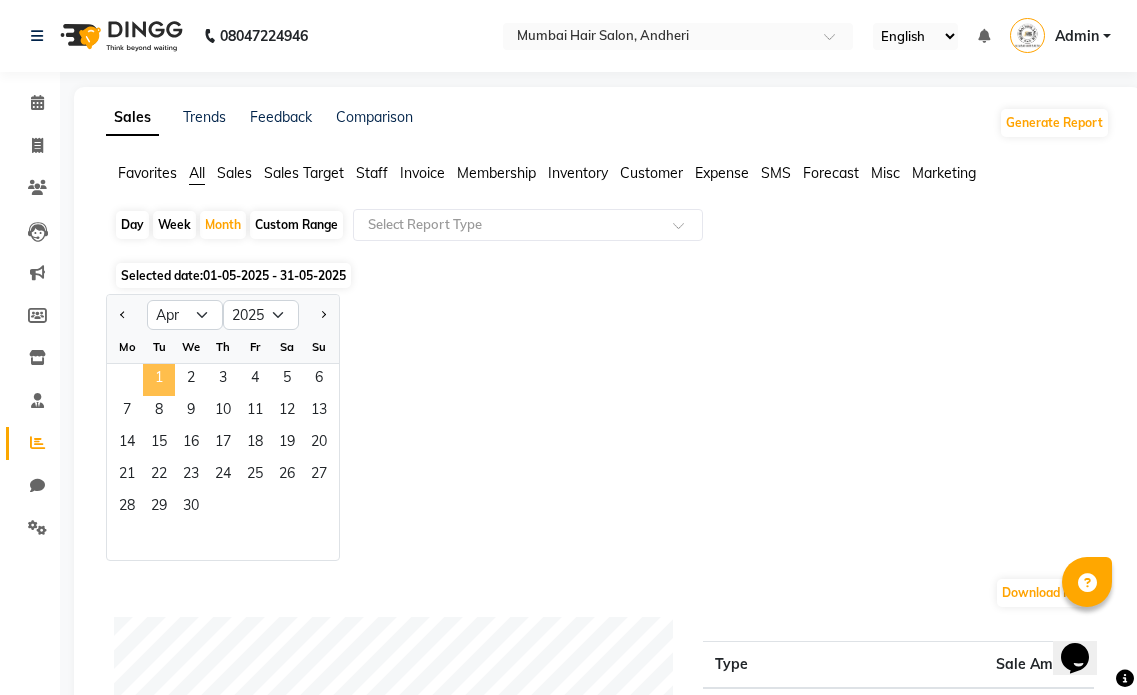 click on "1" 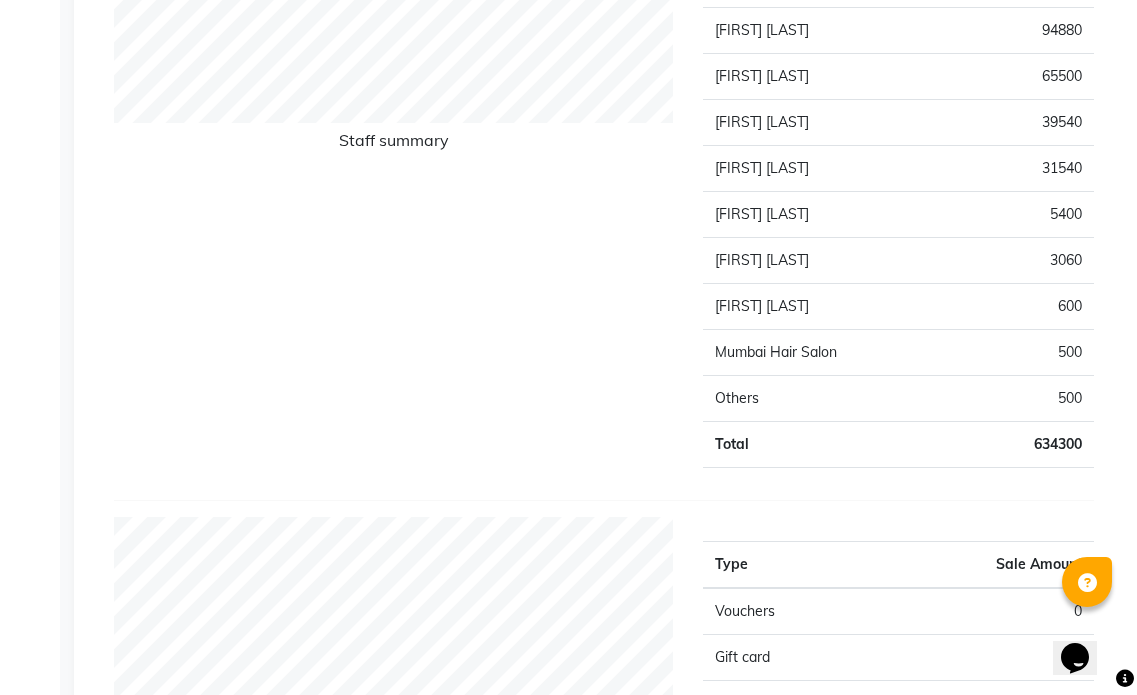 scroll, scrollTop: 700, scrollLeft: 0, axis: vertical 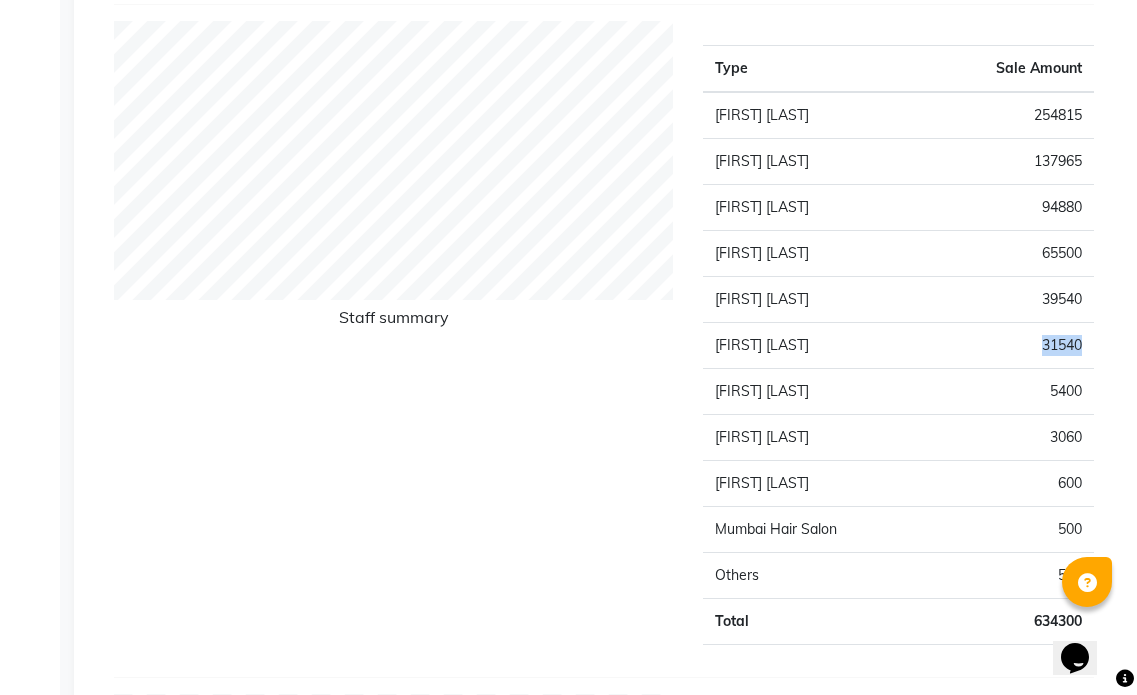 drag, startPoint x: 1056, startPoint y: 348, endPoint x: 1090, endPoint y: 348, distance: 34 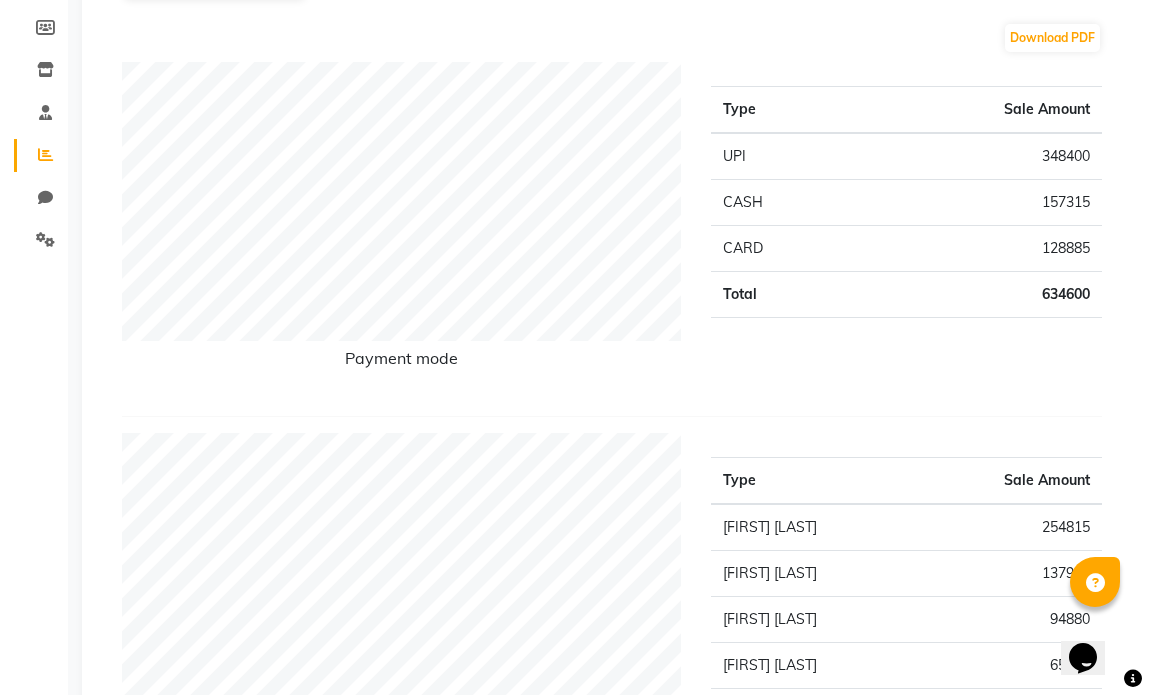 scroll, scrollTop: 0, scrollLeft: 0, axis: both 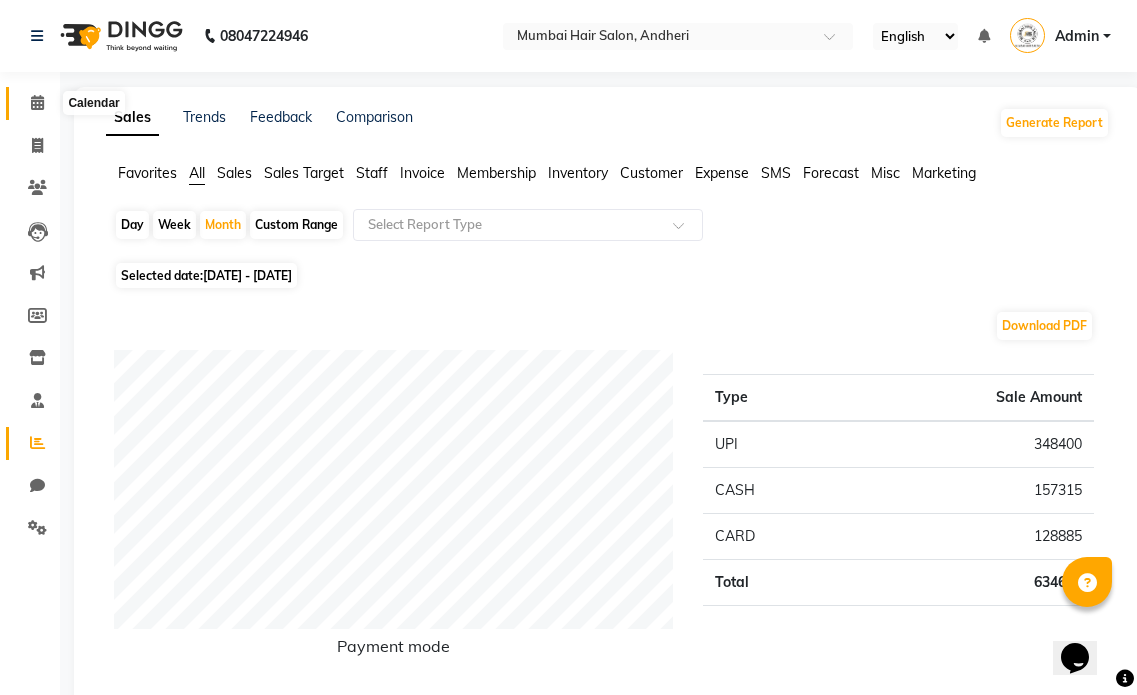 click 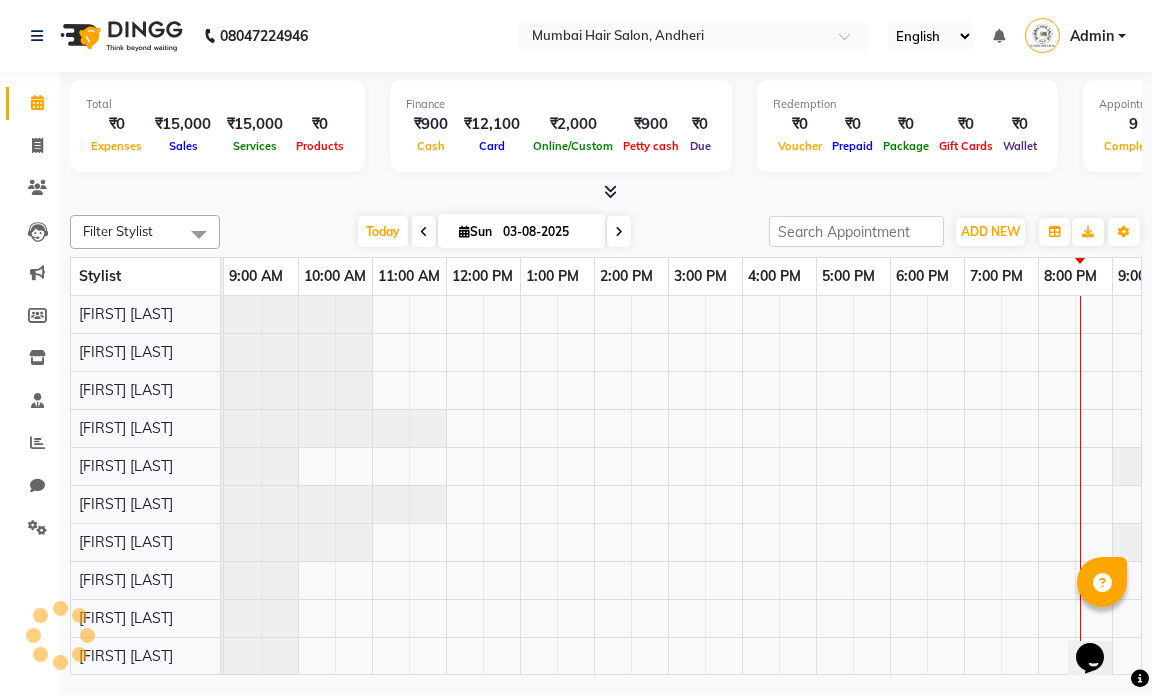 scroll, scrollTop: 0, scrollLeft: 0, axis: both 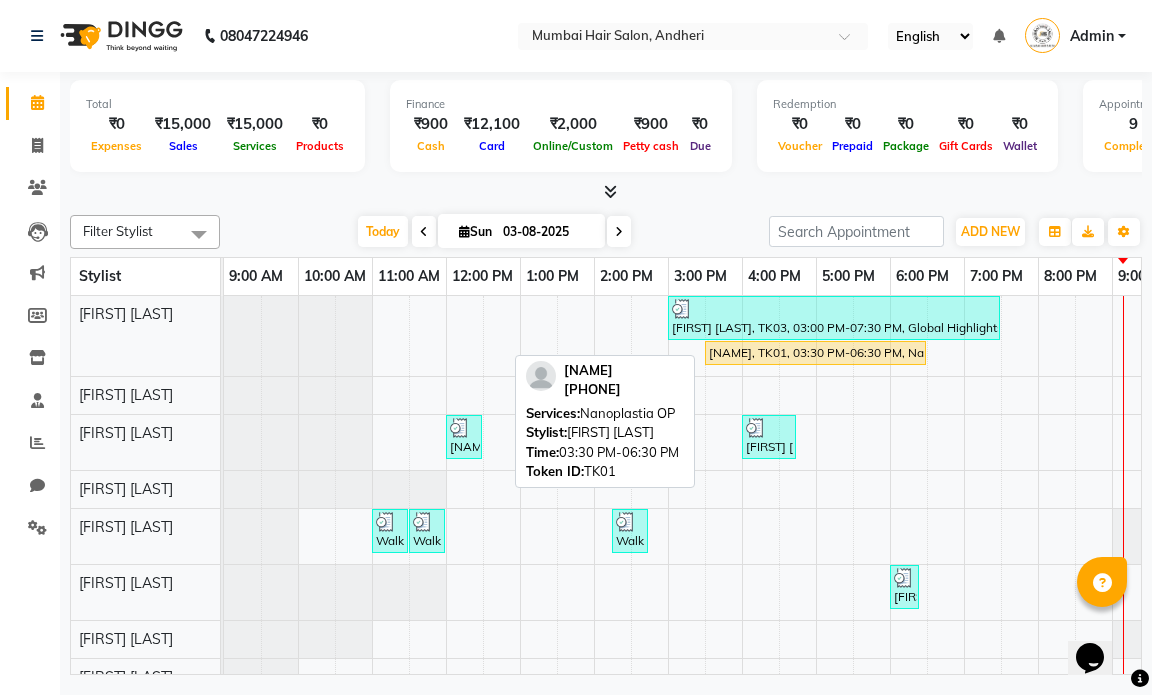 click on "Nishu Mam, TK01, 03:30 PM-06:30 PM, Nanoplastia OP" at bounding box center (815, 353) 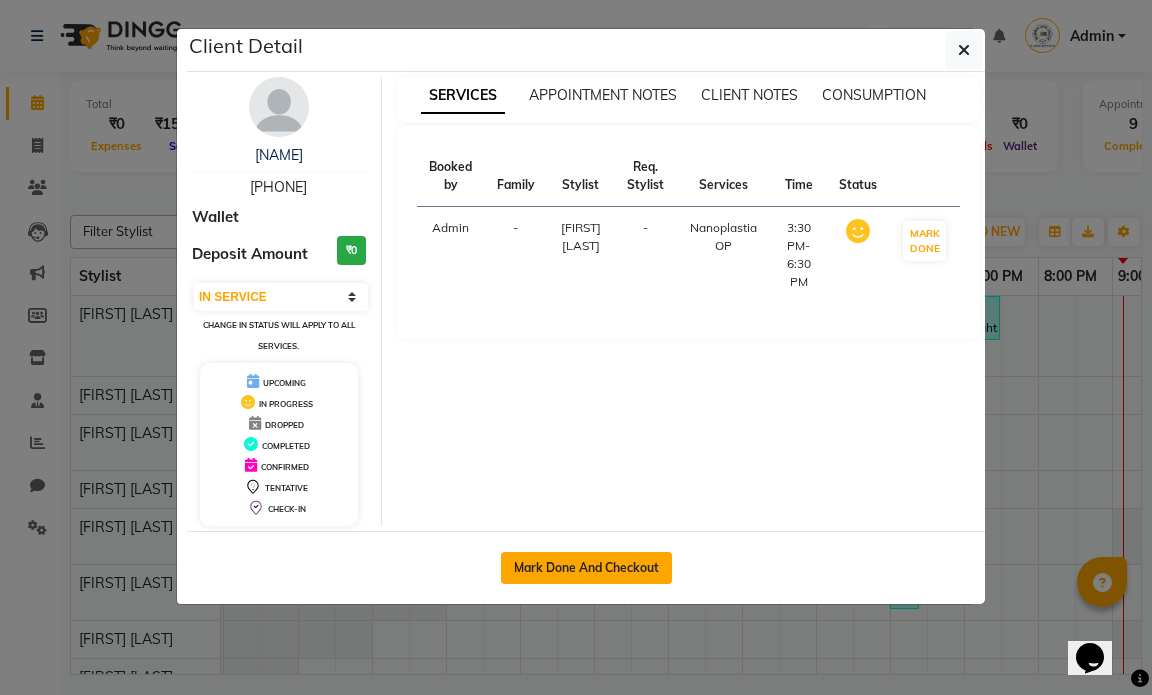 click on "Mark Done And Checkout" 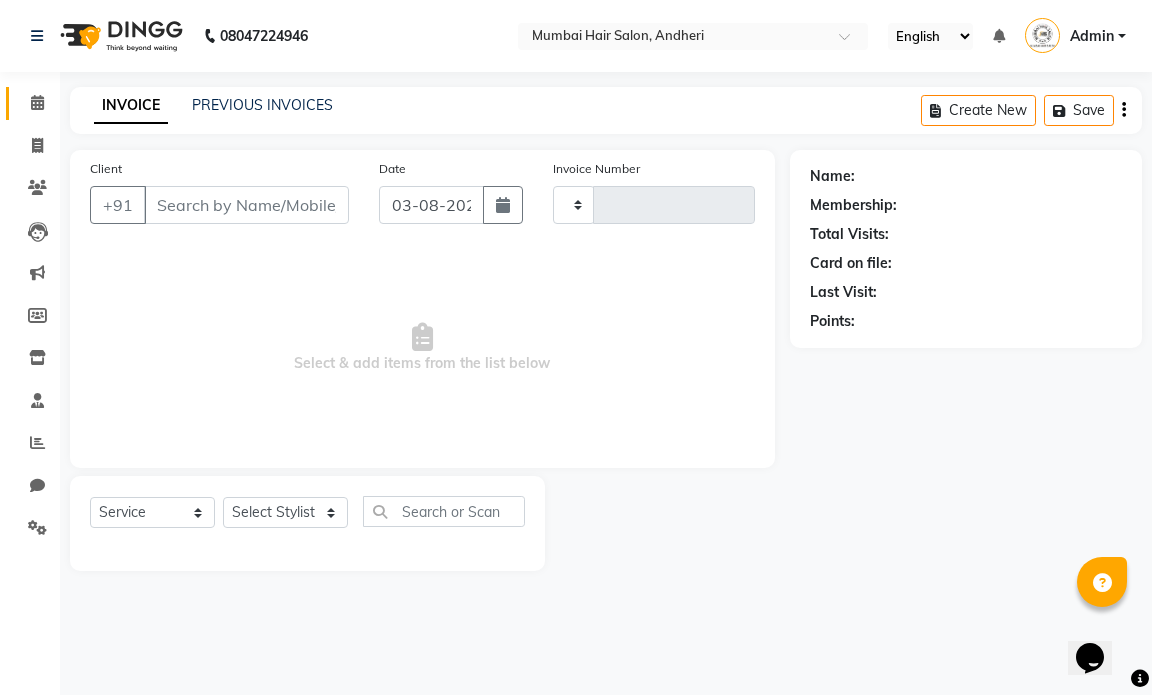 type on "1013" 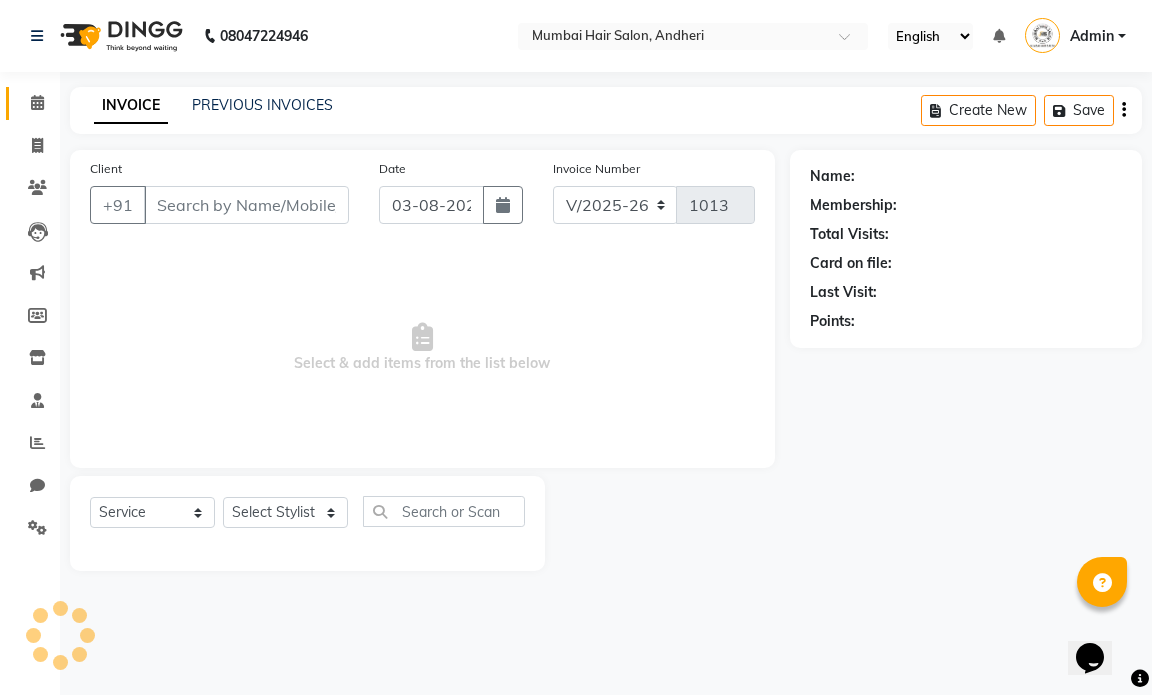 type on "[PHONE]" 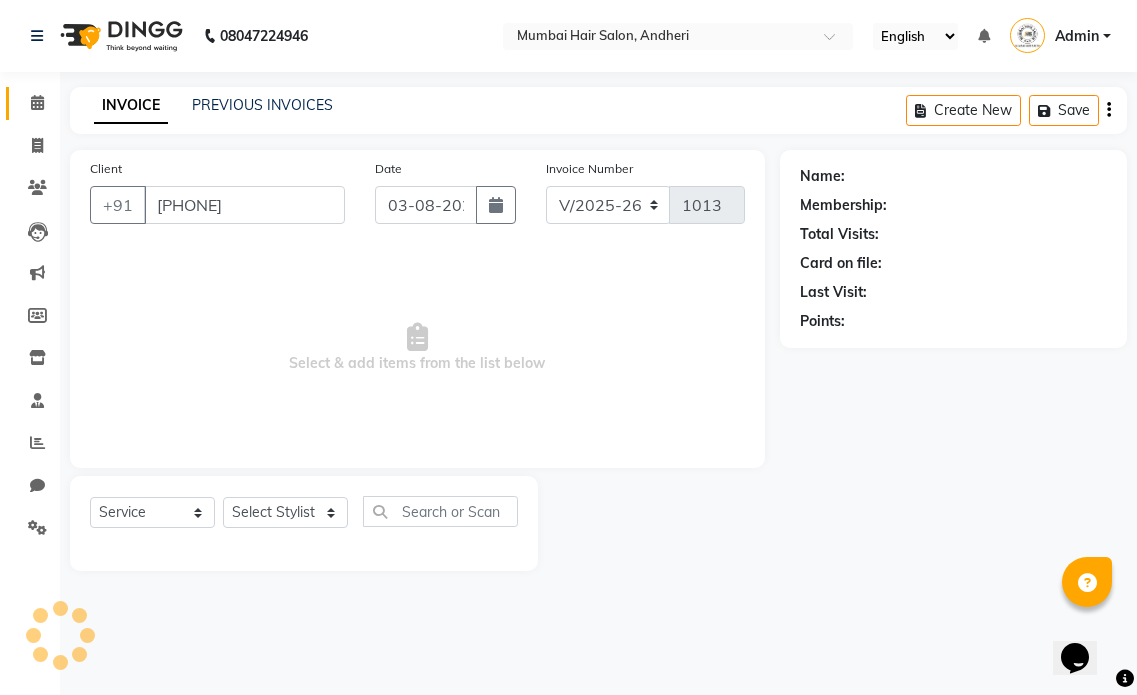 select on "66010" 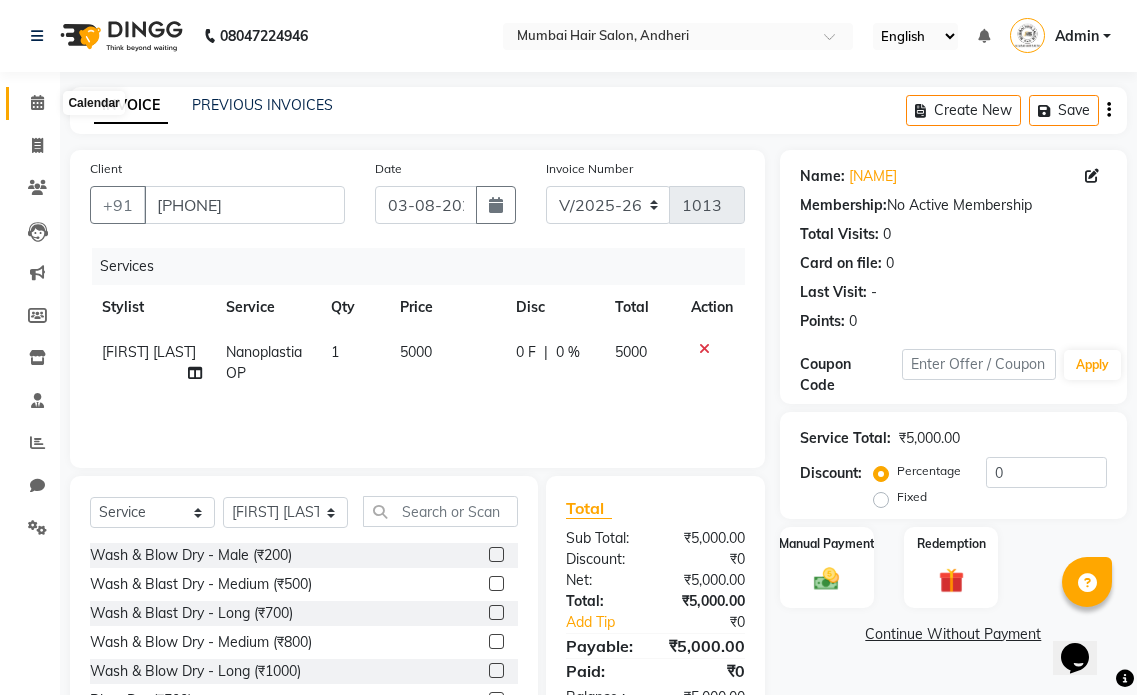 click 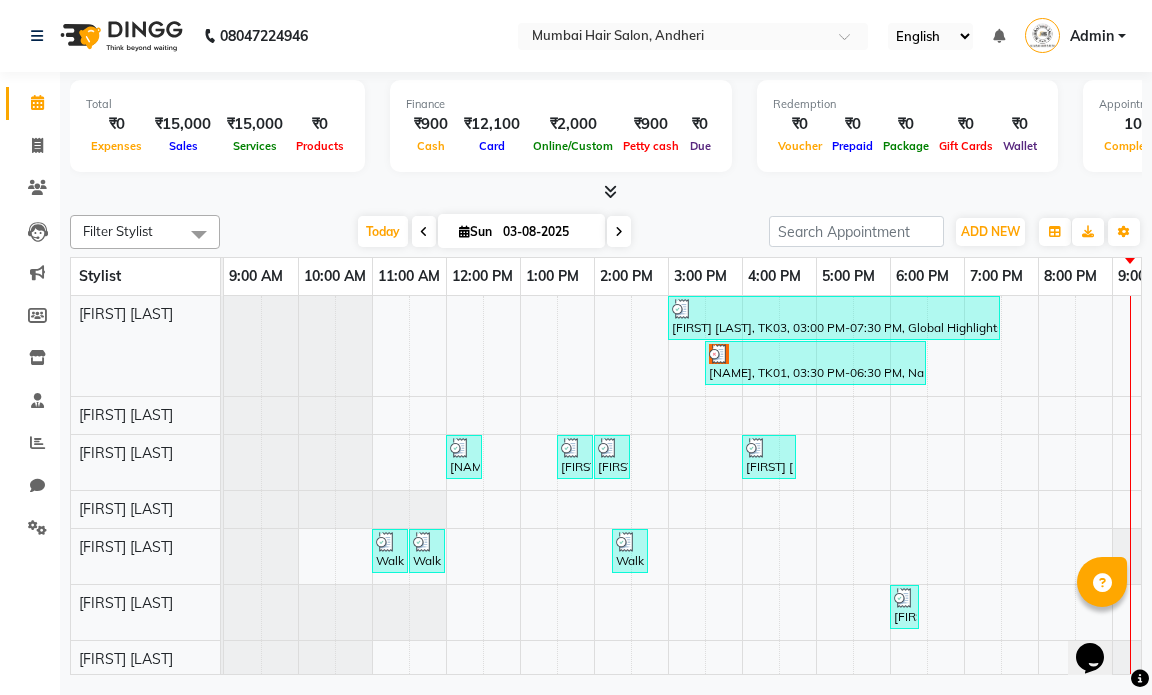 scroll, scrollTop: 0, scrollLeft: 0, axis: both 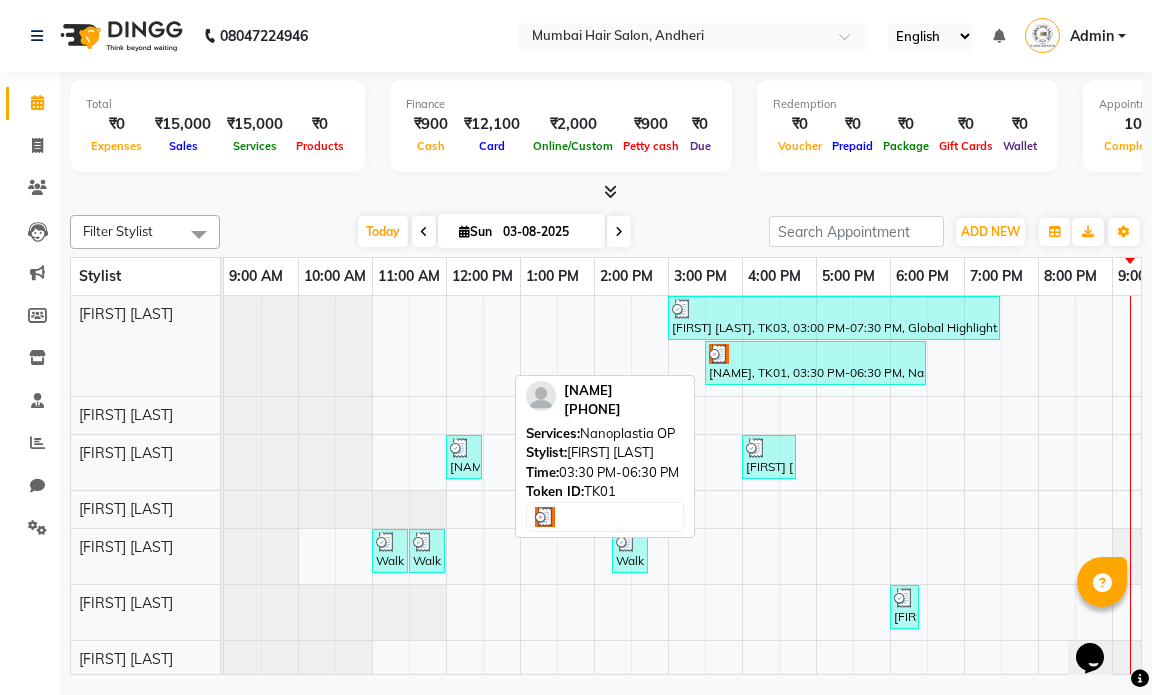 click at bounding box center [815, 354] 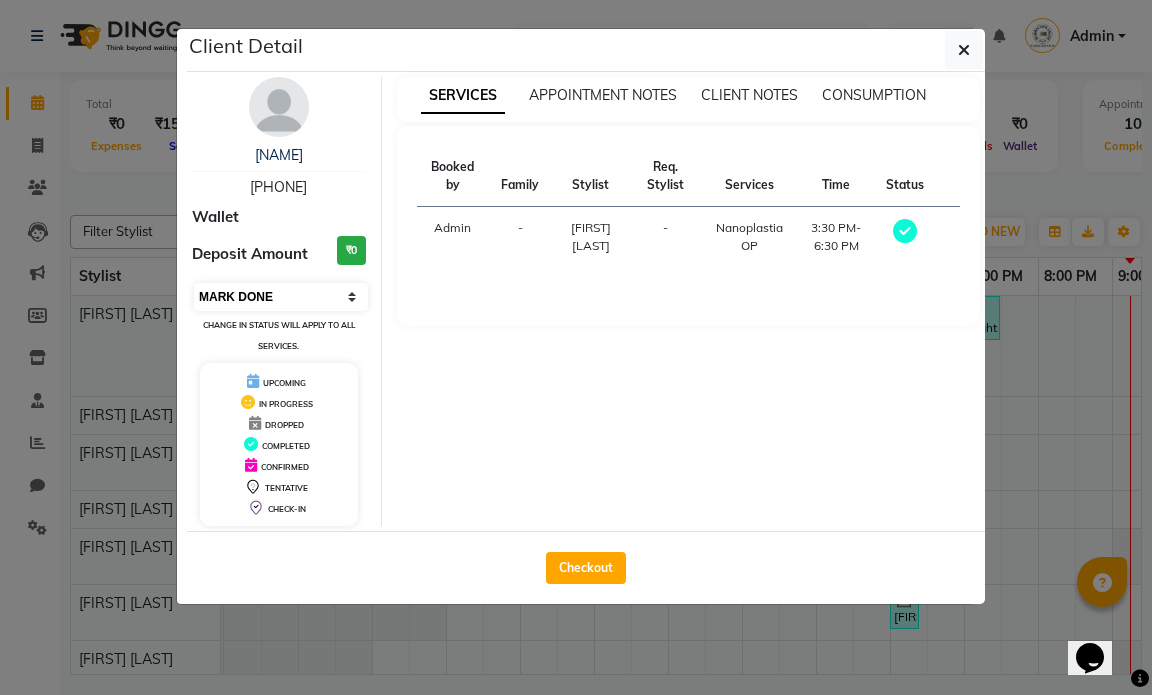click on "Select MARK DONE UPCOMING" at bounding box center [281, 297] 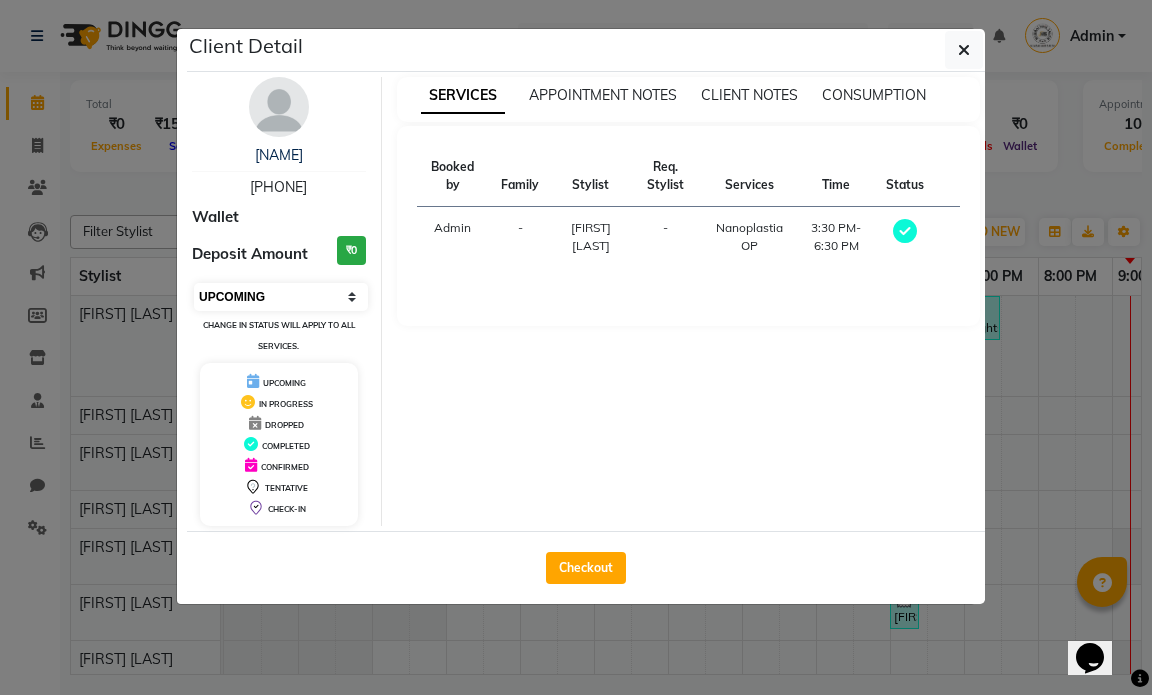 click on "Select MARK DONE UPCOMING" at bounding box center [281, 297] 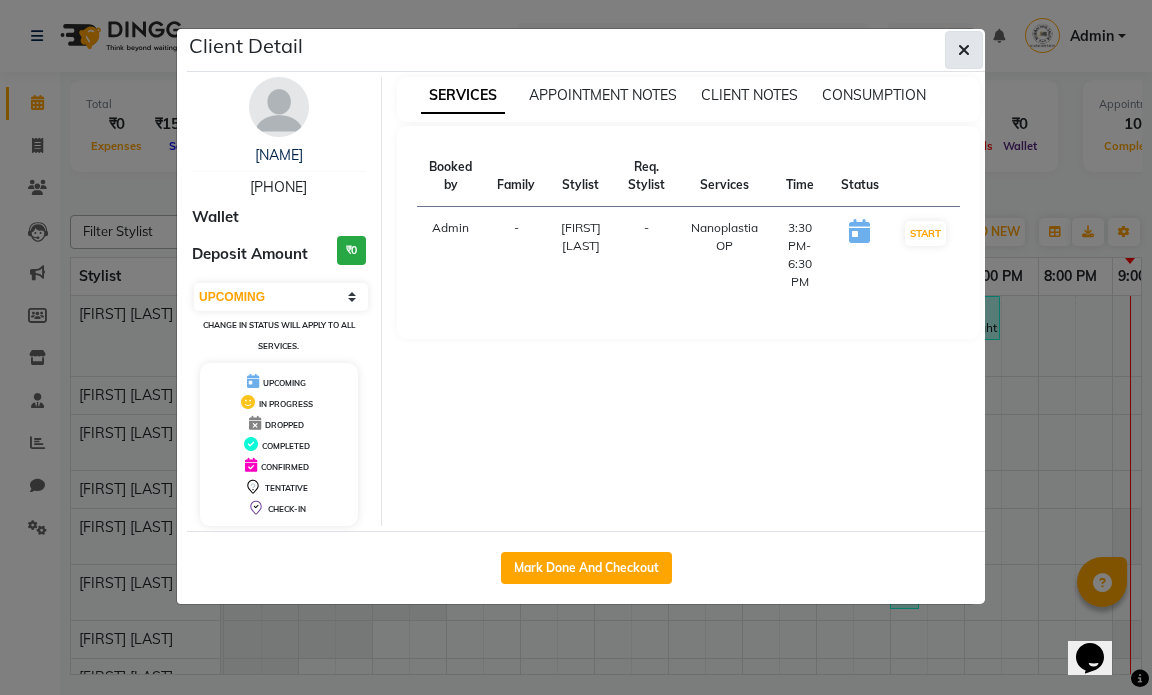 click 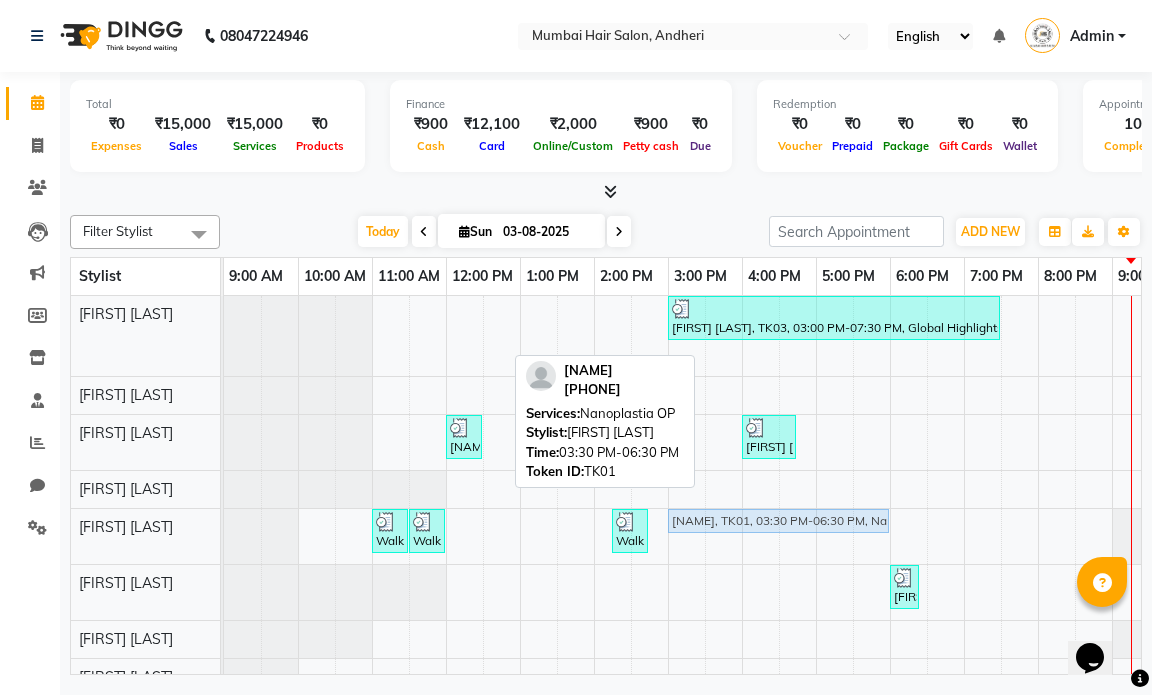 drag, startPoint x: 752, startPoint y: 352, endPoint x: 698, endPoint y: 562, distance: 216.83173 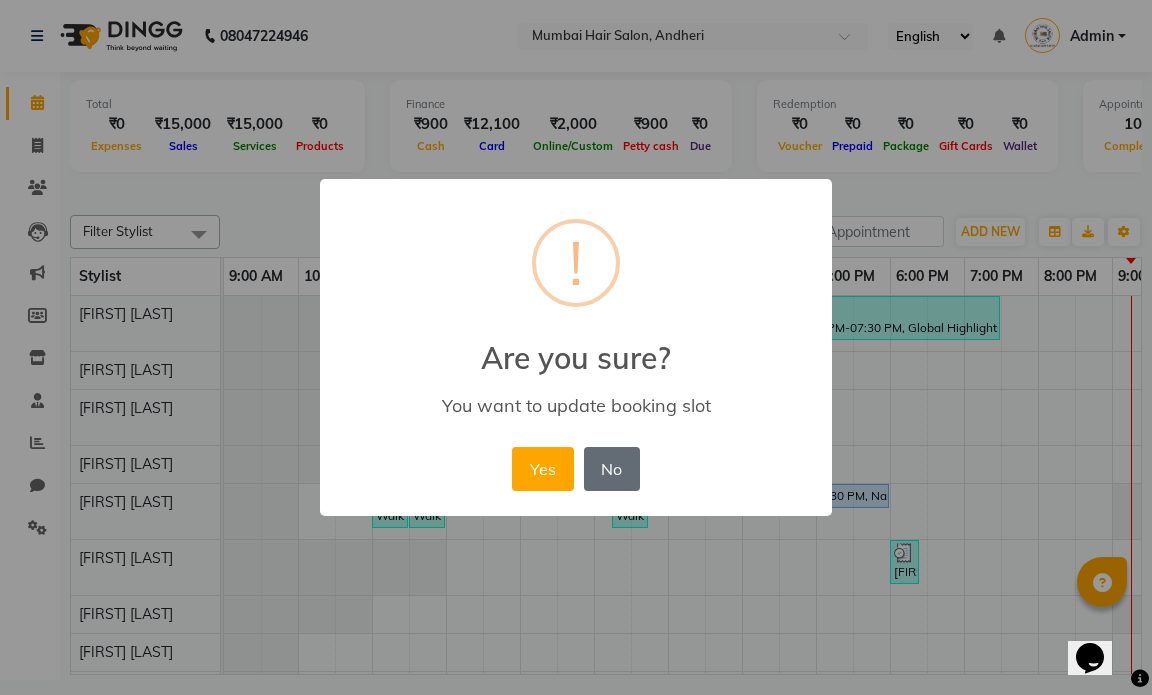 click on "No" at bounding box center [612, 469] 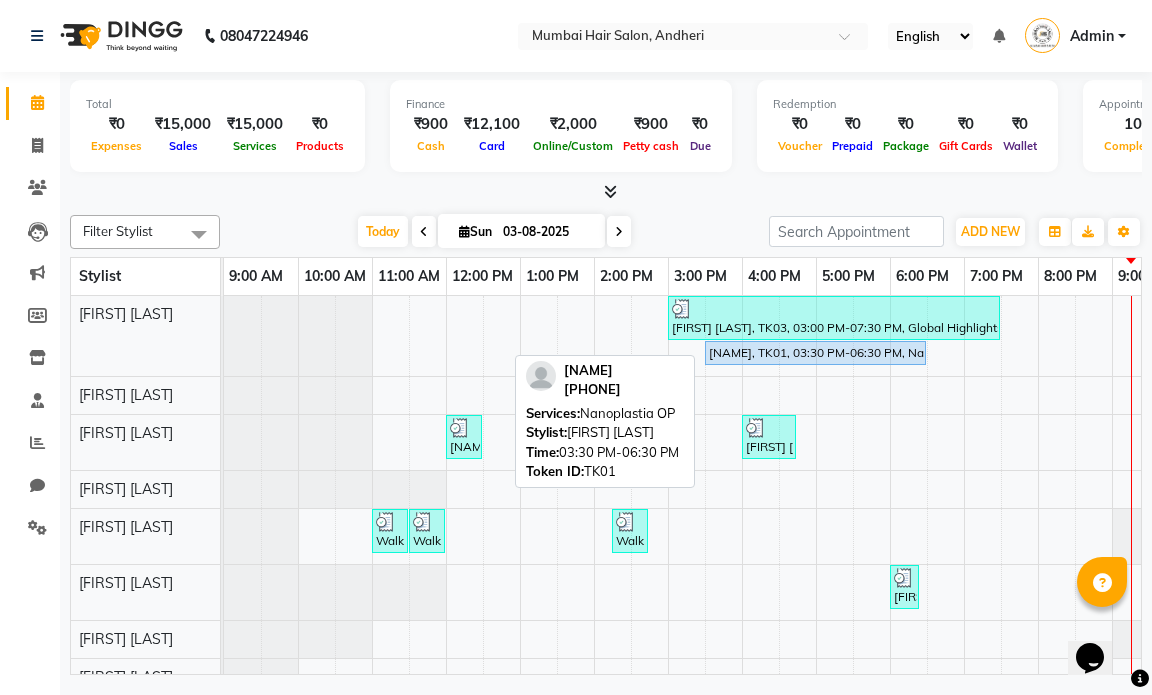 scroll, scrollTop: 49, scrollLeft: 0, axis: vertical 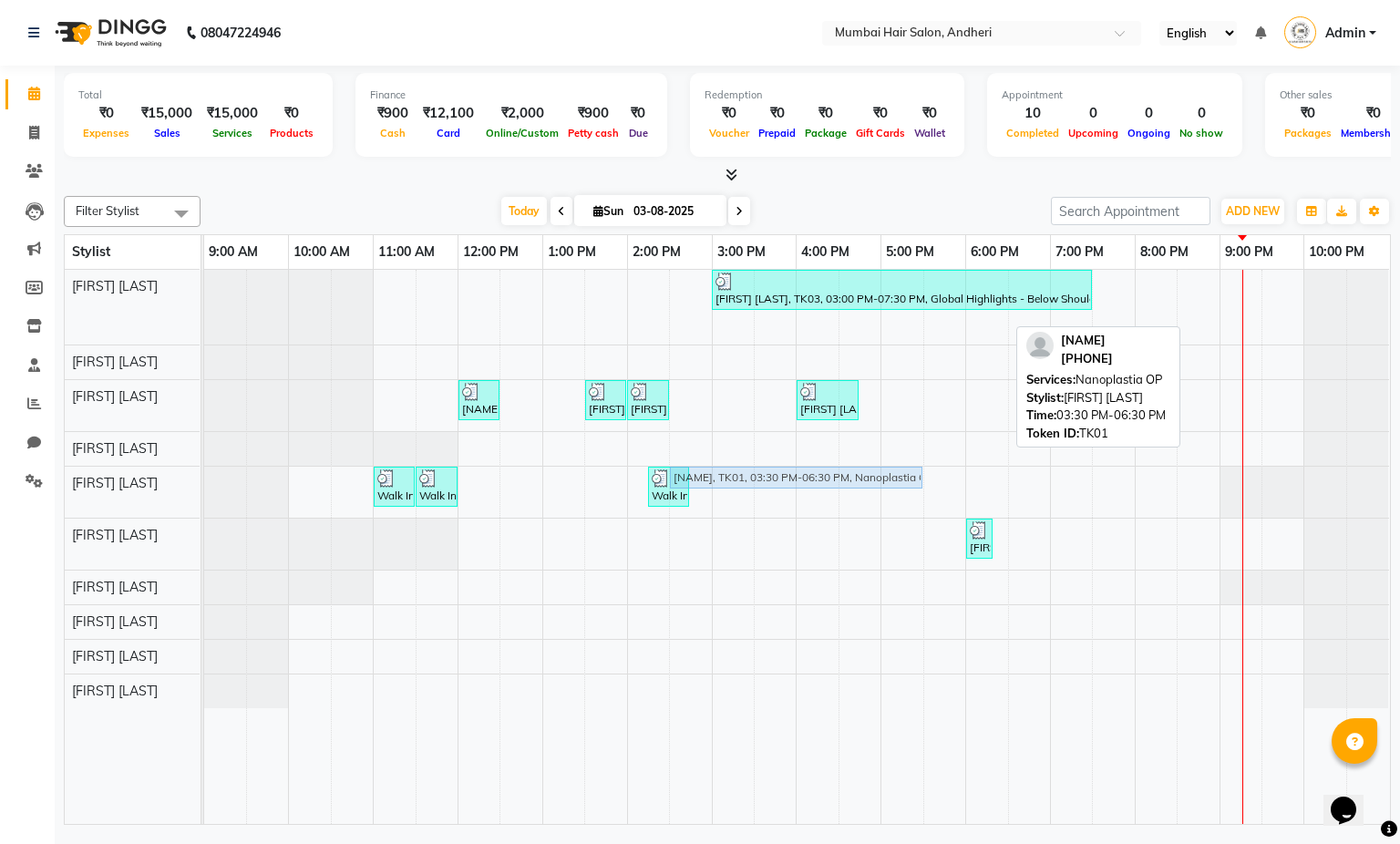 drag, startPoint x: 820, startPoint y: 321, endPoint x: 748, endPoint y: 497, distance: 190.15783 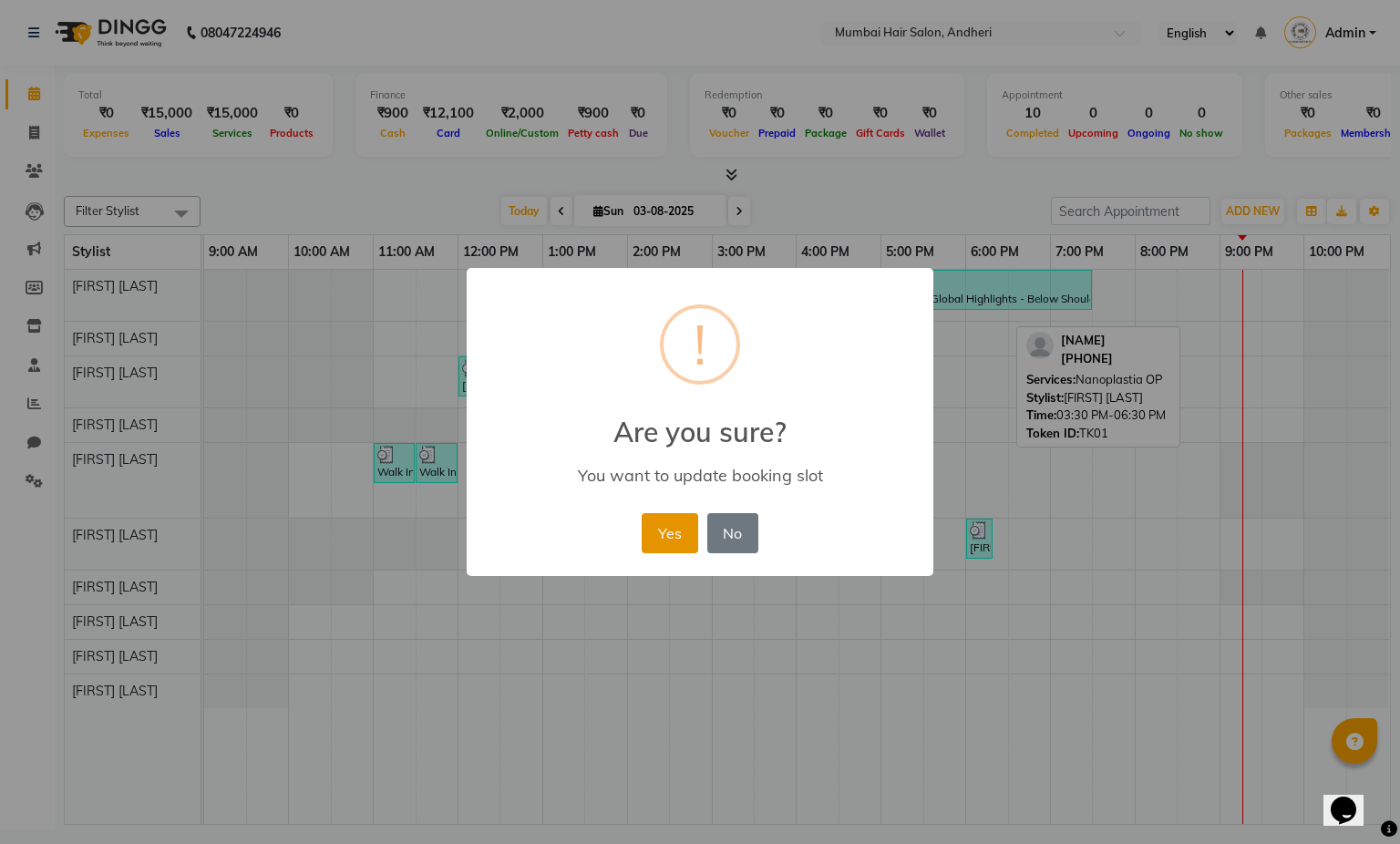 click on "Yes" at bounding box center [669, 533] 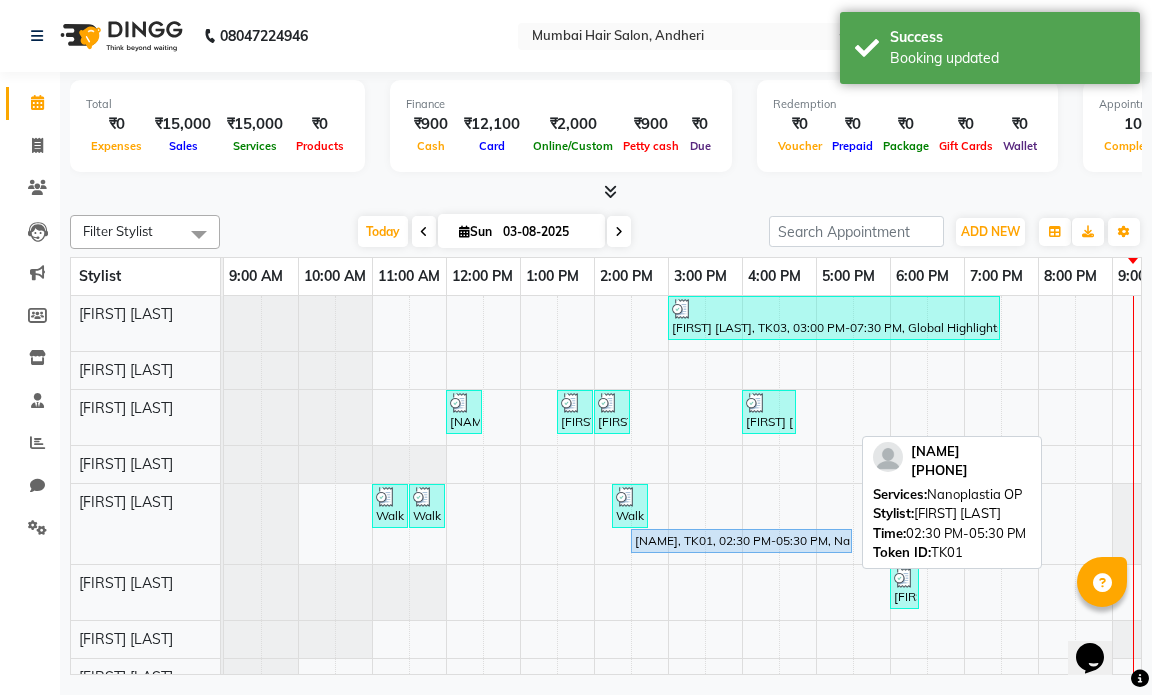 click on "Nishu Mam, TK01, 02:30 PM-05:30 PM, Nanoplastia OP" at bounding box center [741, 541] 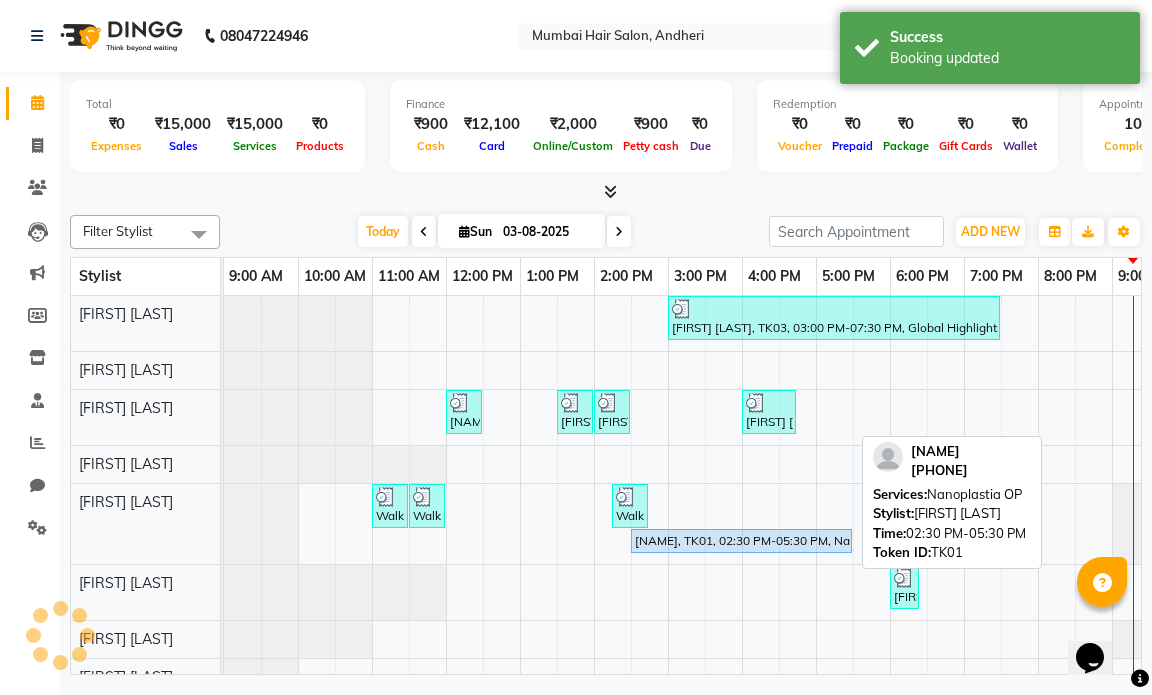 click on "Nishu Mam, TK01, 02:30 PM-05:30 PM, Nanoplastia OP" at bounding box center (741, 541) 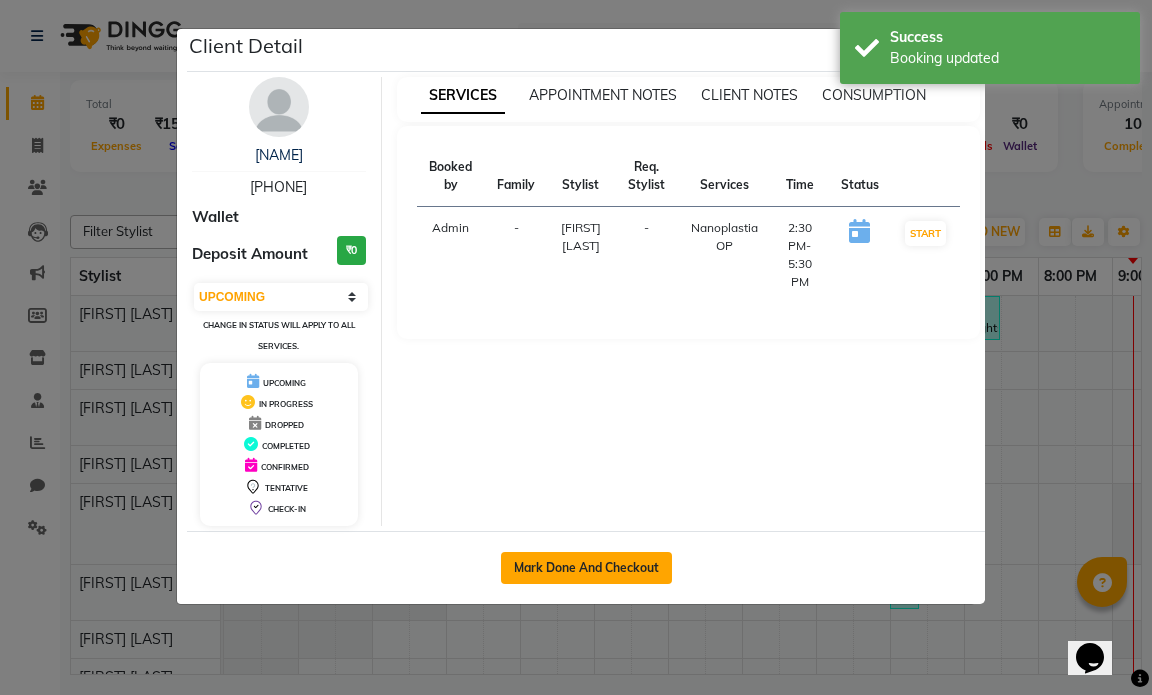click on "Mark Done And Checkout" 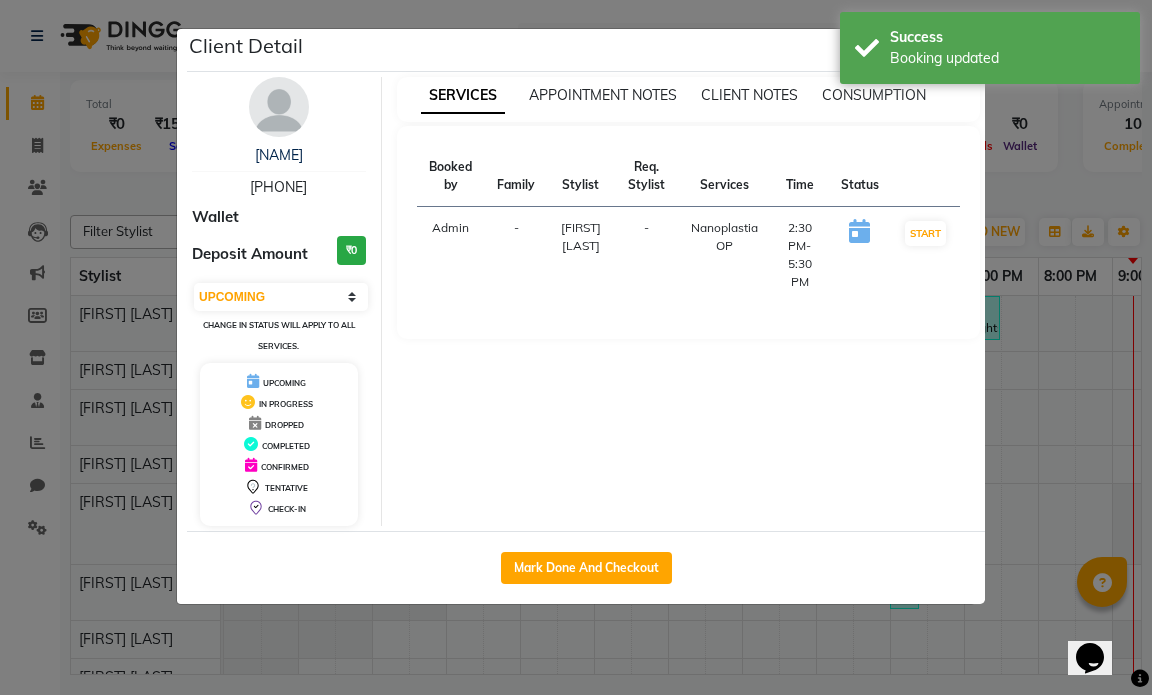 select on "7487" 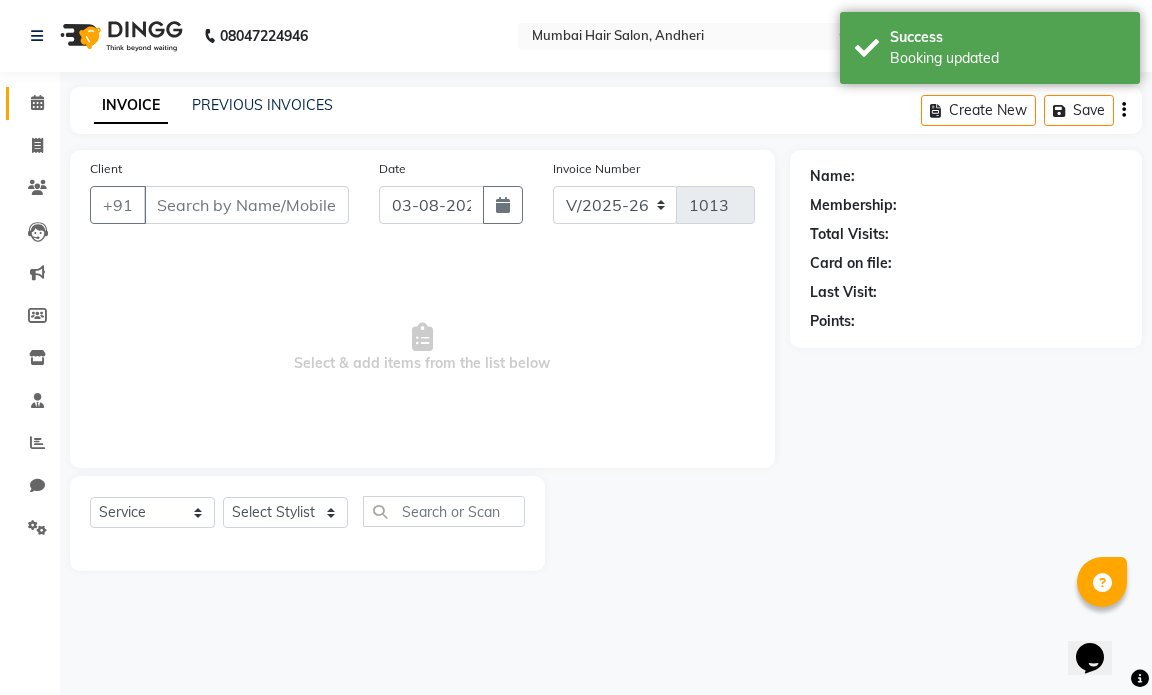 type on "[PHONE]" 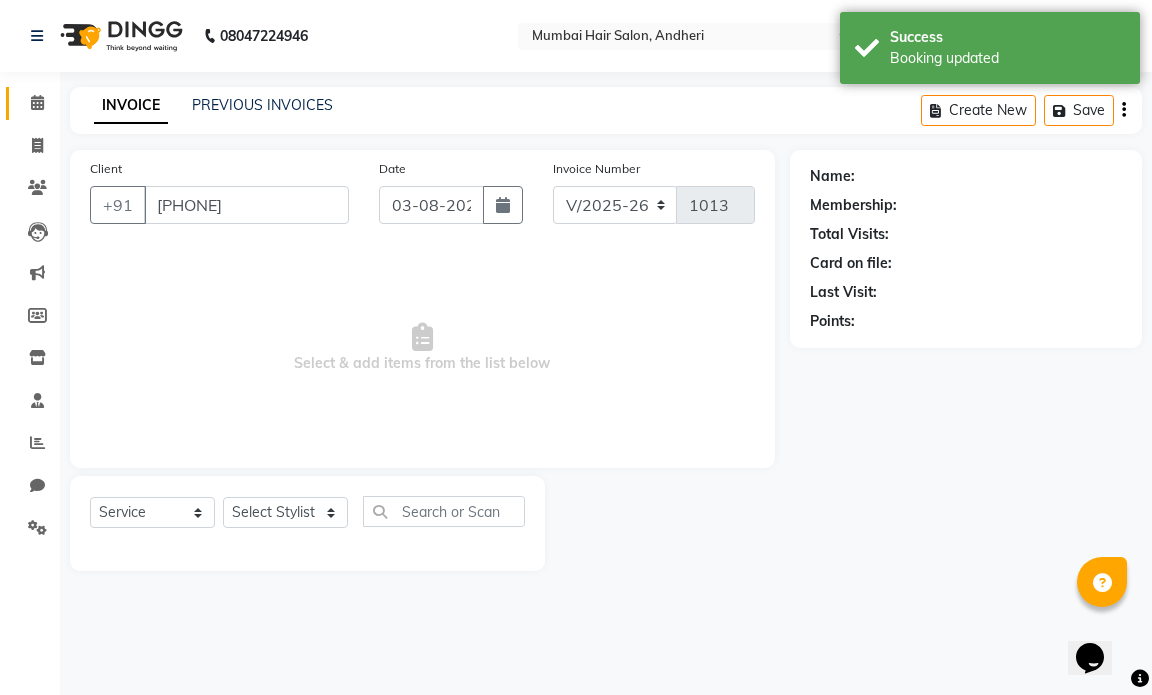 select on "66016" 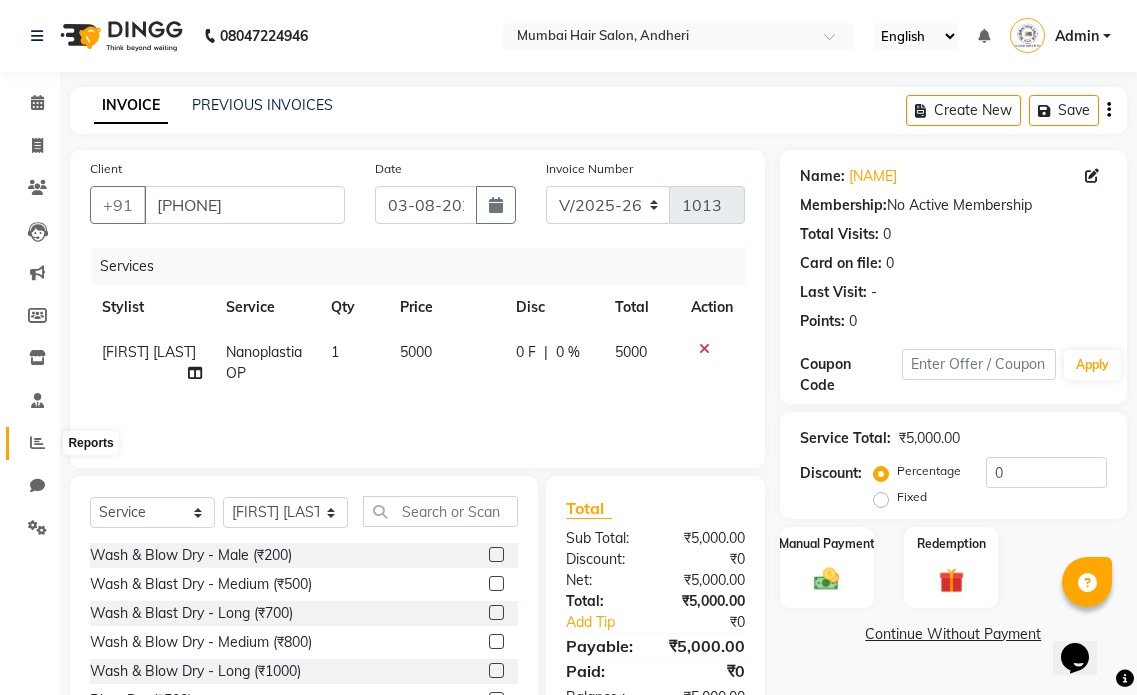 click 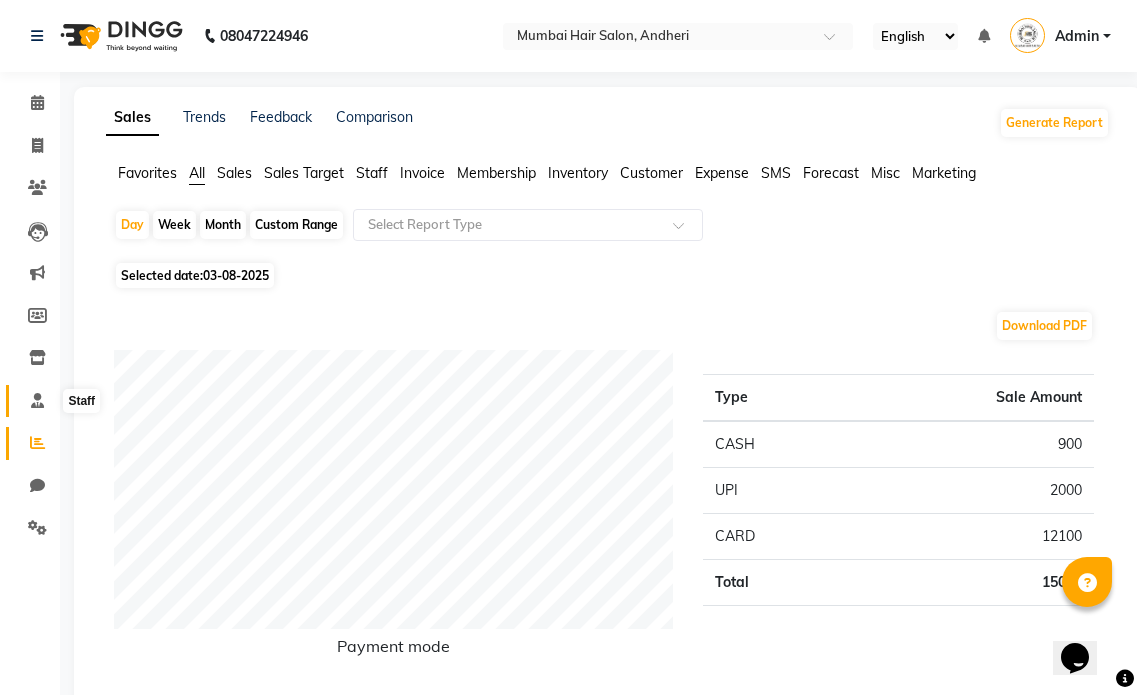click 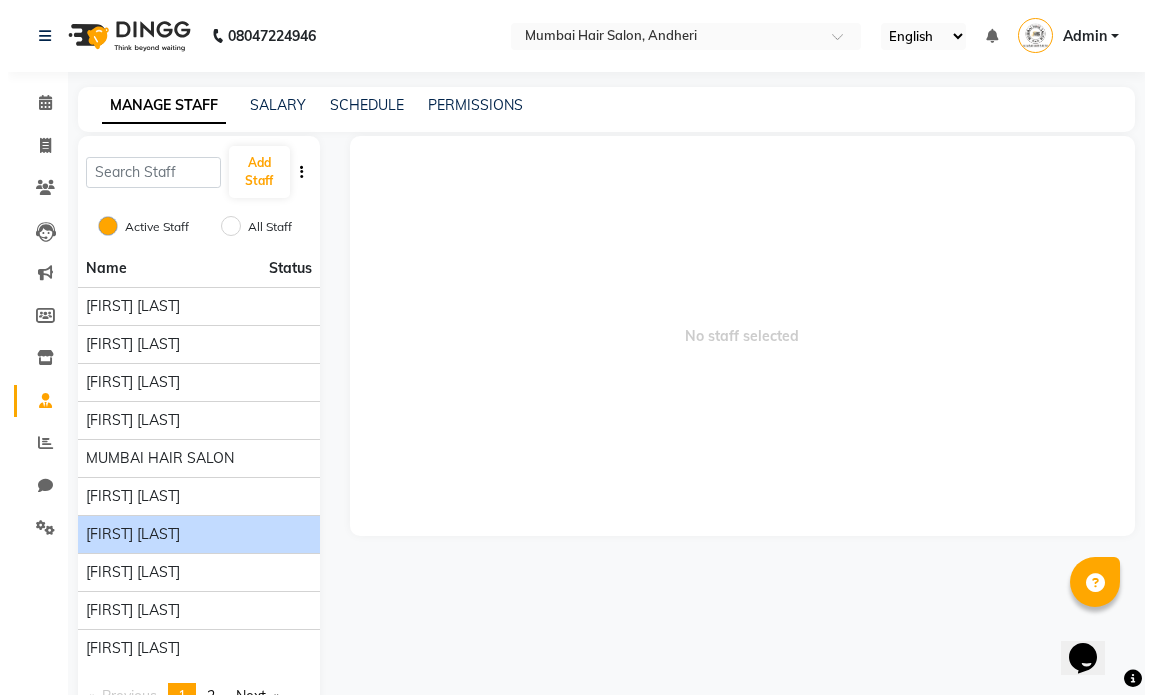 scroll, scrollTop: 61, scrollLeft: 0, axis: vertical 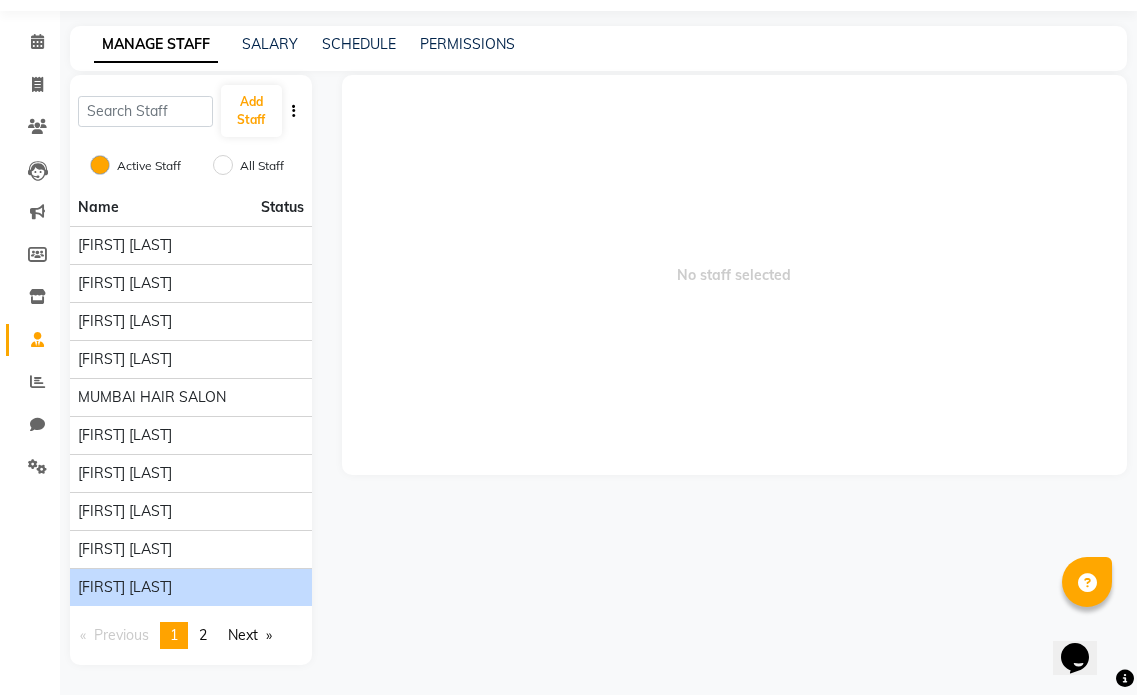 click on "Shuab Ansari" 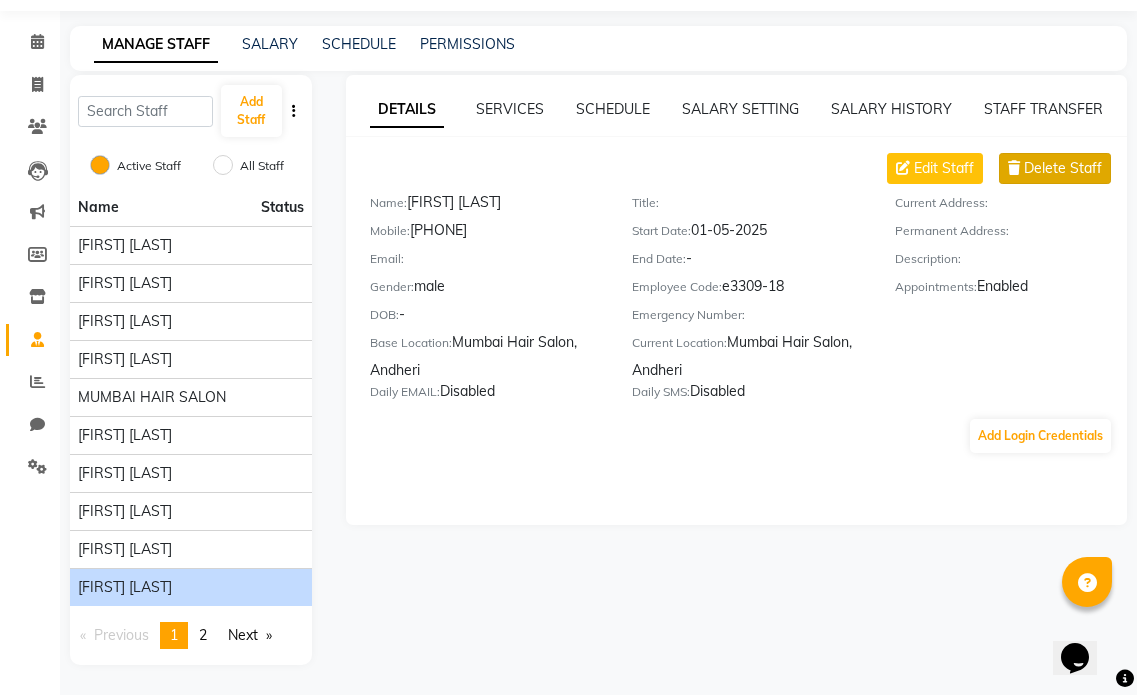 click on "Delete Staff" 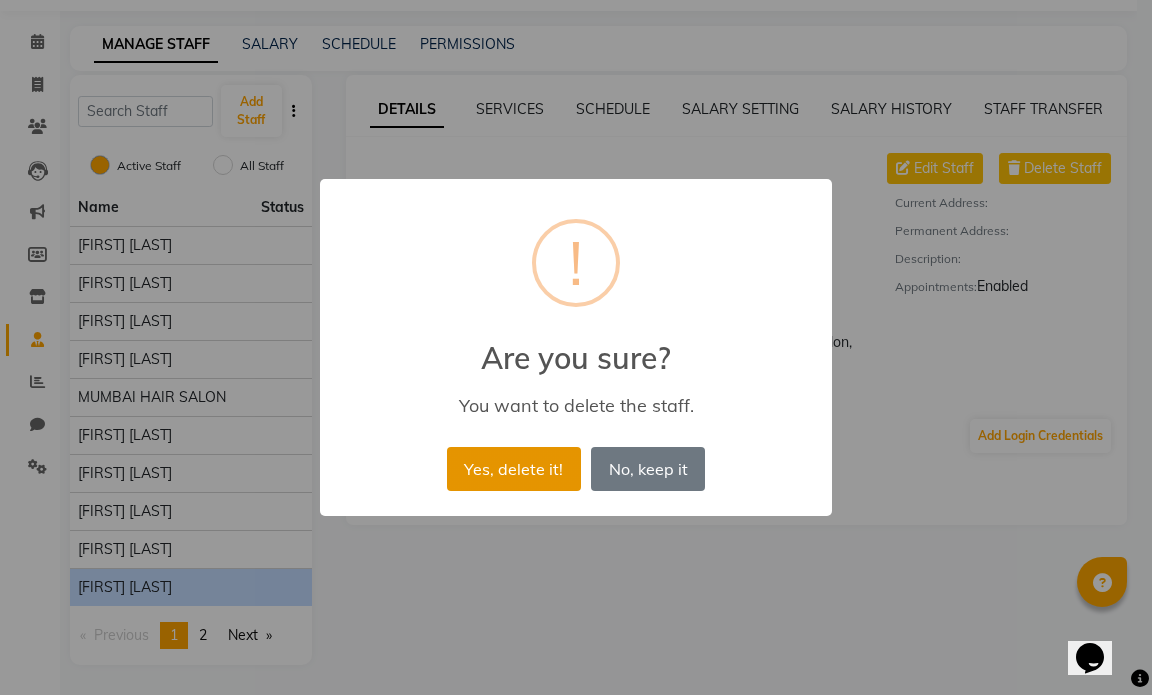 click on "Yes, delete it!" at bounding box center (514, 469) 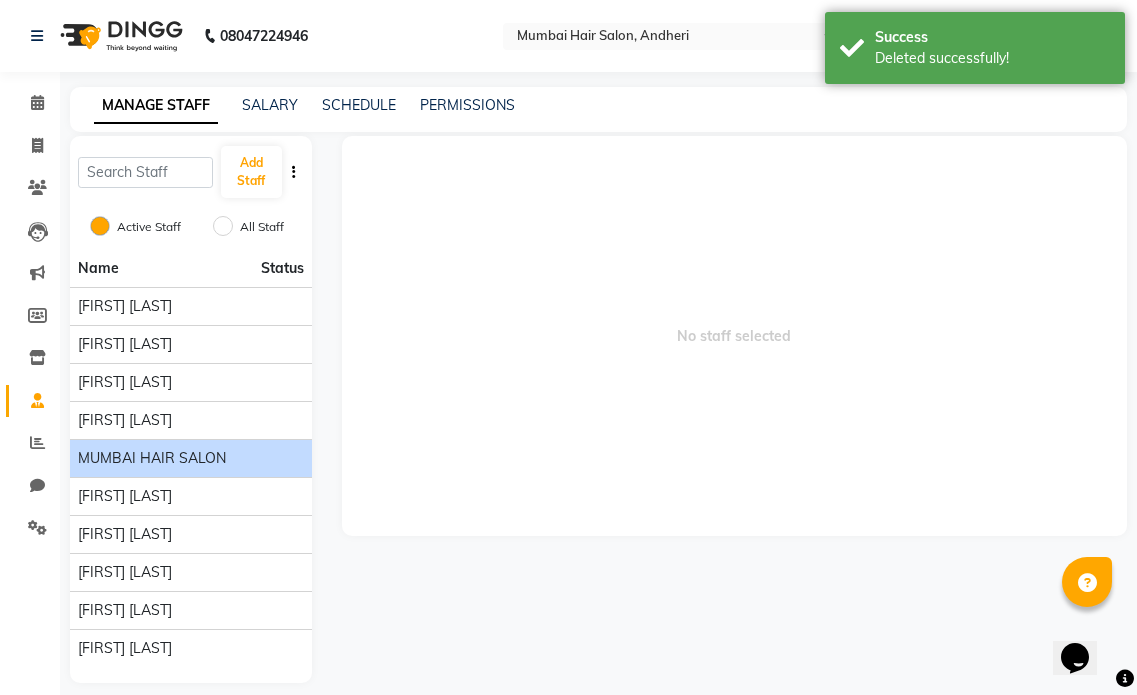 scroll, scrollTop: 18, scrollLeft: 0, axis: vertical 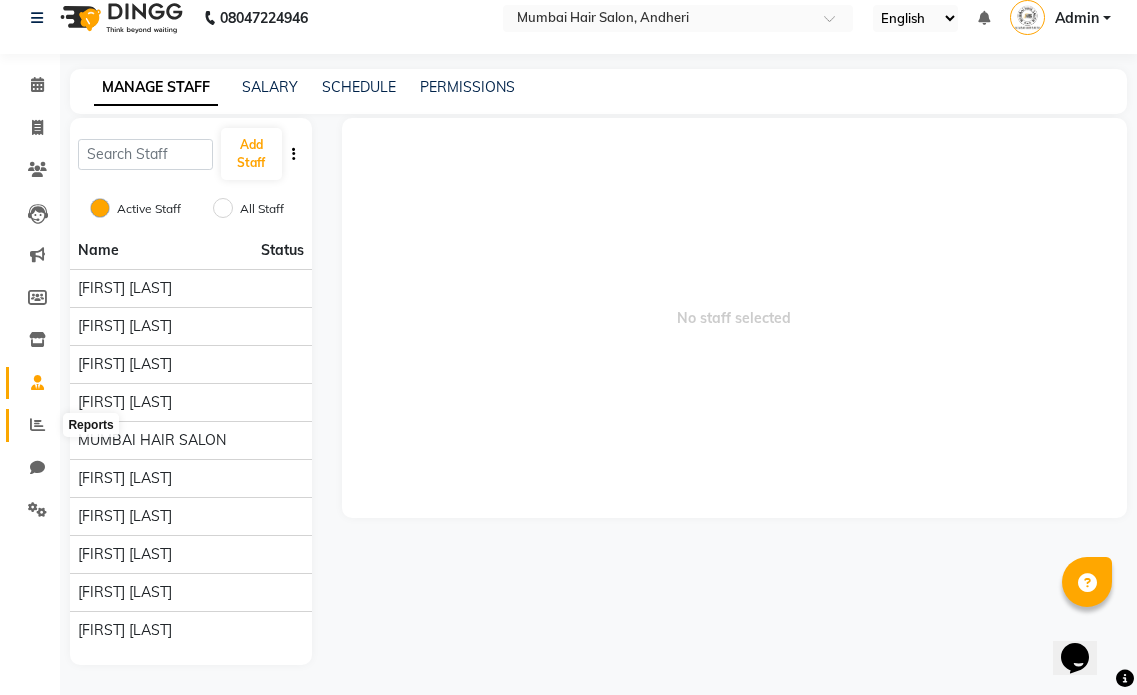 click 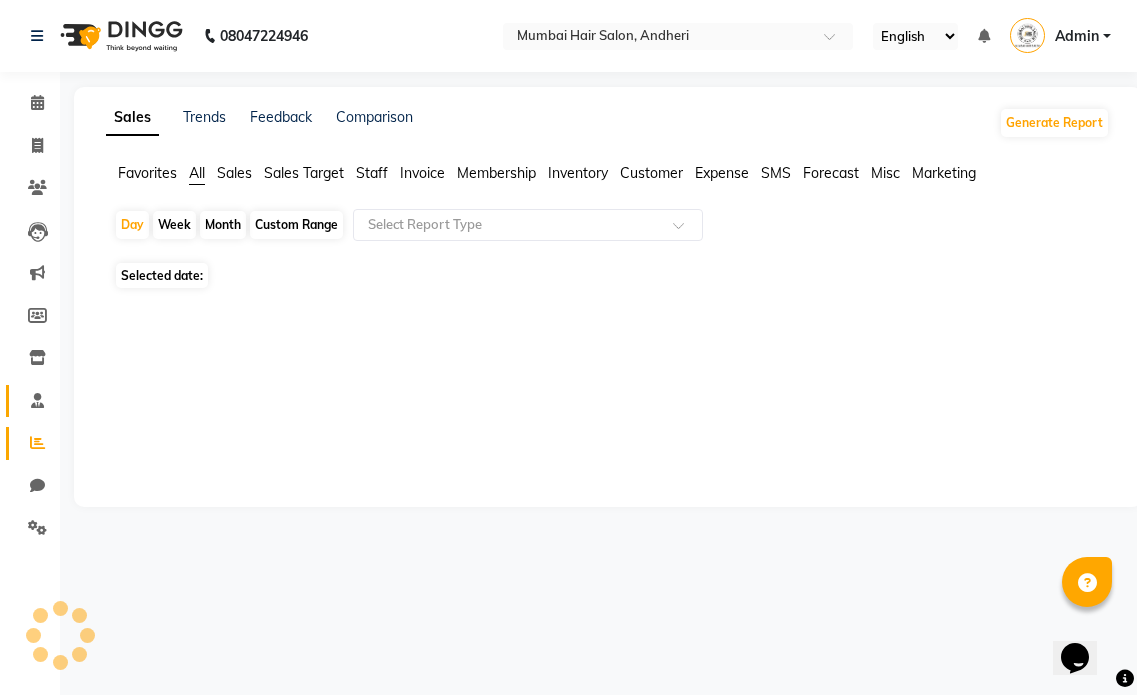 scroll, scrollTop: 0, scrollLeft: 0, axis: both 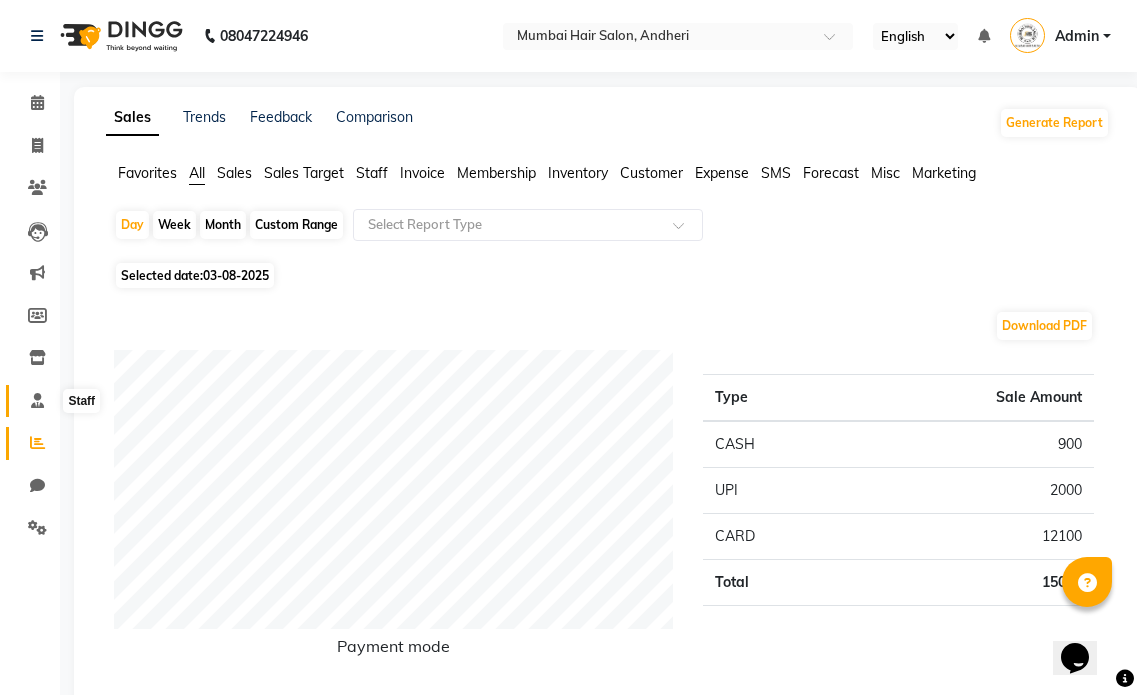 click 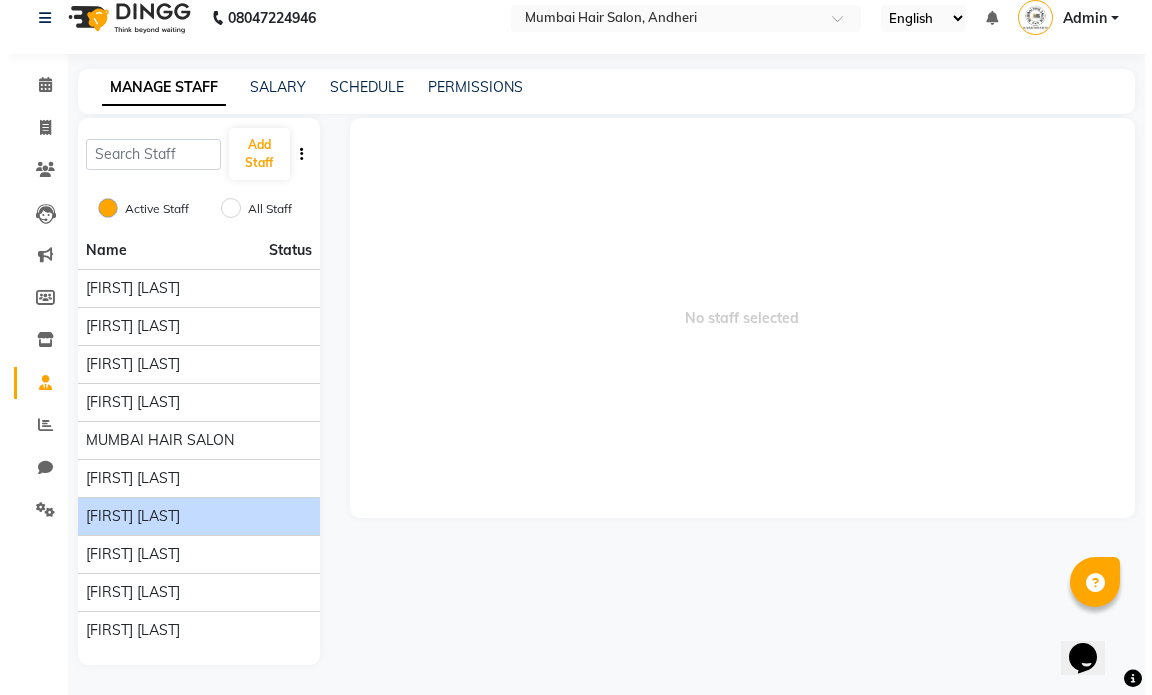 scroll, scrollTop: 0, scrollLeft: 0, axis: both 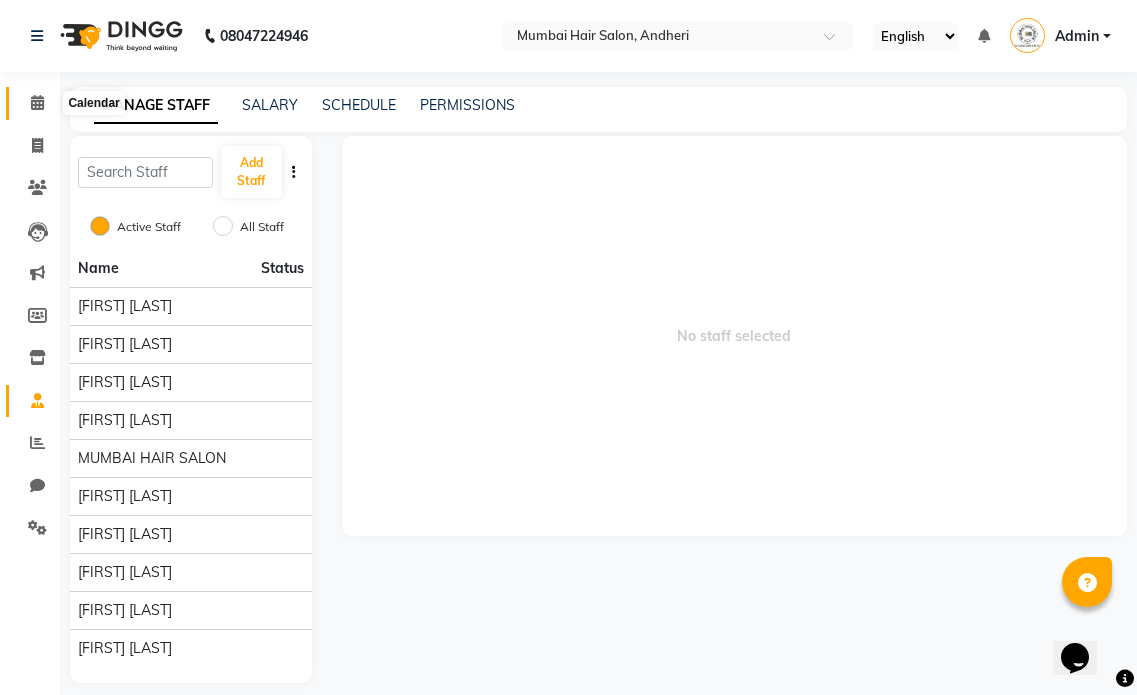 click 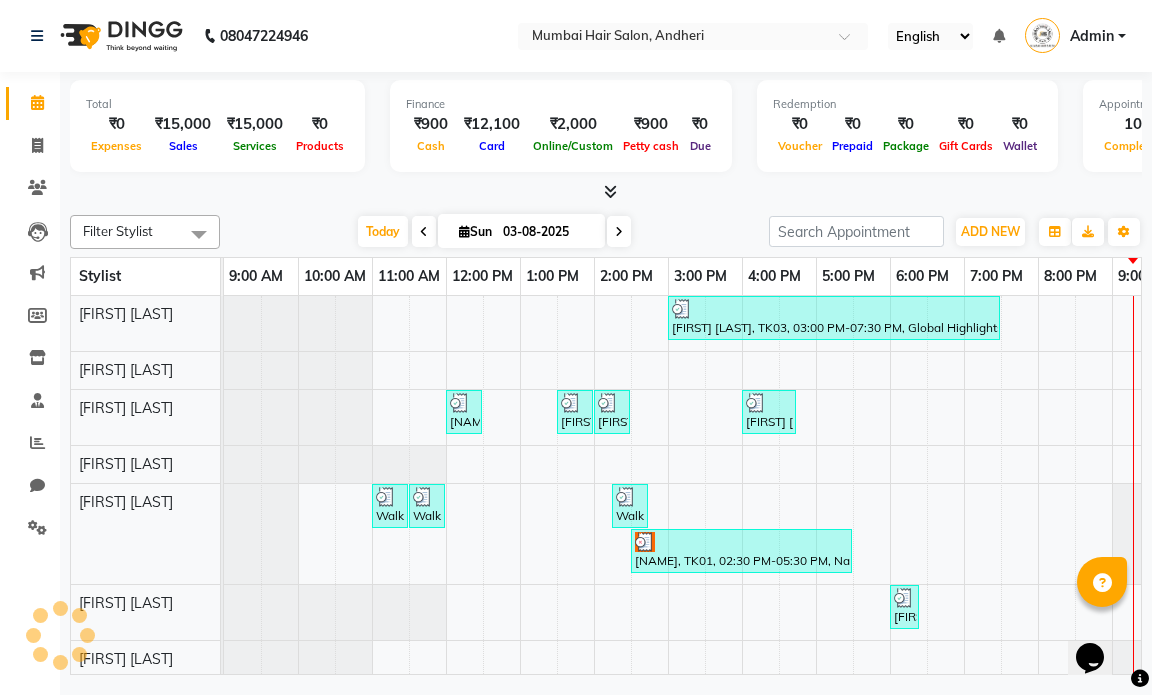 scroll, scrollTop: 0, scrollLeft: 0, axis: both 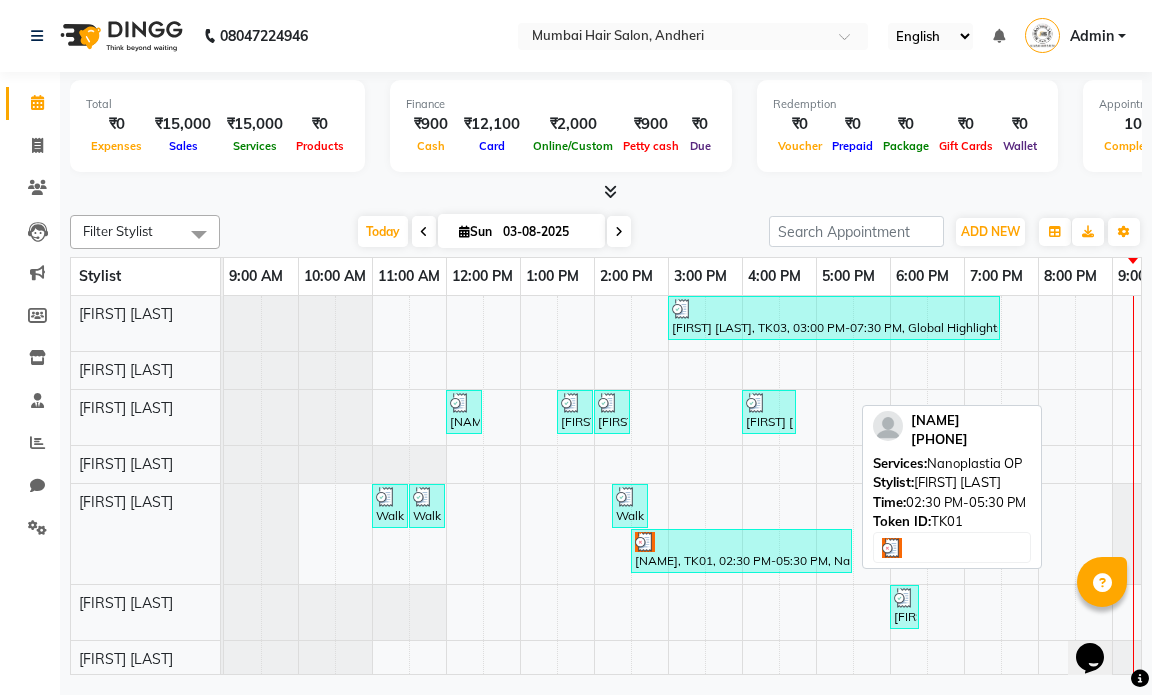 click on "Nishu Mam, TK01, 02:30 PM-05:30 PM, Nanoplastia OP" at bounding box center [741, 551] 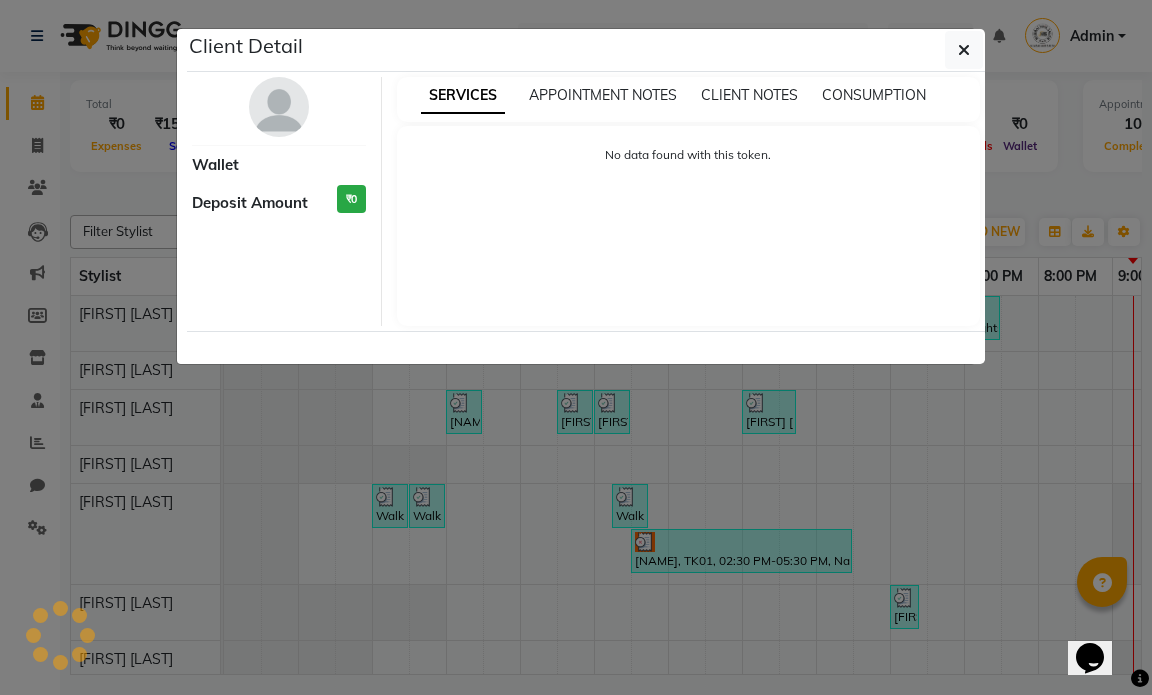 select on "3" 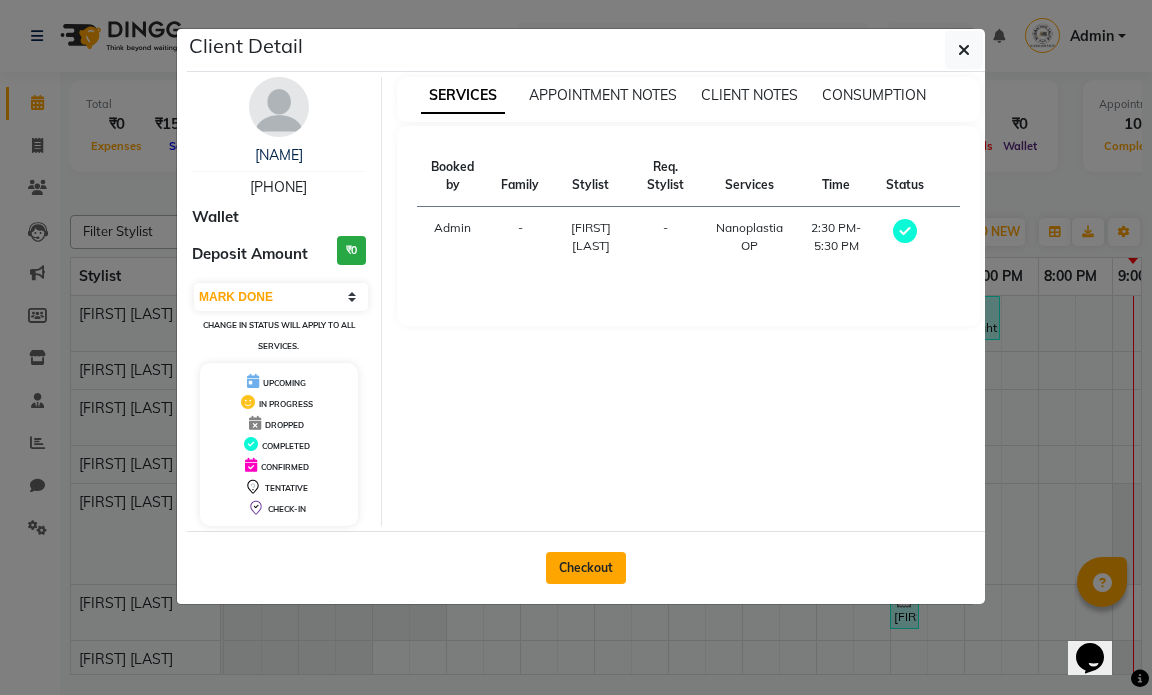 click on "Checkout" 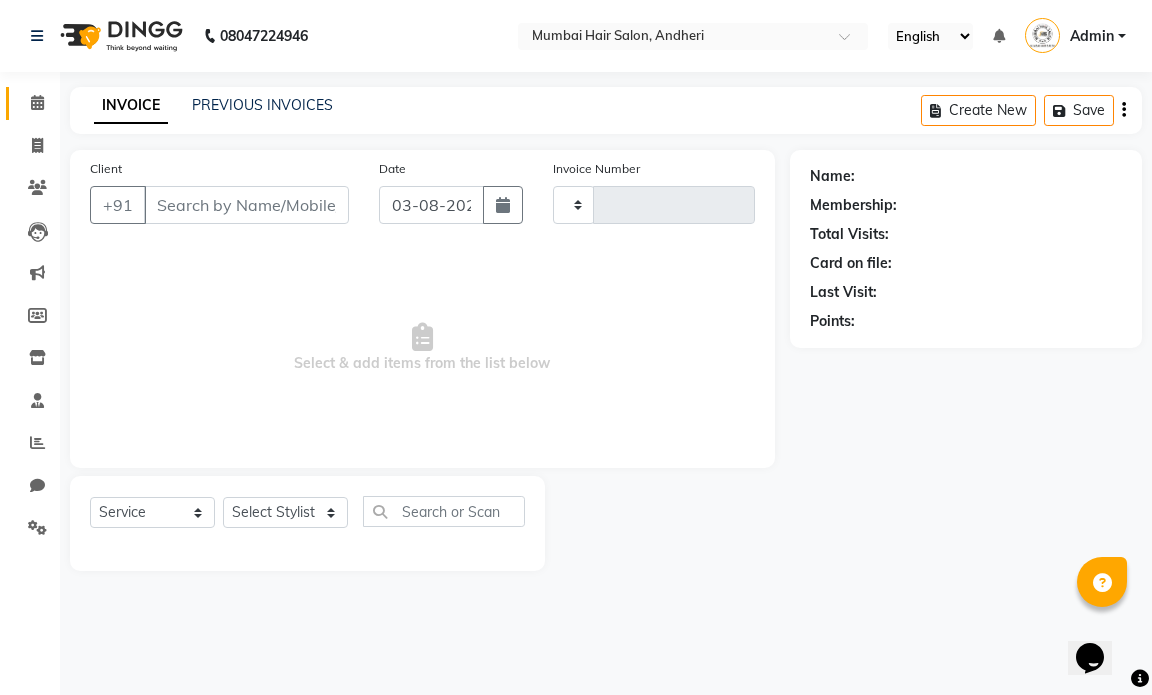 type on "1013" 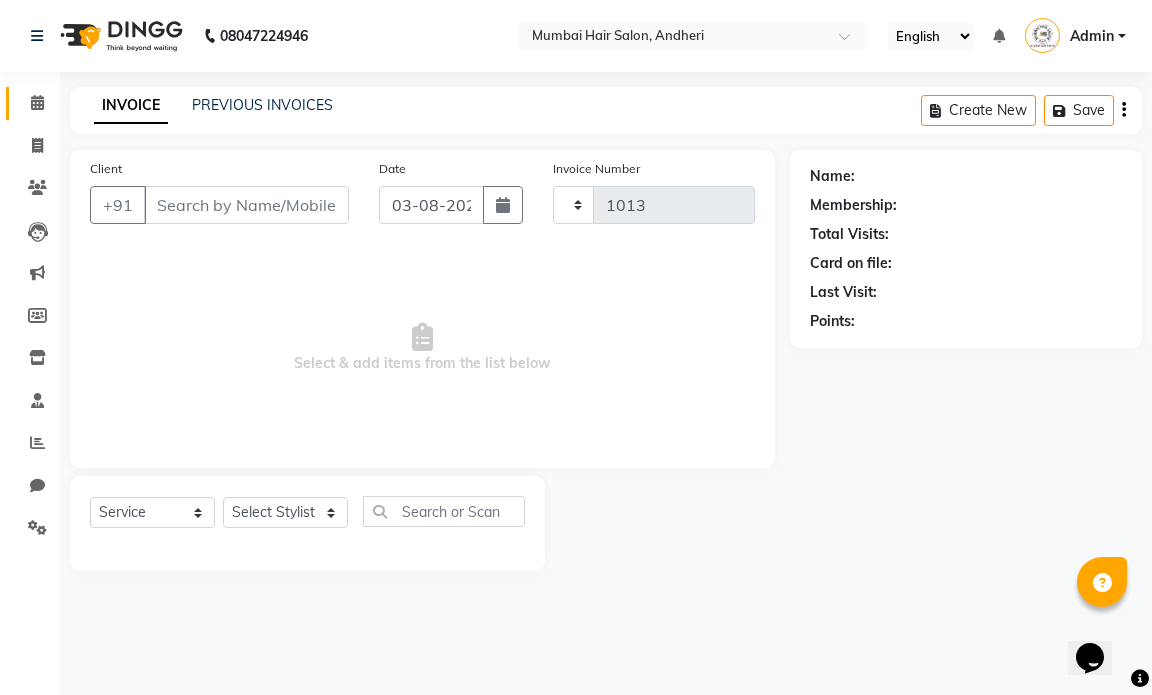 select on "7487" 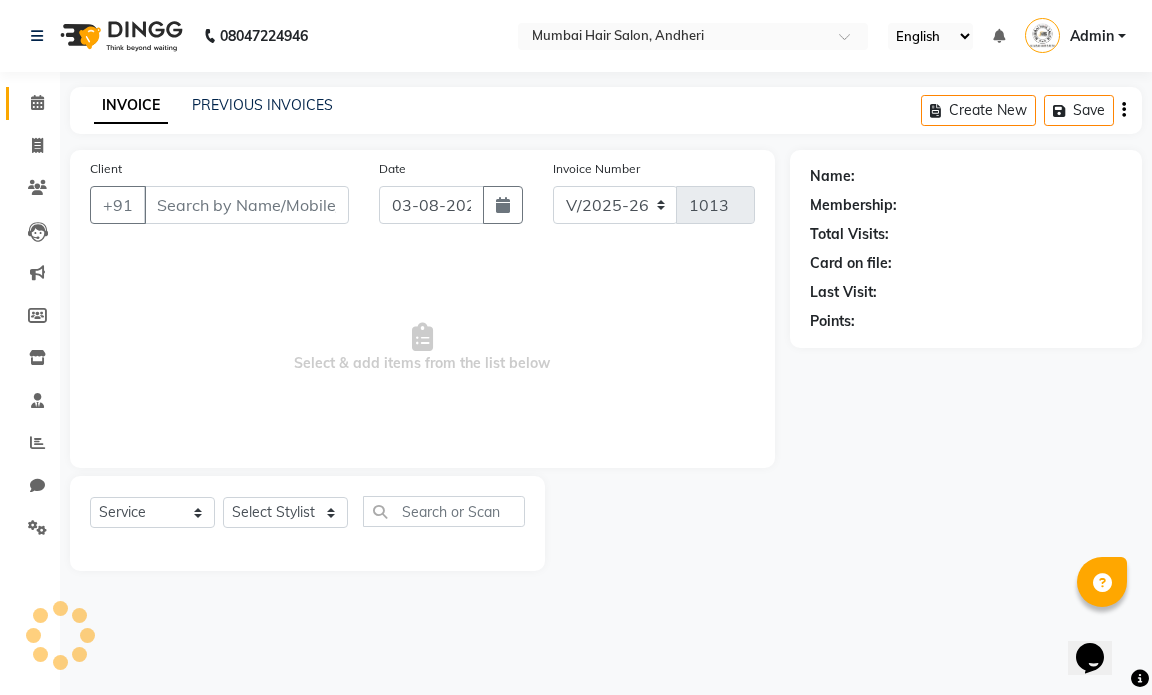 type on "[PHONE]" 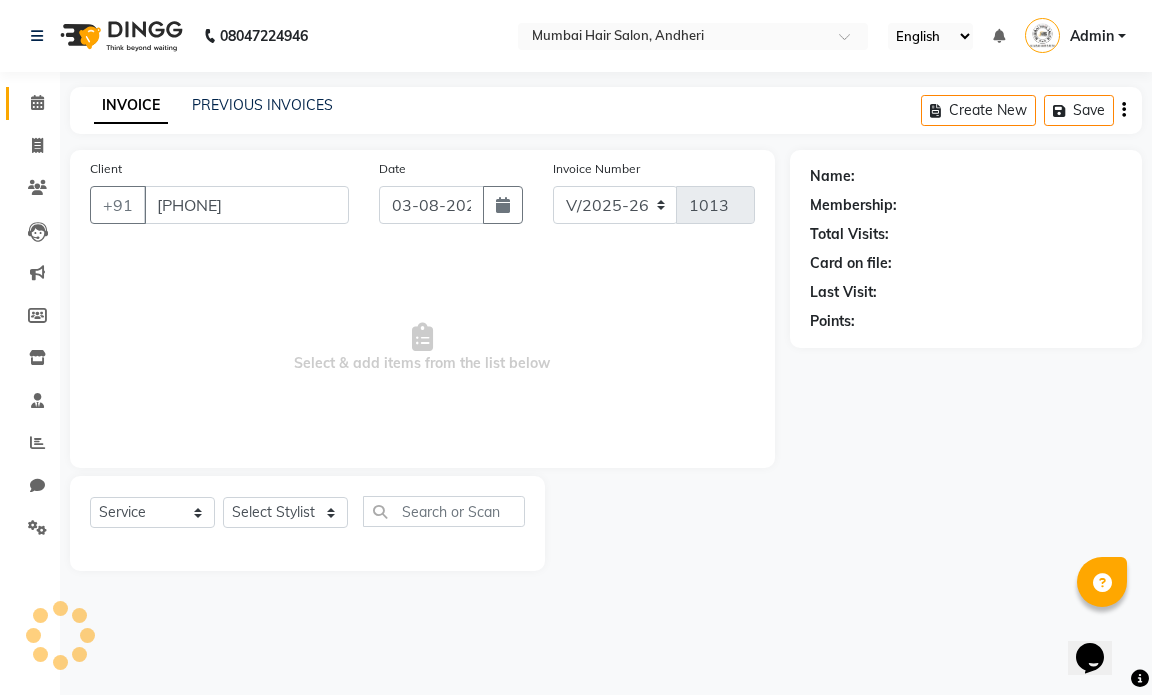 select on "66016" 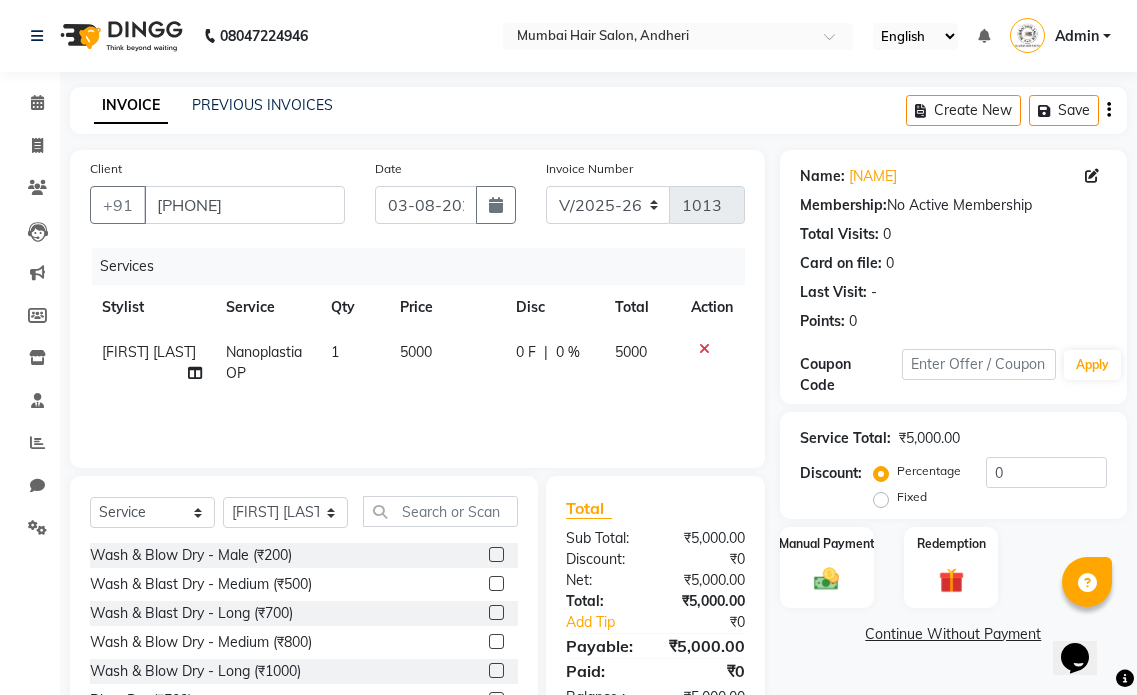 click on "5000" 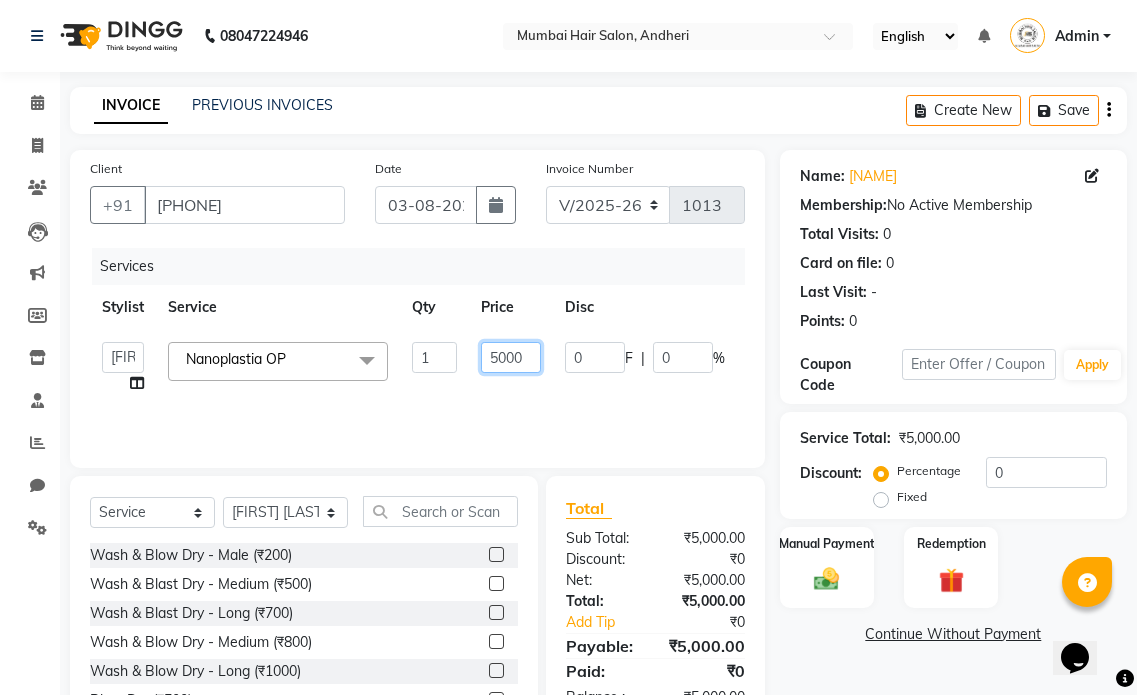click on "5000" 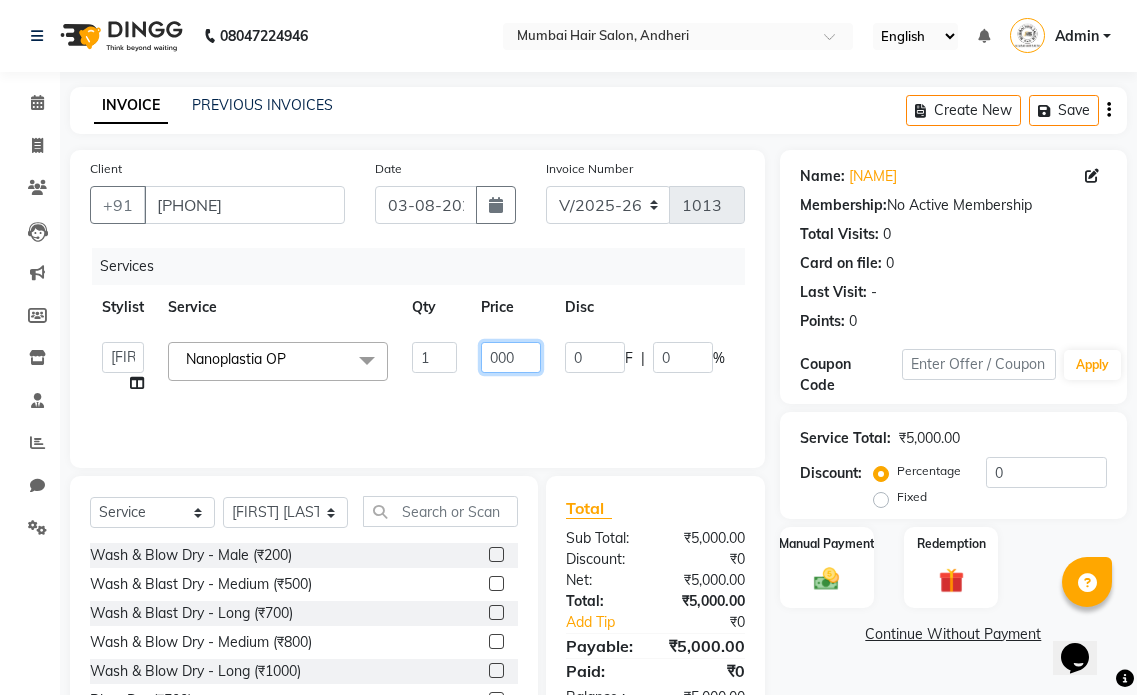 type on "6000" 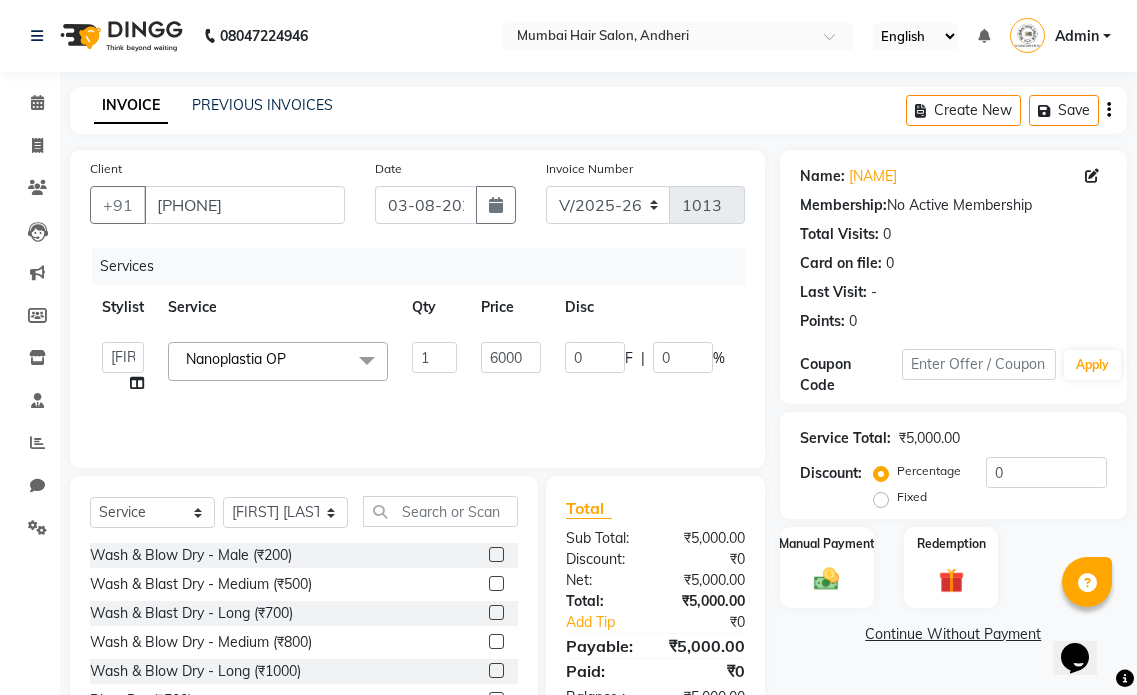 click on "Services Stylist Service Qty Price Disc Total Action  Amol Dinkar Pawar   Arman Ansari   Atish Kadel   Mohd Shamshad    MUMBAI HAIR SALON   Payal Kalyan   Rehan Ansari   Salam Ansari   Sameer Khan   Shuab Ansari   Swara Bamne  Nanoplastia OP  x Wash & Blow Dry - Male (₹200) Wash & Blast Dry - Medium  (₹500) Wash & Blast Dry - Long  (₹700) Wash & Blow Dry - Medium  (₹800) Wash & Blow Dry - Long  (₹1000) Blow Dry (₹500) Deep conditioning  (₹1000) Head Shave (₹1500) Senior Haircut - Male (₹300) Director Haircut - Male (₹500) Aditional Wash Male  (₹200) Senior Haircut - Female (₹1200) Director Haircut - Female (₹2000) Aditional Wash Female  (₹300) Beard / Shave (₹200) Hair Trim - Female (₹600) Bangs - Female  (₹500) Male Hair Setting (₹100) Ironing/Tong/Crimping - Medium (₹1500) Ironing/Tong/Crimping - Long  (₹2000) Ironing/Tong/Crimping - Below Waist   (₹2500) Glitter - Per strand (₹50) Touch-up 1 Inches - Majirel  (₹1400) Touch-up 1 Inches - Inoa   (₹1800) 1 6000" 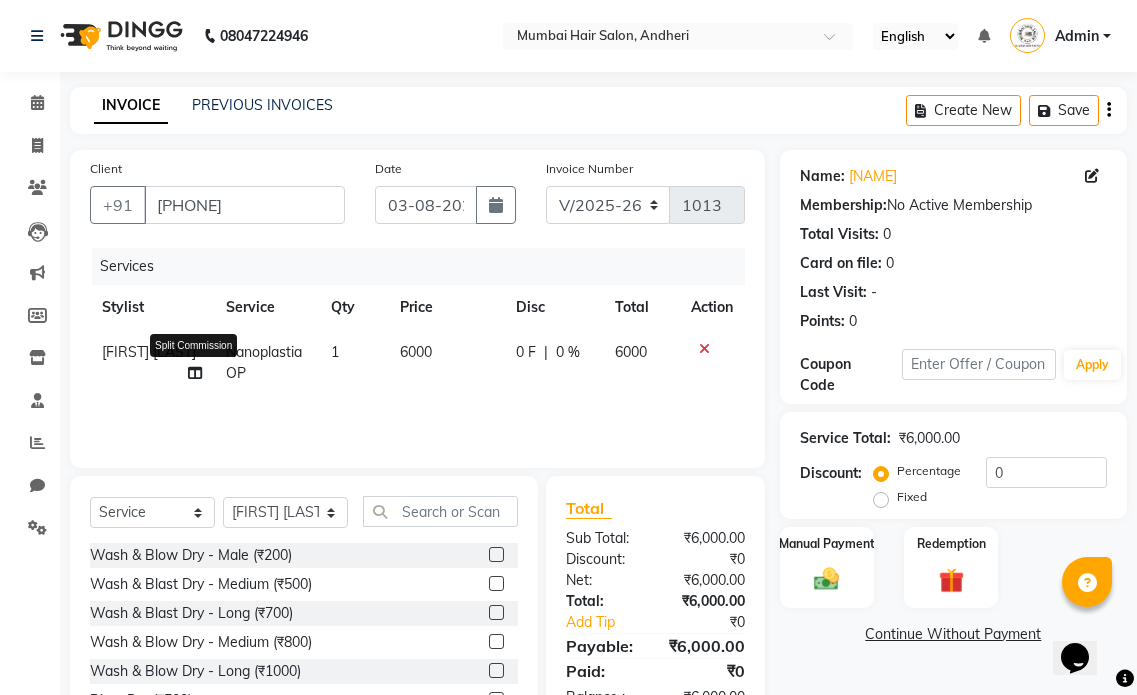 click 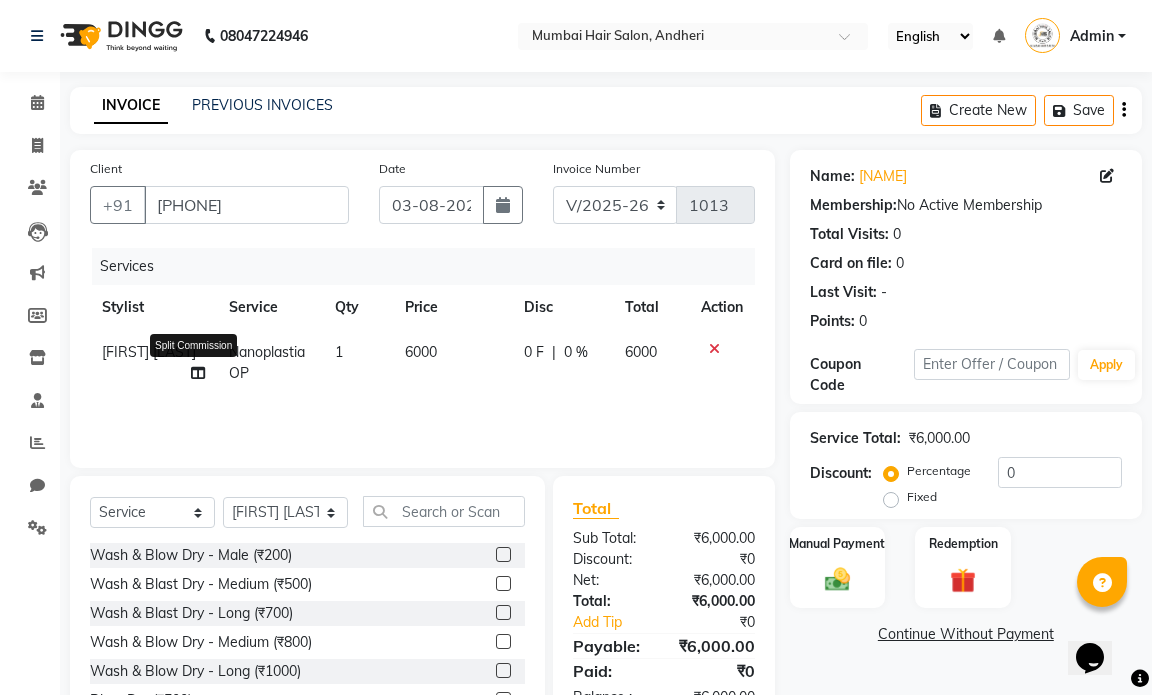 select on "66016" 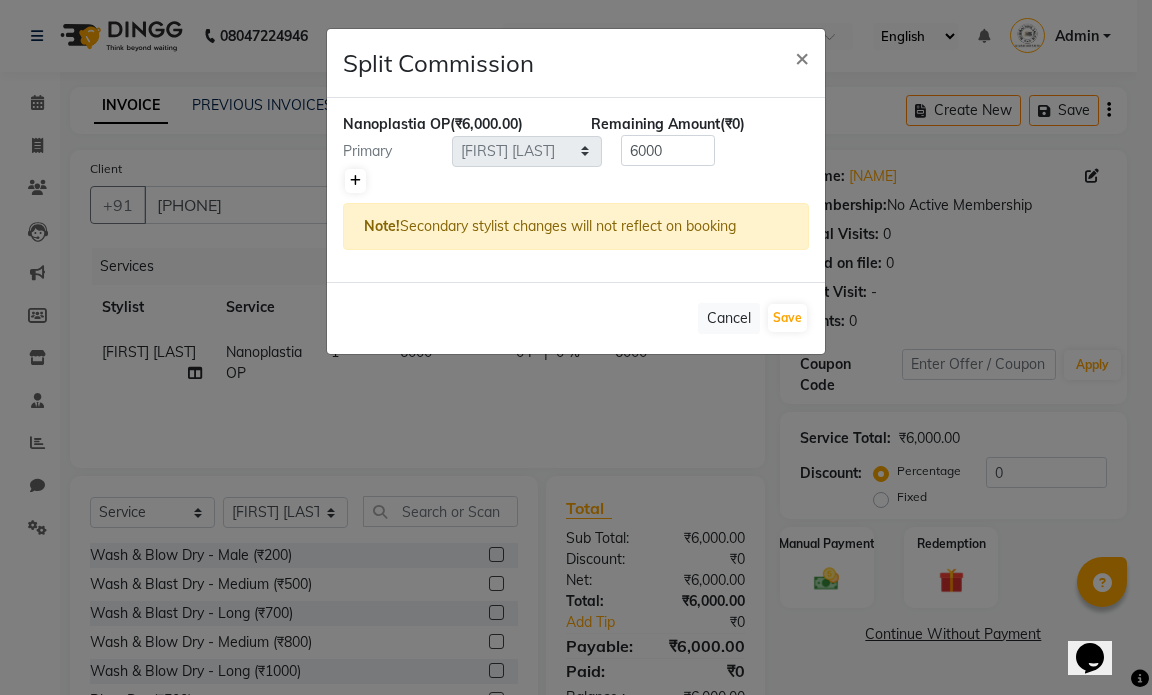 click 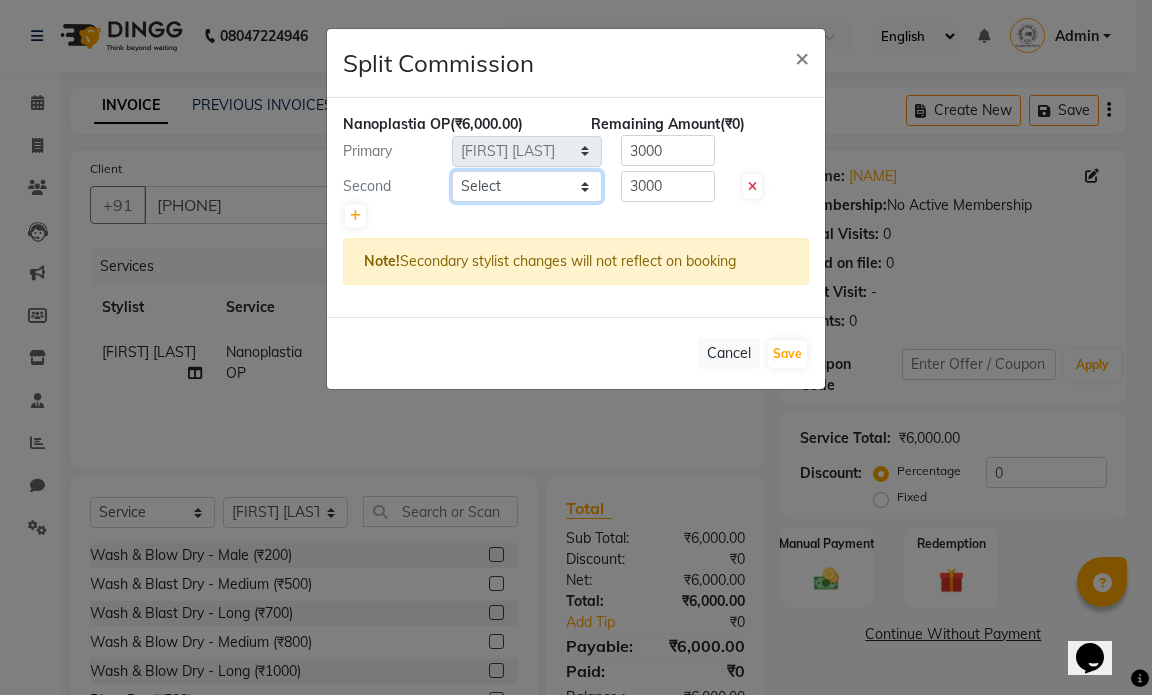 click on "Select  Amol Dinkar Pawar   Arman Ansari   Atish Kadel   Mohd Shamshad    MUMBAI HAIR SALON   Payal Kalyan   Rehan Ansari   Salam Ansari   Sameer Khan   Shuab Ansari   Swara Bamne" 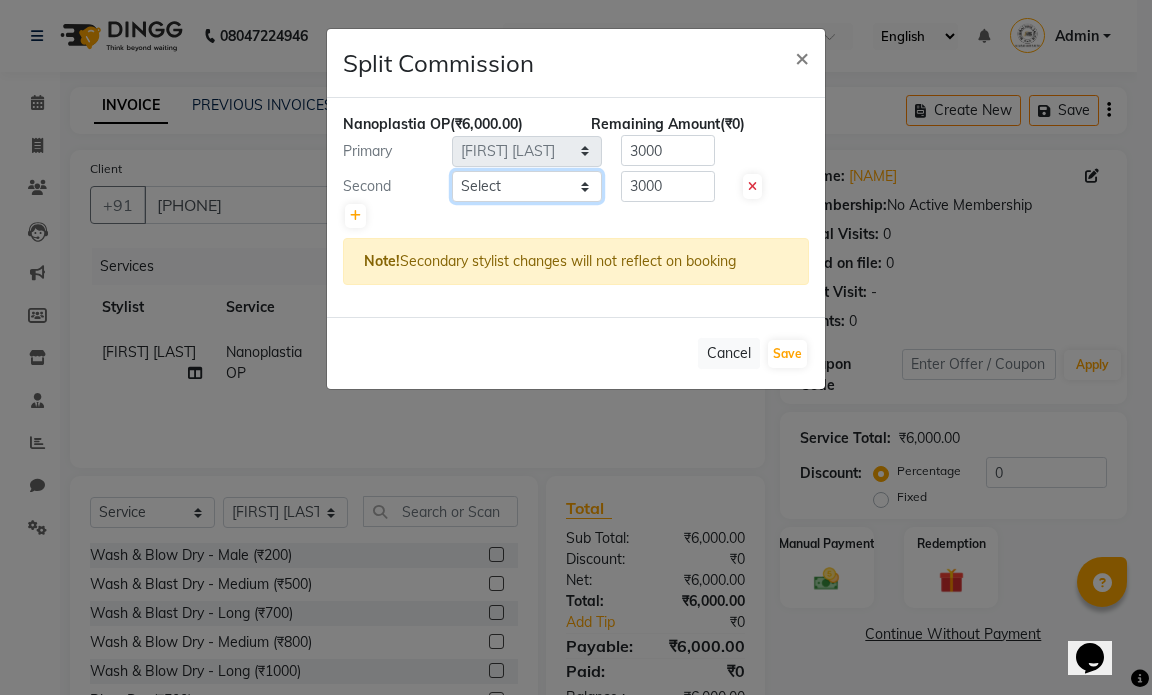 select on "66018" 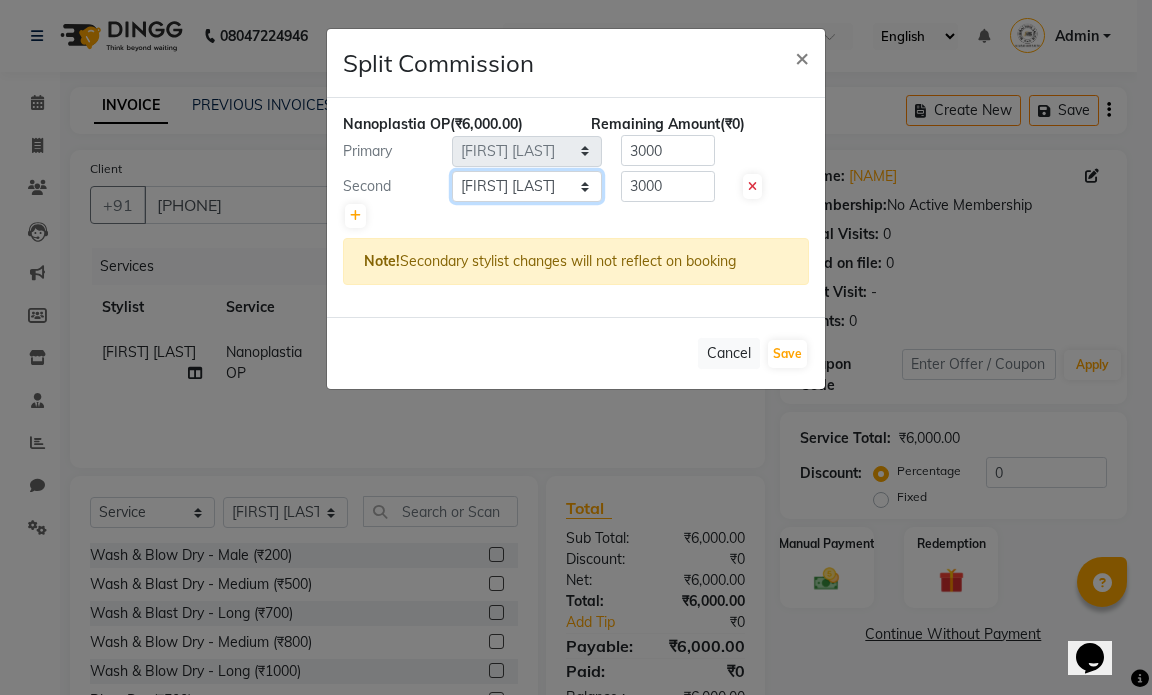 click on "Select  Amol Dinkar Pawar   Arman Ansari   Atish Kadel   Mohd Shamshad    MUMBAI HAIR SALON   Payal Kalyan   Rehan Ansari   Salam Ansari   Sameer Khan   Shuab Ansari   Swara Bamne" 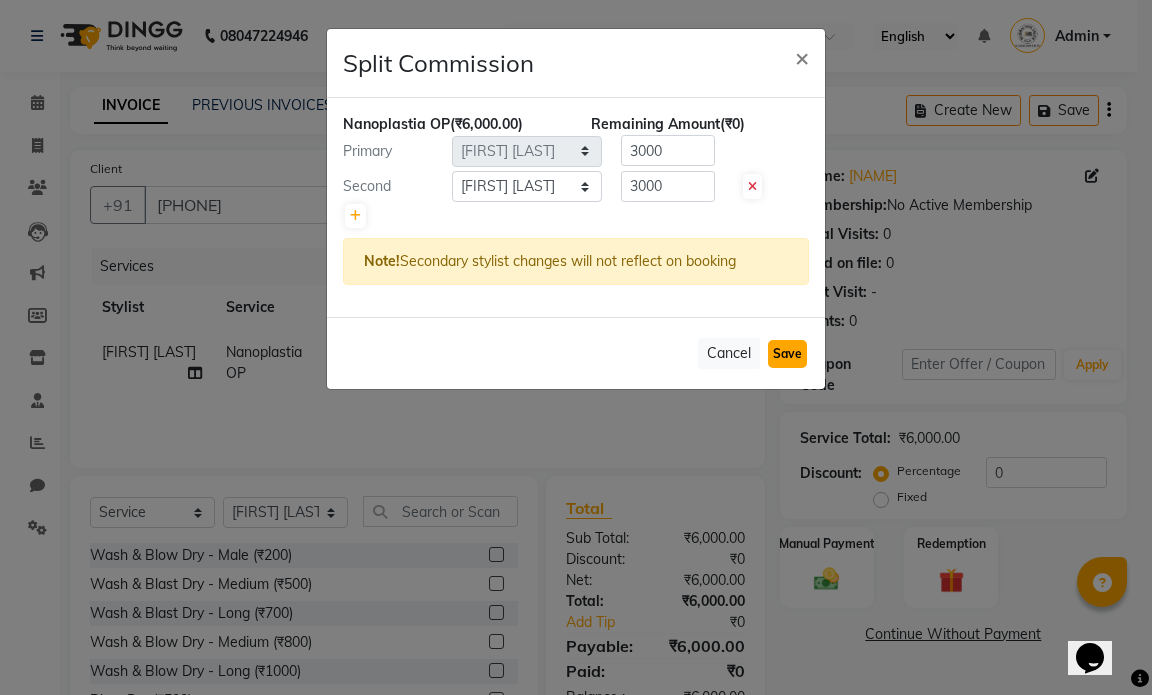 click on "Save" 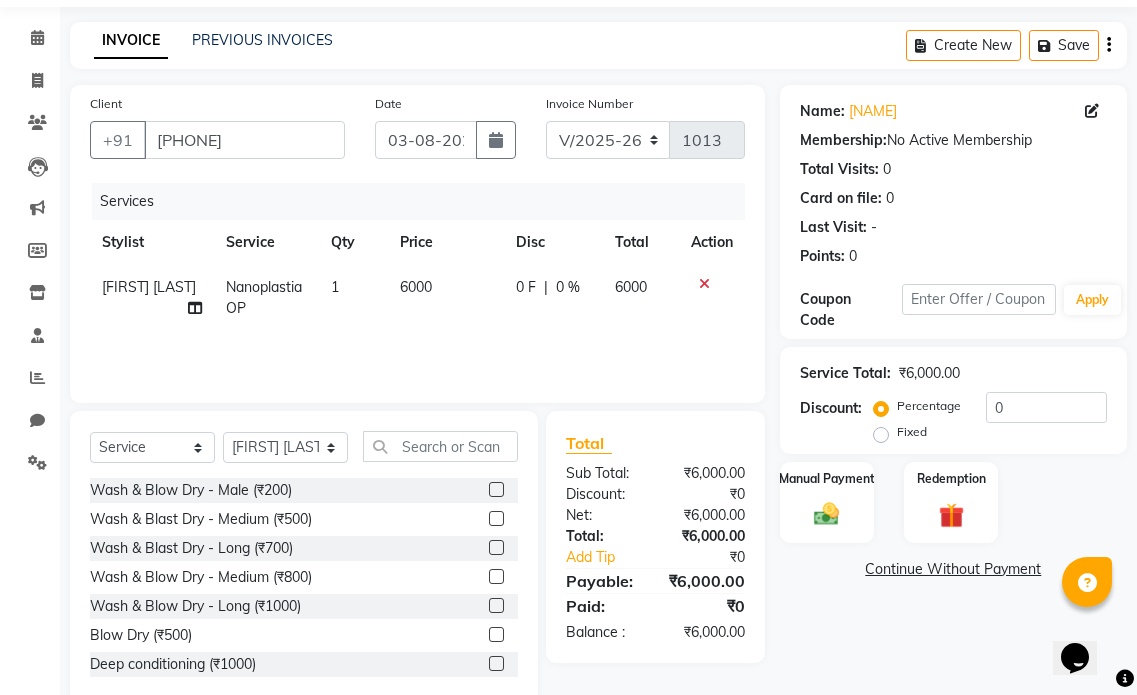 scroll, scrollTop: 100, scrollLeft: 0, axis: vertical 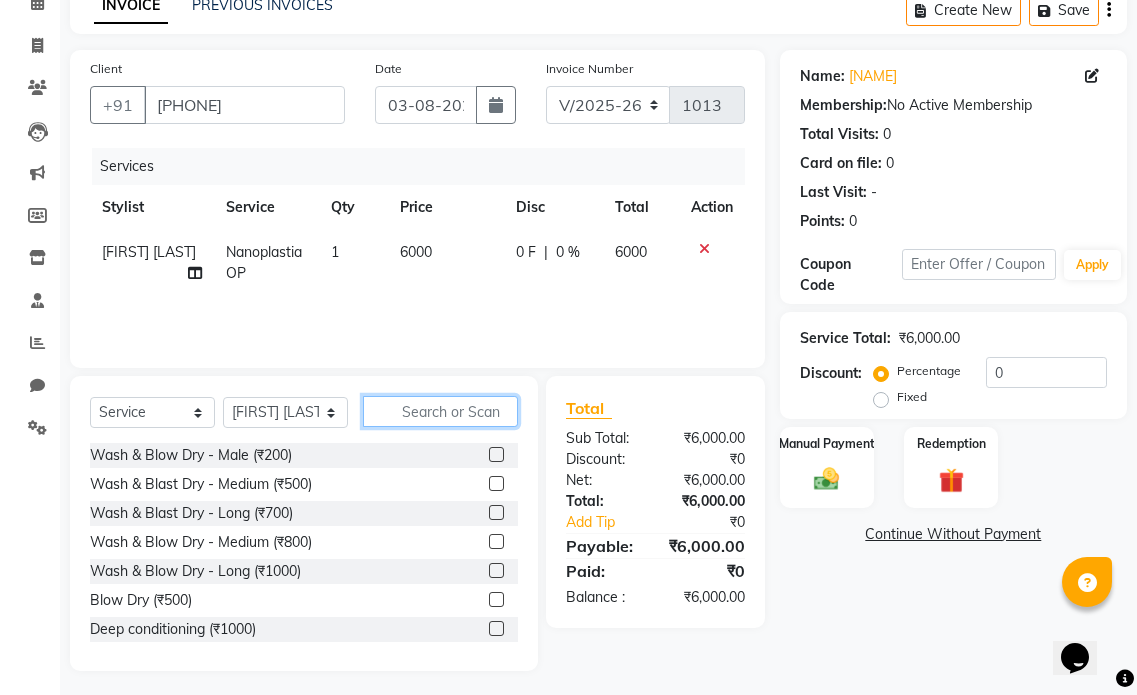 click 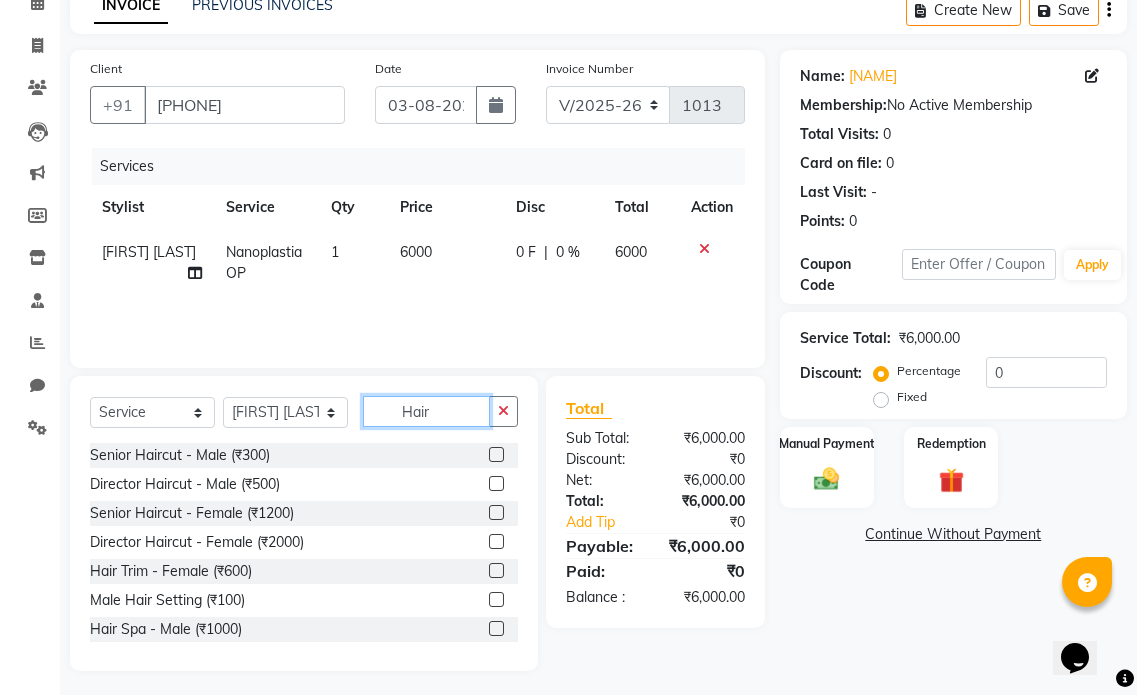 type on "Hair" 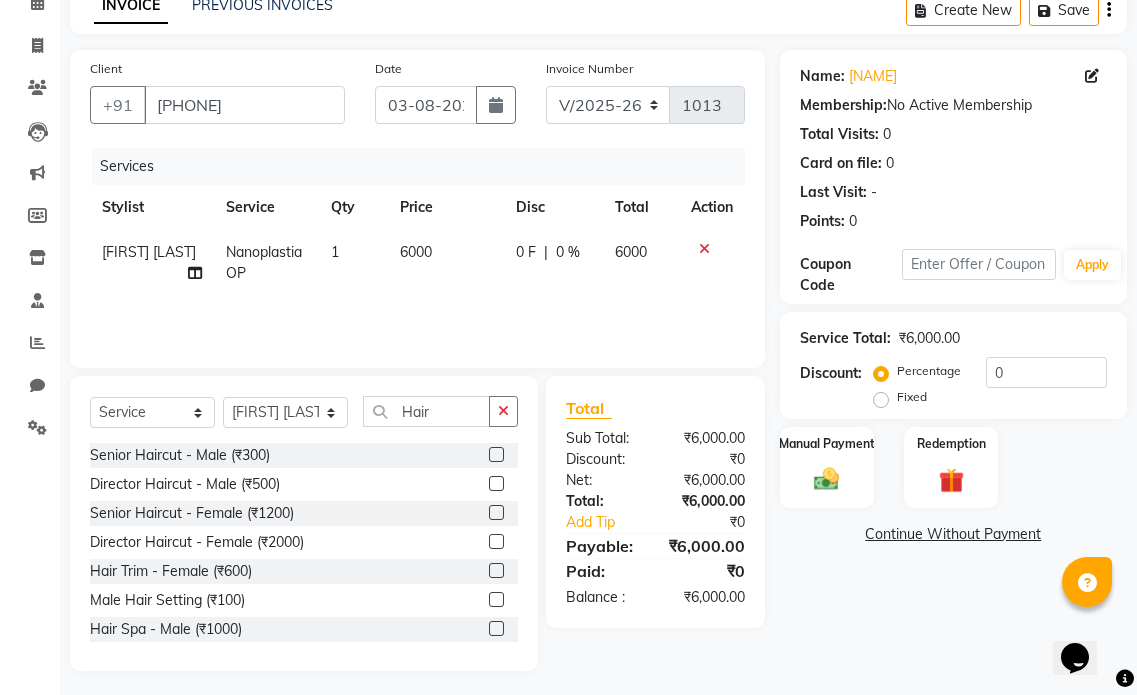 click 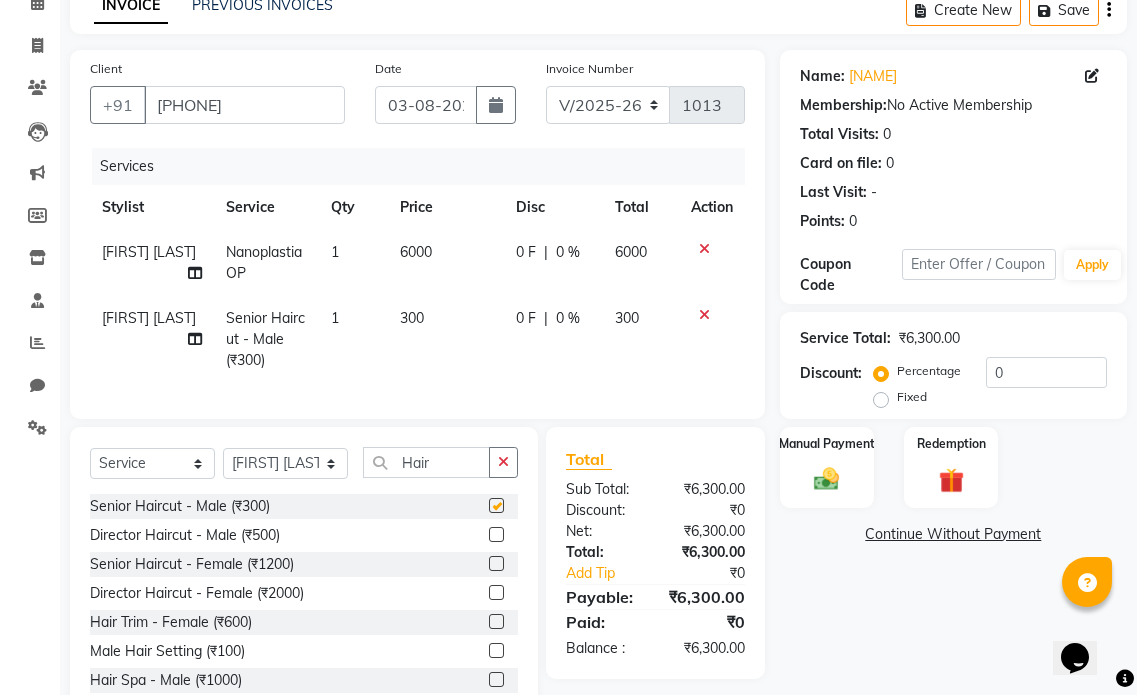 checkbox on "false" 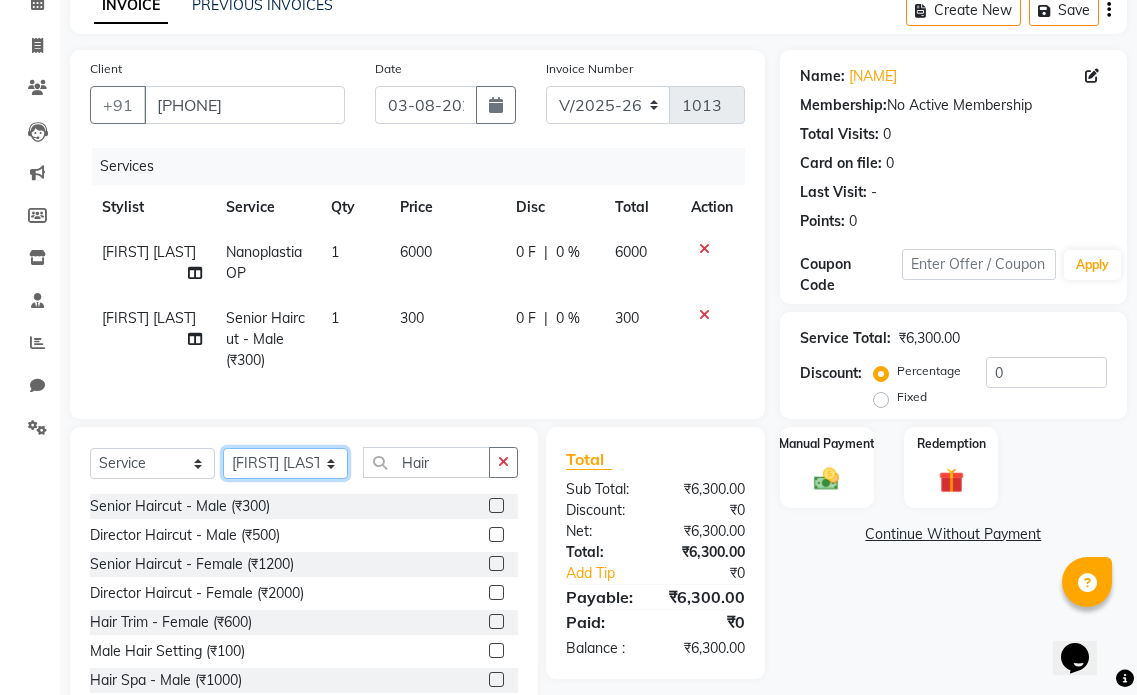 click on "Select Stylist Amol Dinkar Pawar Arman Ansari Atish Kadel Mohd Shamshad  MUMBAI HAIR SALON Payal Kalyan Rehan Ansari Salam Ansari Sameer Khan Shuab Ansari Swara Bamne" 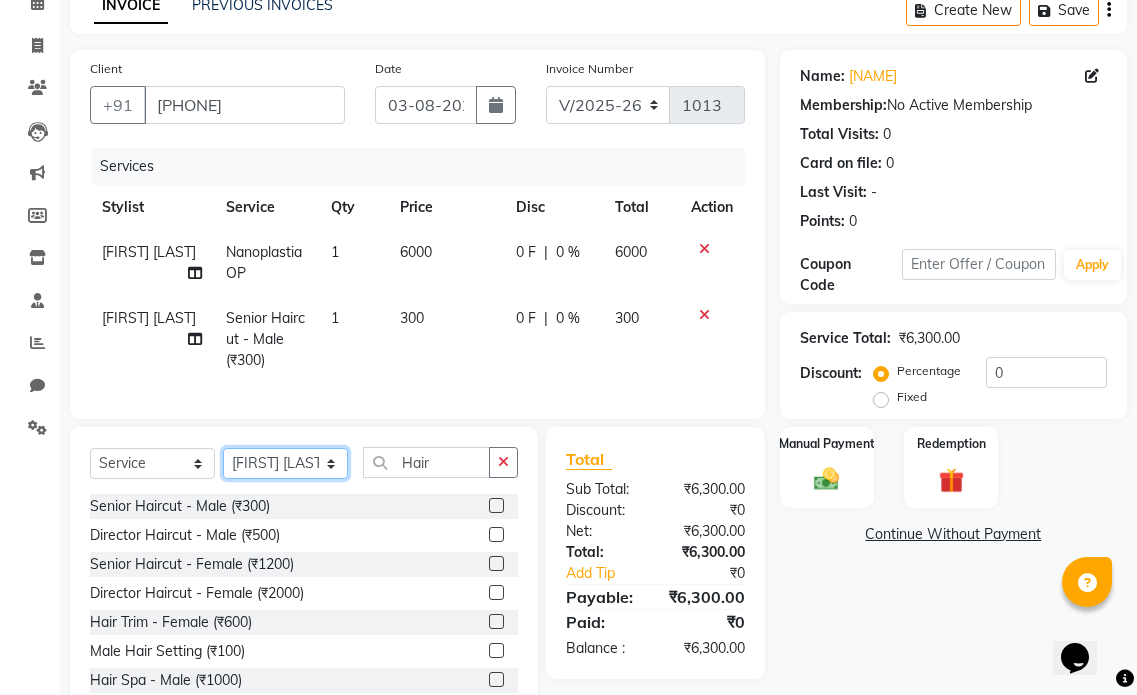 select on "66012" 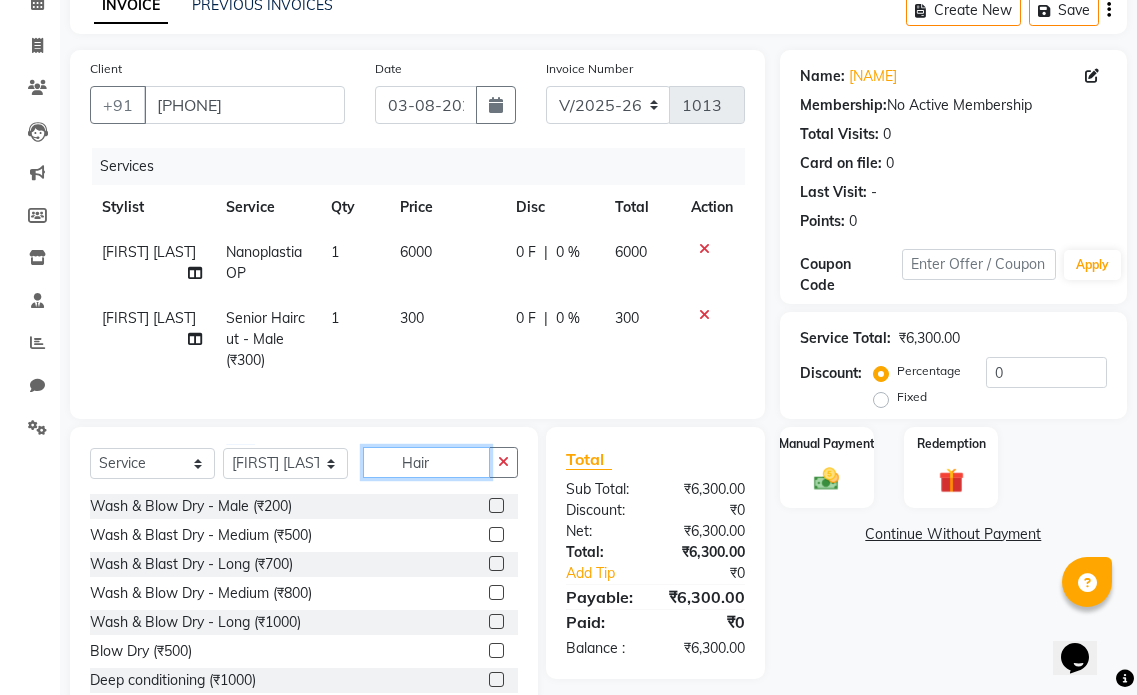 drag, startPoint x: 443, startPoint y: 480, endPoint x: 397, endPoint y: 481, distance: 46.010868 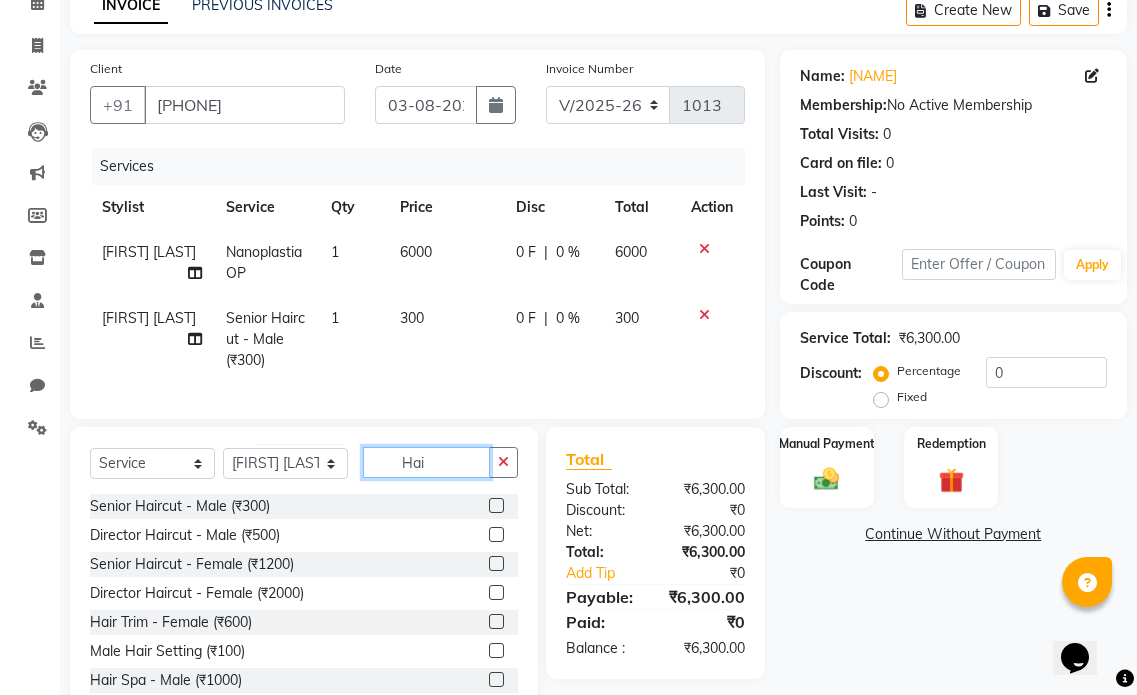 type on "Hair" 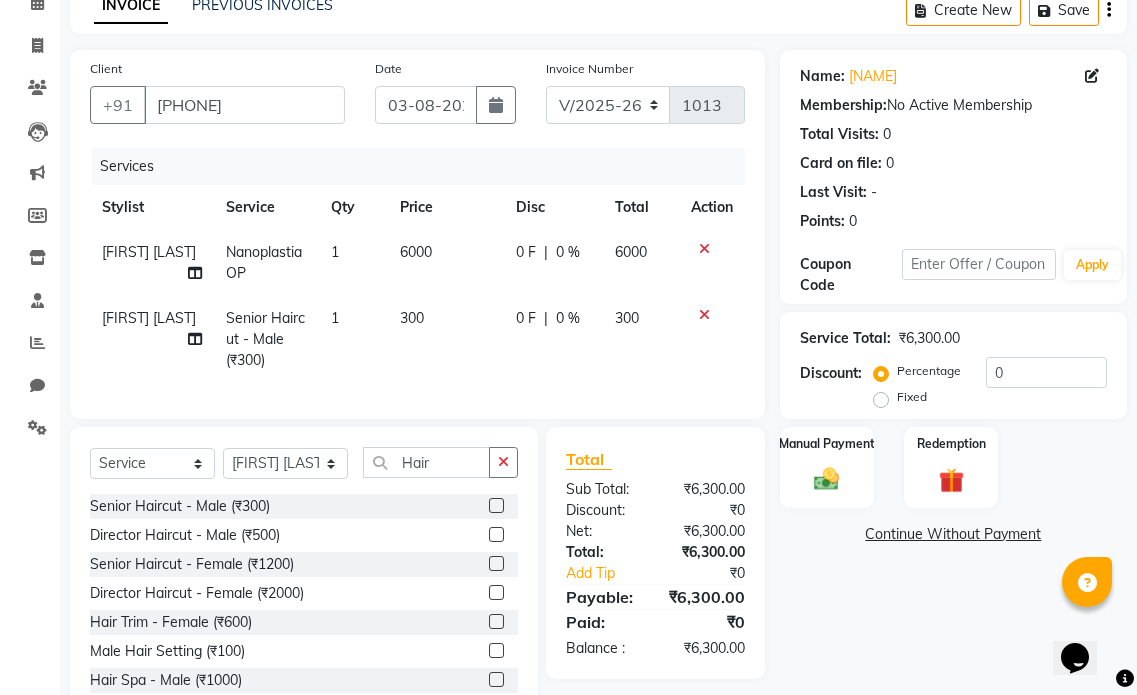 click 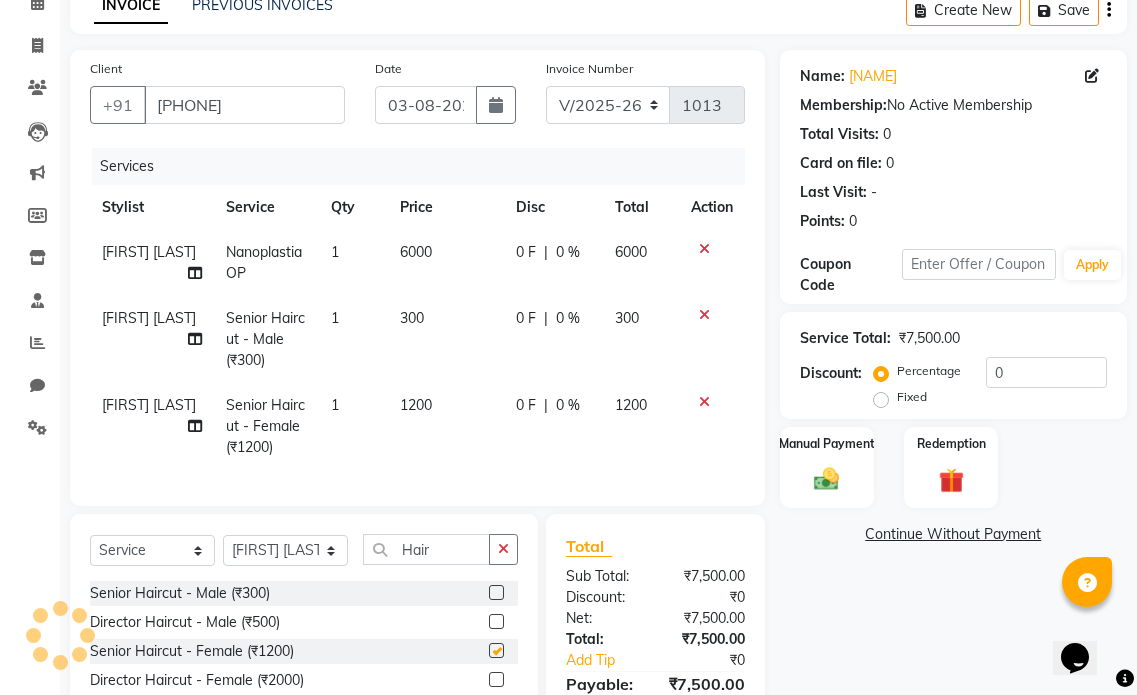 checkbox on "false" 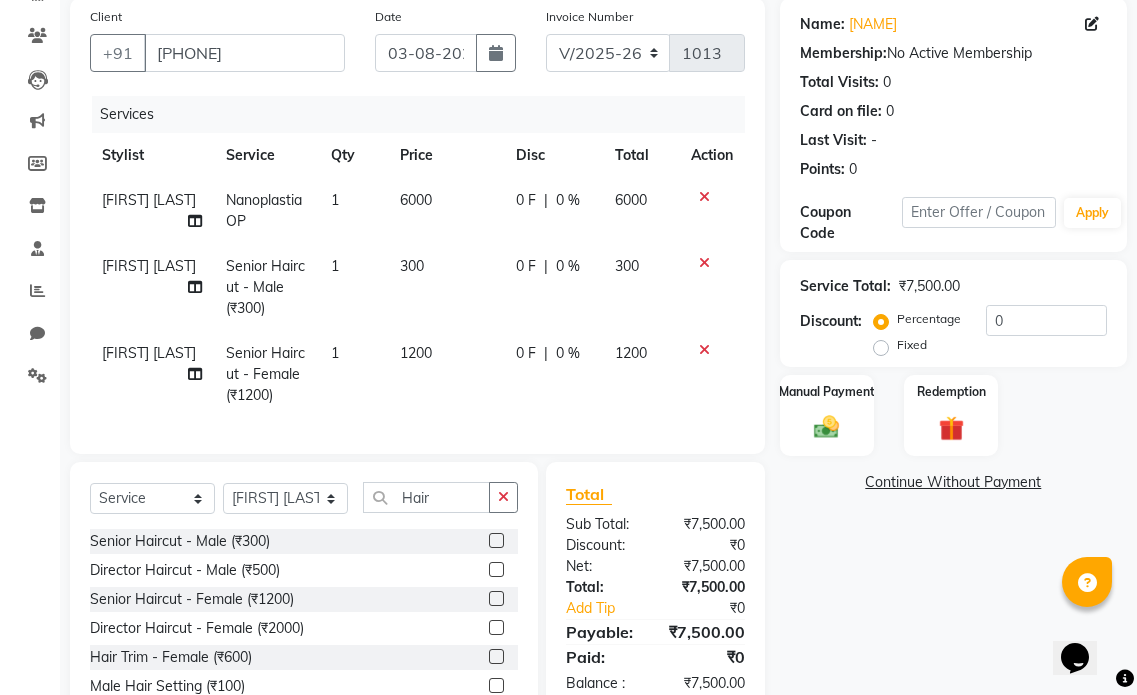 scroll, scrollTop: 259, scrollLeft: 0, axis: vertical 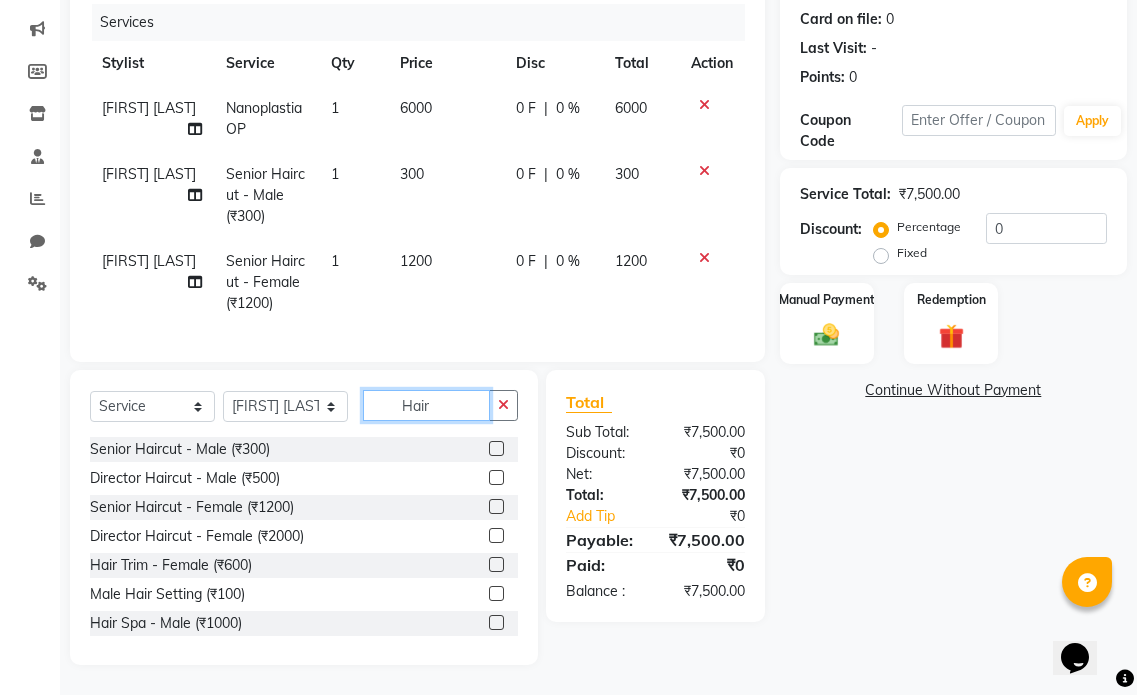 drag, startPoint x: 453, startPoint y: 411, endPoint x: 358, endPoint y: 412, distance: 95.005264 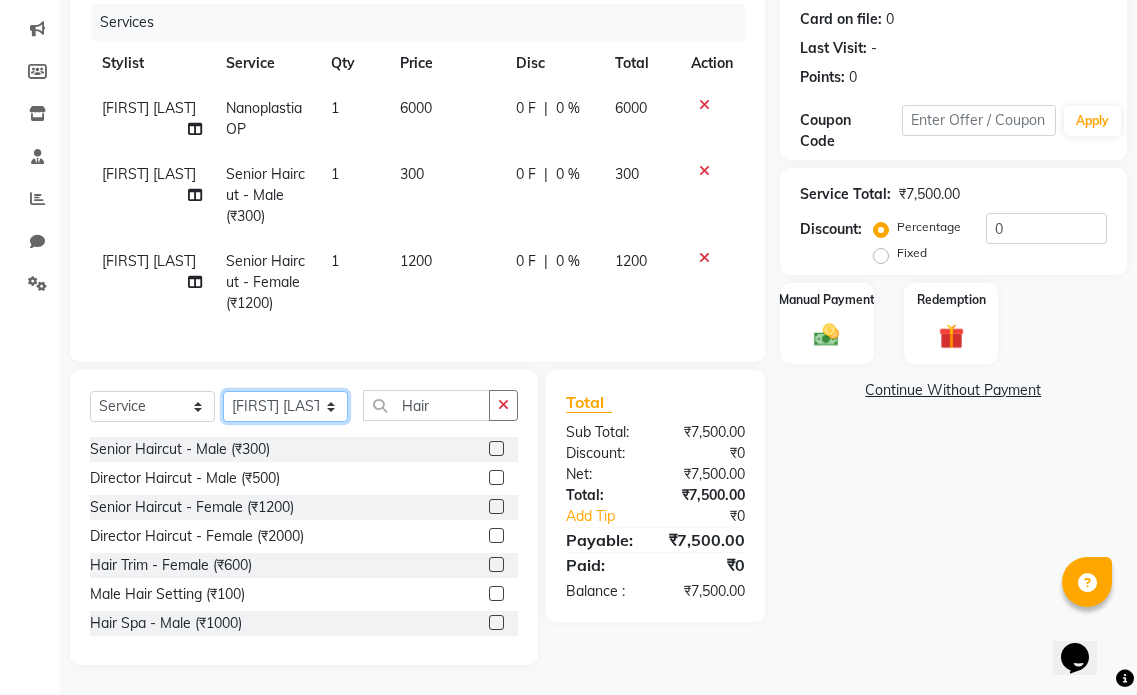 click on "Select Stylist Amol Dinkar Pawar Arman Ansari Atish Kadel Mohd Shamshad  MUMBAI HAIR SALON Payal Kalyan Rehan Ansari Salam Ansari Sameer Khan Shuab Ansari Swara Bamne" 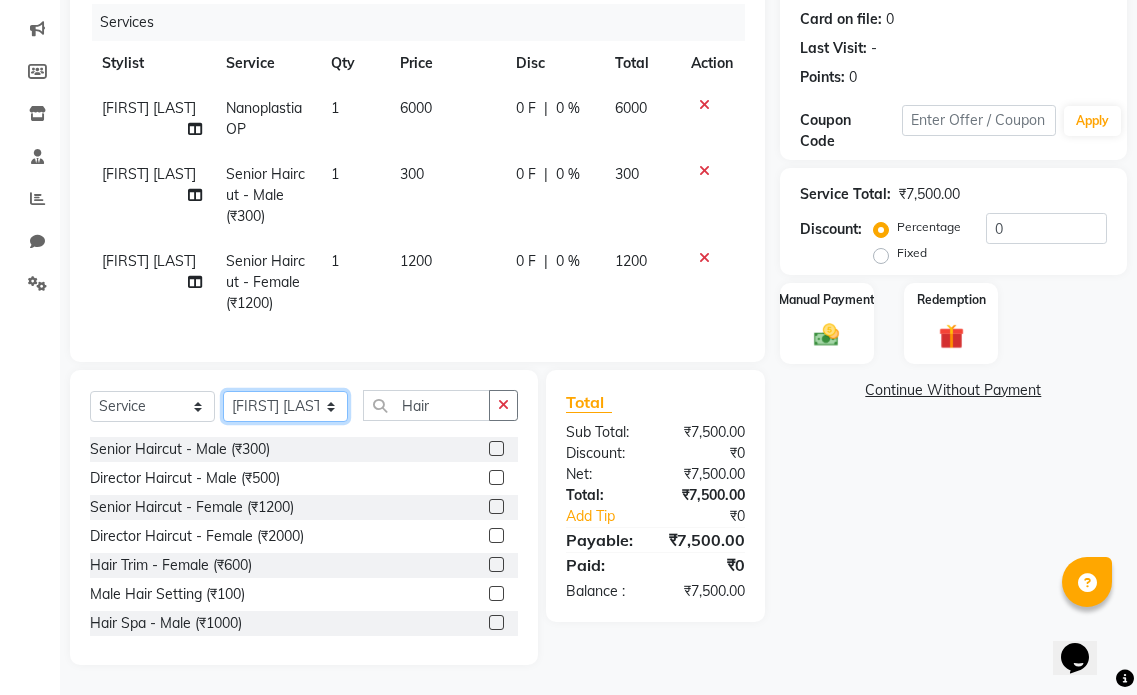 select on "66018" 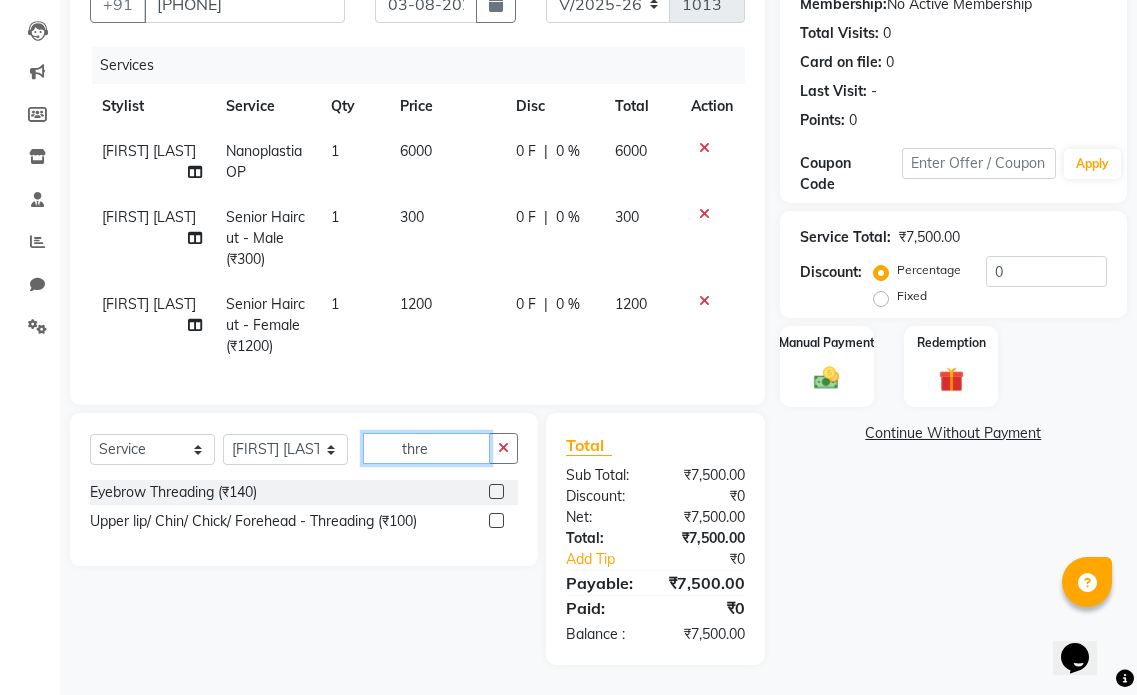 scroll, scrollTop: 216, scrollLeft: 0, axis: vertical 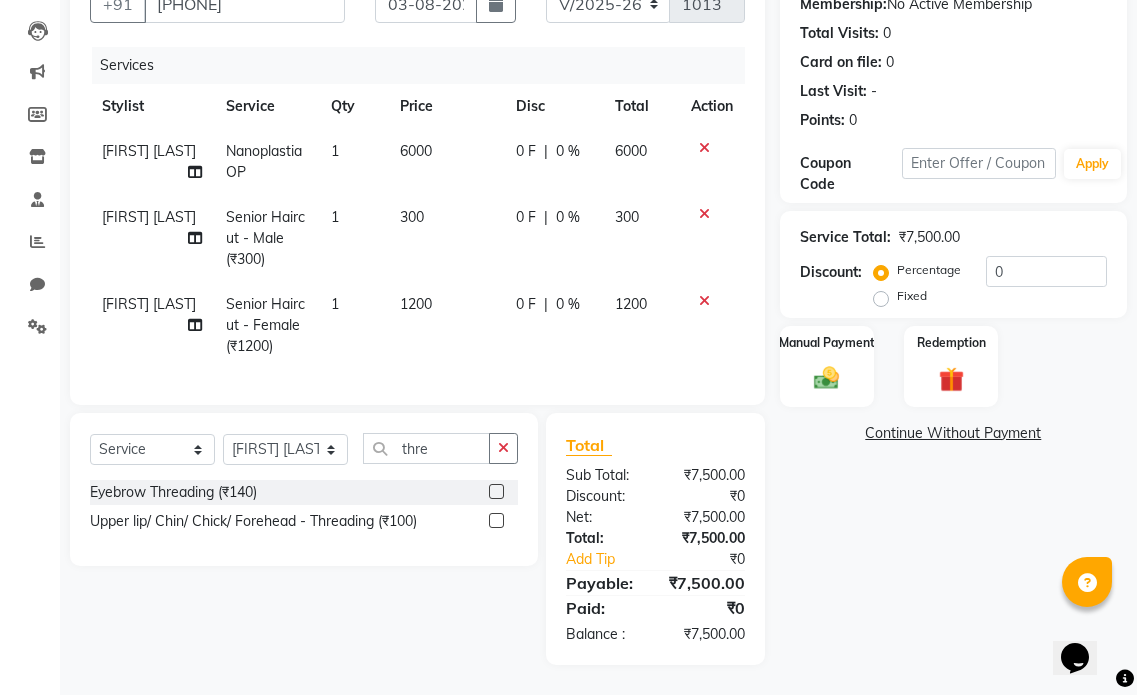 click 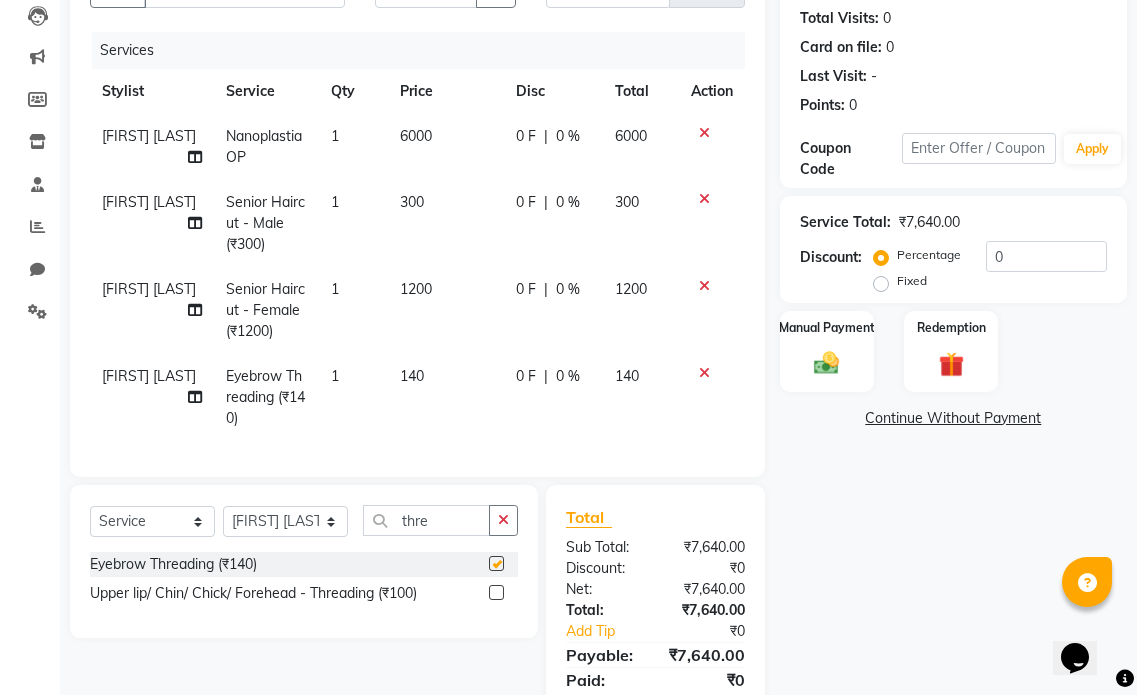 checkbox on "false" 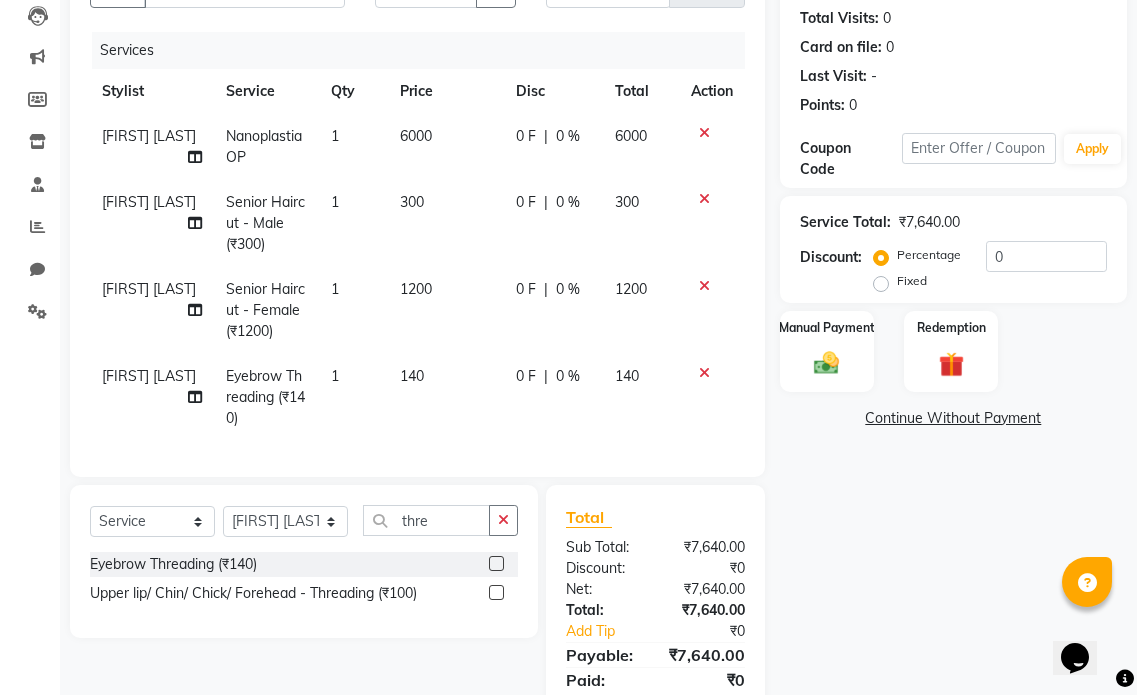 click on "140" 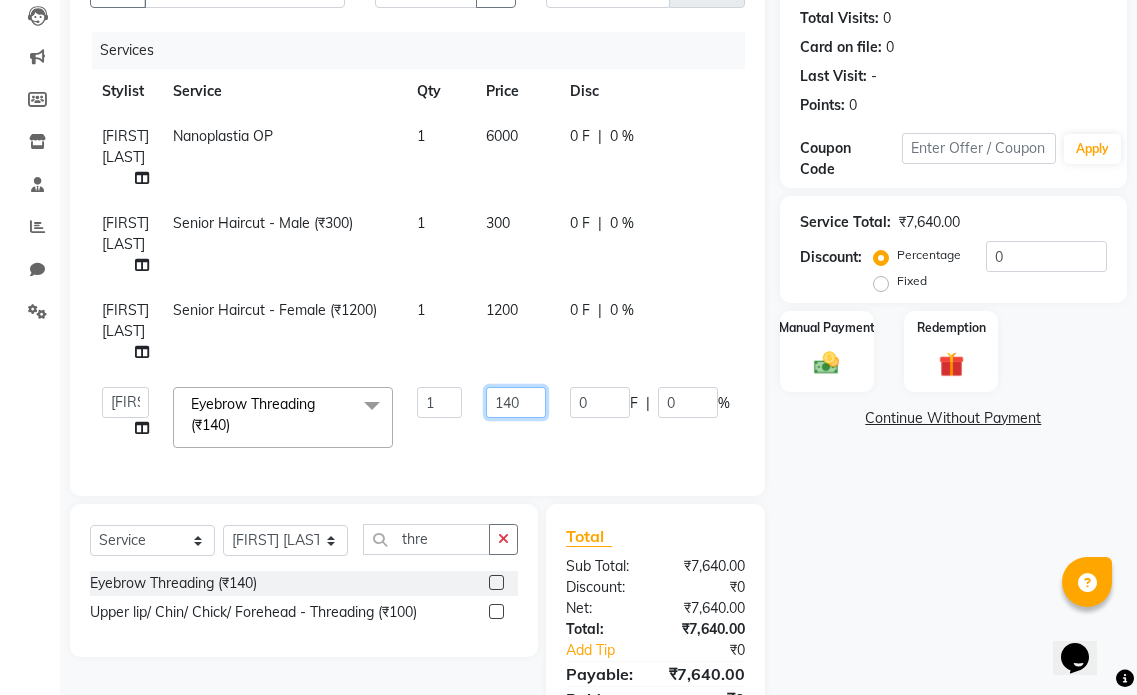 drag, startPoint x: 539, startPoint y: 399, endPoint x: 489, endPoint y: 401, distance: 50.039986 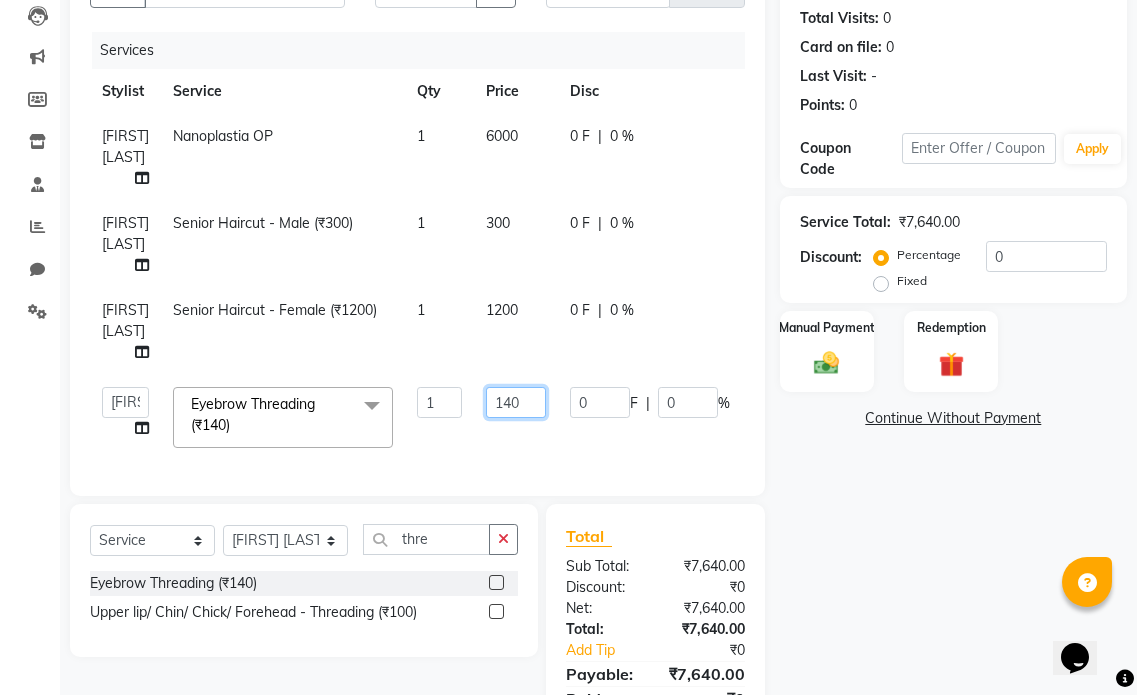 click on "Amol Dinkar Pawar   Arman Ansari   Atish Kadel   Mohd Shamshad    MUMBAI HAIR SALON   Payal Kalyan   Rehan Ansari   Salam Ansari   Sameer Khan   Shuab Ansari   Swara Bamne  Eyebrow Threading  (₹140)  x Wash & Blow Dry - Male (₹200) Wash & Blast Dry - Medium  (₹500) Wash & Blast Dry - Long  (₹700) Wash & Blow Dry - Medium  (₹800) Wash & Blow Dry - Long  (₹1000) Blow Dry (₹500) Deep conditioning  (₹1000) Head Shave (₹1500) Senior Haircut - Male (₹300) Director Haircut - Male (₹500) Aditional Wash Male  (₹200) Senior Haircut - Female (₹1200) Director Haircut - Female (₹2000) Aditional Wash Female  (₹300) Beard / Shave (₹200) Hair Trim - Female (₹600) Bangs - Female  (₹500) Male Hair Setting (₹100) Ironing/Tong/Crimping - Medium (₹1500) Ironing/Tong/Crimping - Long  (₹2000) Ironing/Tong/Crimping - Below Waist   (₹2500) Glitter - Per strand (₹50) Touch-up 1 Inches - Majirel  (₹1400) Touch-up 1 Inches - Inoa   (₹1800) Touch-up Regrowth - Majirel  (₹2200) 1 140 0" 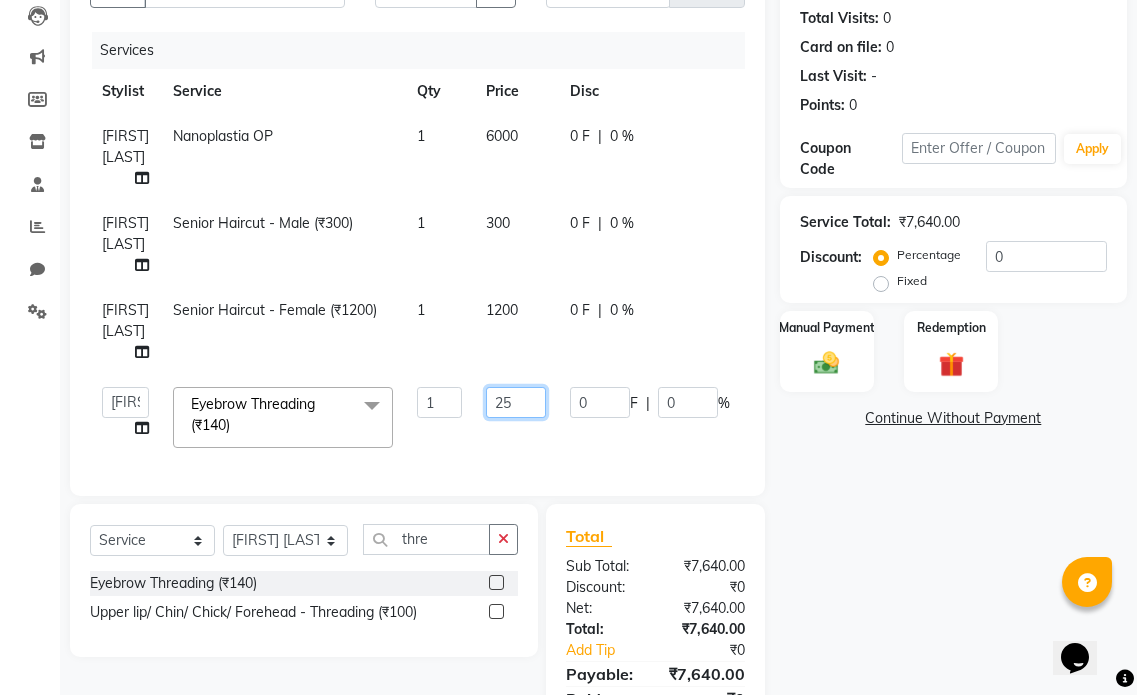 type on "250" 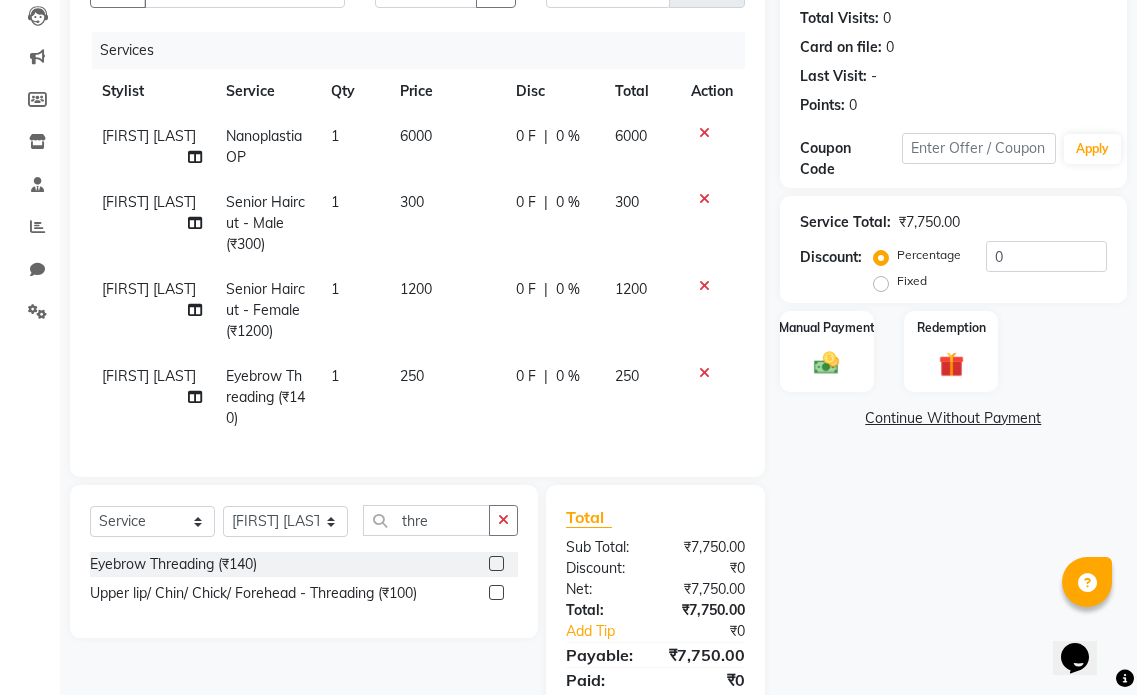 click on "Services Stylist Service Qty Price Disc Total Action Amol Dinkar Pawar Nanoplastia OP 1 6000 0 F | 0 % 6000 Amol Dinkar Pawar Senior Haircut - Male (₹300) 1 300 0 F | 0 % 300 Mohd Shamshad  Senior Haircut - Female (₹1200) 1 1200 0 F | 0 % 1200 Swara Bamne Eyebrow Threading  (₹140) 1 250 0 F | 0 % 250" 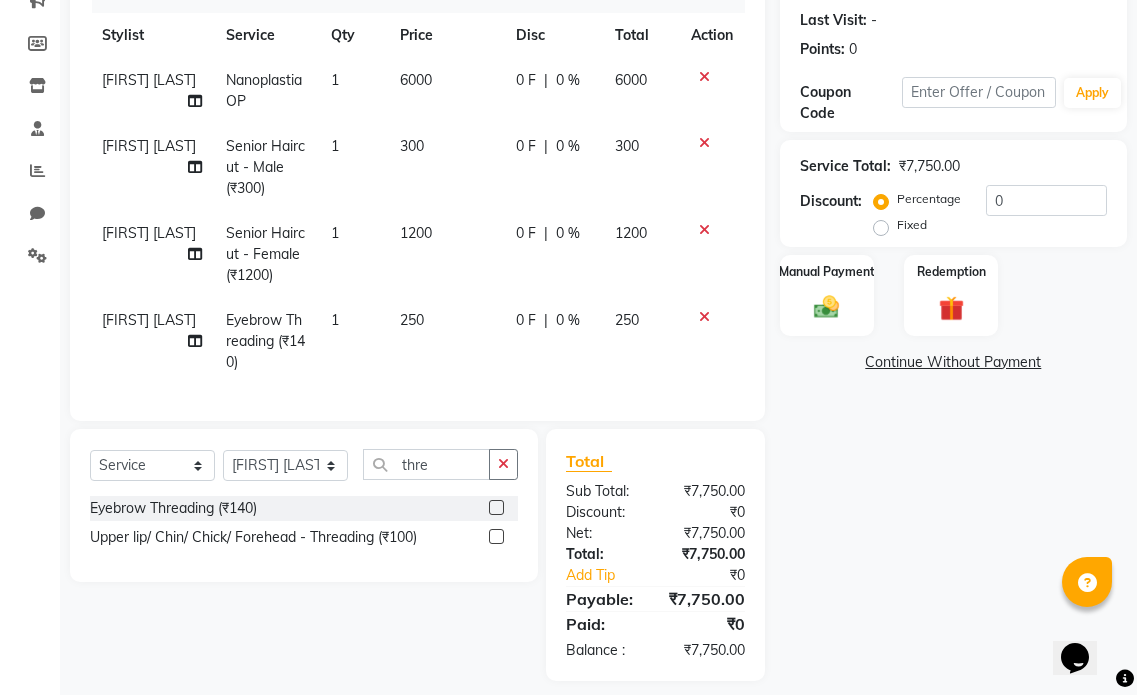 scroll, scrollTop: 303, scrollLeft: 0, axis: vertical 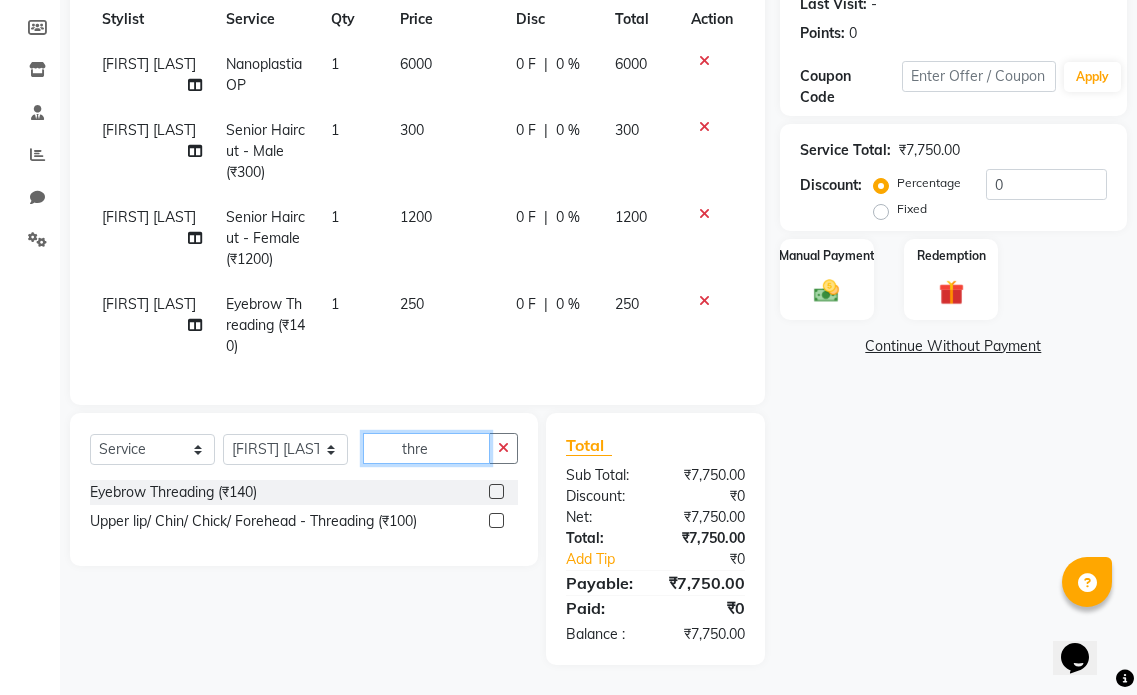 drag, startPoint x: 447, startPoint y: 455, endPoint x: 387, endPoint y: 450, distance: 60.207973 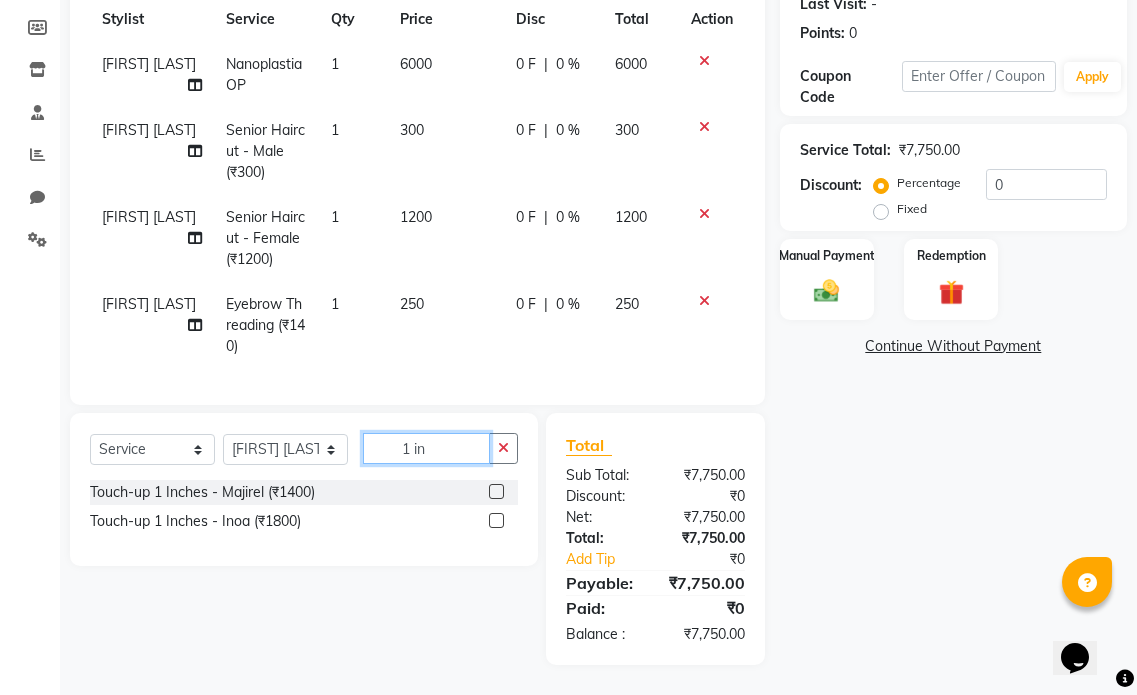 type on "1 in" 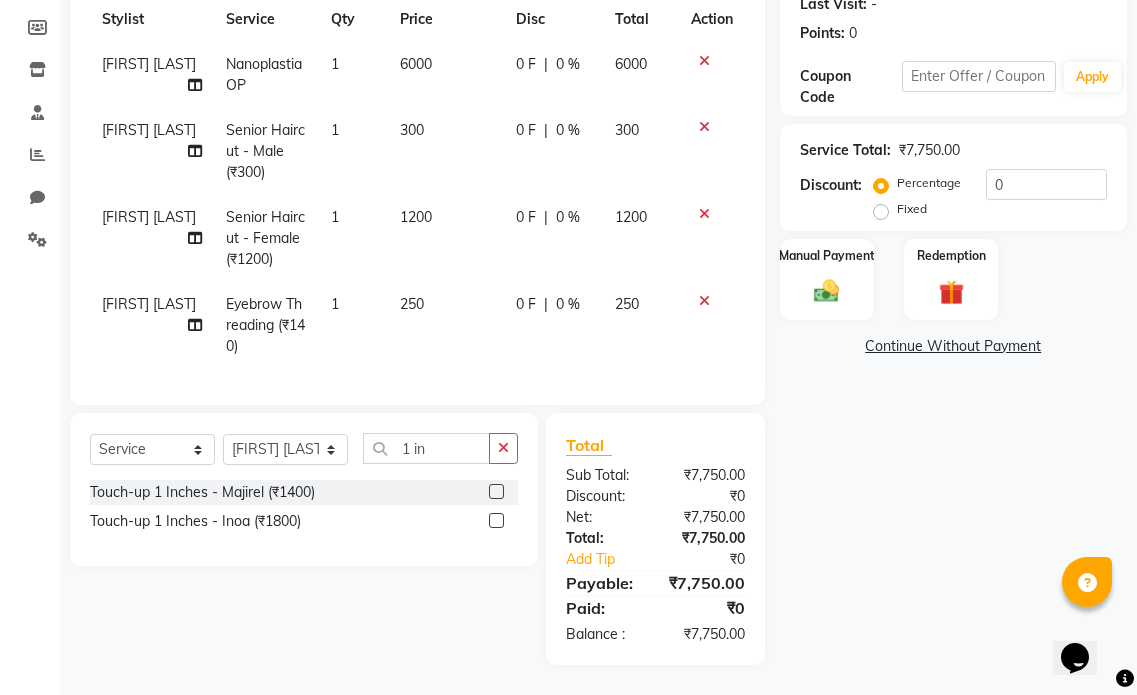 click 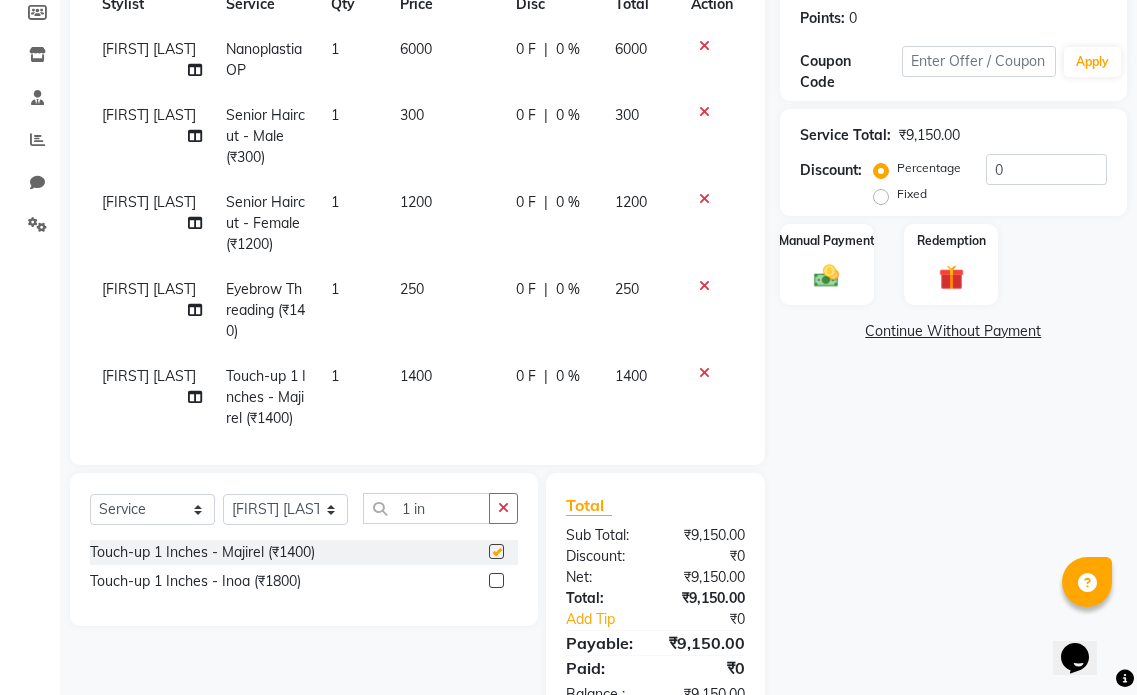 checkbox on "false" 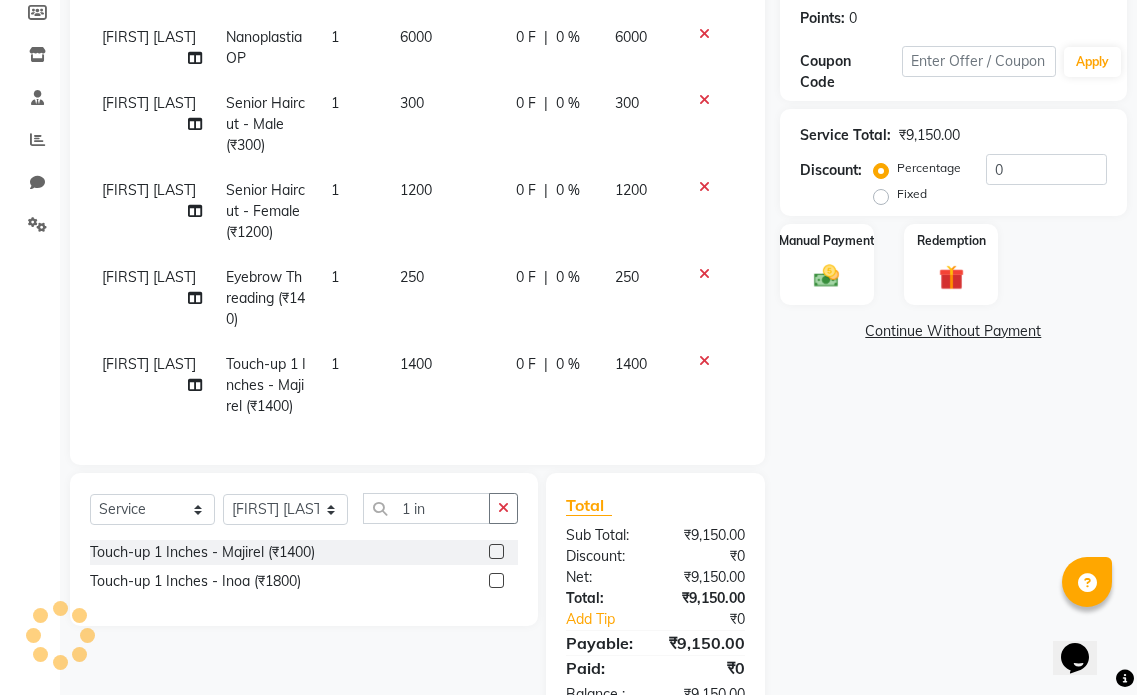 scroll, scrollTop: 48, scrollLeft: 0, axis: vertical 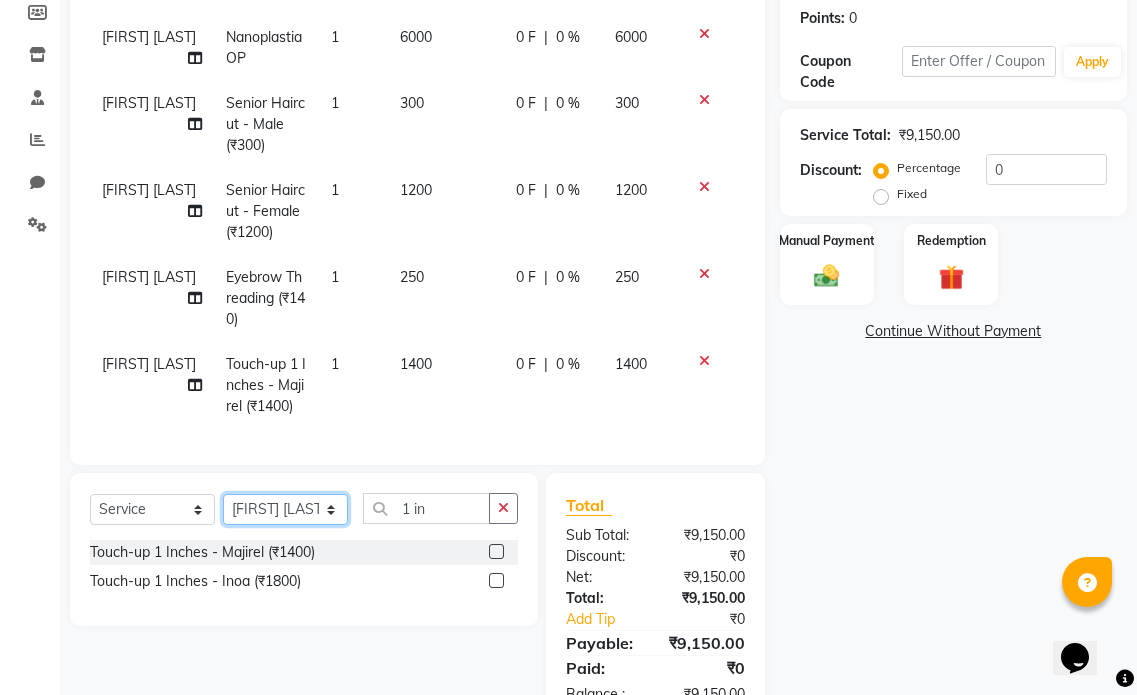 click on "Select Stylist Amol Dinkar Pawar Arman Ansari Atish Kadel Mohd Shamshad  MUMBAI HAIR SALON Payal Kalyan Rehan Ansari Salam Ansari Sameer Khan Shuab Ansari Swara Bamne" 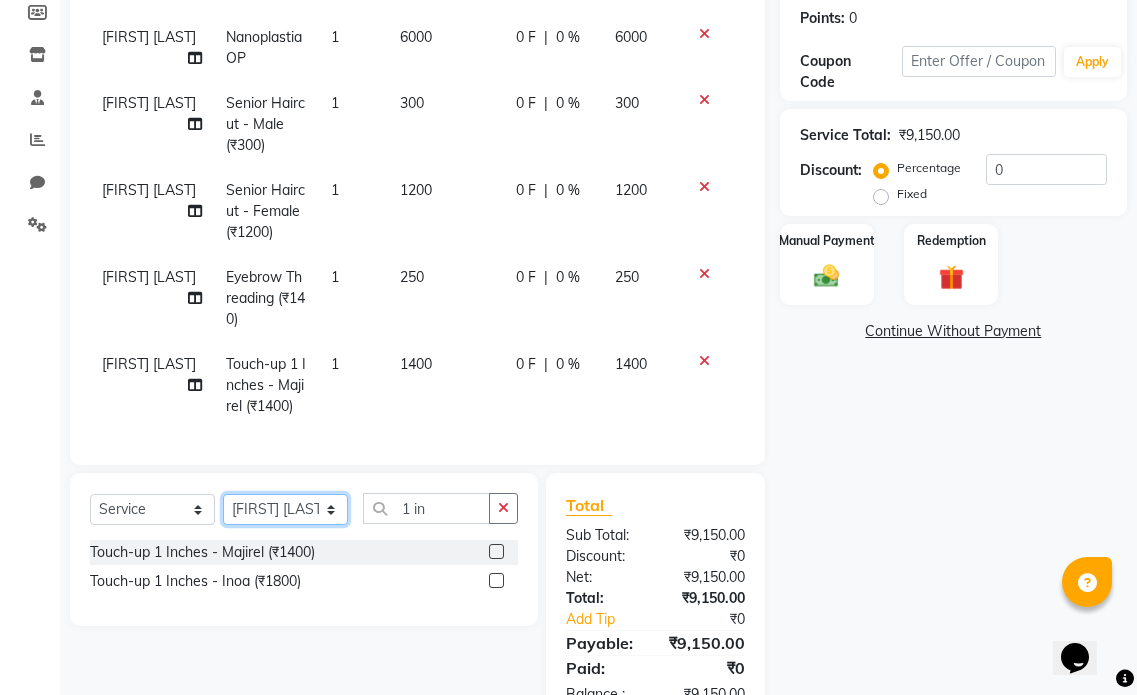 click on "Select Stylist Amol Dinkar Pawar Arman Ansari Atish Kadel Mohd Shamshad  MUMBAI HAIR SALON Payal Kalyan Rehan Ansari Salam Ansari Sameer Khan Shuab Ansari Swara Bamne" 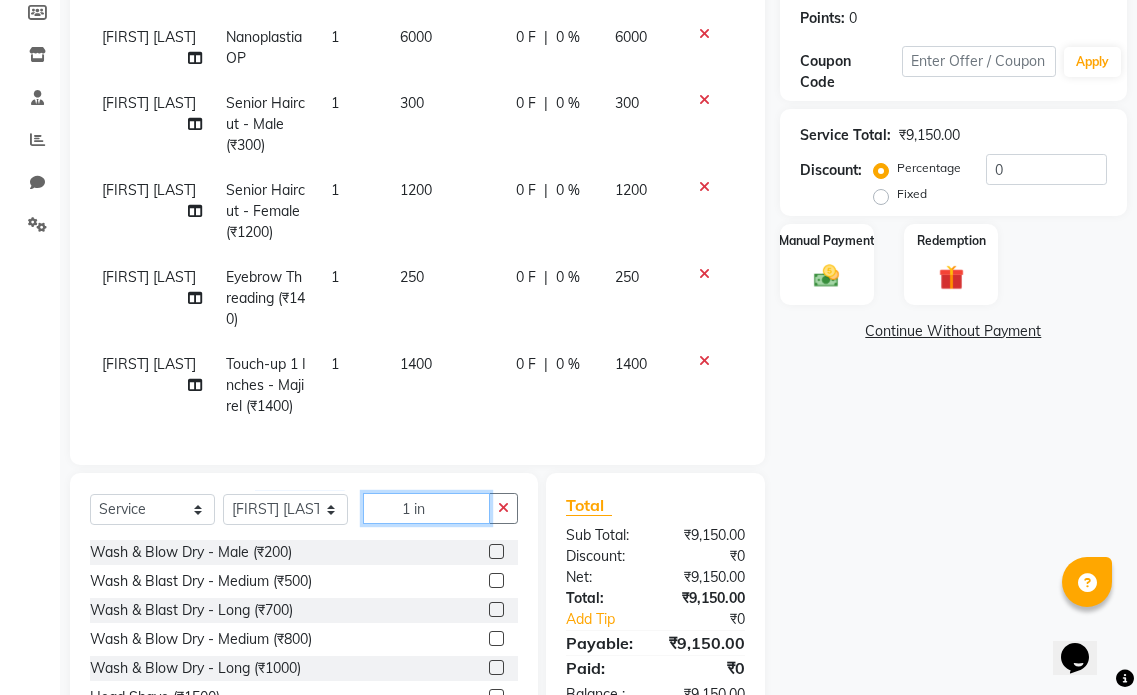 drag, startPoint x: 442, startPoint y: 511, endPoint x: 396, endPoint y: 511, distance: 46 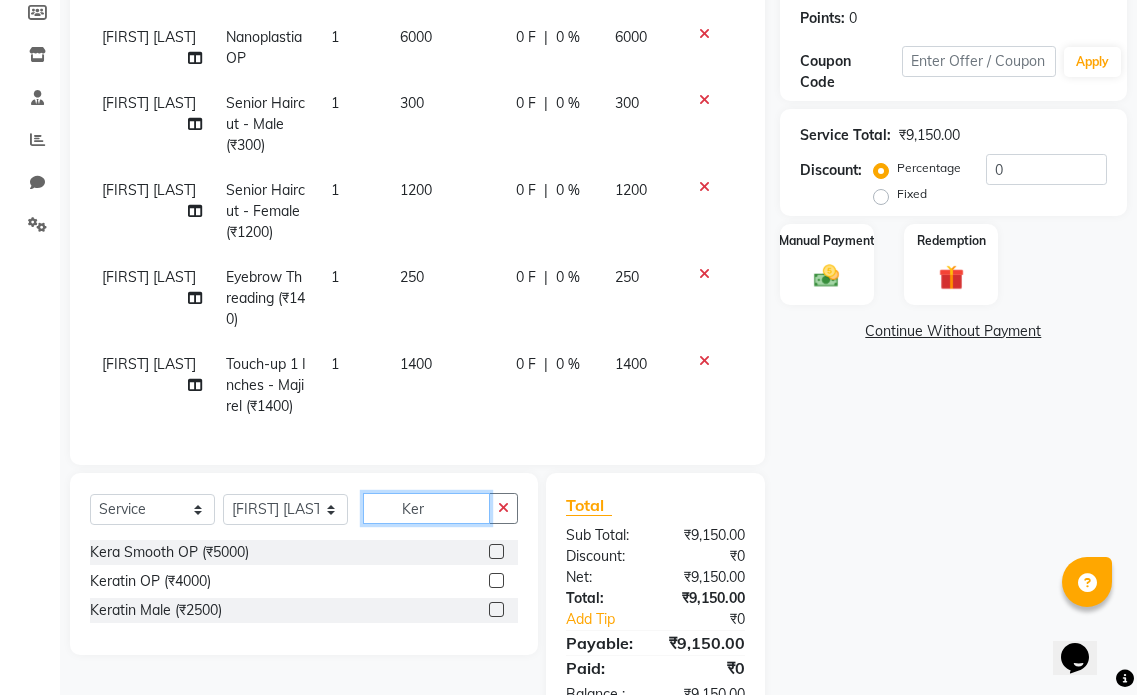 type on "Ker" 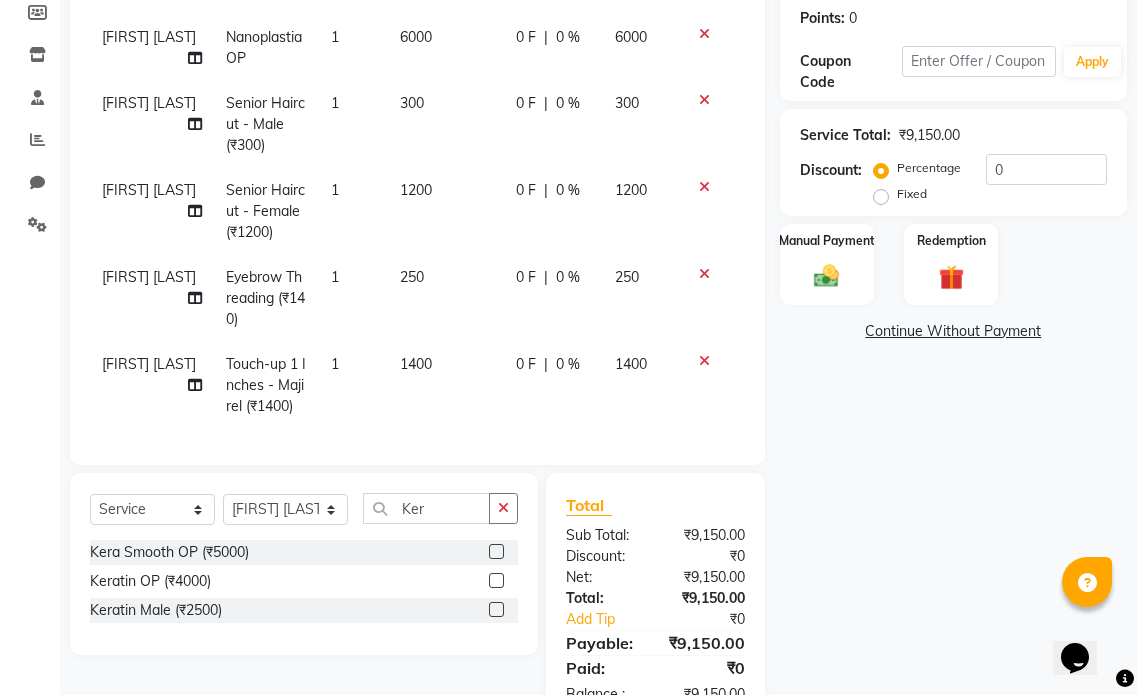 click 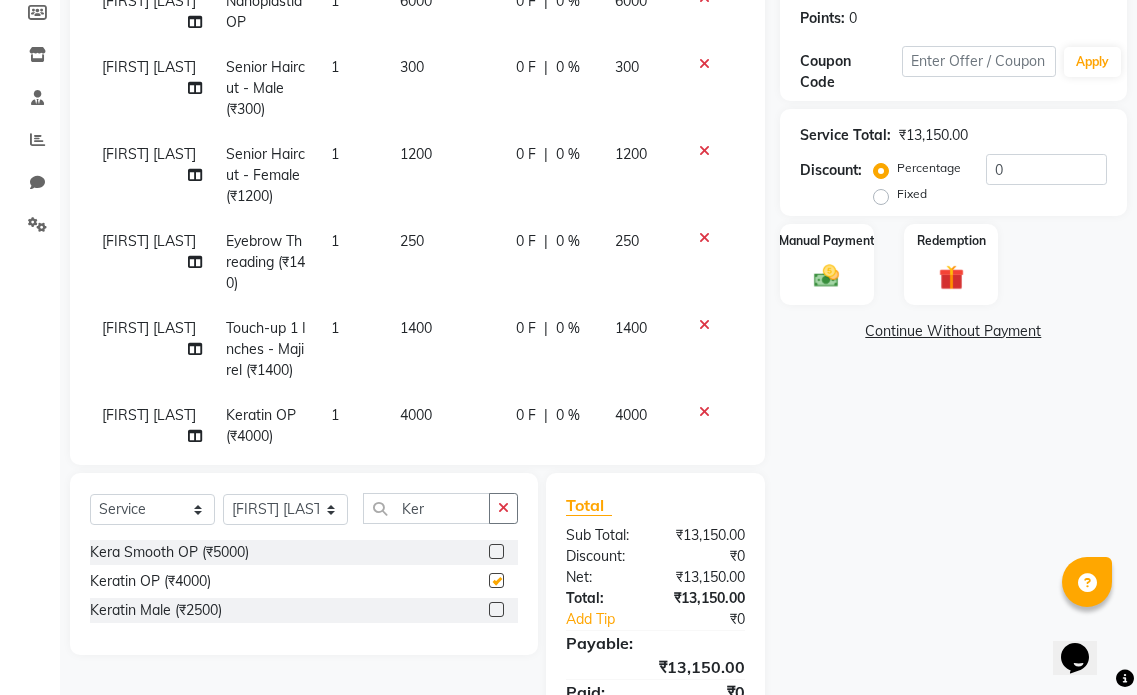 checkbox on "false" 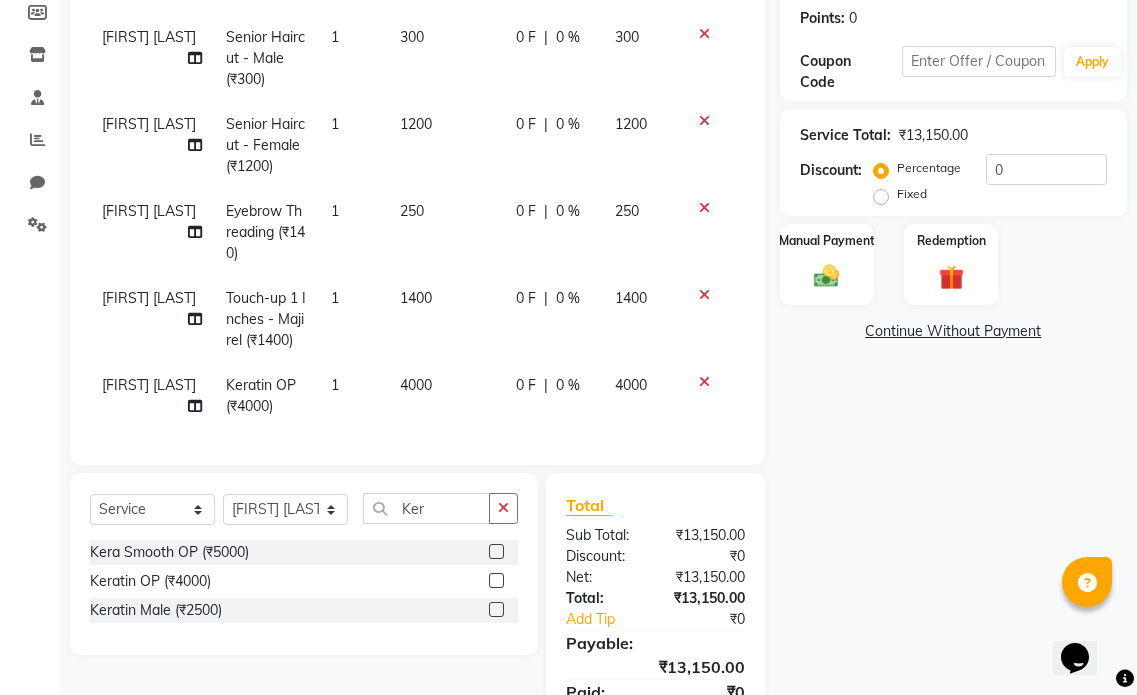 click on "4000" 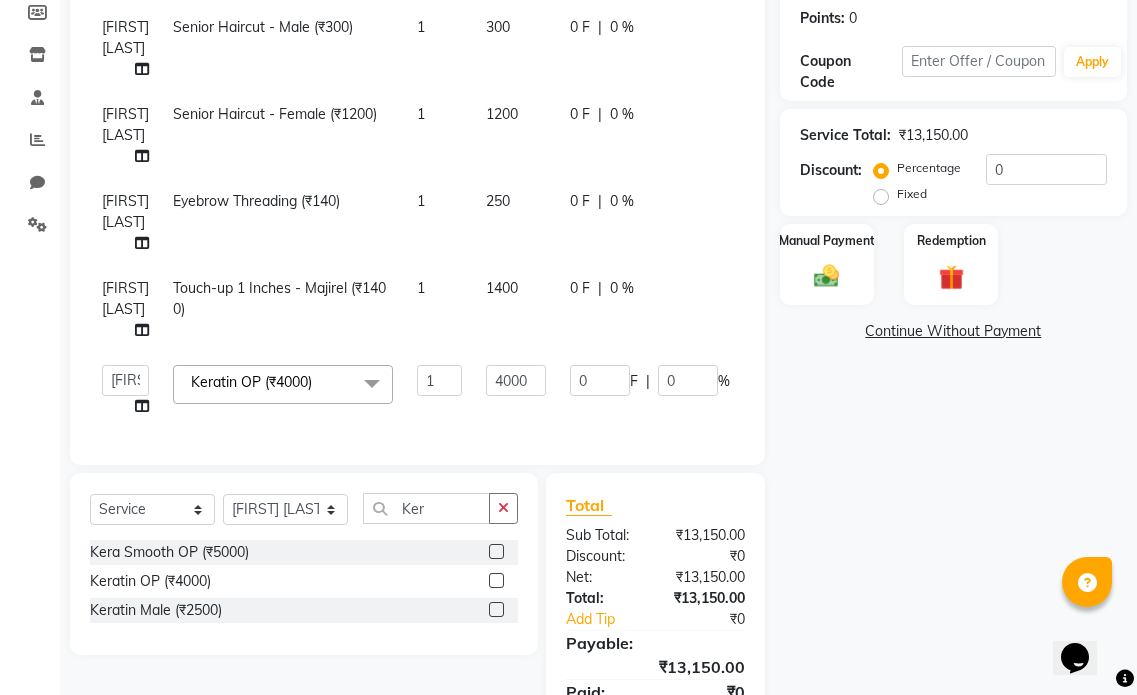 scroll, scrollTop: 82, scrollLeft: 0, axis: vertical 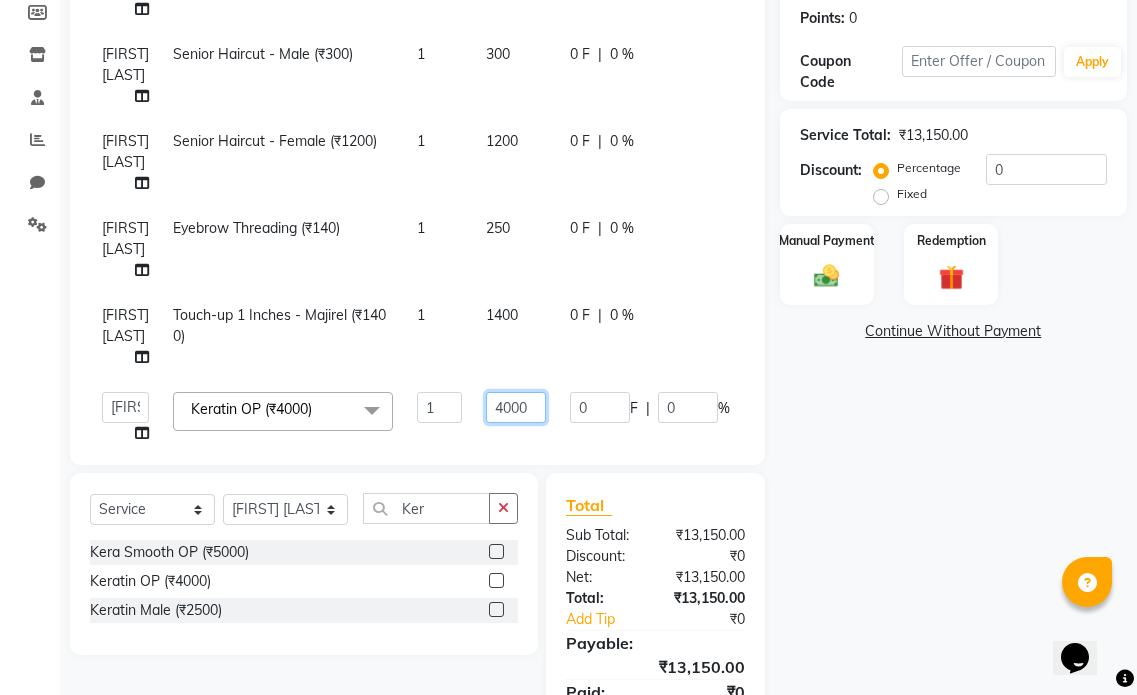 drag, startPoint x: 525, startPoint y: 368, endPoint x: 515, endPoint y: 367, distance: 10.049875 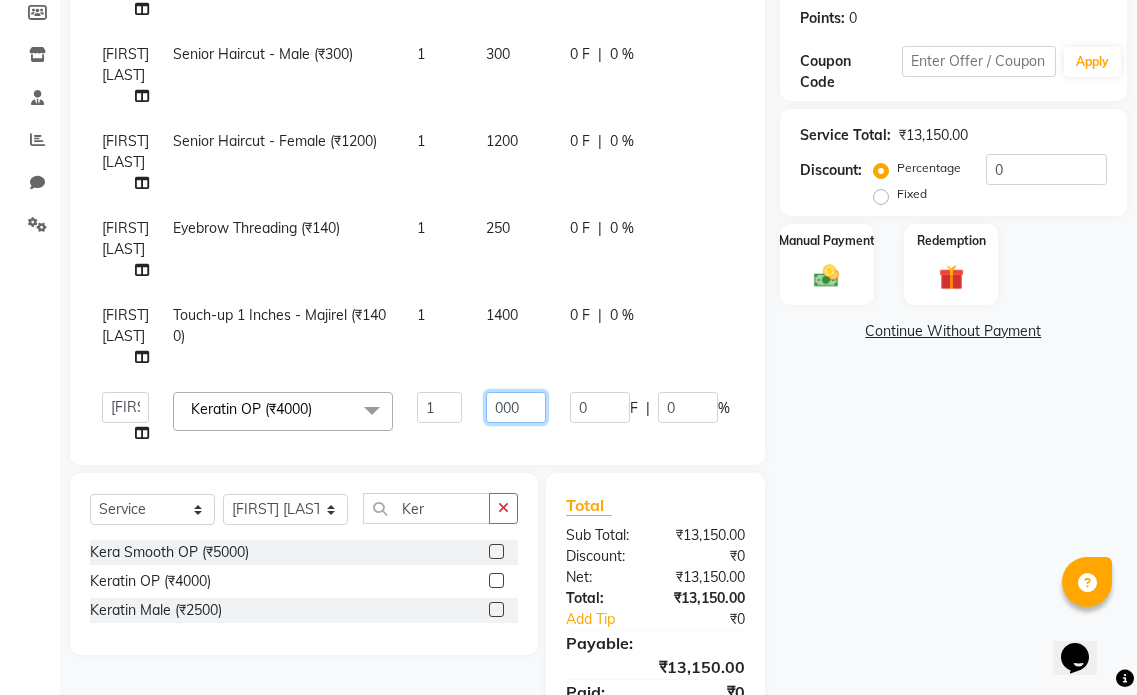 type on "7000" 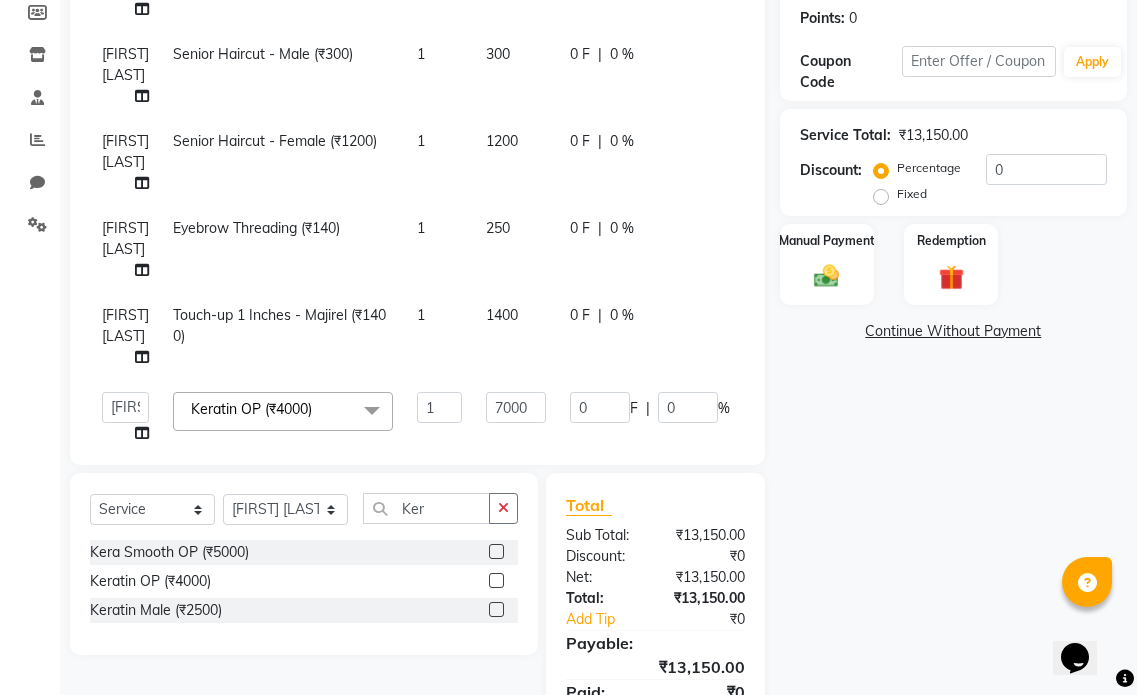 click on "Amol Dinkar Pawar   Arman Ansari   Atish Kadel   Mohd Shamshad    MUMBAI HAIR SALON   Payal Kalyan   Rehan Ansari   Salam Ansari   Sameer Khan   Shuab Ansari   Swara Bamne  Keratin OP (₹4000)  x Wash & Blow Dry - Male (₹200) Wash & Blast Dry - Medium  (₹500) Wash & Blast Dry - Long  (₹700) Wash & Blow Dry - Medium  (₹800) Wash & Blow Dry - Long  (₹1000) Head Shave (₹1500) Senior Haircut - Male (₹300) Director Haircut - Male (₹500) Aditional Wash Male  (₹200) Senior Haircut - Female (₹1200) Director Haircut - Female (₹2000) Aditional Wash Female  (₹300) Beard / Shave (₹200) Ironing/Tong/Crimping - Medium (₹1500) Ironing/Tong/Crimping - Long  (₹2000) Ironing/Tong/Crimping - Below Waist   (₹2500) Touch-up 1 Inches - Majirel  (₹1400) Touch-up 1 Inches - Inoa   (₹1800) Touch-up Regrowth - Majirel  (₹2200) Touch-up Regrowth - Inoa   (₹2500) Global - Male (₹1500) Global Majirel - Medium  (₹4000) Global Inoa - Medium  (₹5000) Global Majirel - Long   (₹6000) 1 7000 0" 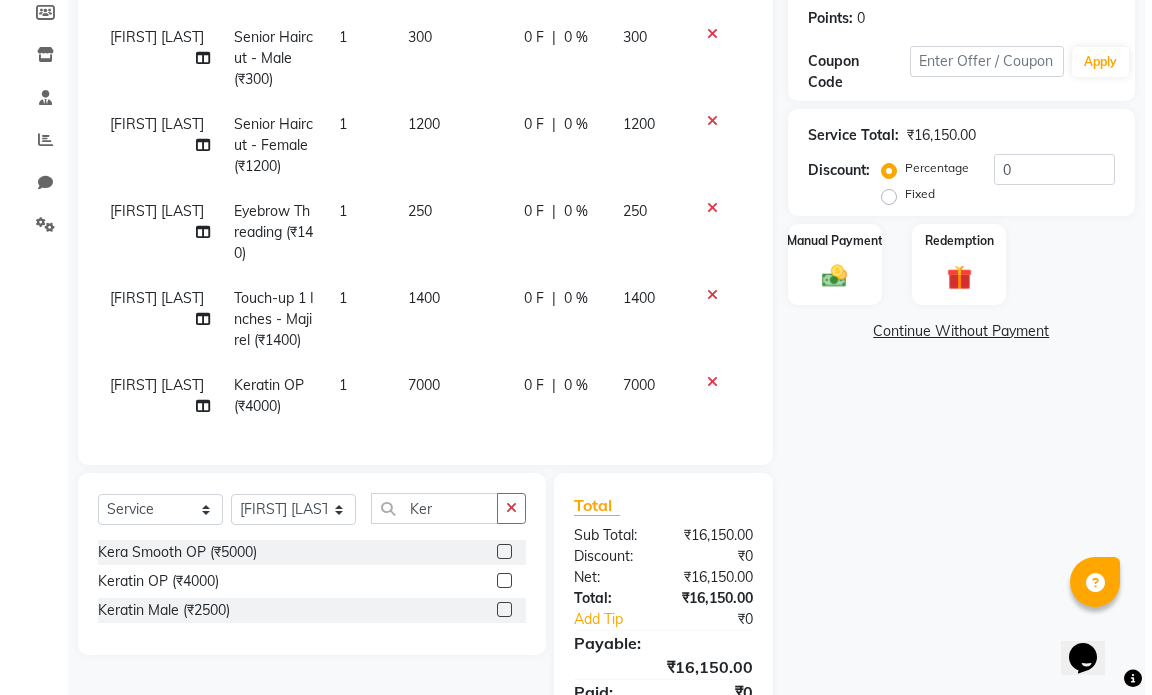 scroll, scrollTop: 114, scrollLeft: 0, axis: vertical 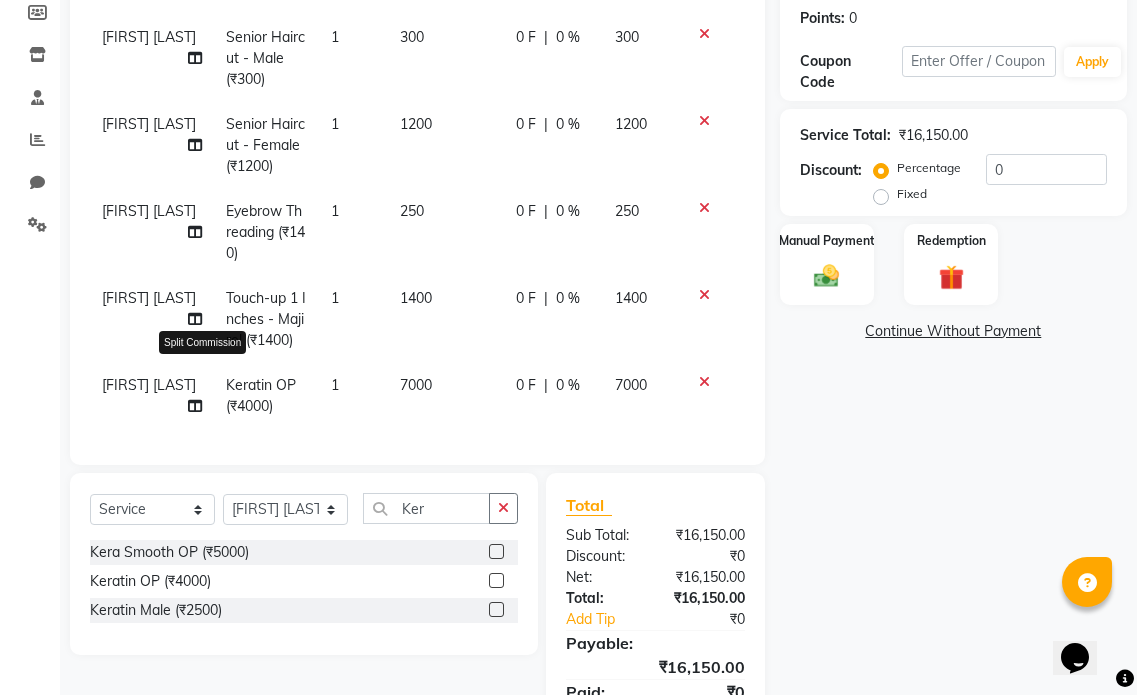click 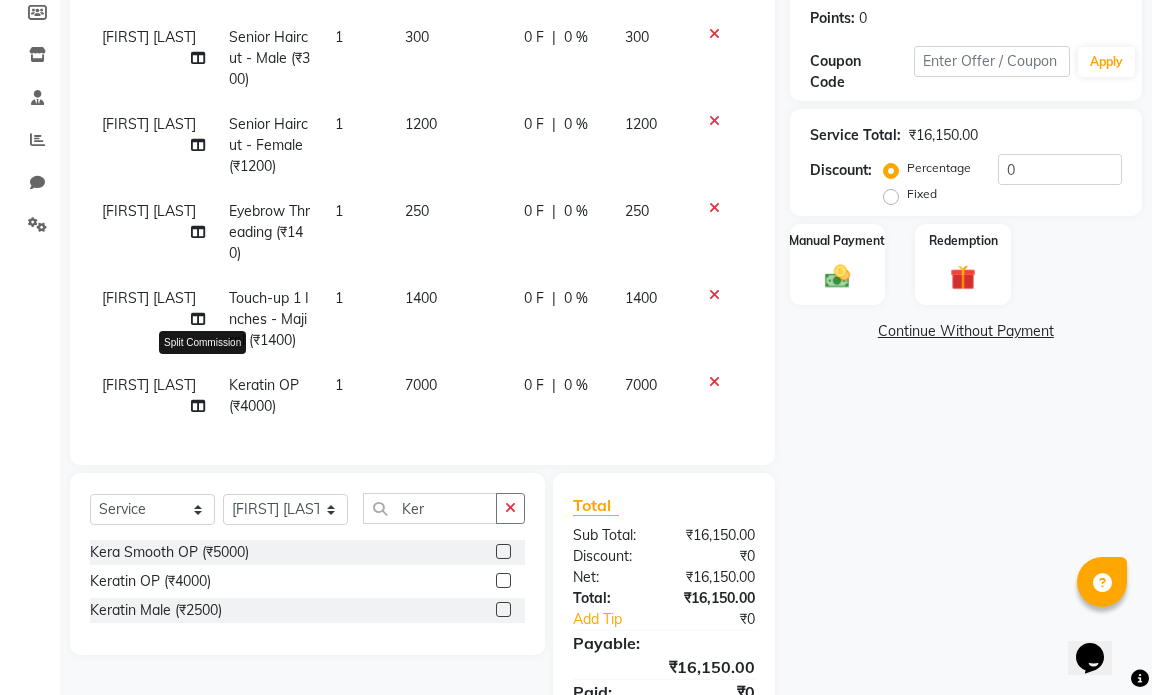 select on "66095" 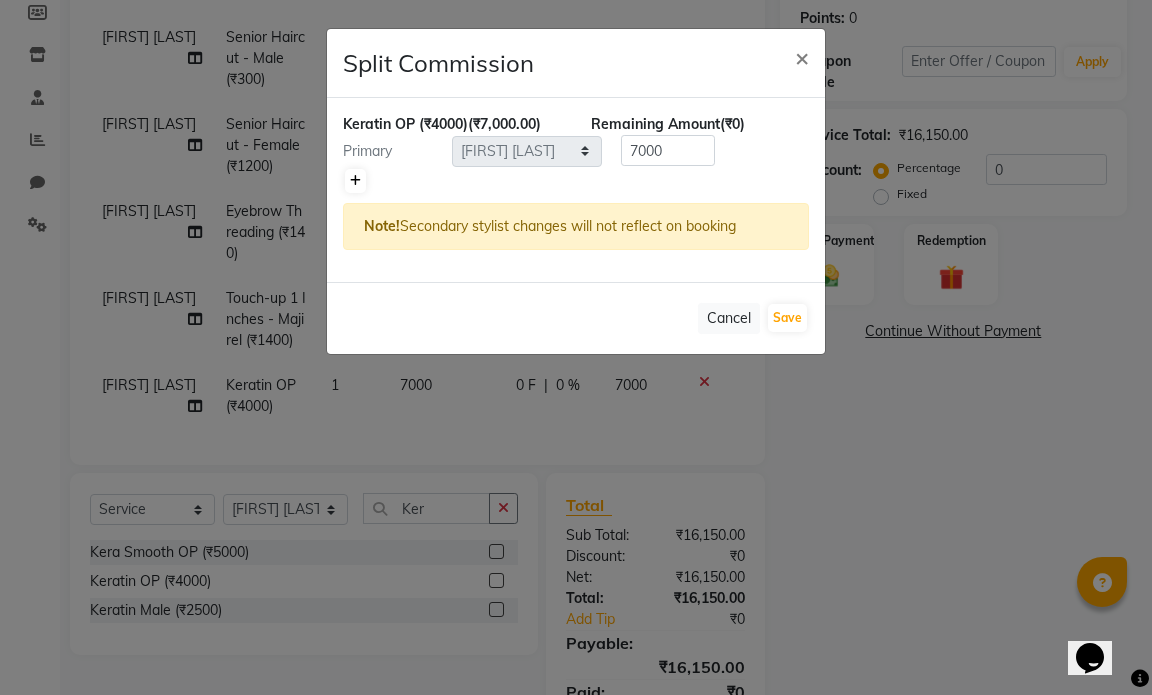 click 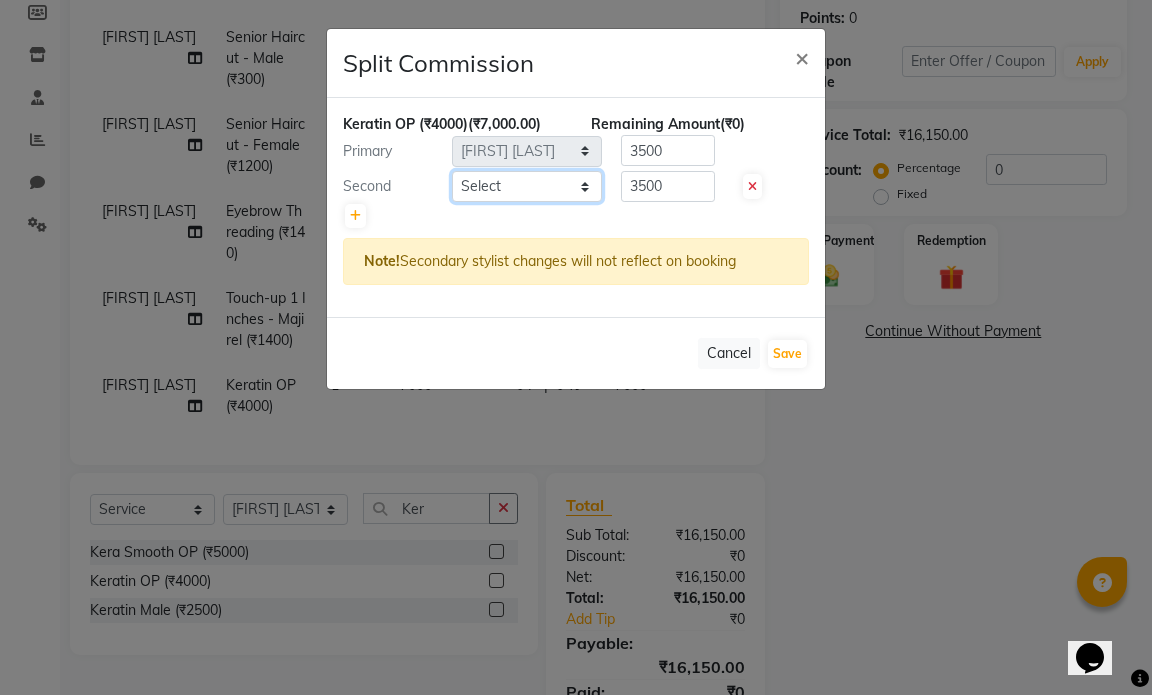 click on "Select  Amol Dinkar Pawar   Arman Ansari   Atish Kadel   Mohd Shamshad    MUMBAI HAIR SALON   Payal Kalyan   Rehan Ansari   Salam Ansari   Sameer Khan   Shuab Ansari   Swara Bamne" 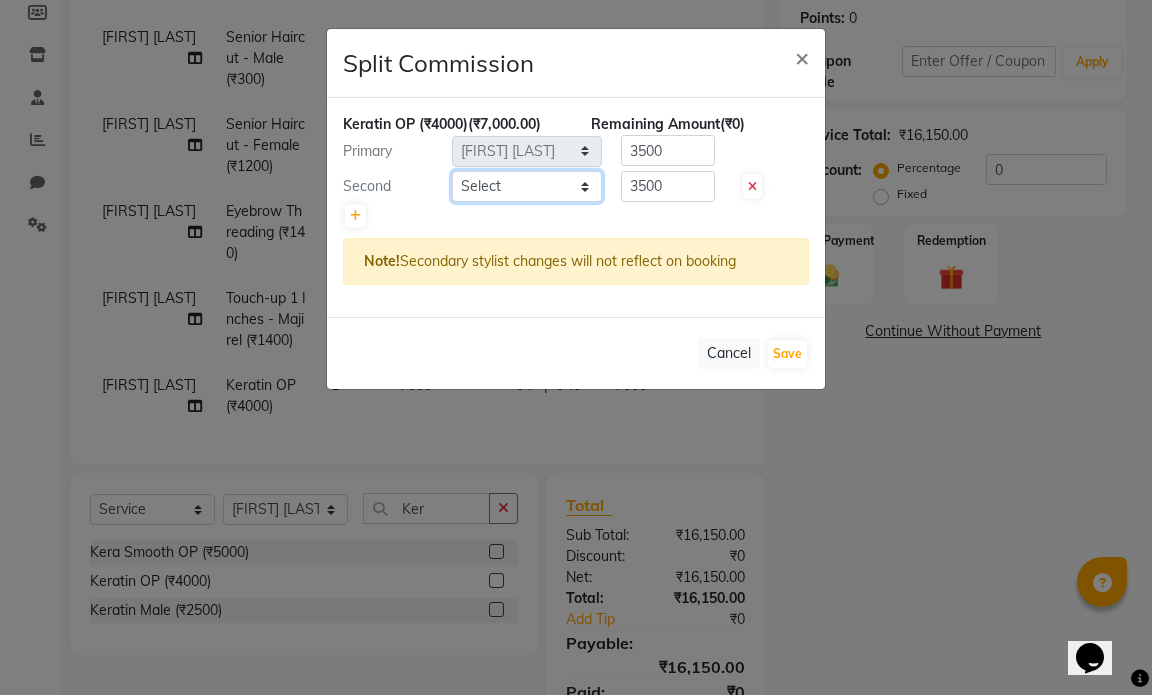 select on "66019" 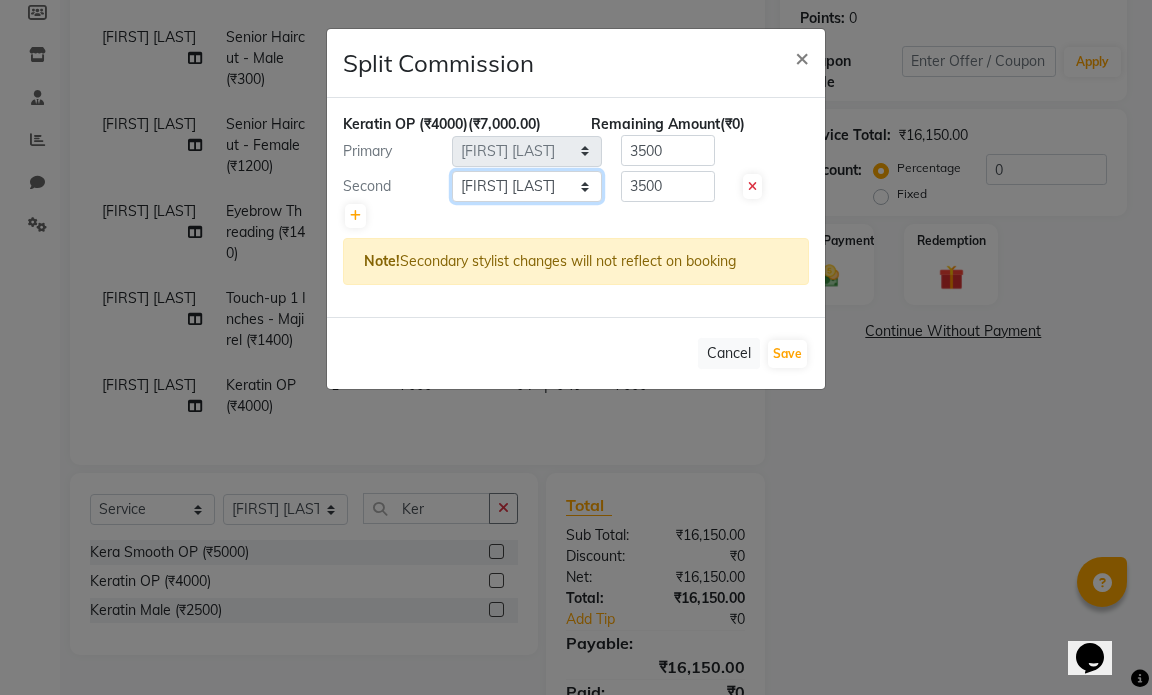click on "Select  Amol Dinkar Pawar   Arman Ansari   Atish Kadel   Mohd Shamshad    MUMBAI HAIR SALON   Payal Kalyan   Rehan Ansari   Salam Ansari   Sameer Khan   Shuab Ansari   Swara Bamne" 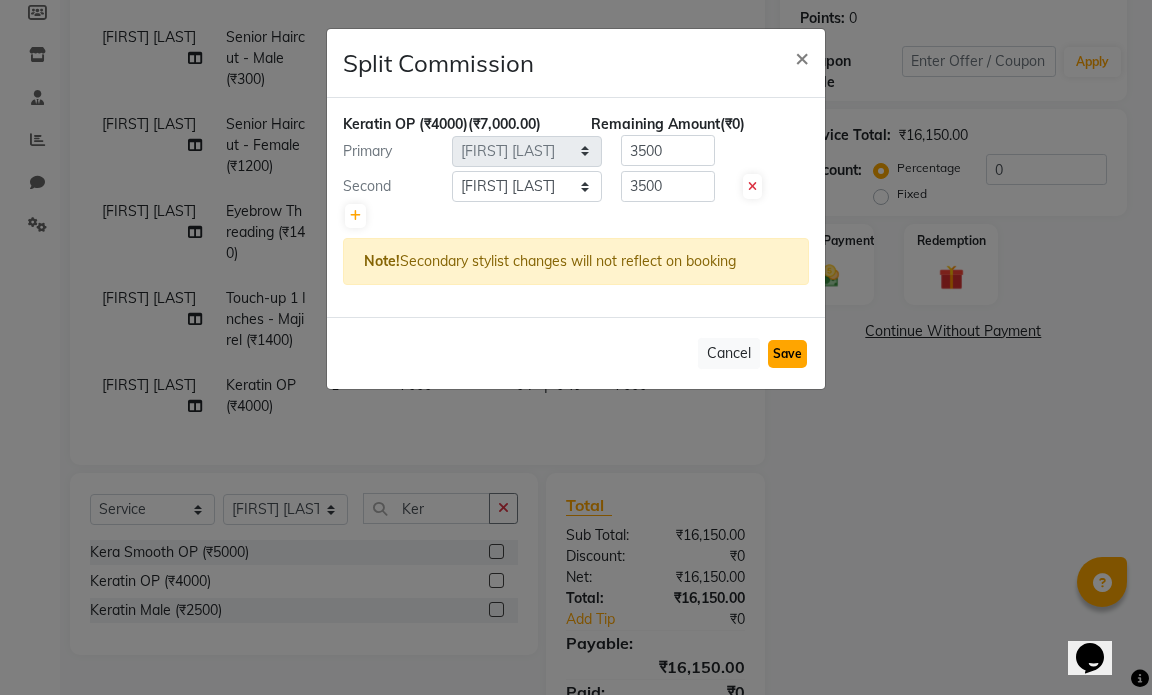 click on "Save" 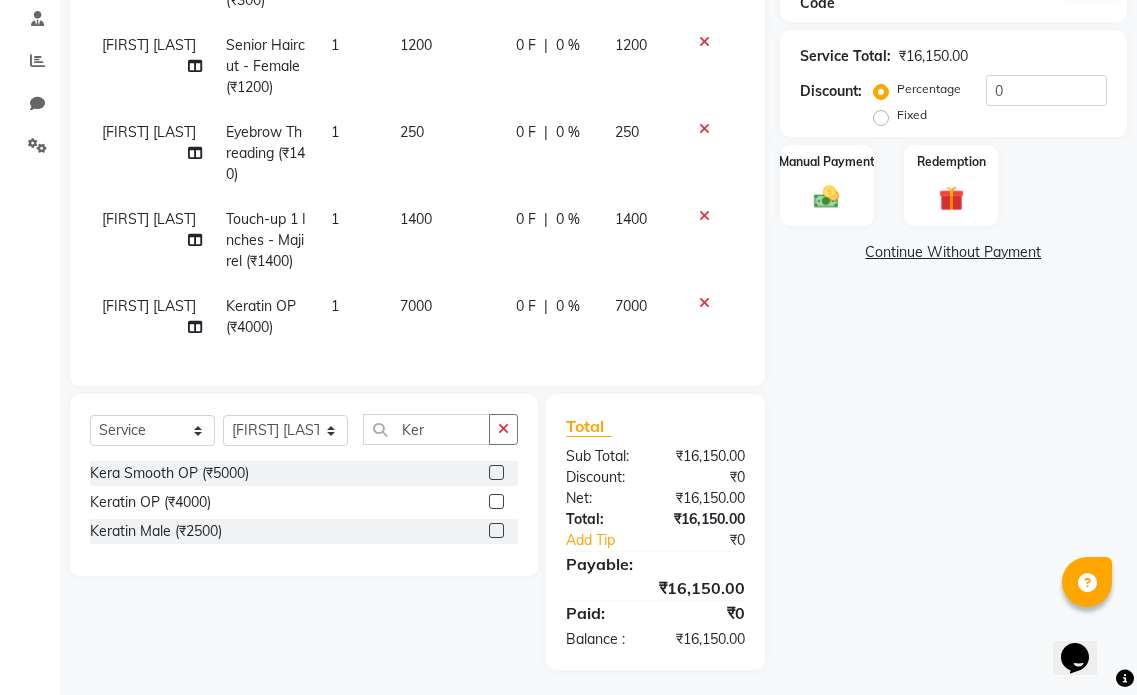 scroll, scrollTop: 387, scrollLeft: 0, axis: vertical 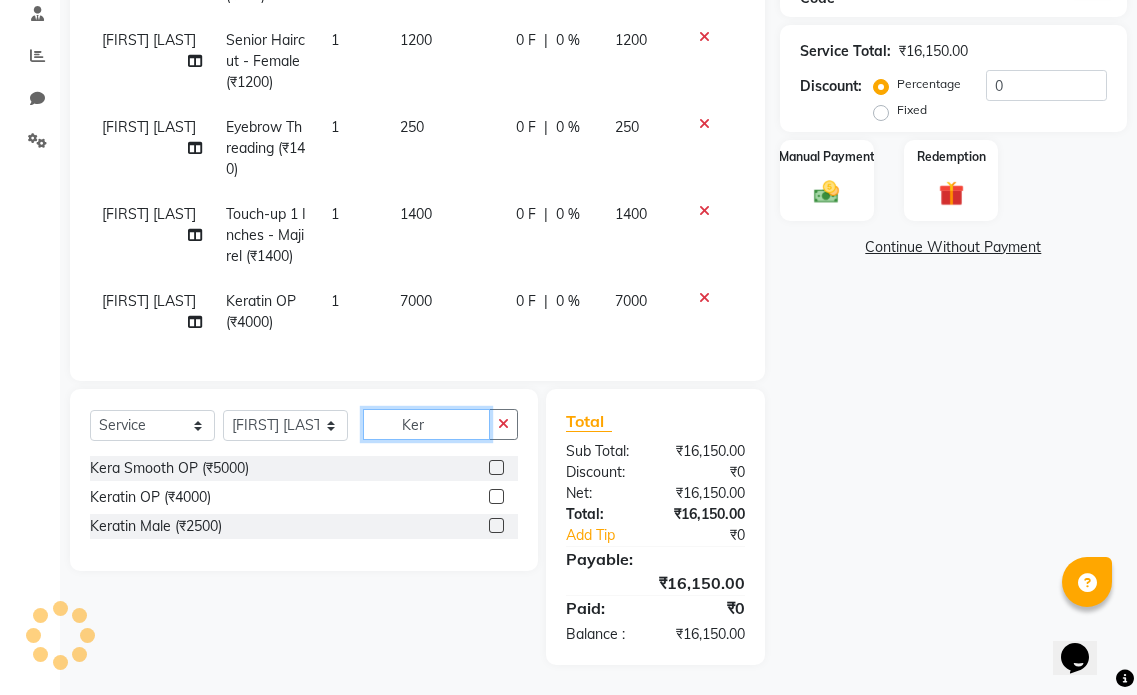 drag, startPoint x: 448, startPoint y: 421, endPoint x: 390, endPoint y: 415, distance: 58.30952 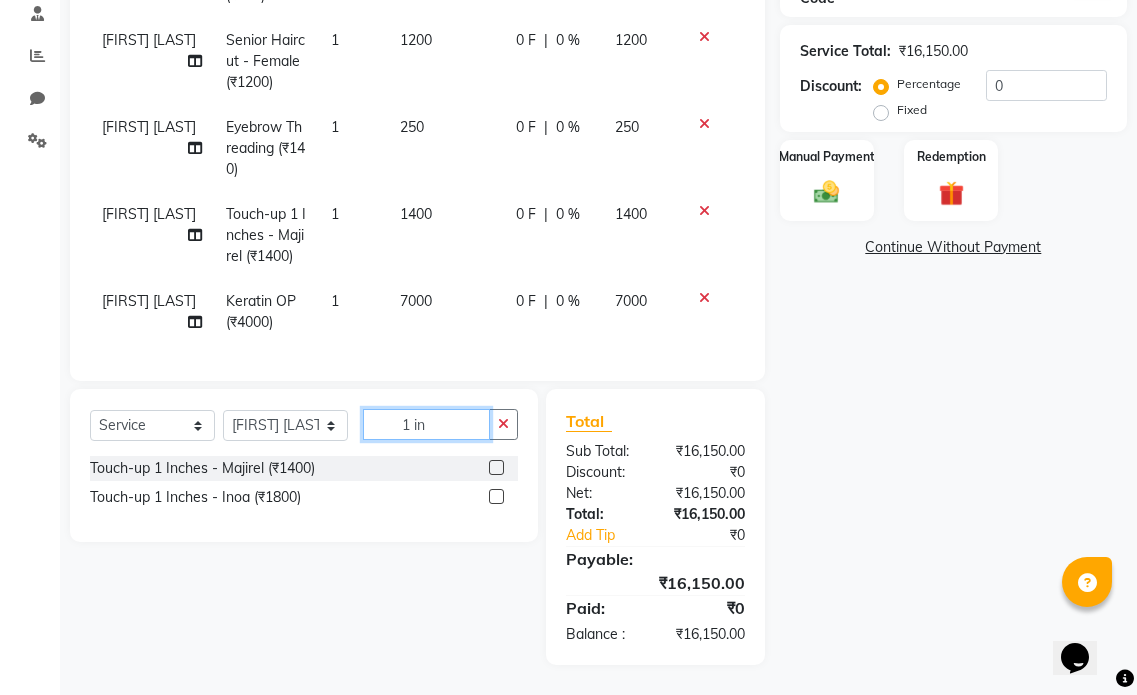 type on "1 in" 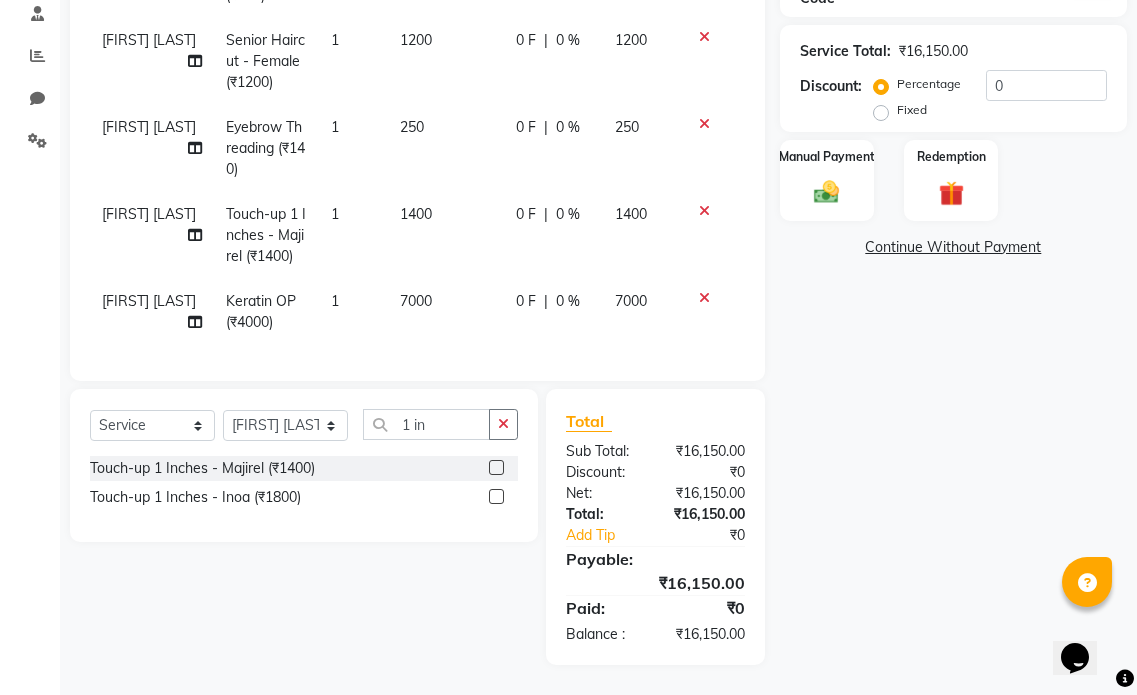 click 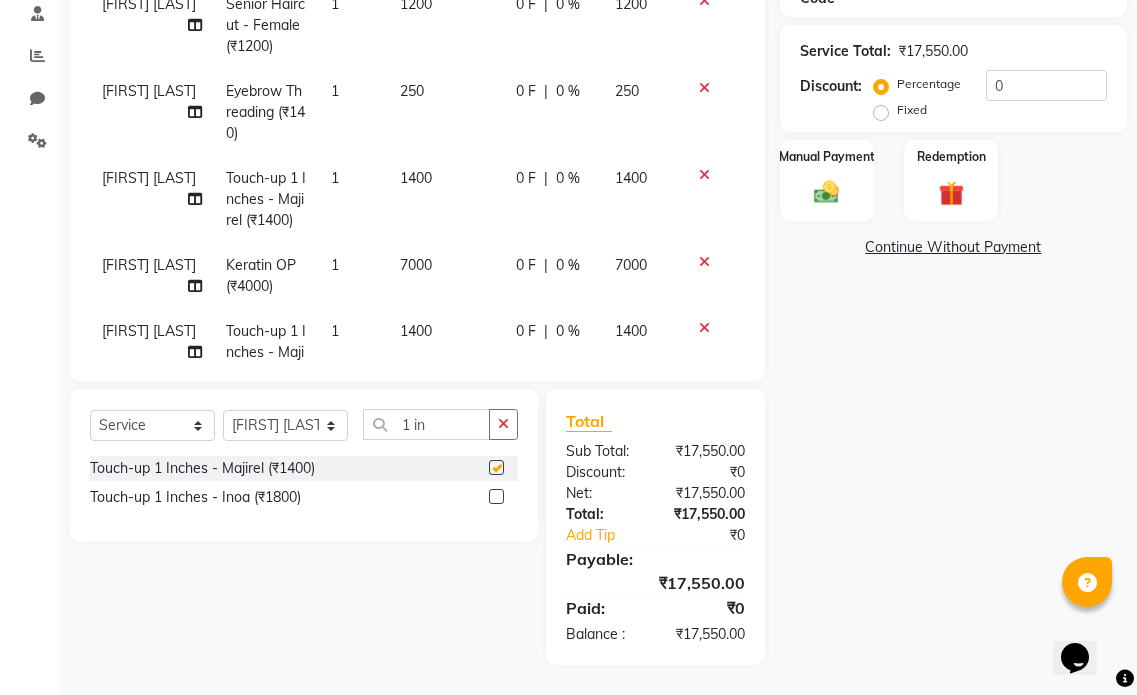 checkbox on "false" 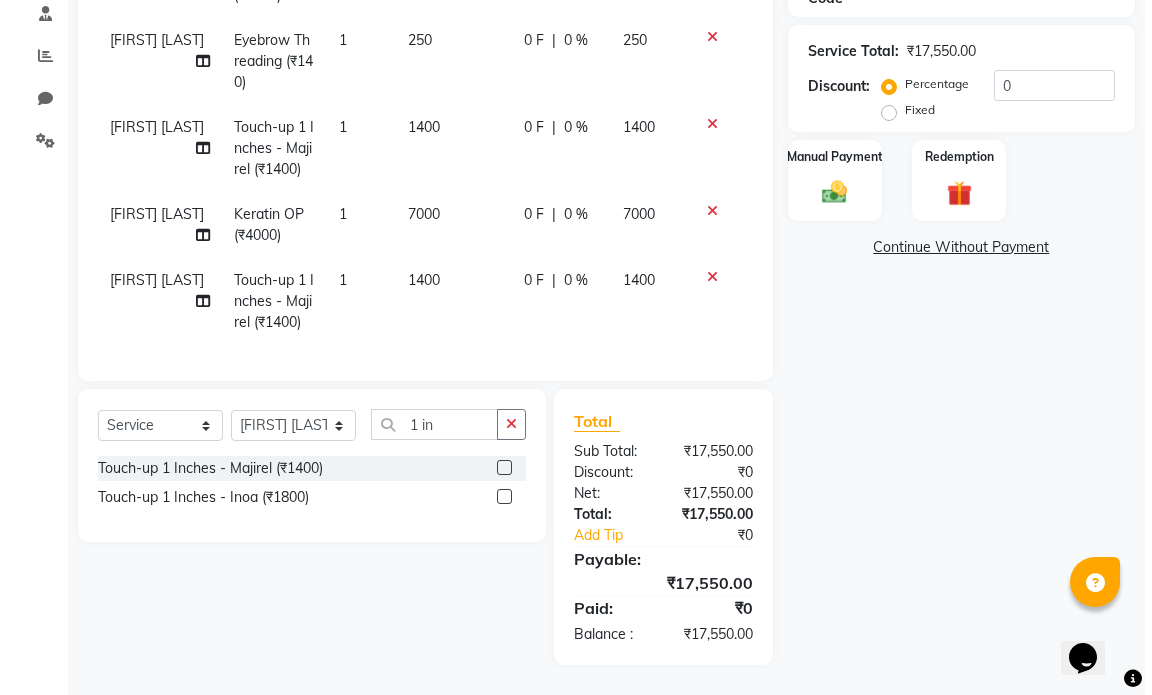 scroll, scrollTop: 222, scrollLeft: 0, axis: vertical 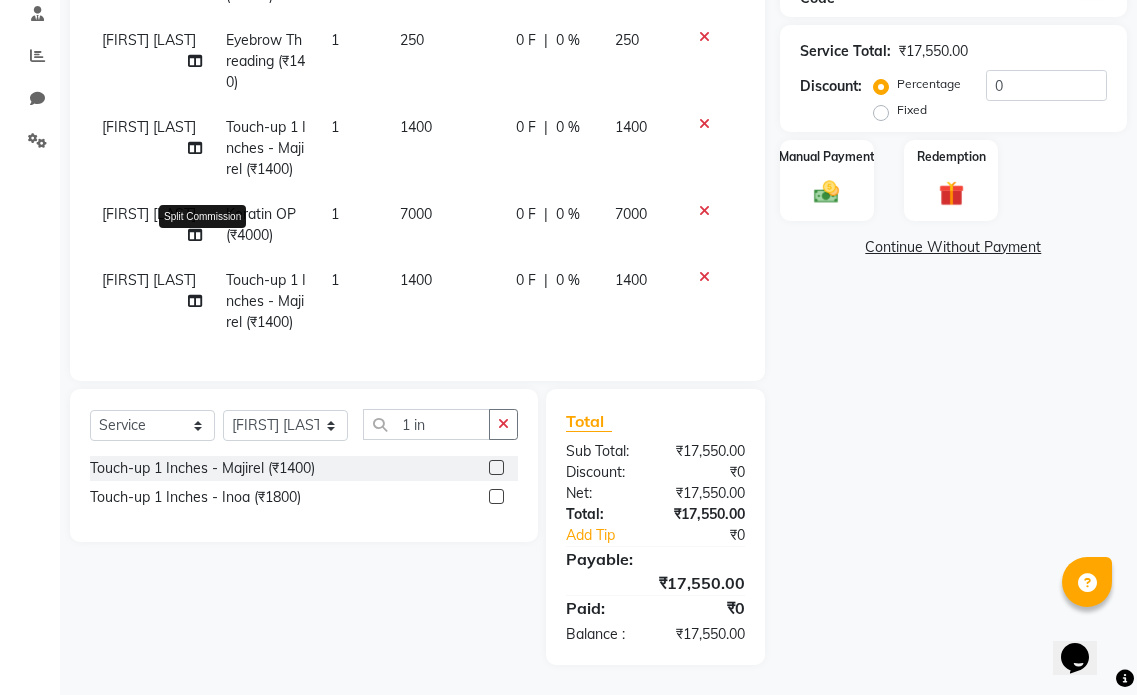 click 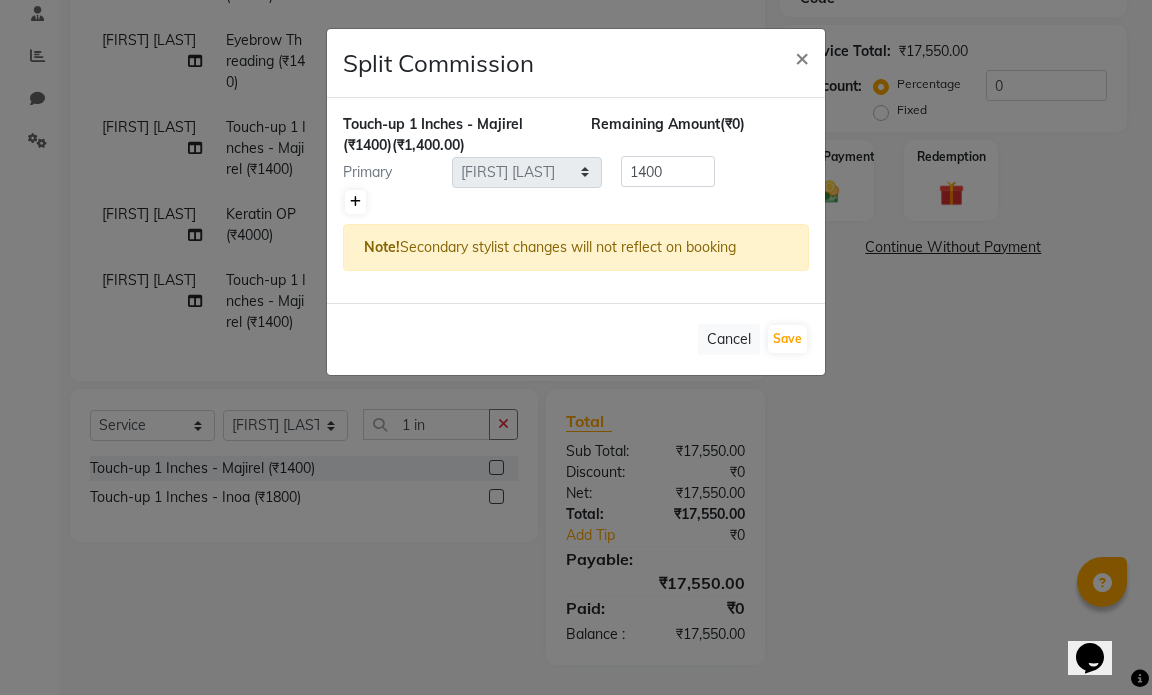 click 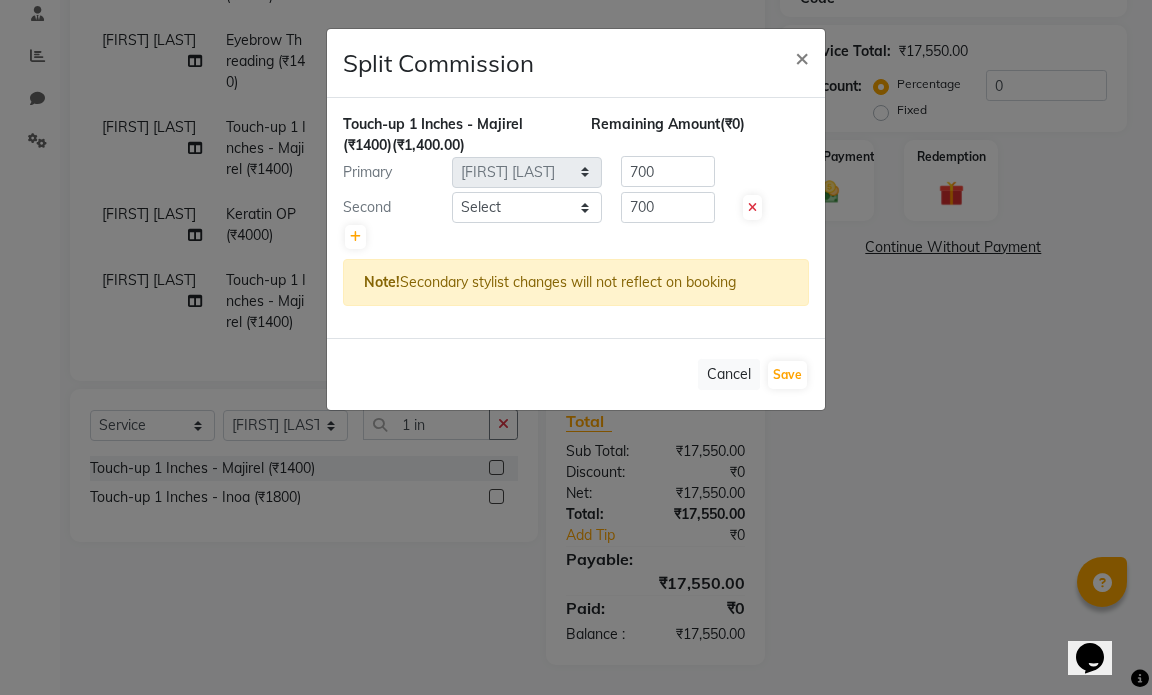 click 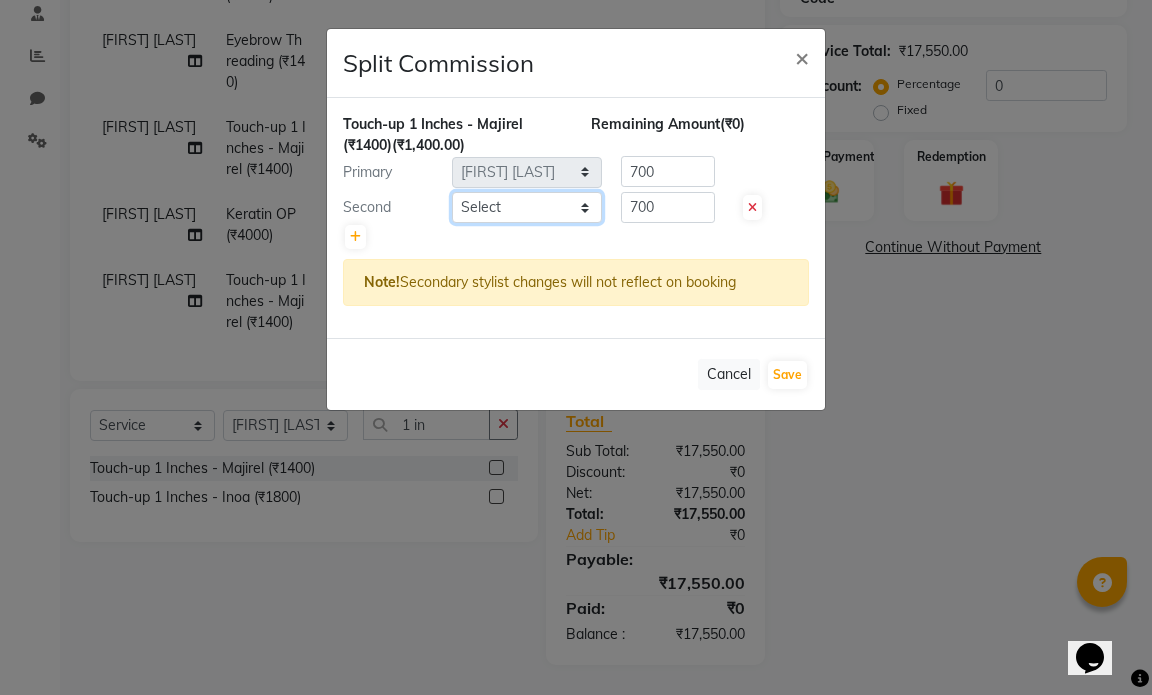 drag, startPoint x: 547, startPoint y: 198, endPoint x: 540, endPoint y: 220, distance: 23.086792 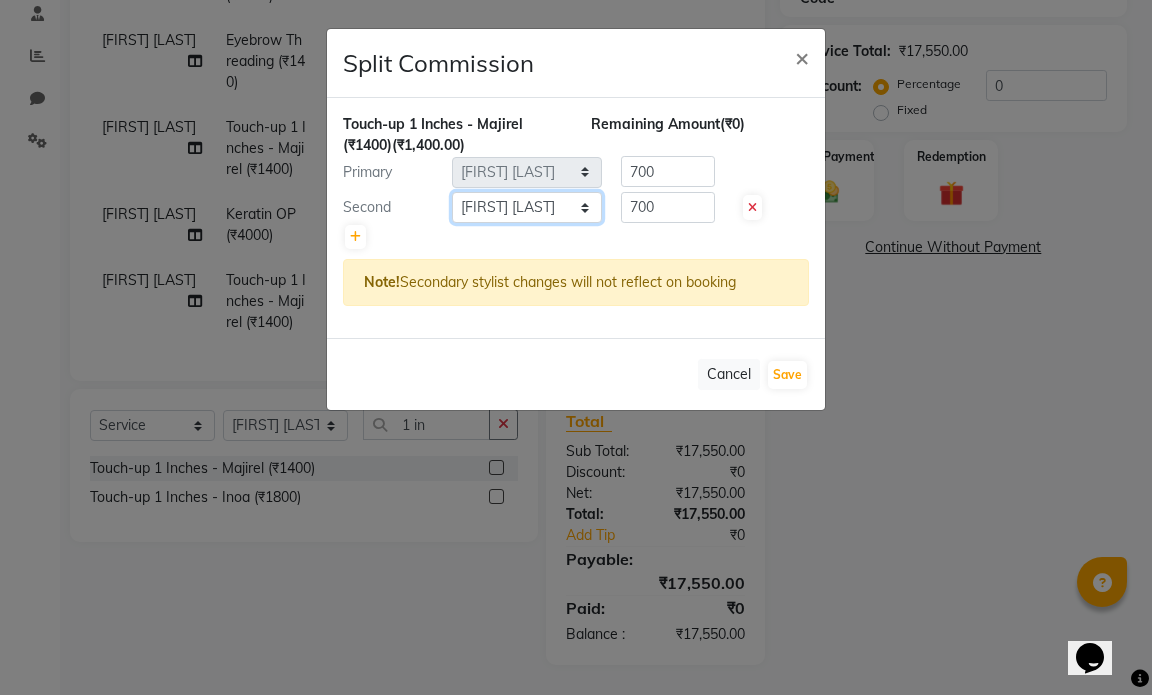 click on "Select  Amol Dinkar Pawar   Arman Ansari   Atish Kadel   Mohd Shamshad    MUMBAI HAIR SALON   Payal Kalyan   Rehan Ansari   Salam Ansari   Sameer Khan   Shuab Ansari   Swara Bamne" 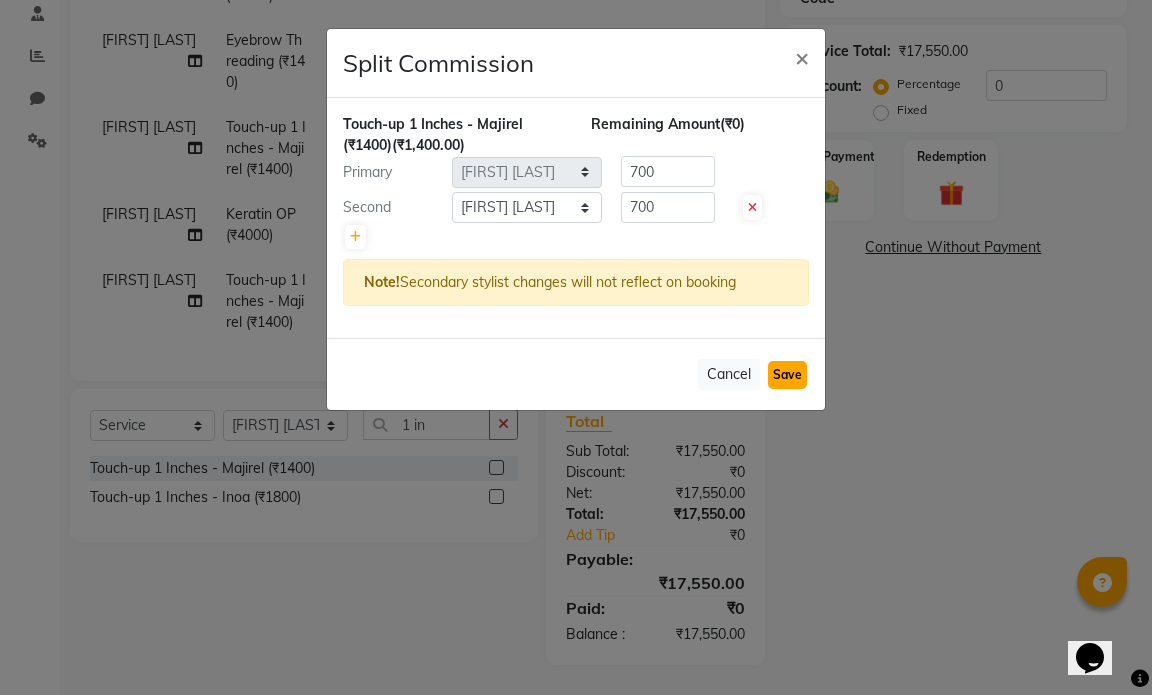 click on "Save" 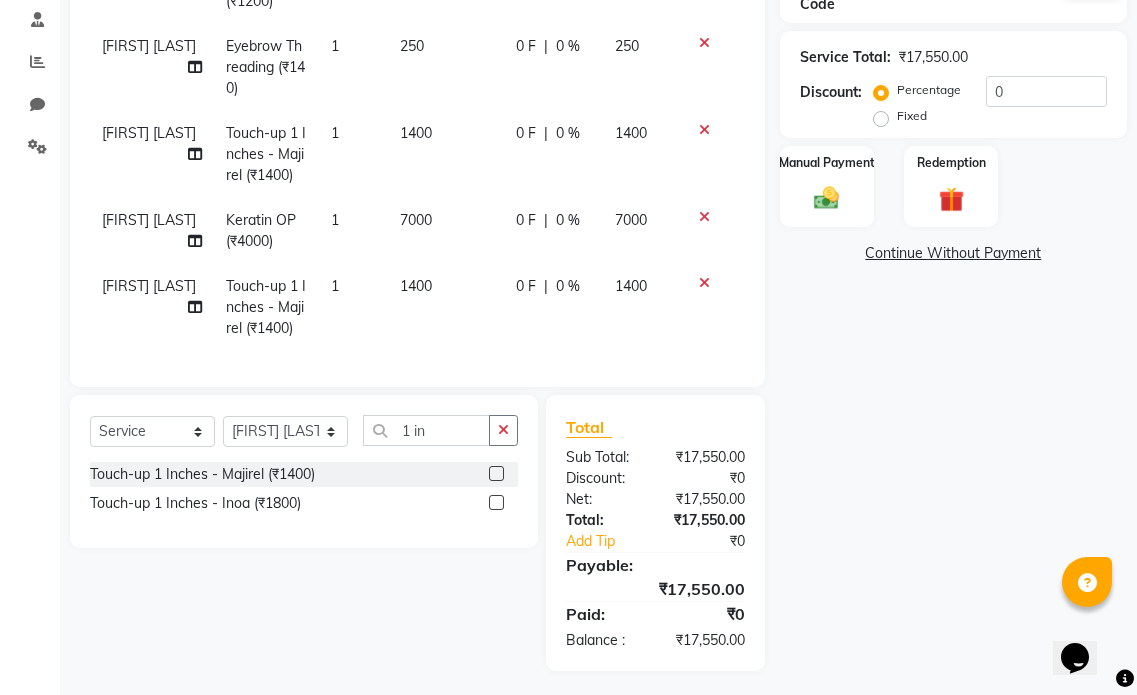 scroll, scrollTop: 387, scrollLeft: 0, axis: vertical 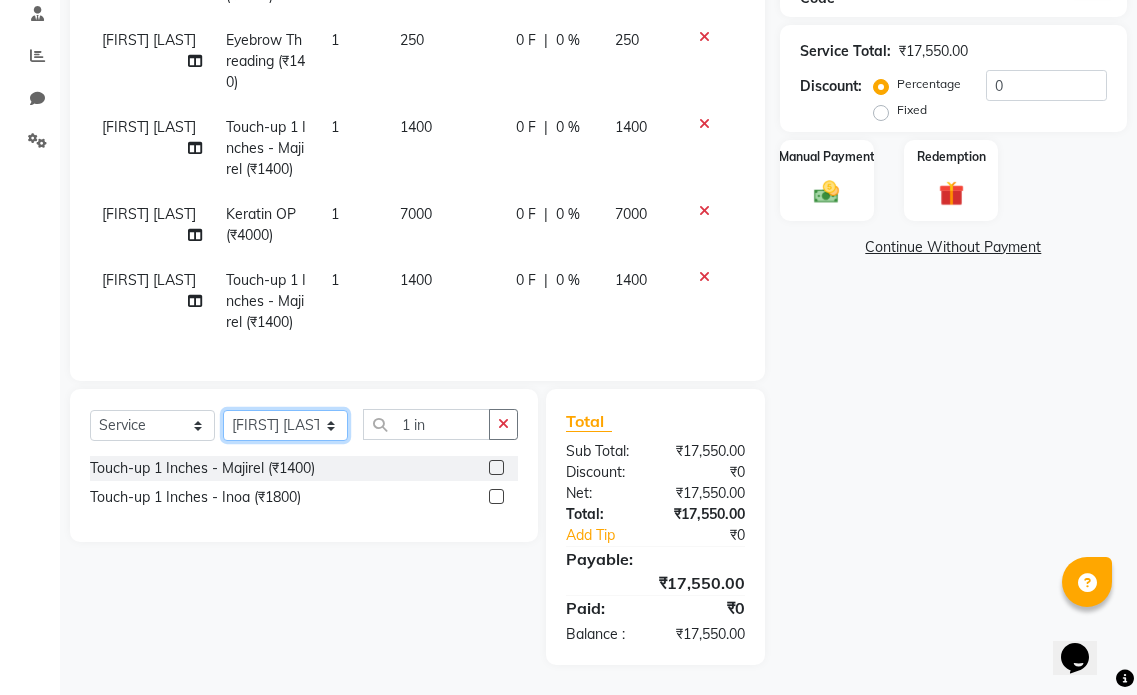 click on "Select Stylist Amol Dinkar Pawar Arman Ansari Atish Kadel Mohd Shamshad  MUMBAI HAIR SALON Payal Kalyan Rehan Ansari Salam Ansari Sameer Khan Shuab Ansari Swara Bamne" 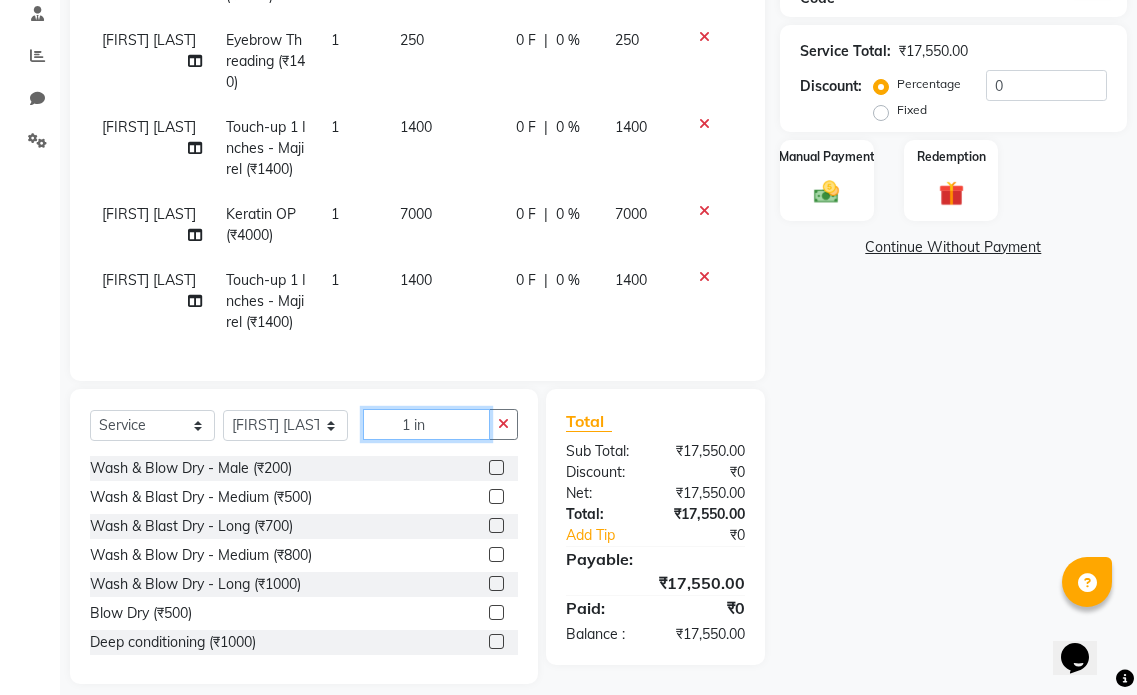 drag, startPoint x: 434, startPoint y: 418, endPoint x: 356, endPoint y: 412, distance: 78.23043 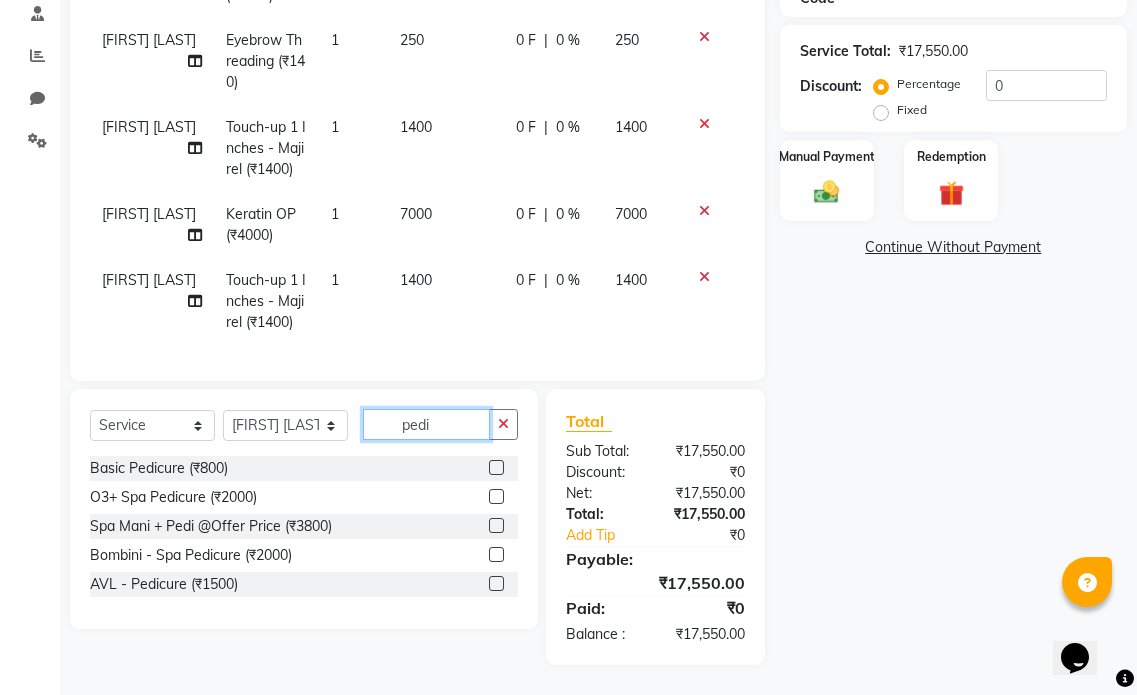 type on "pedi" 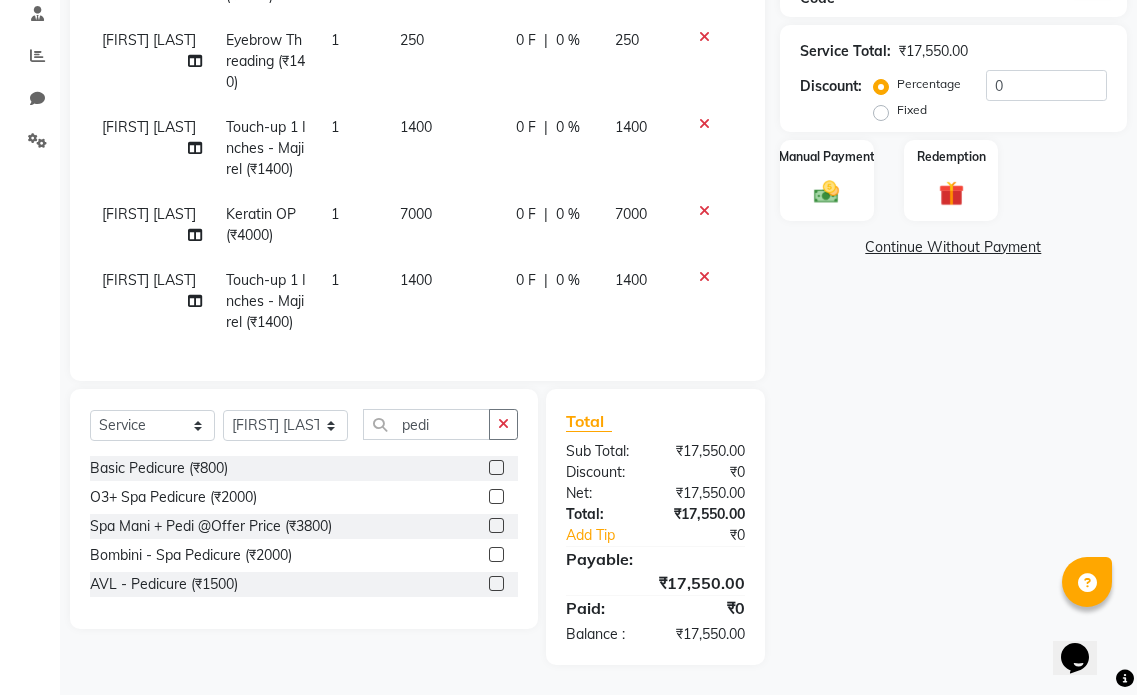 click 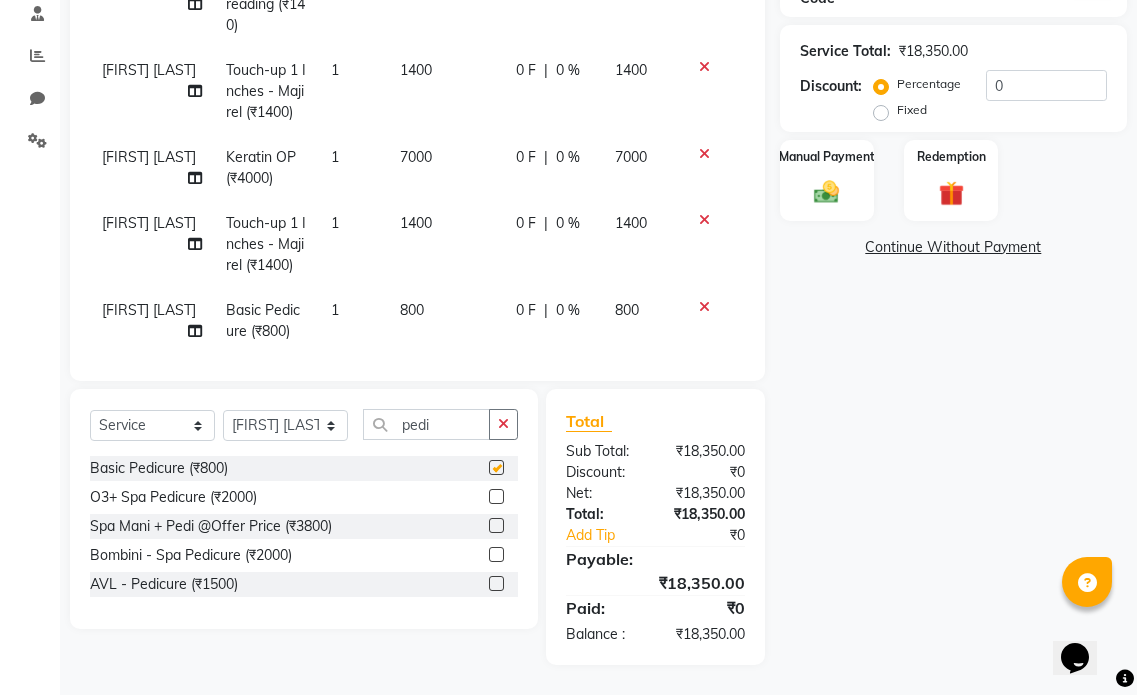 checkbox on "false" 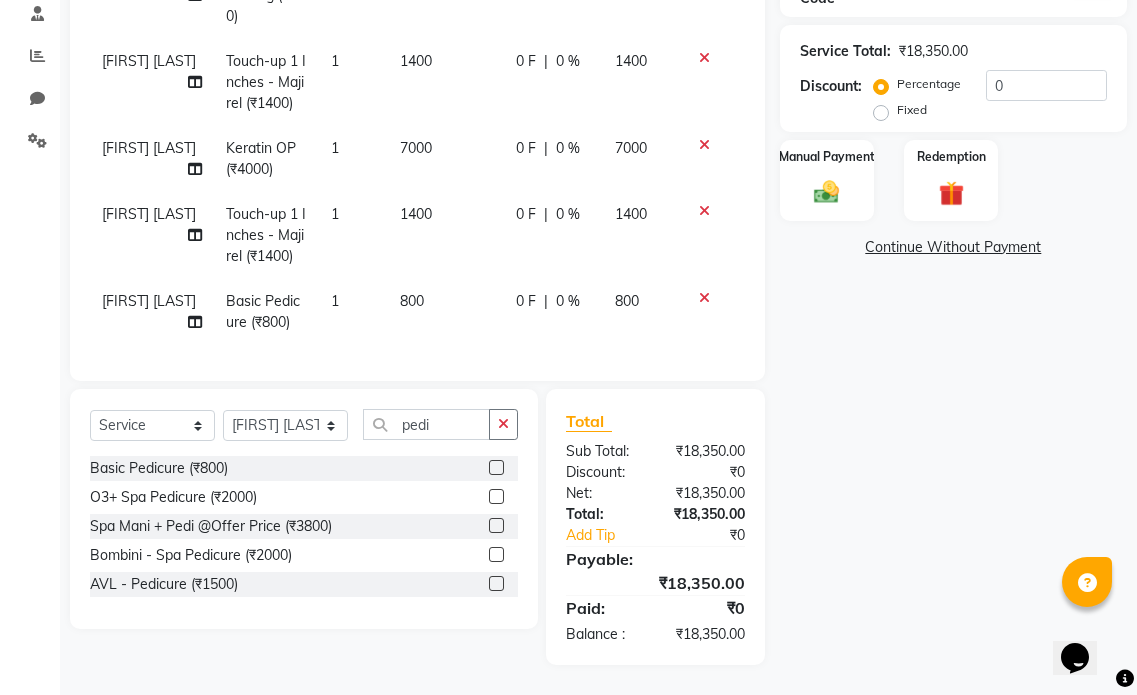 scroll, scrollTop: 288, scrollLeft: 15, axis: both 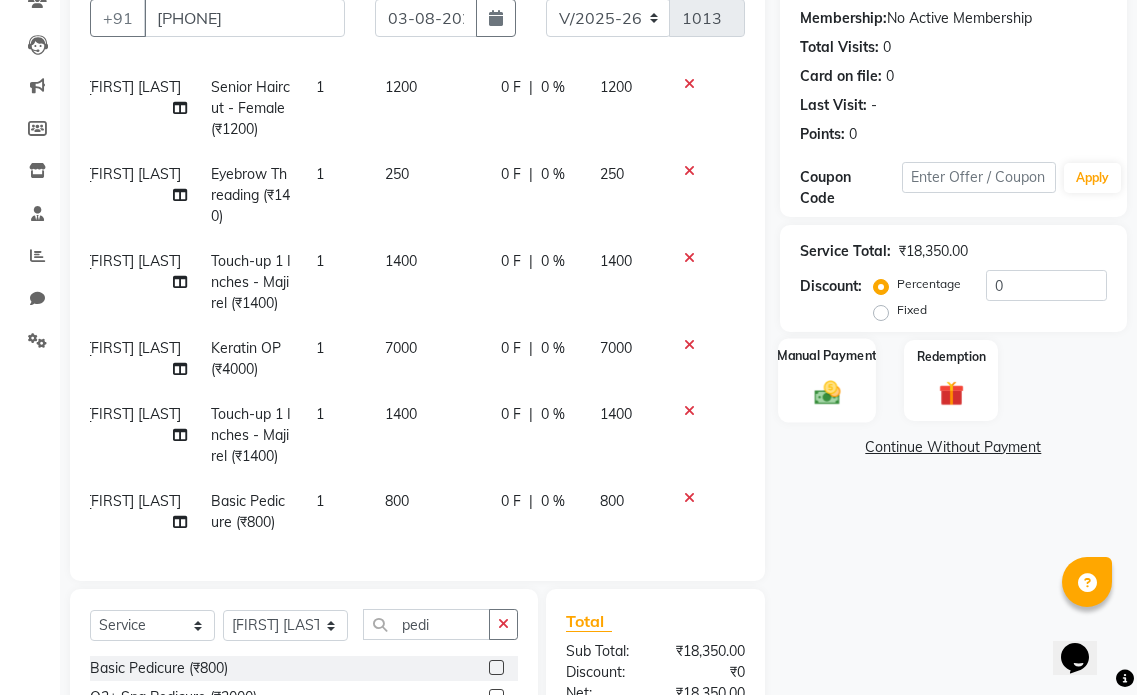 click 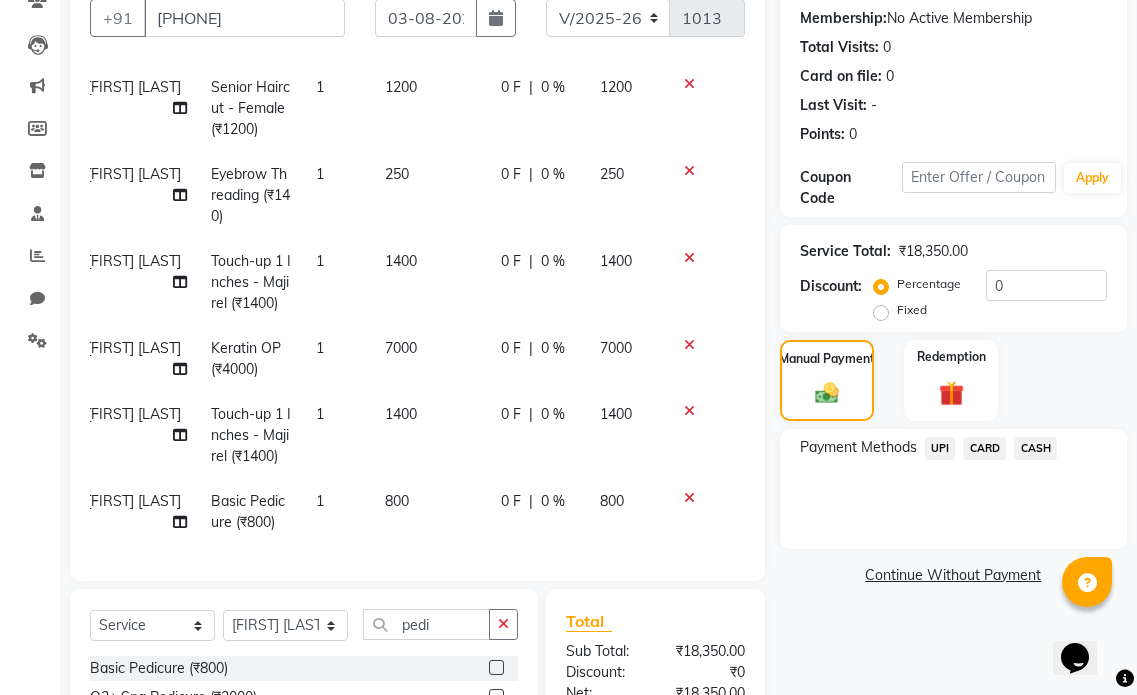 click on "CASH" 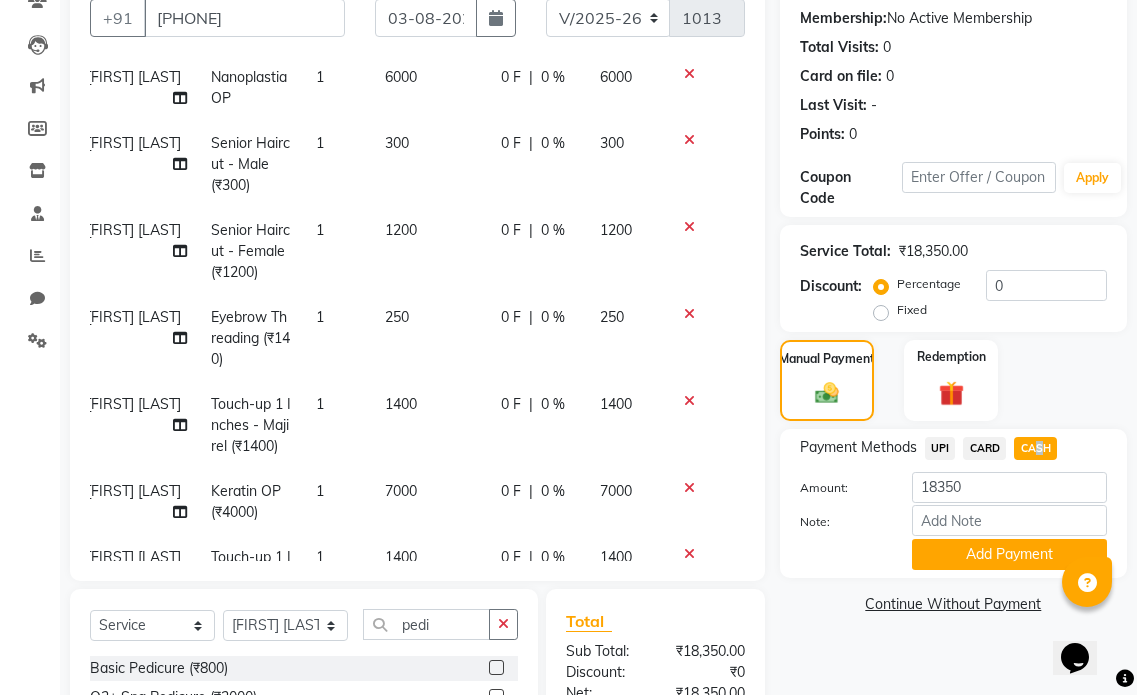 scroll, scrollTop: 0, scrollLeft: 15, axis: horizontal 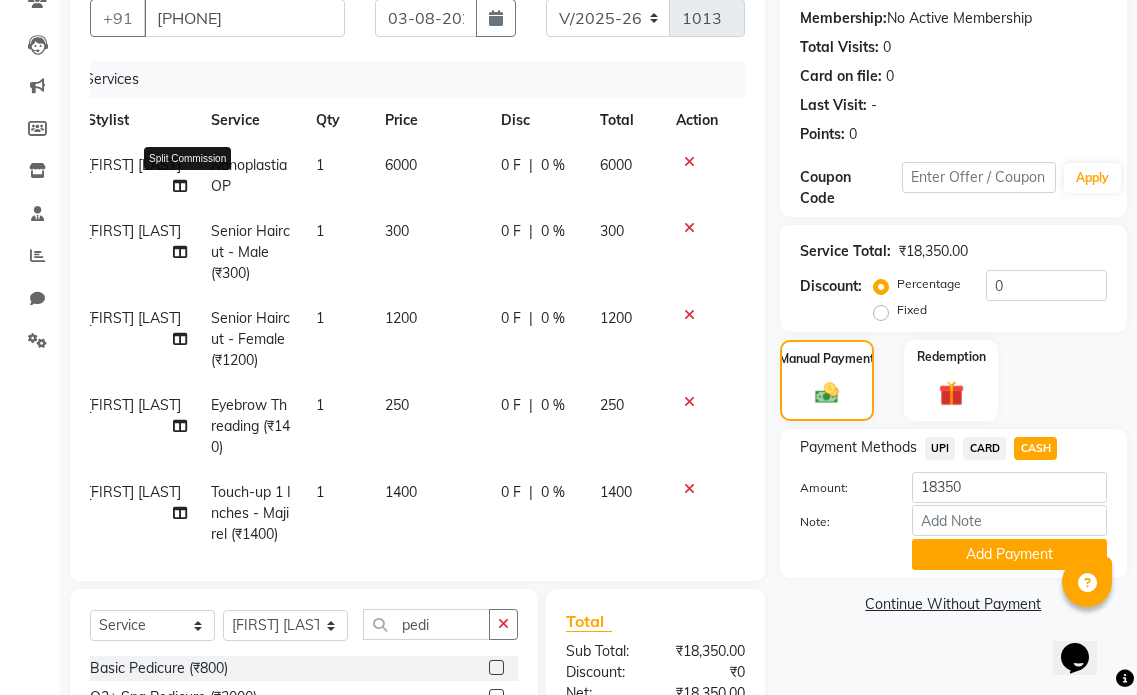 click 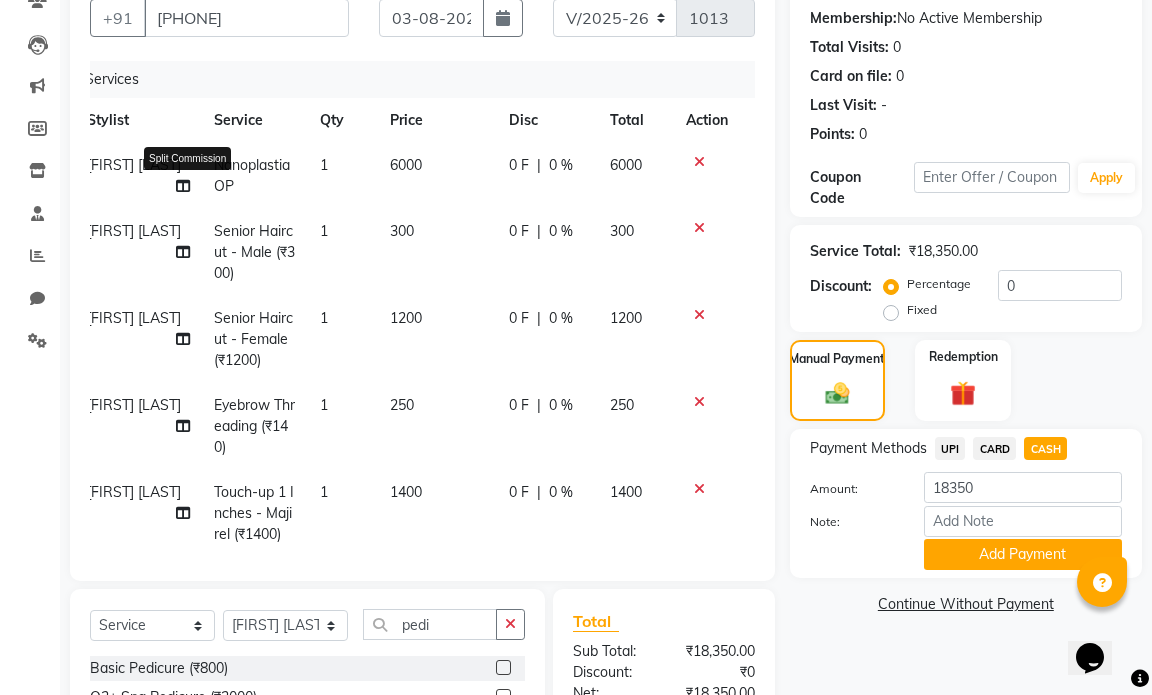 select on "66016" 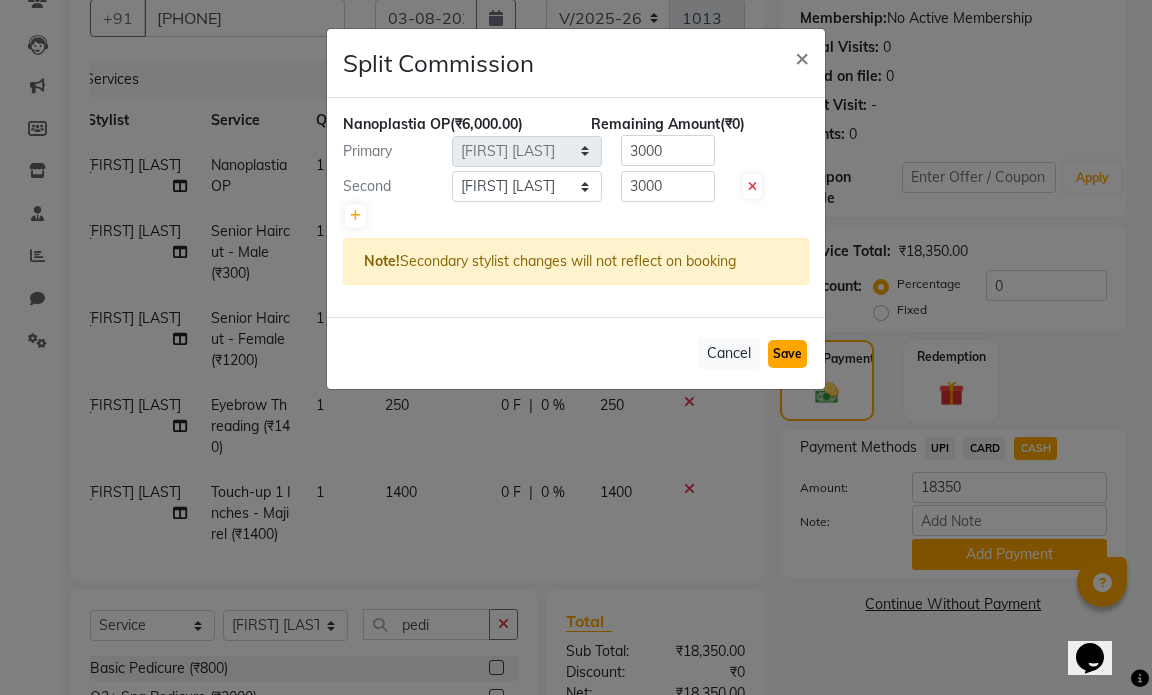 click on "Save" 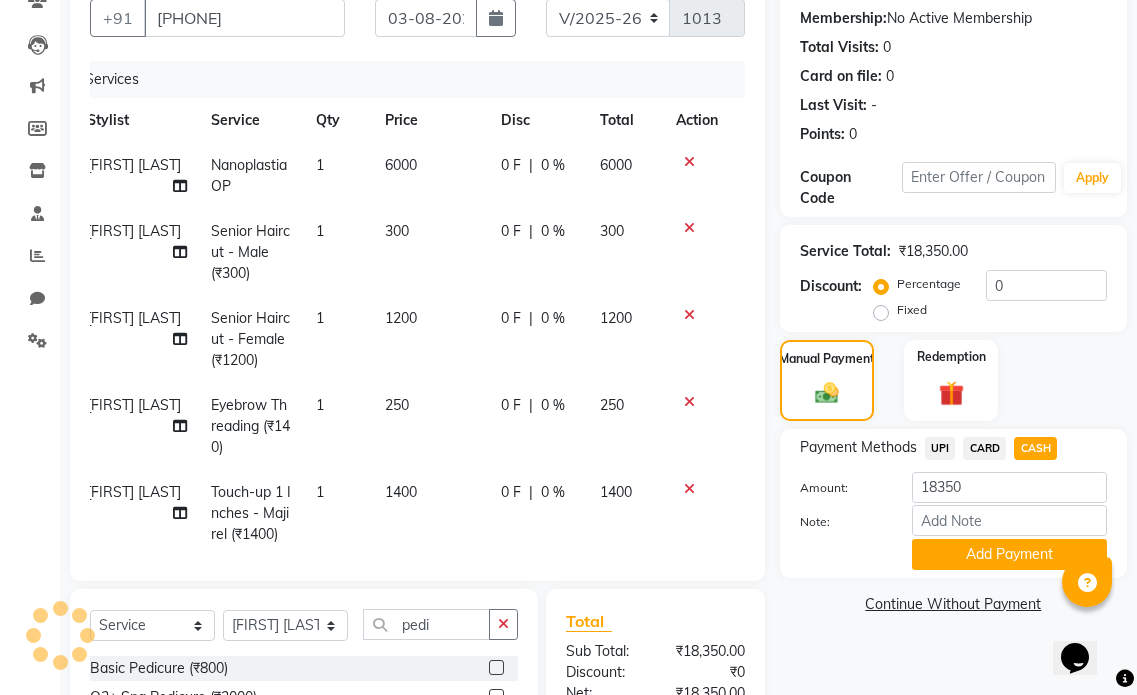 scroll, scrollTop: 0, scrollLeft: 0, axis: both 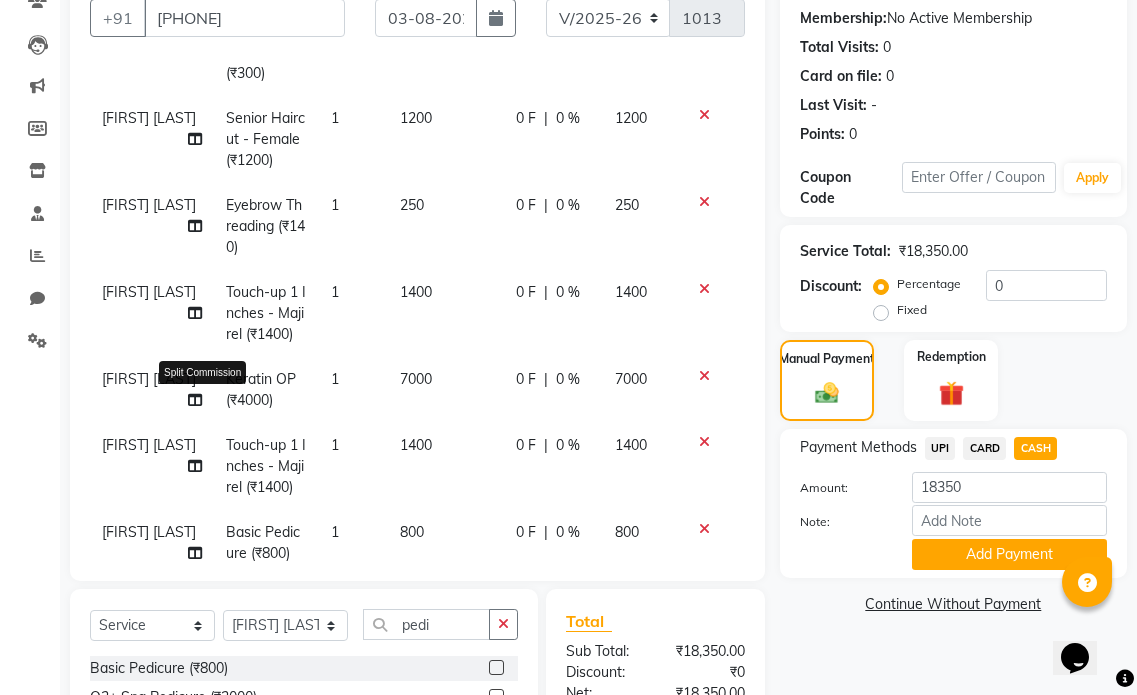 click 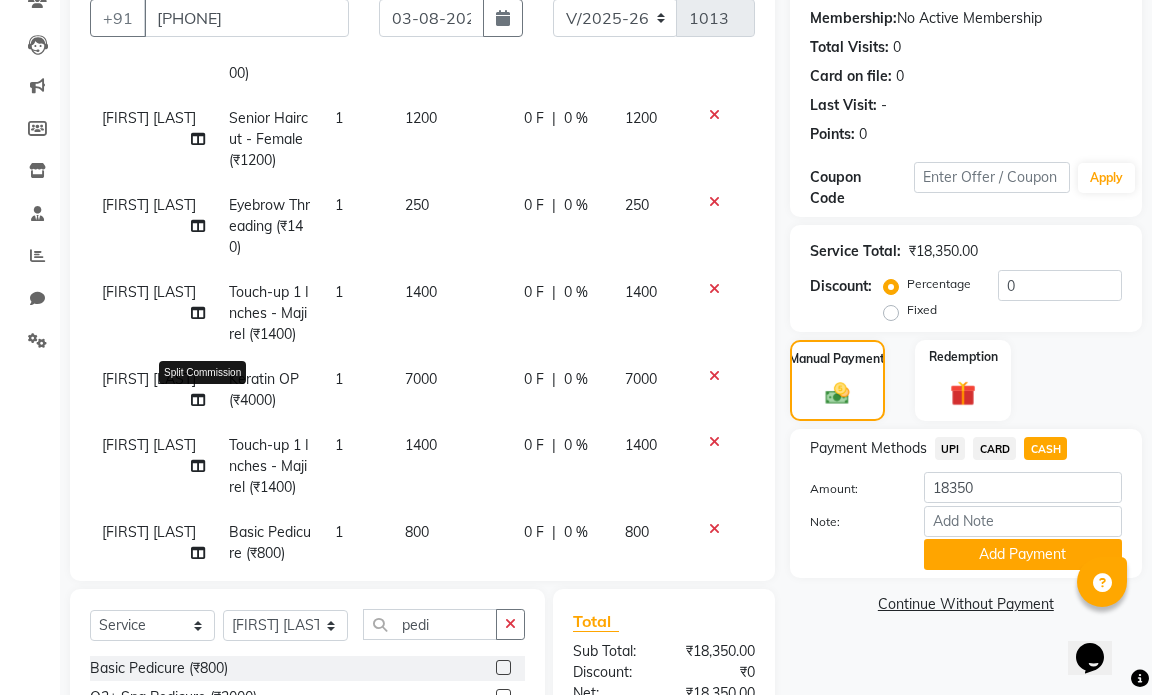 select on "66095" 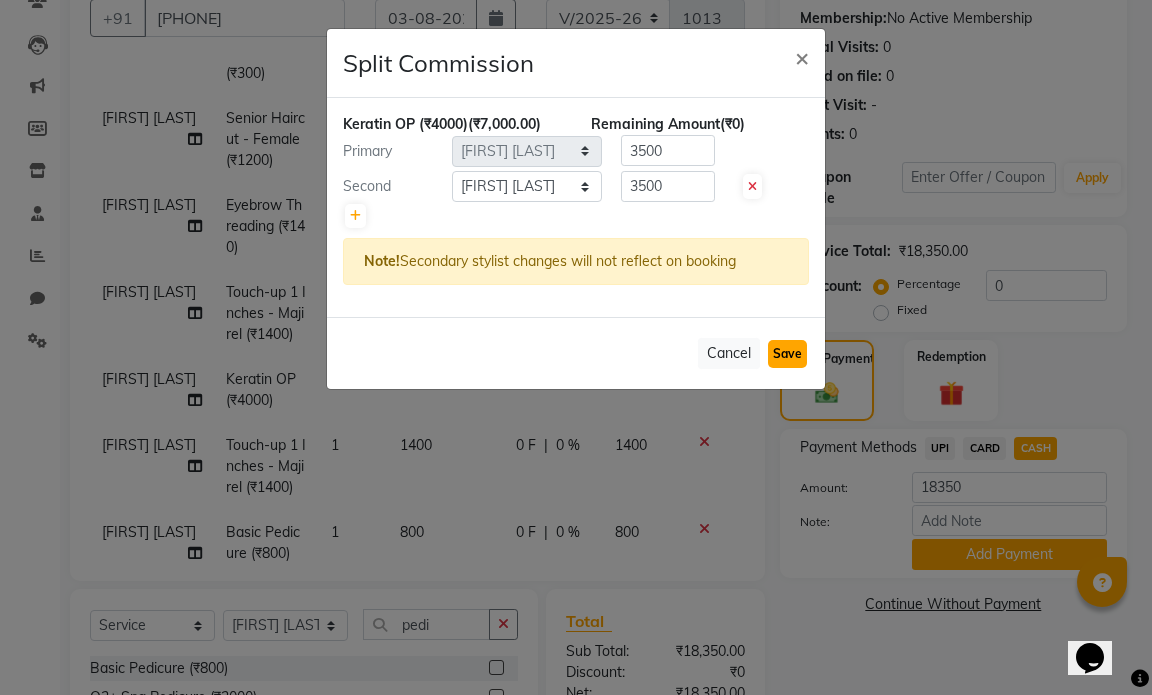 click on "Save" 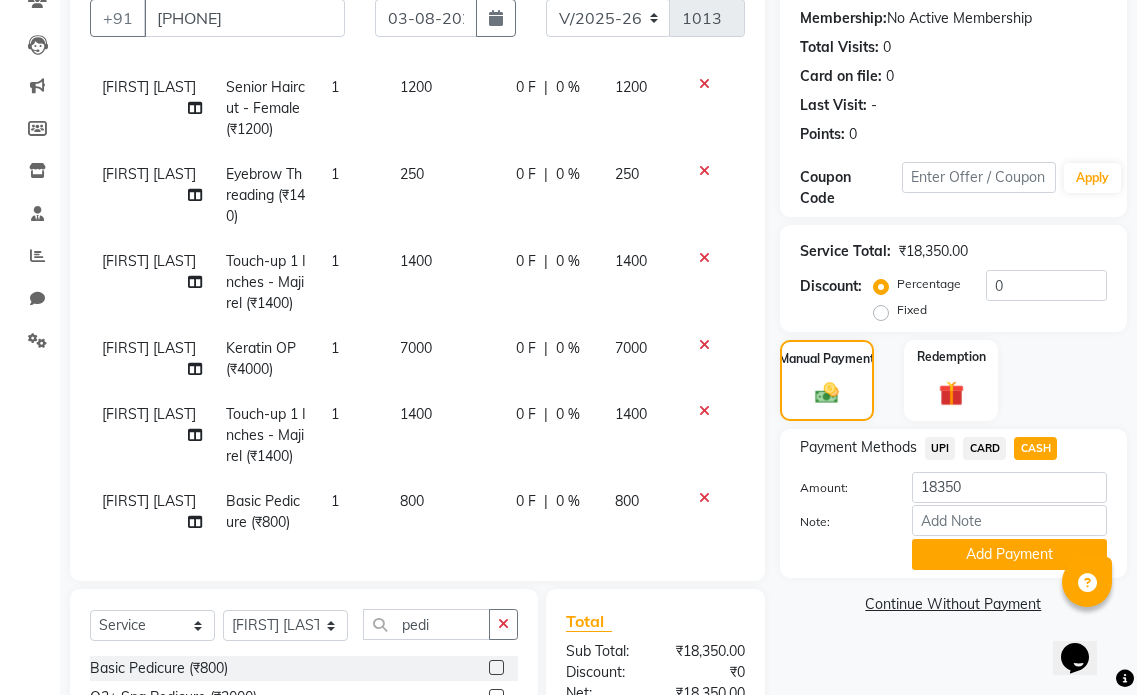 scroll, scrollTop: 288, scrollLeft: 0, axis: vertical 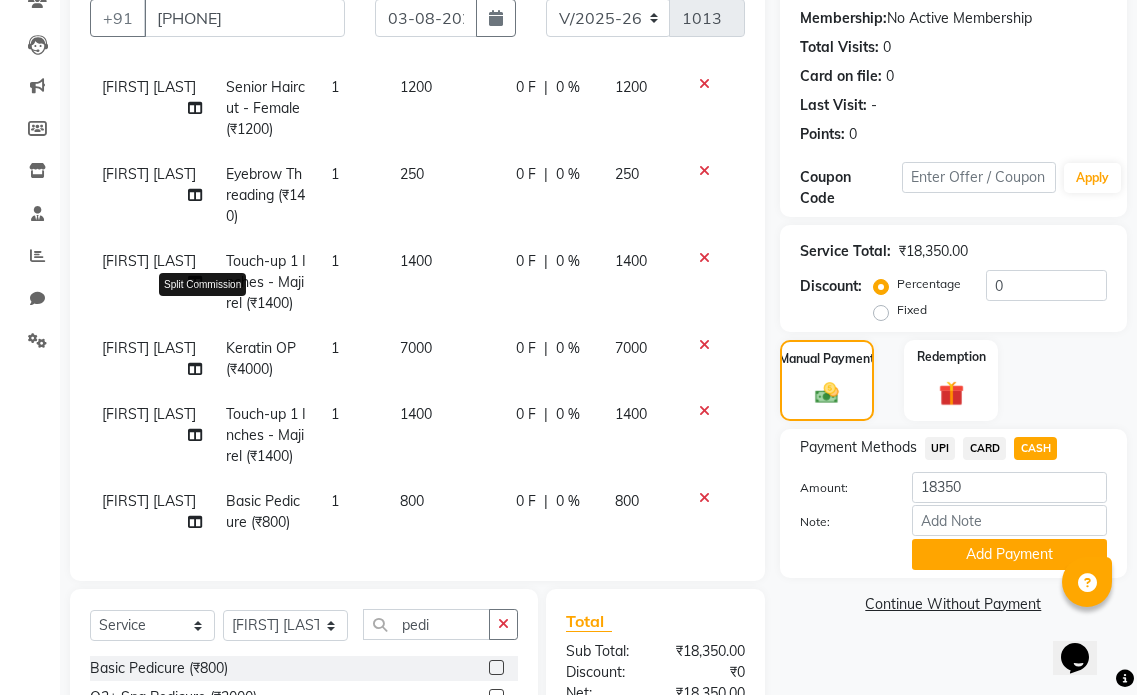 click 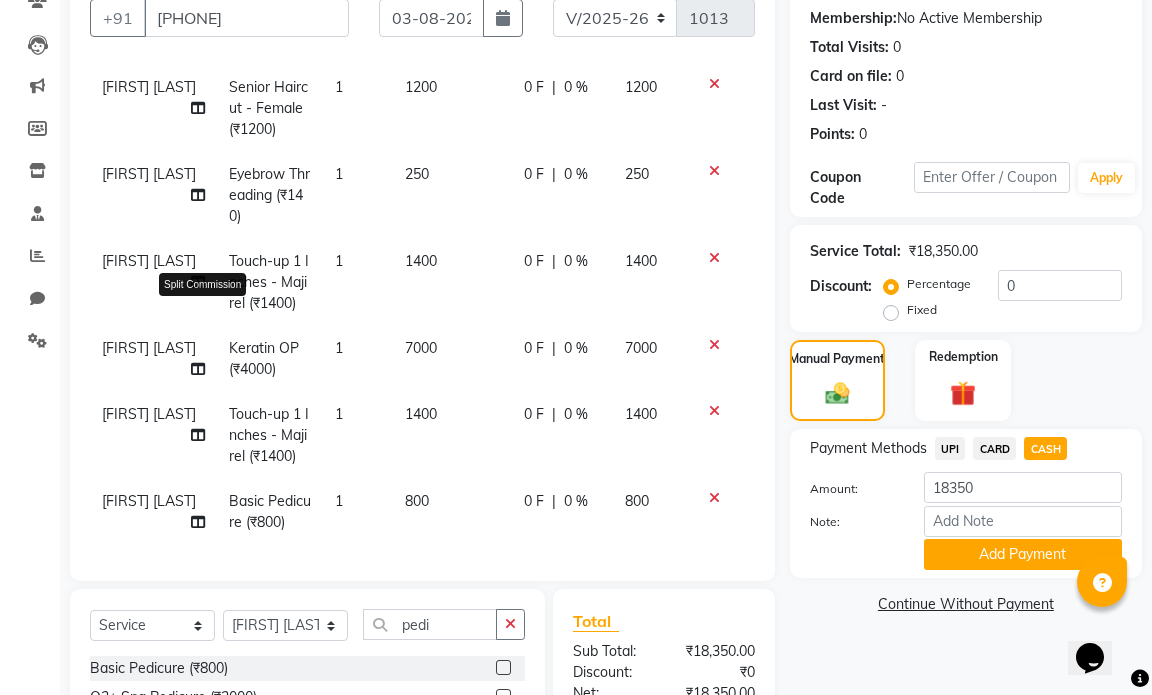 select on "66095" 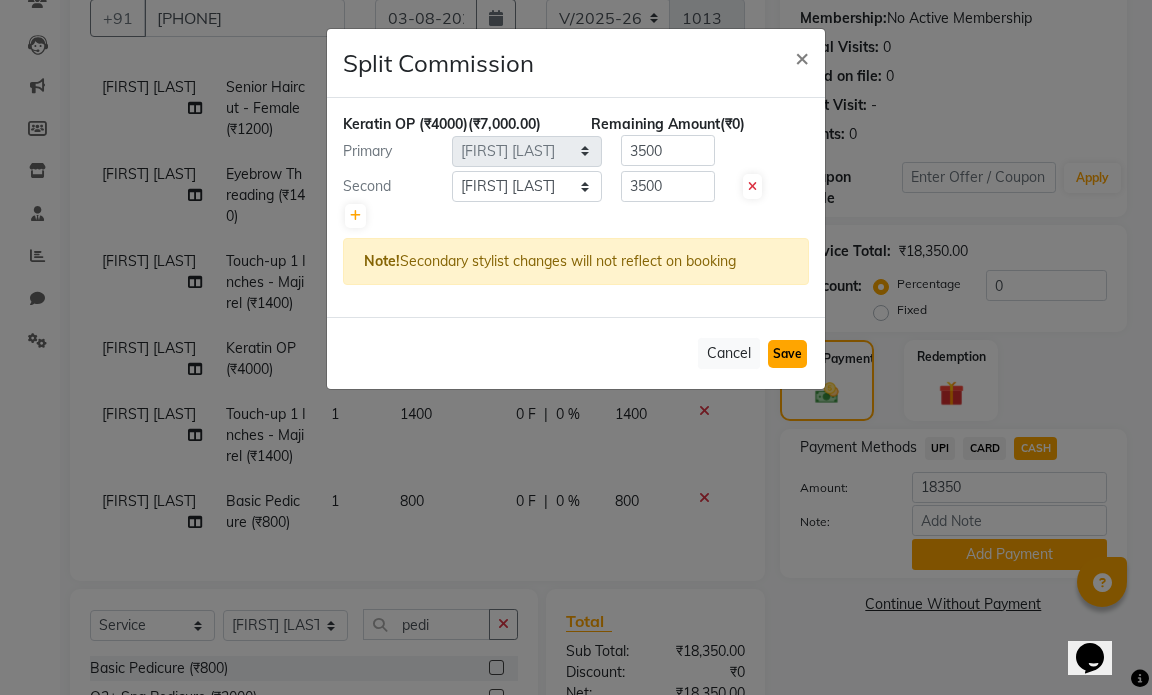 click on "Save" 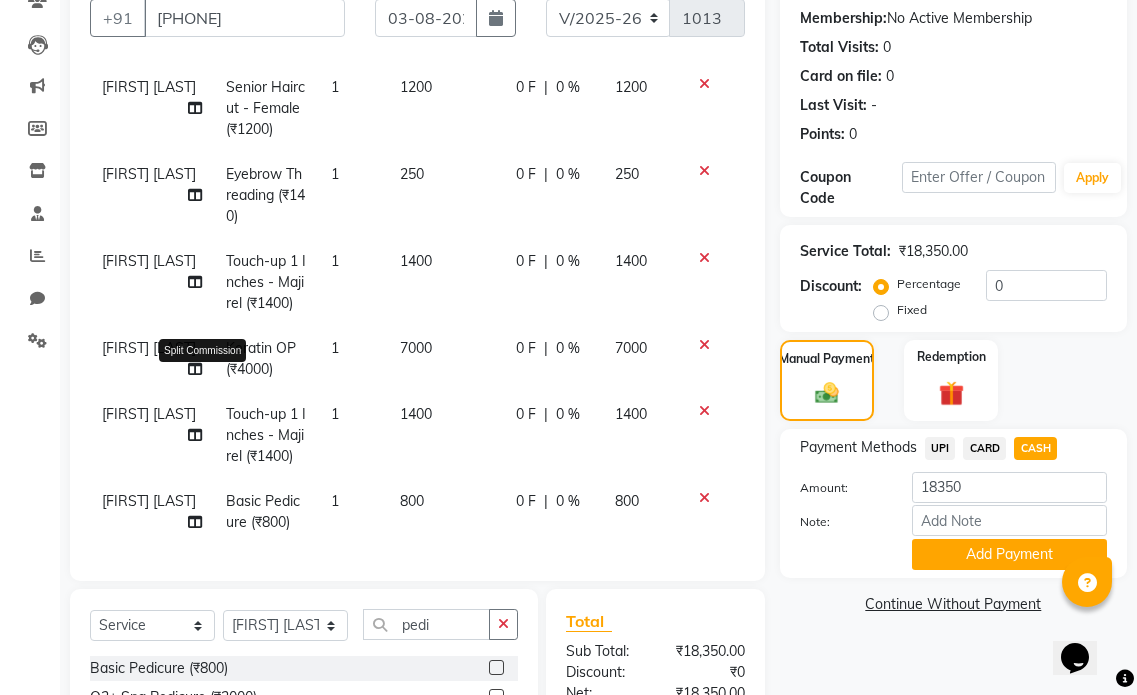 click 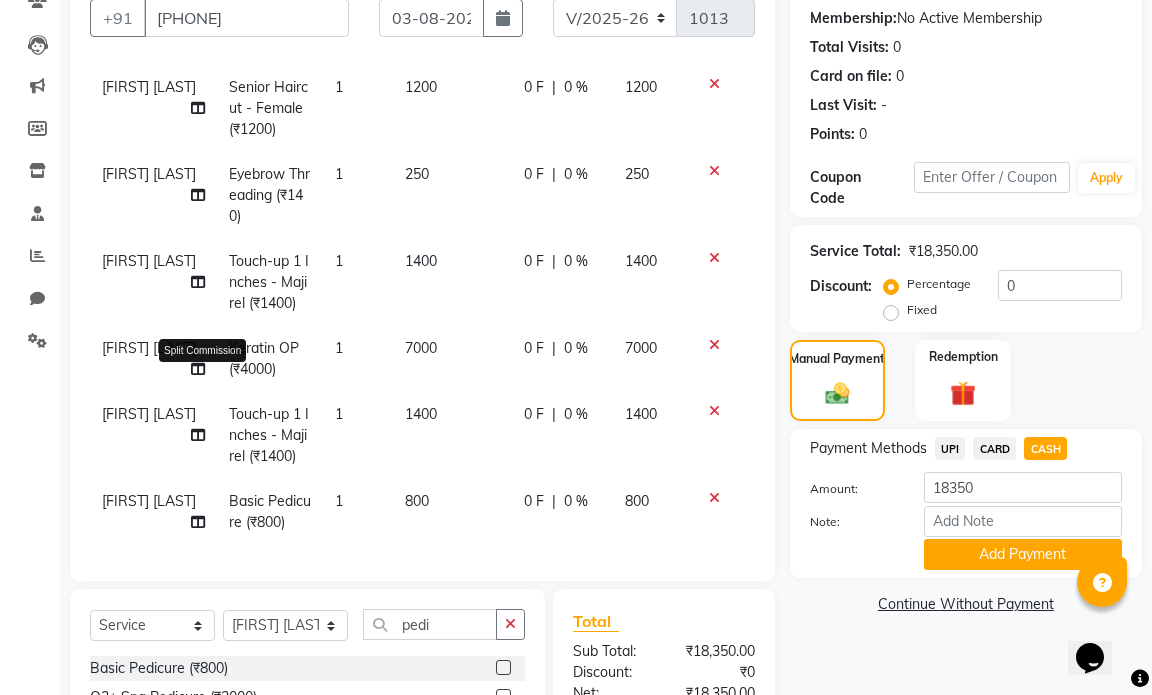 select on "66095" 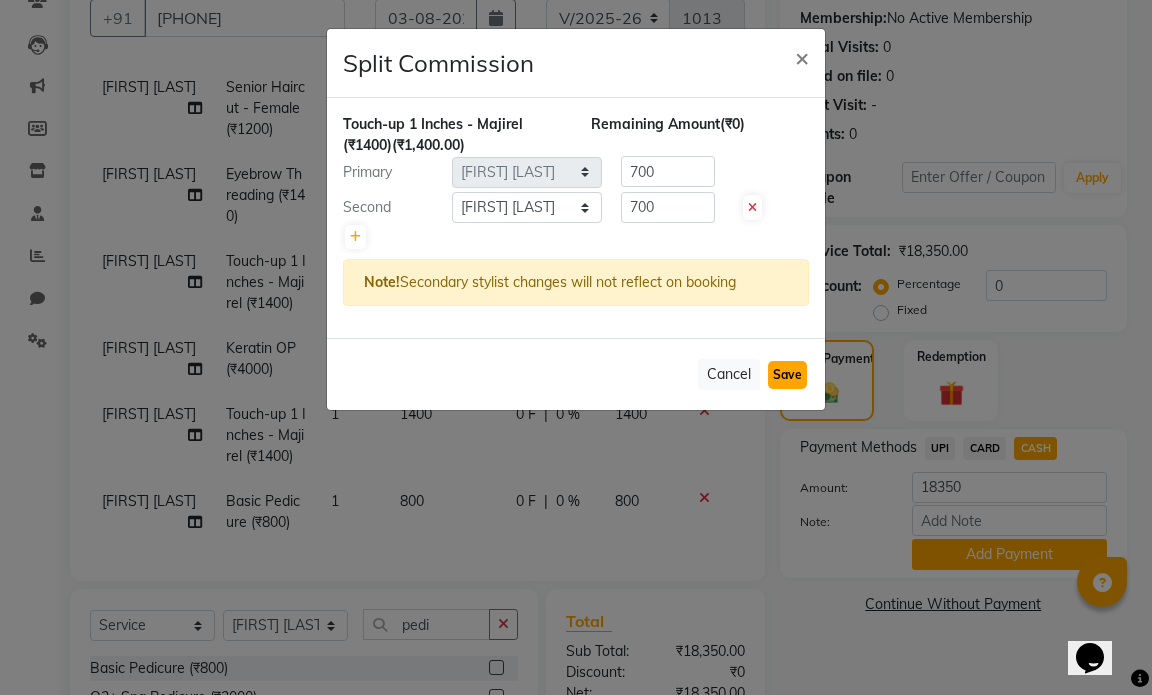 click on "Save" 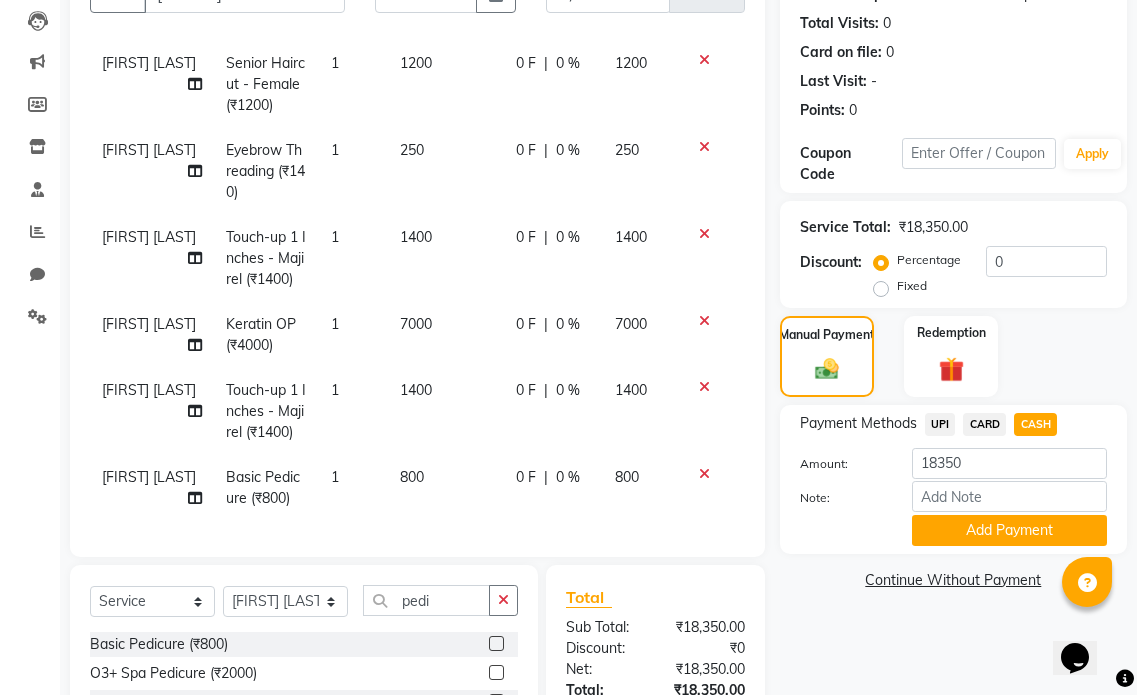 scroll, scrollTop: 287, scrollLeft: 0, axis: vertical 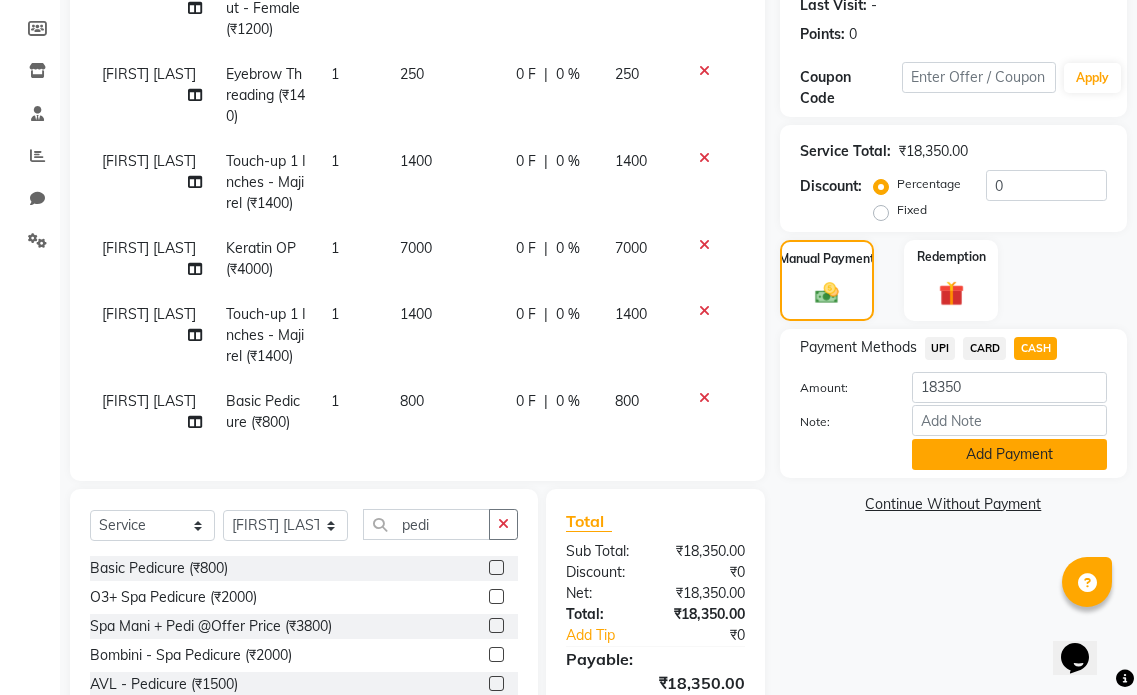 click on "Add Payment" 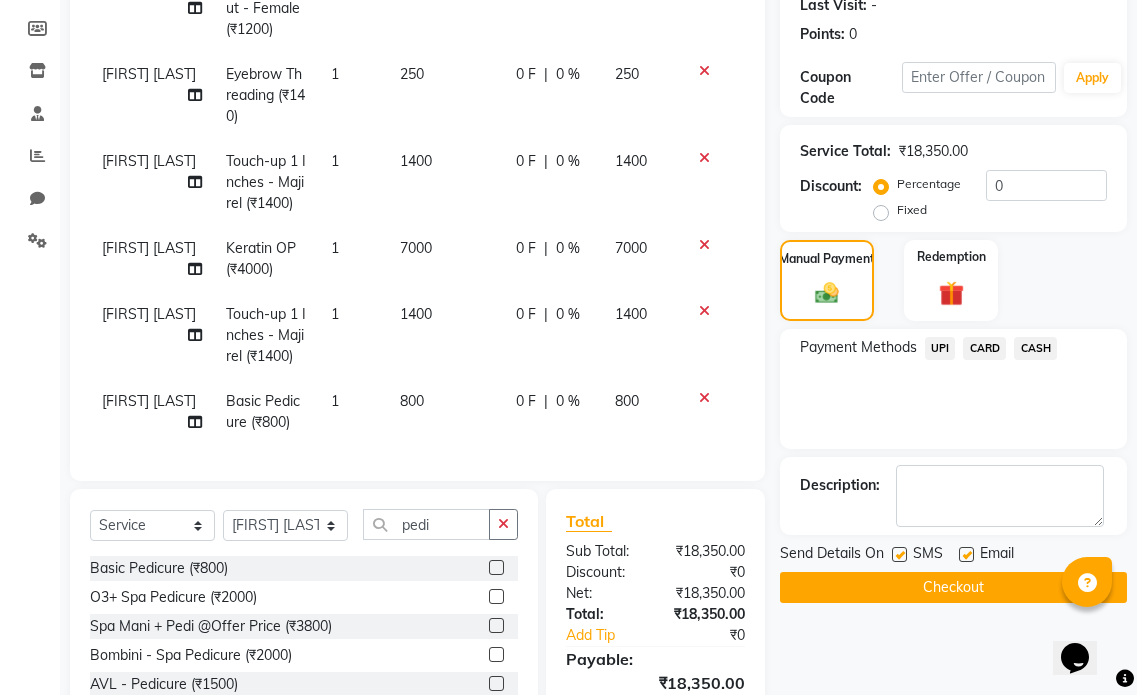 click 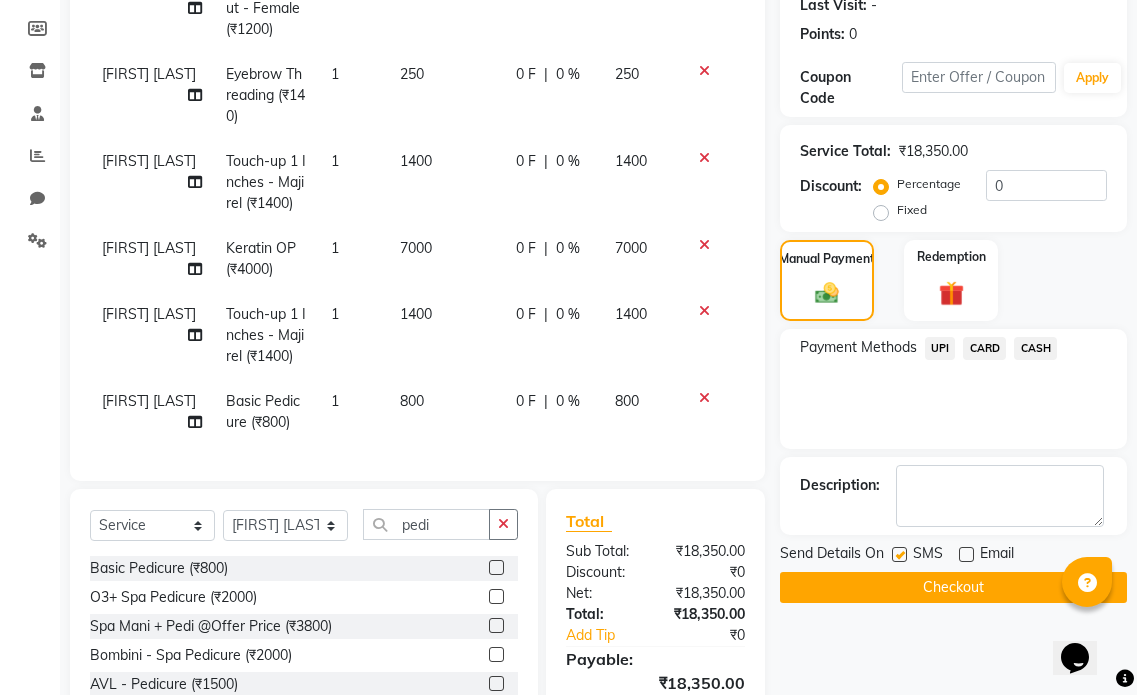 click on "Checkout" 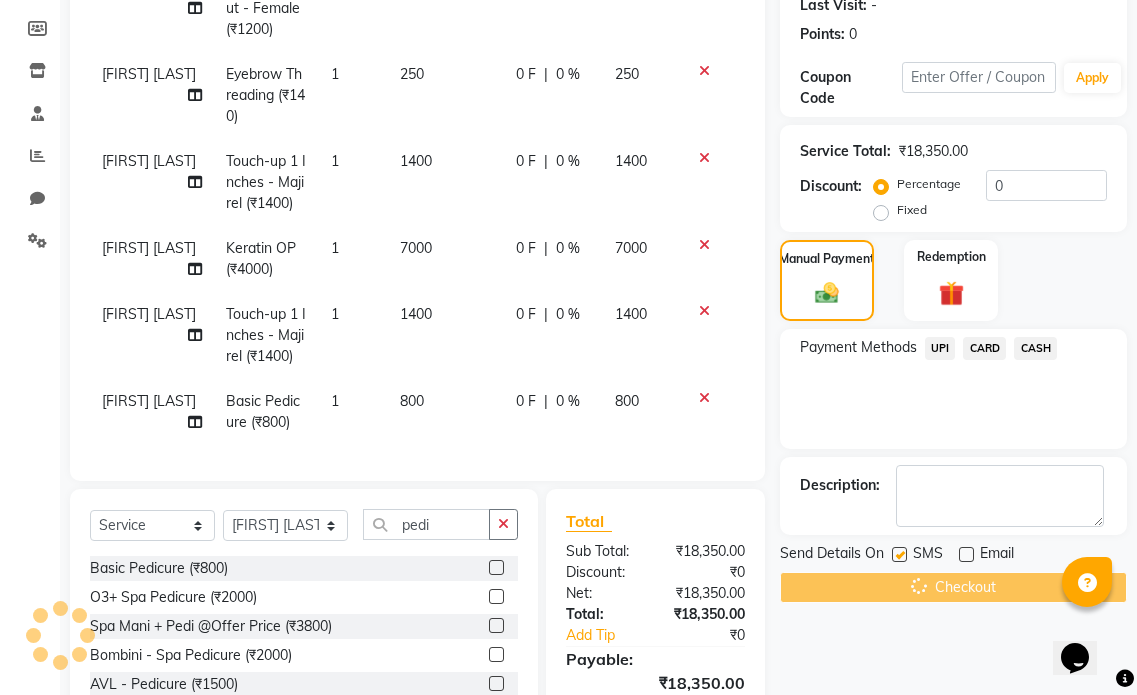 scroll, scrollTop: 213, scrollLeft: 0, axis: vertical 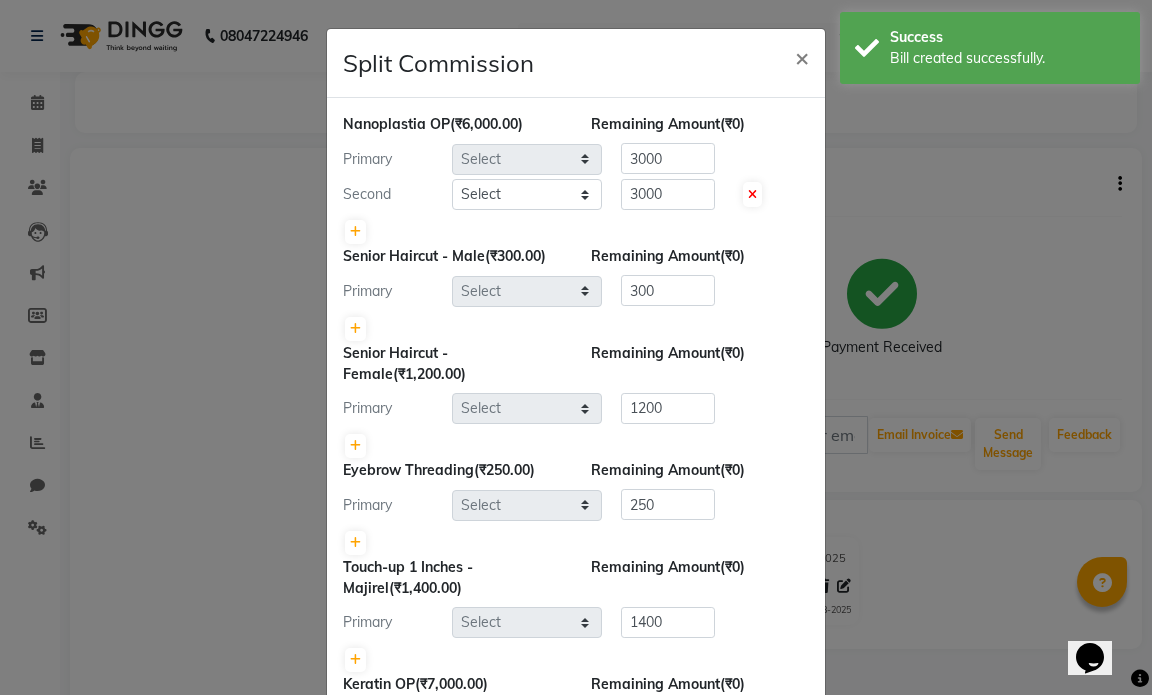 select on "66016" 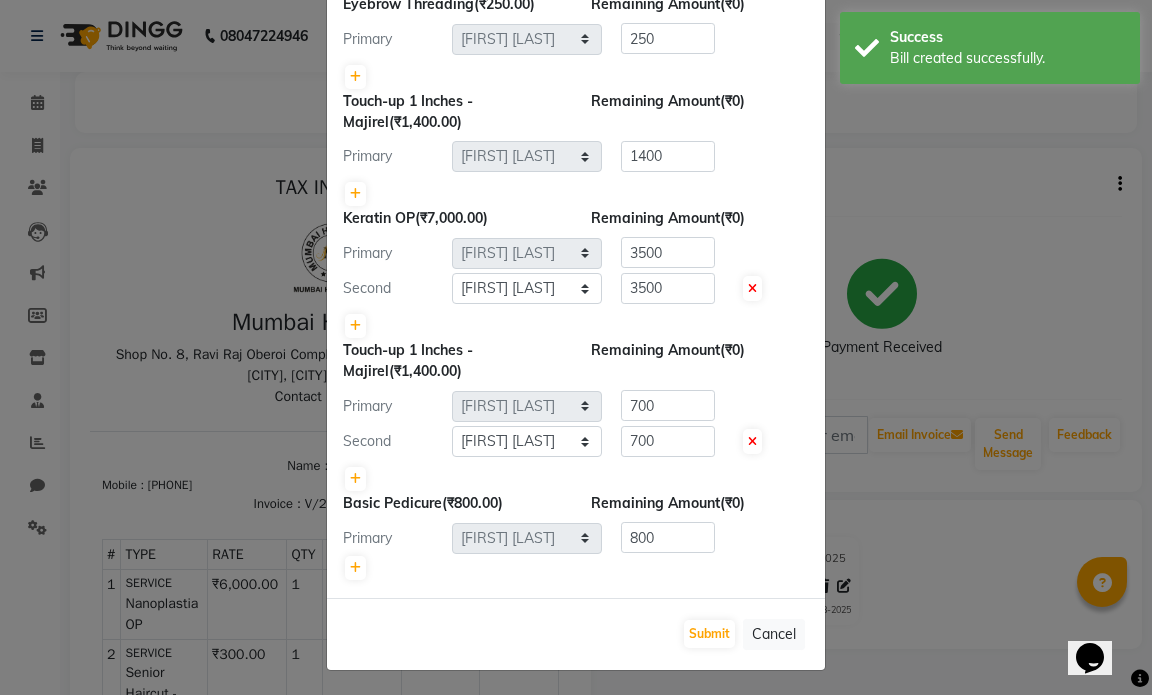 scroll, scrollTop: 0, scrollLeft: 0, axis: both 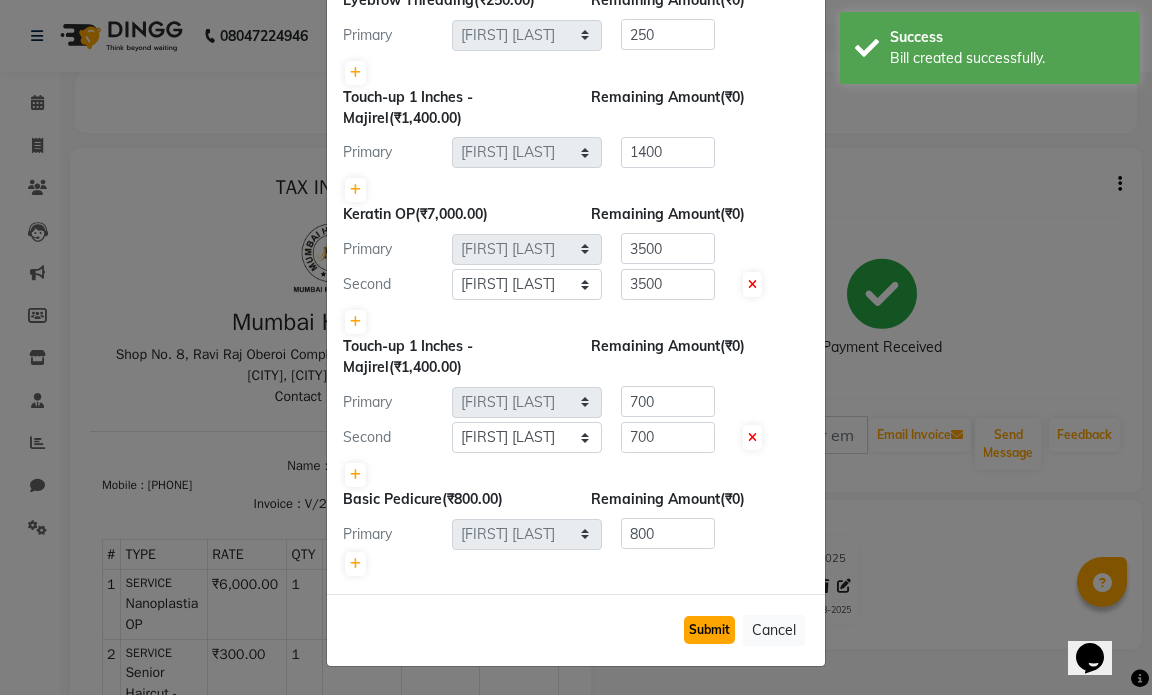 click on "Submit" 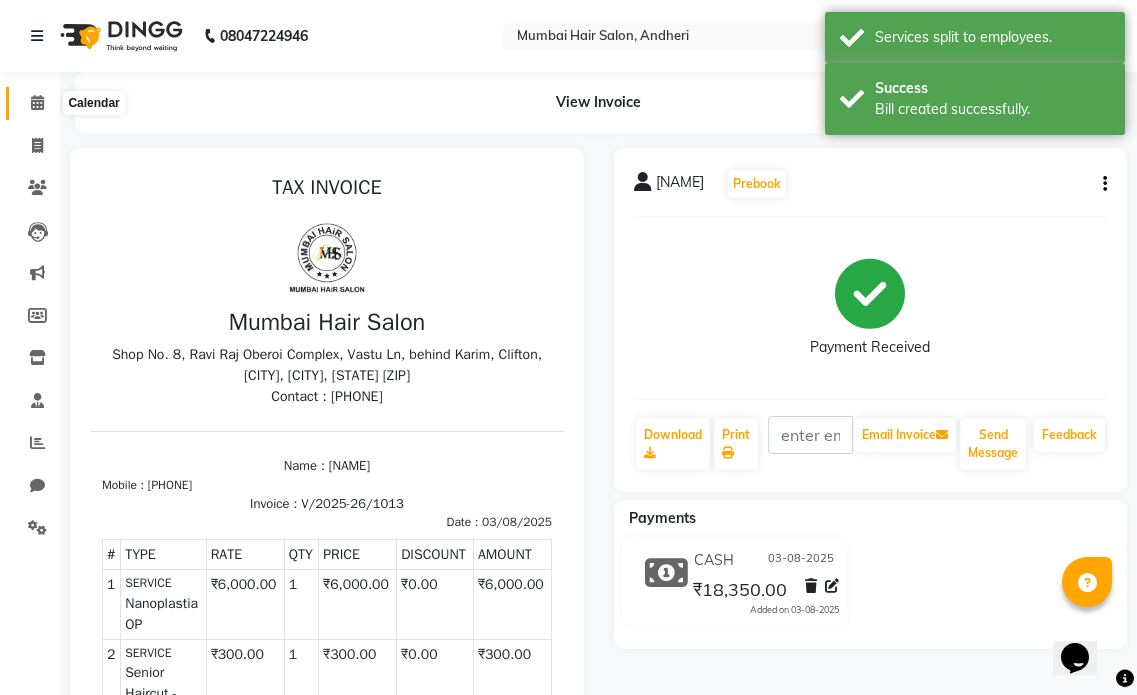 click 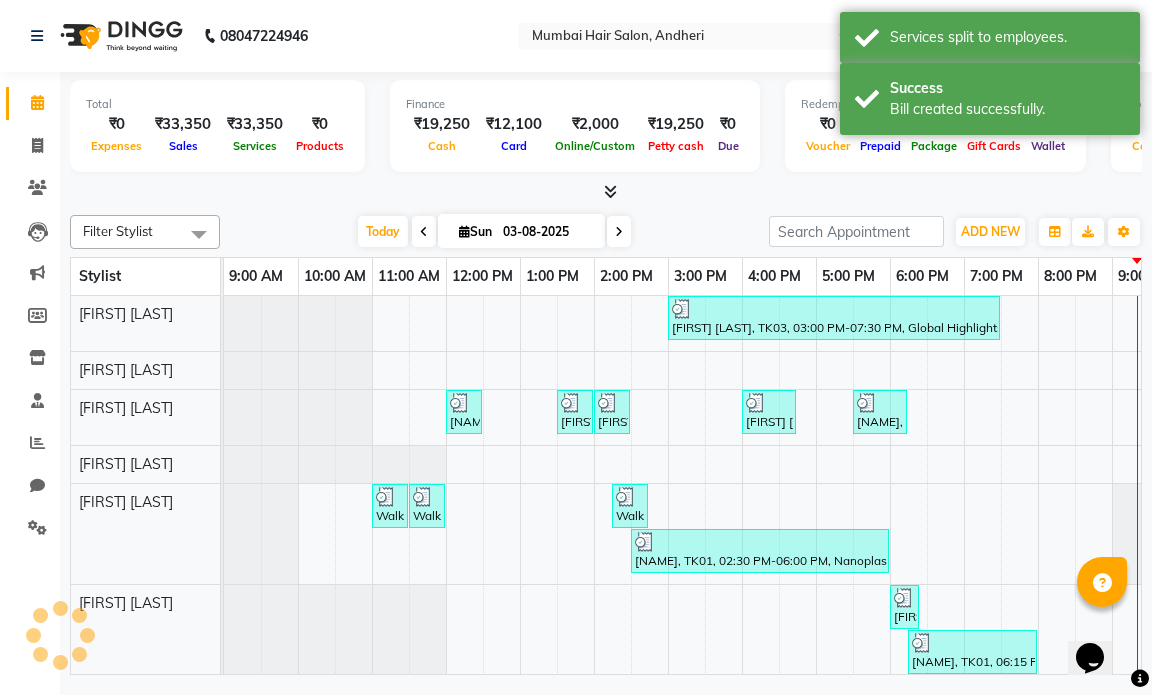 scroll, scrollTop: 0, scrollLeft: 119, axis: horizontal 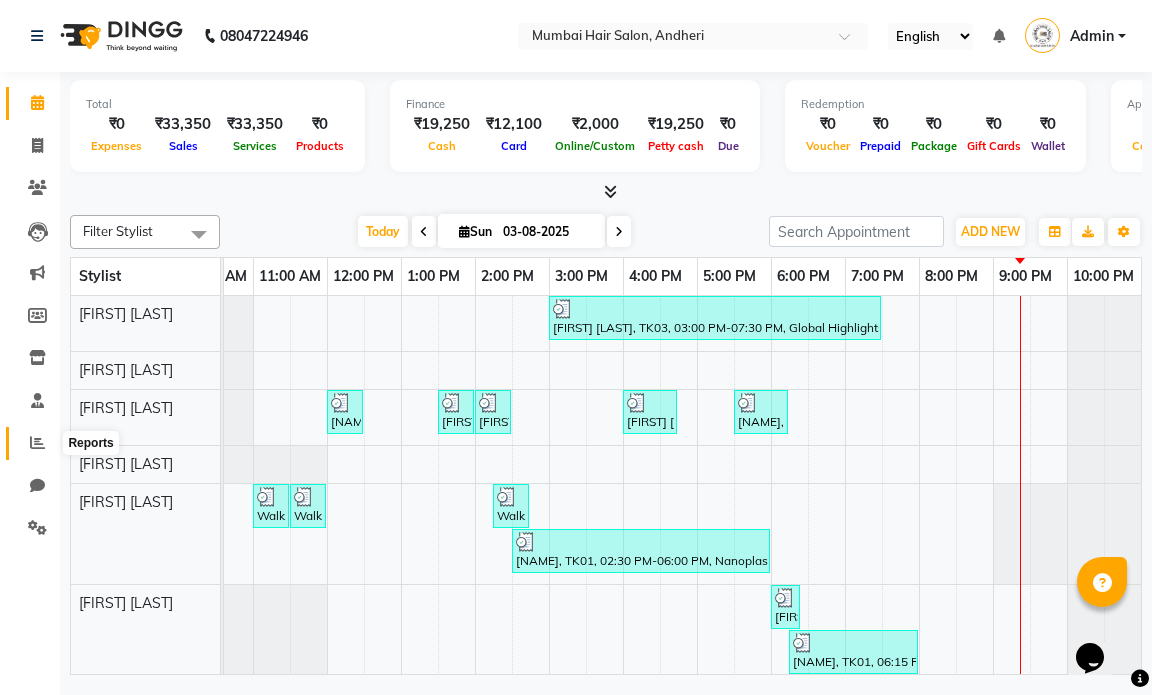 click 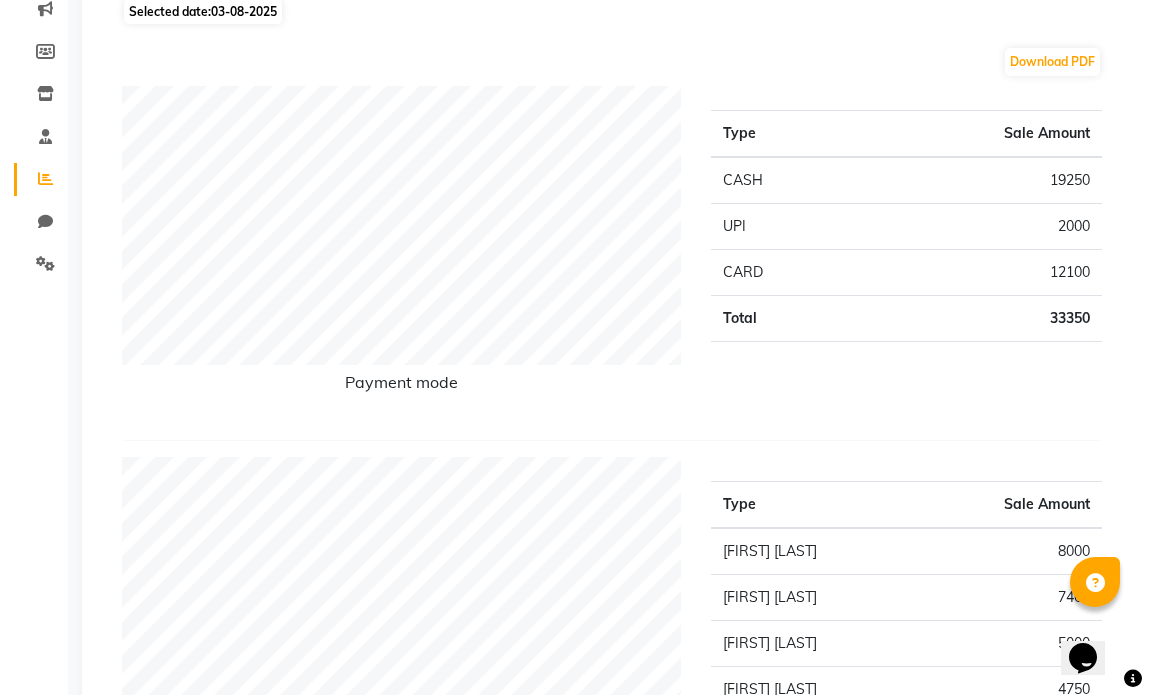 scroll, scrollTop: 0, scrollLeft: 0, axis: both 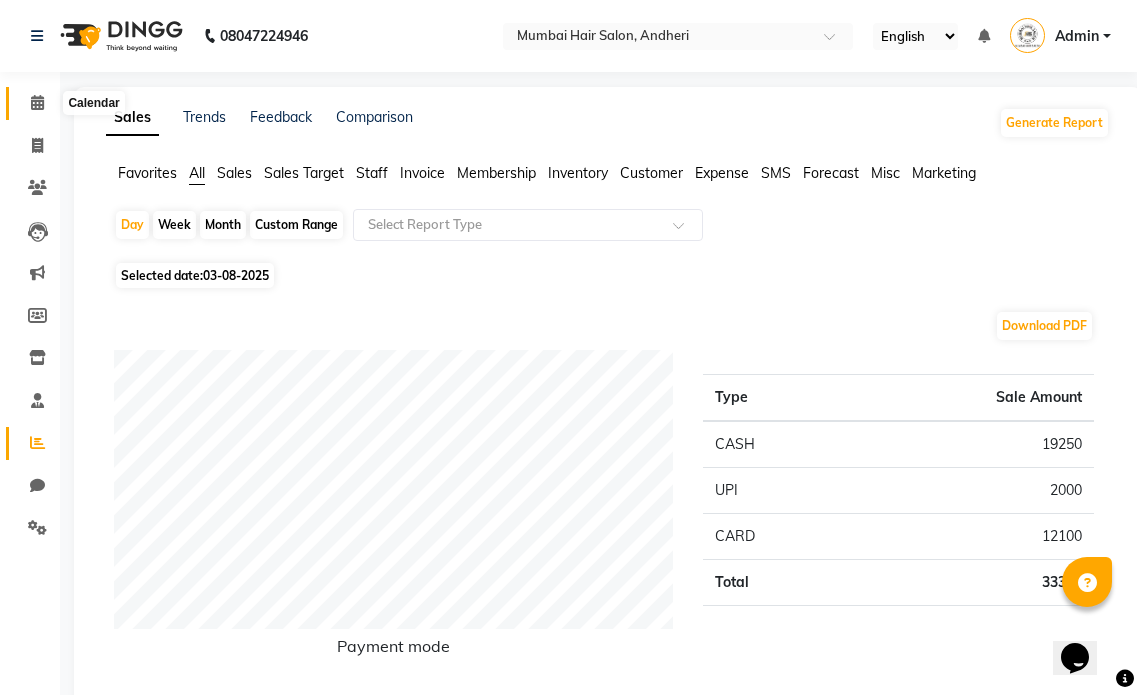 click 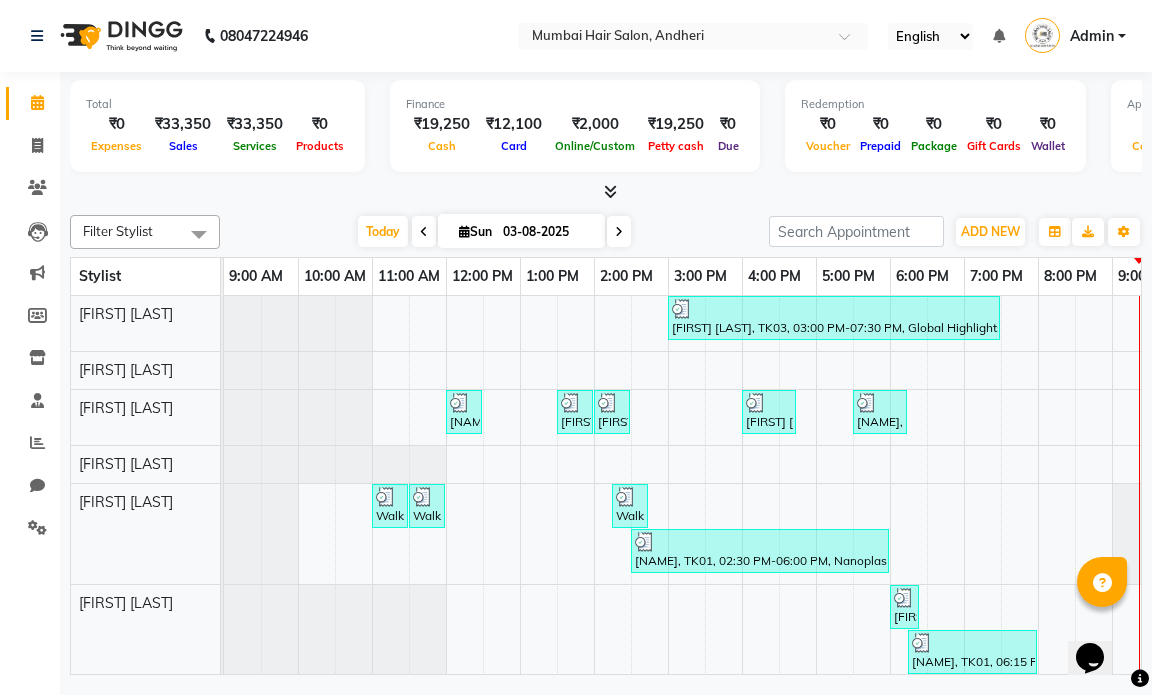 scroll, scrollTop: 80, scrollLeft: 0, axis: vertical 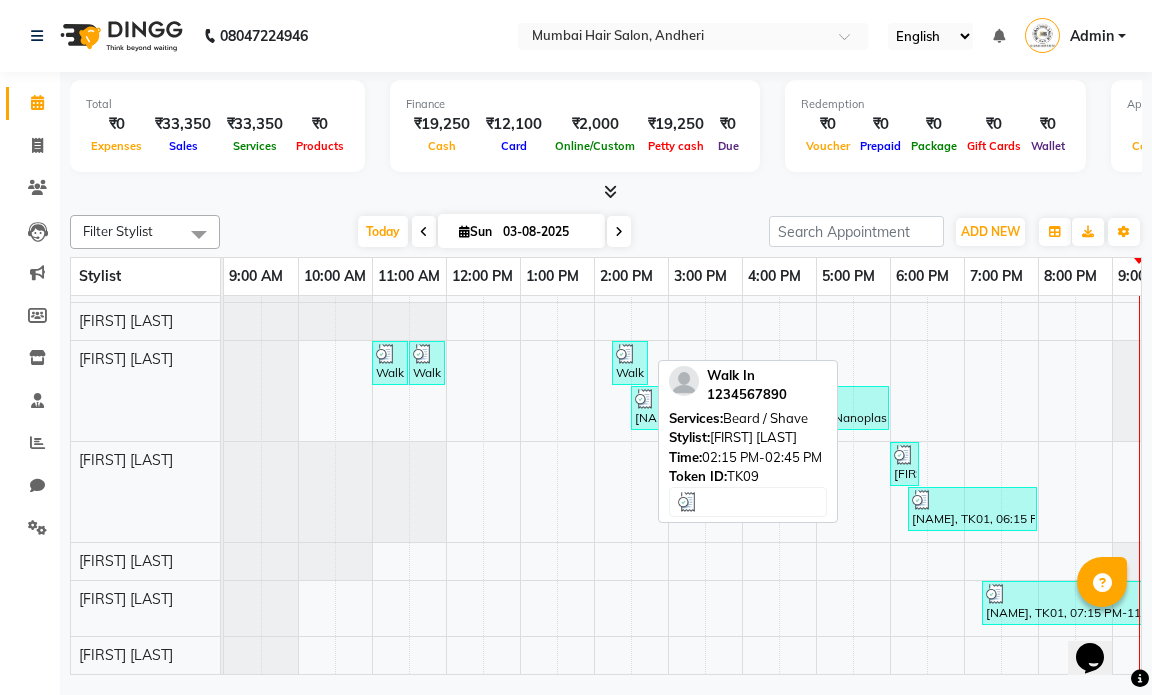 click on "Walk In, TK09, 02:15 PM-02:45 PM, Beard / Shave" at bounding box center (630, 363) 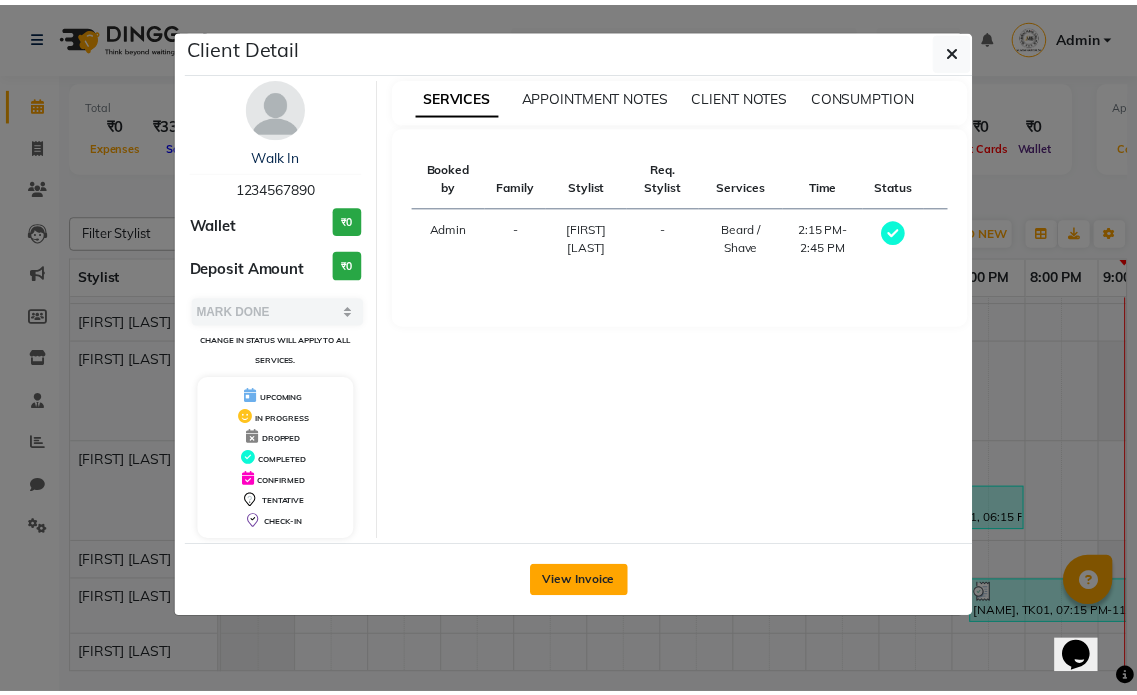 scroll, scrollTop: 158, scrollLeft: 0, axis: vertical 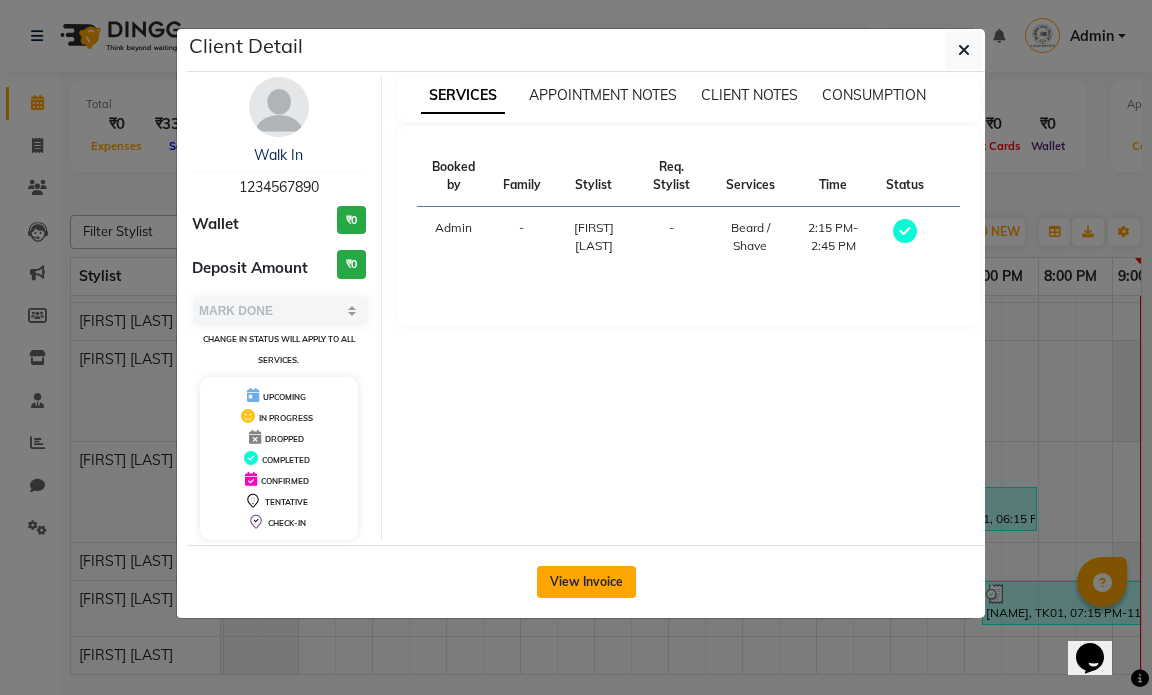 click on "View Invoice" 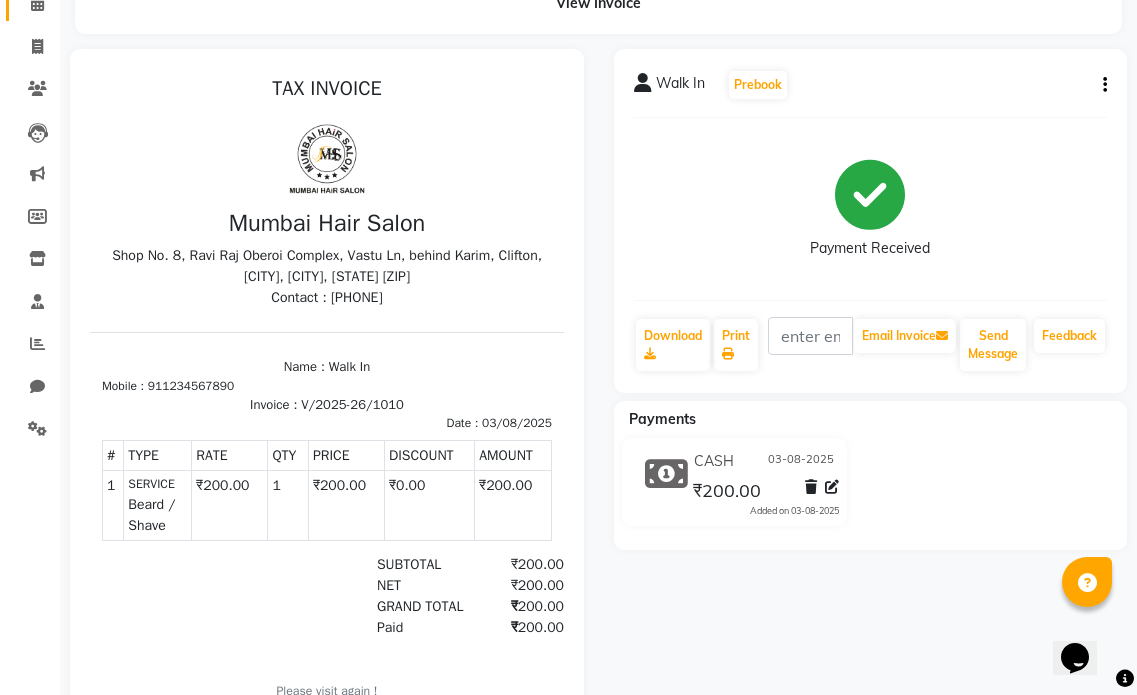 scroll, scrollTop: 0, scrollLeft: 0, axis: both 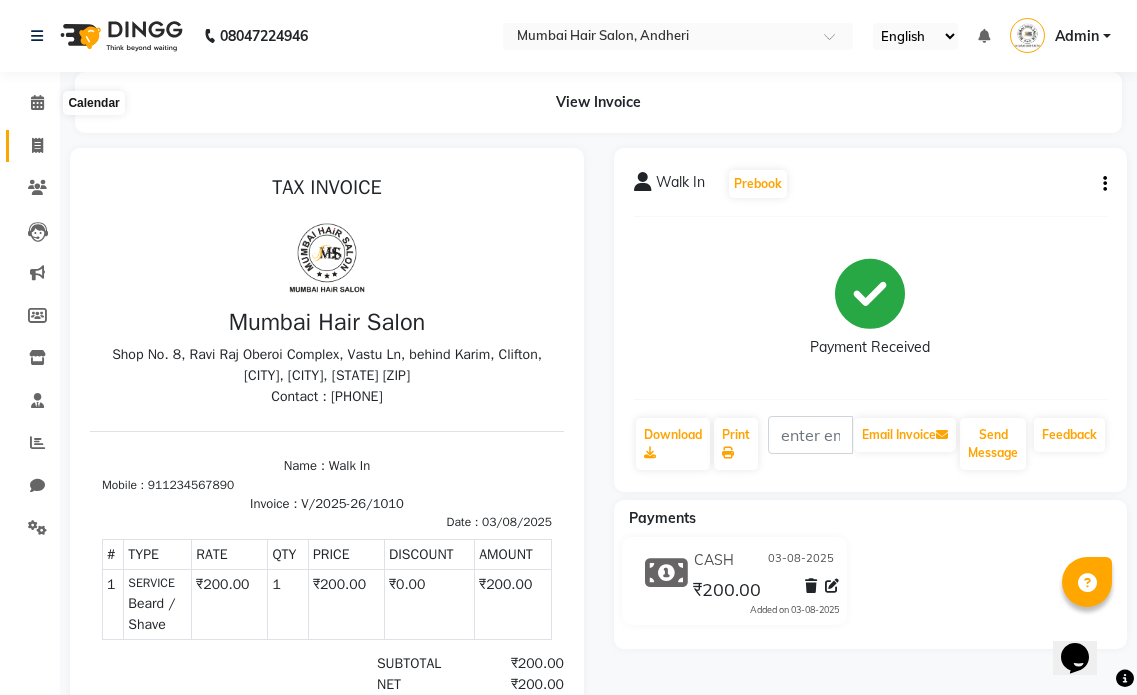 click on "Invoice" 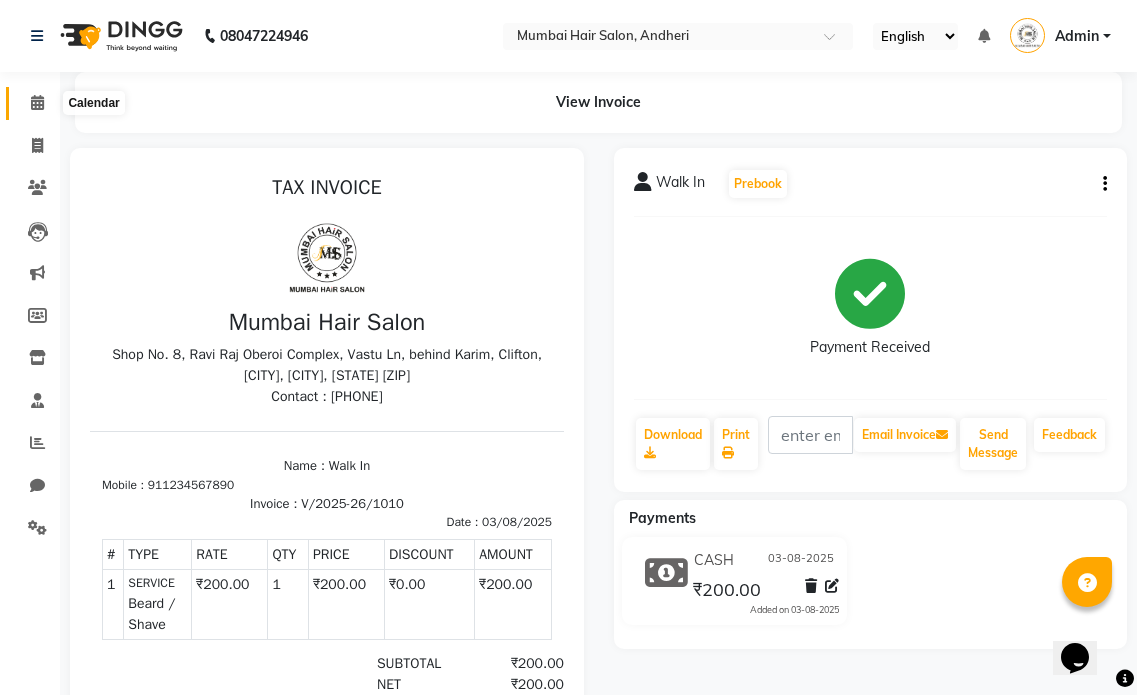 select on "service" 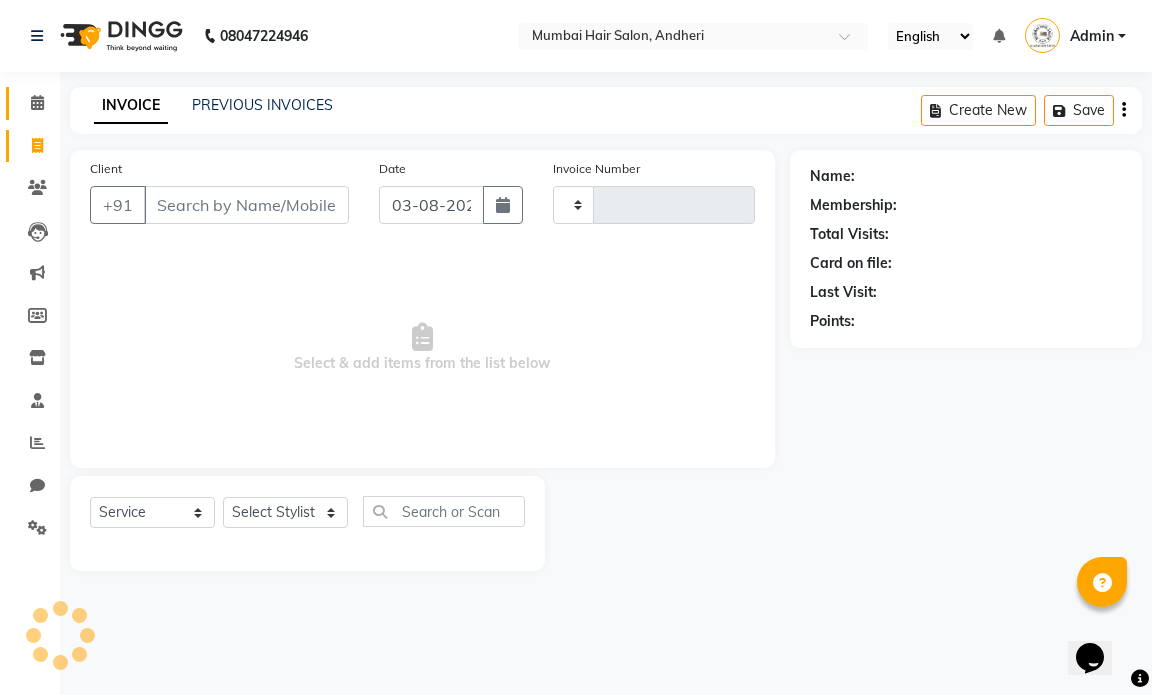 type on "1014" 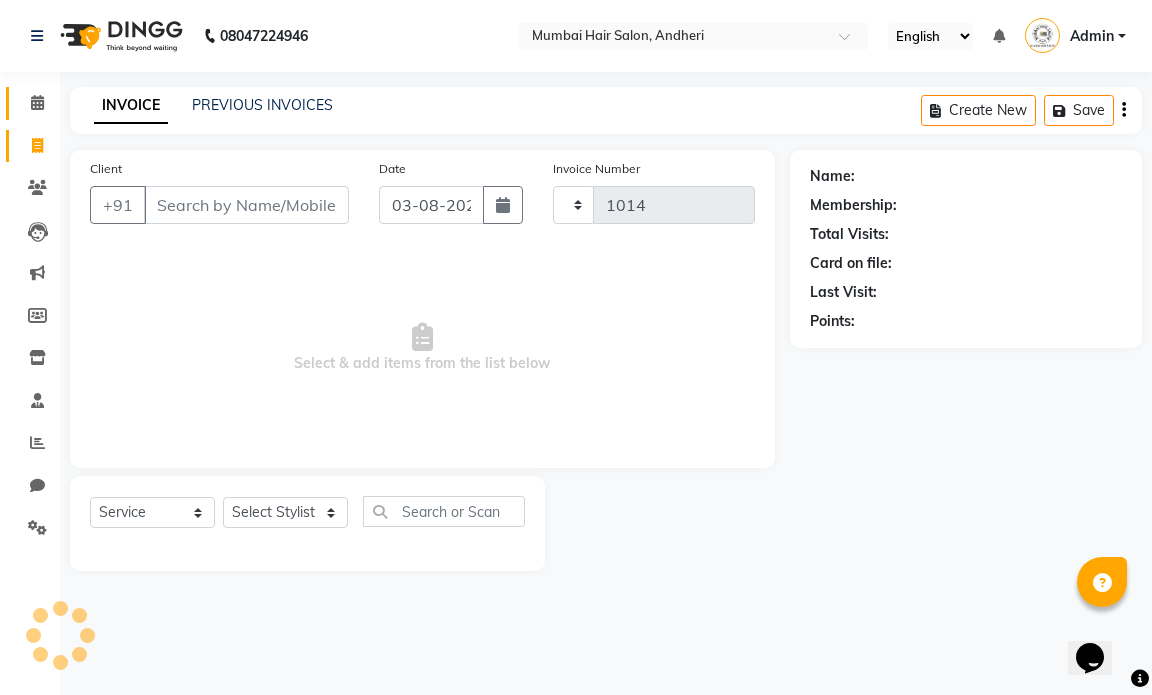 select on "7487" 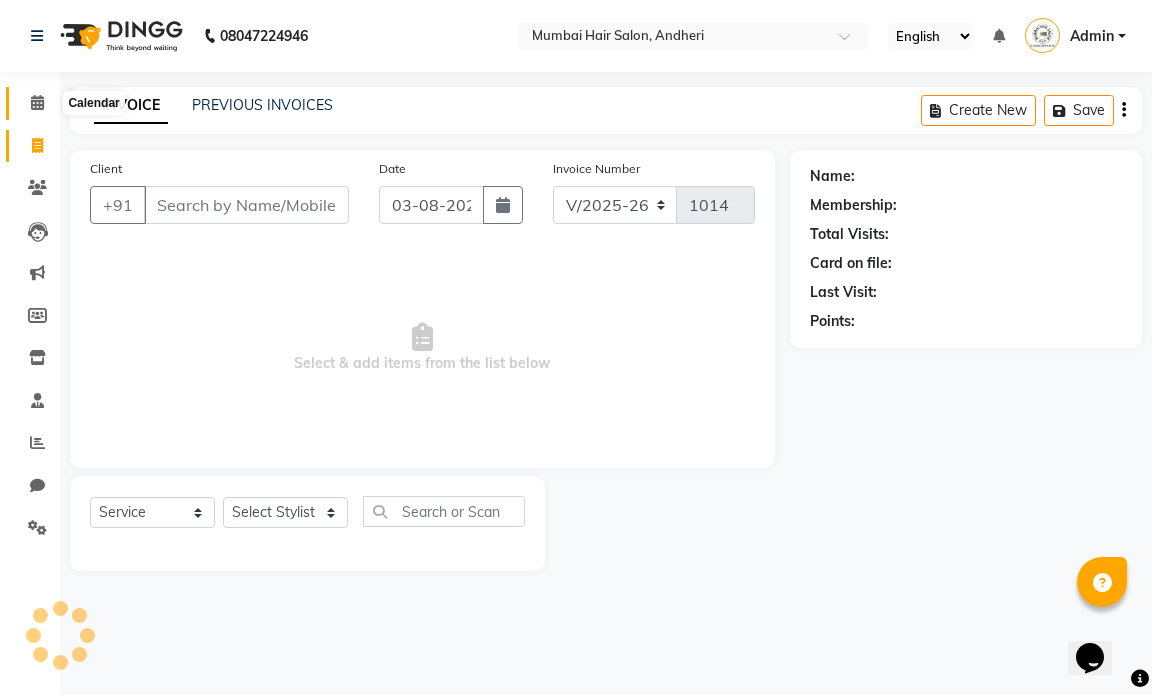 click 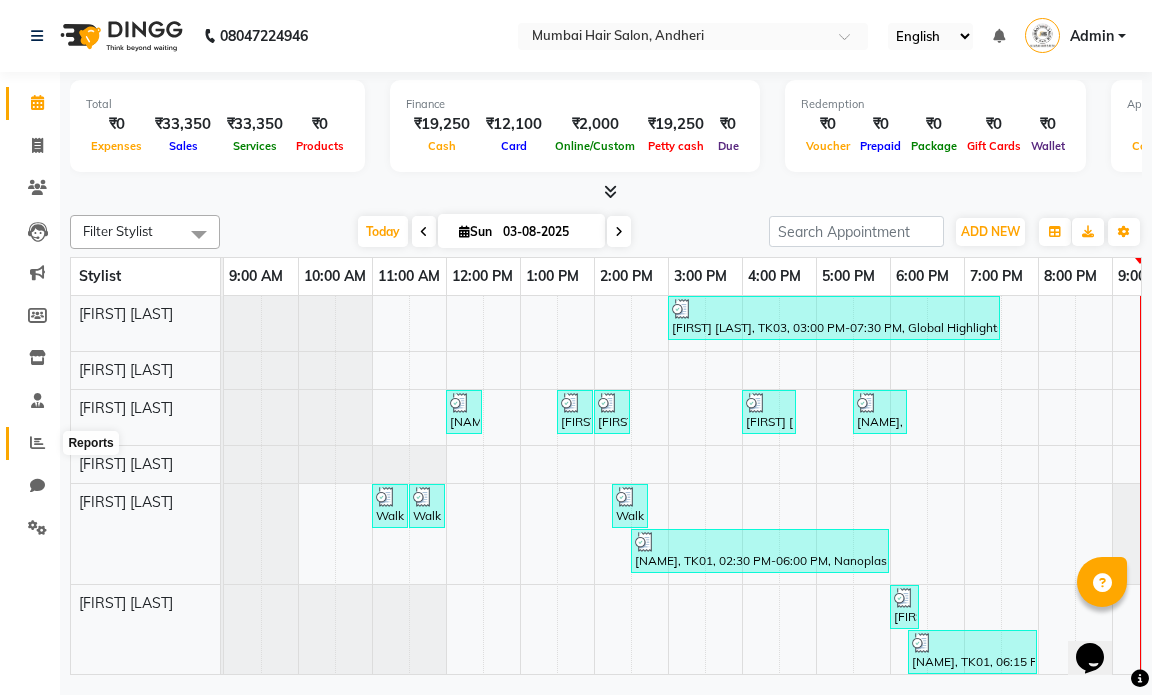 click 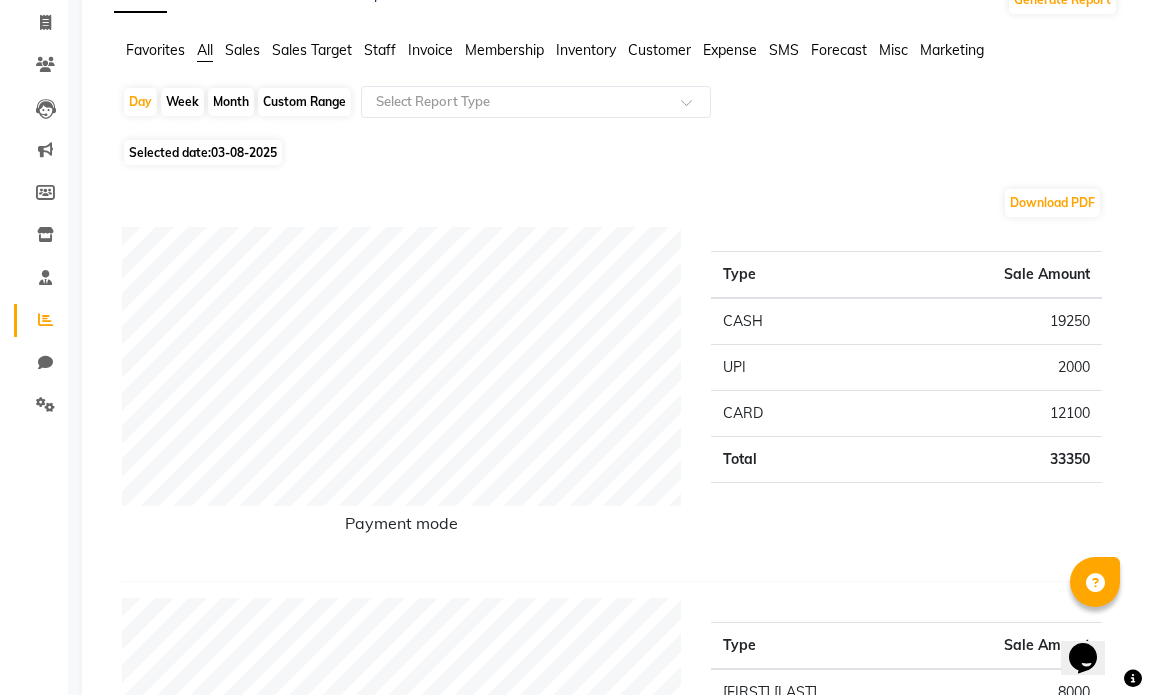 scroll, scrollTop: 0, scrollLeft: 0, axis: both 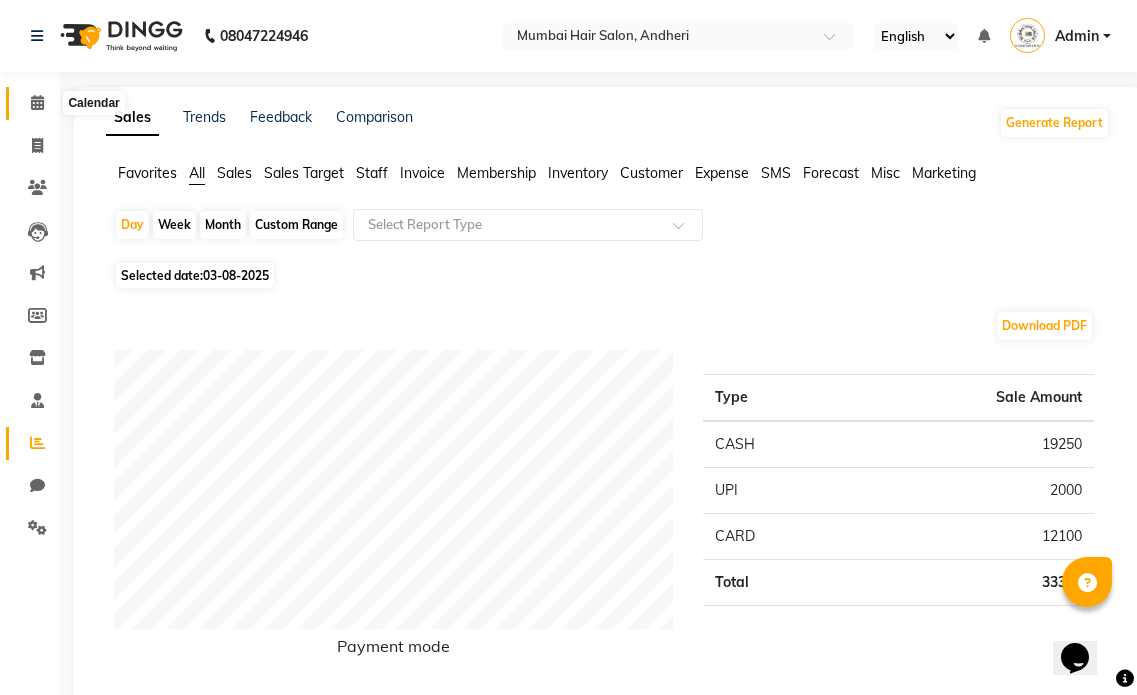 click 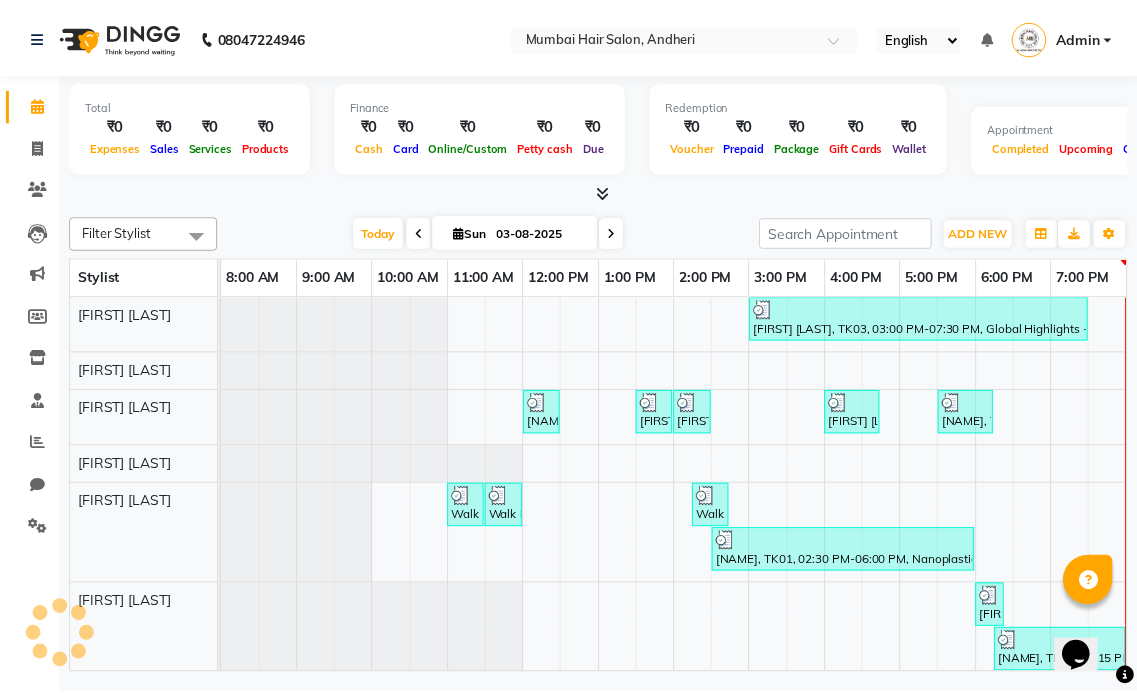 scroll, scrollTop: 0, scrollLeft: 0, axis: both 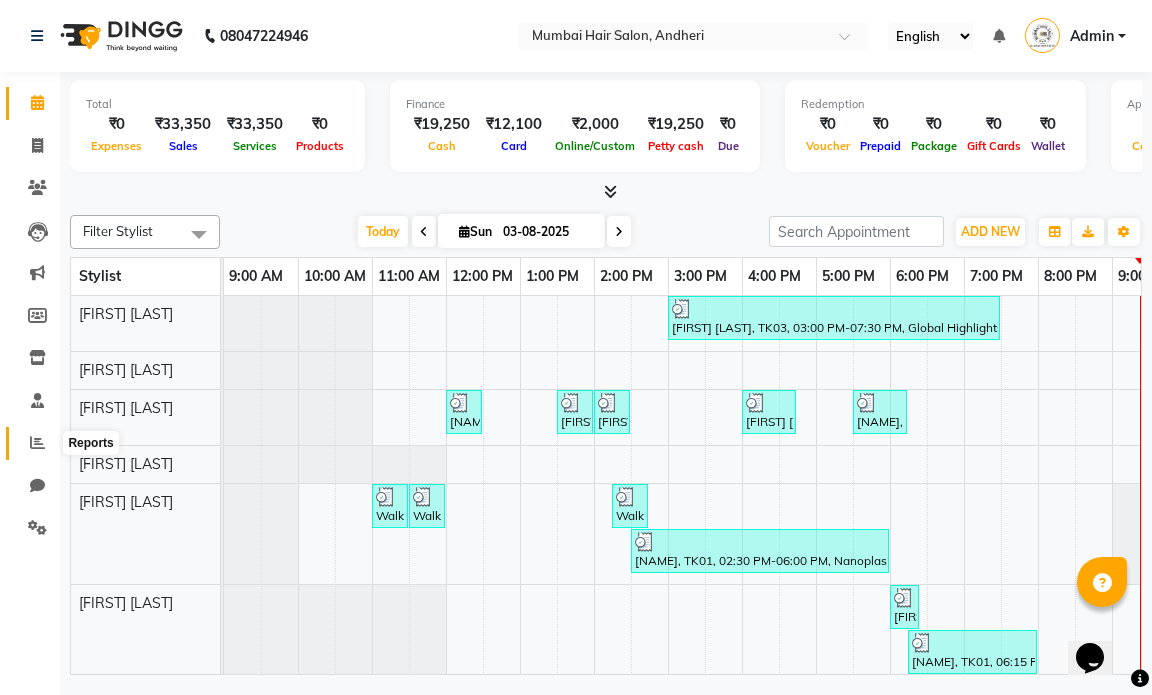 click 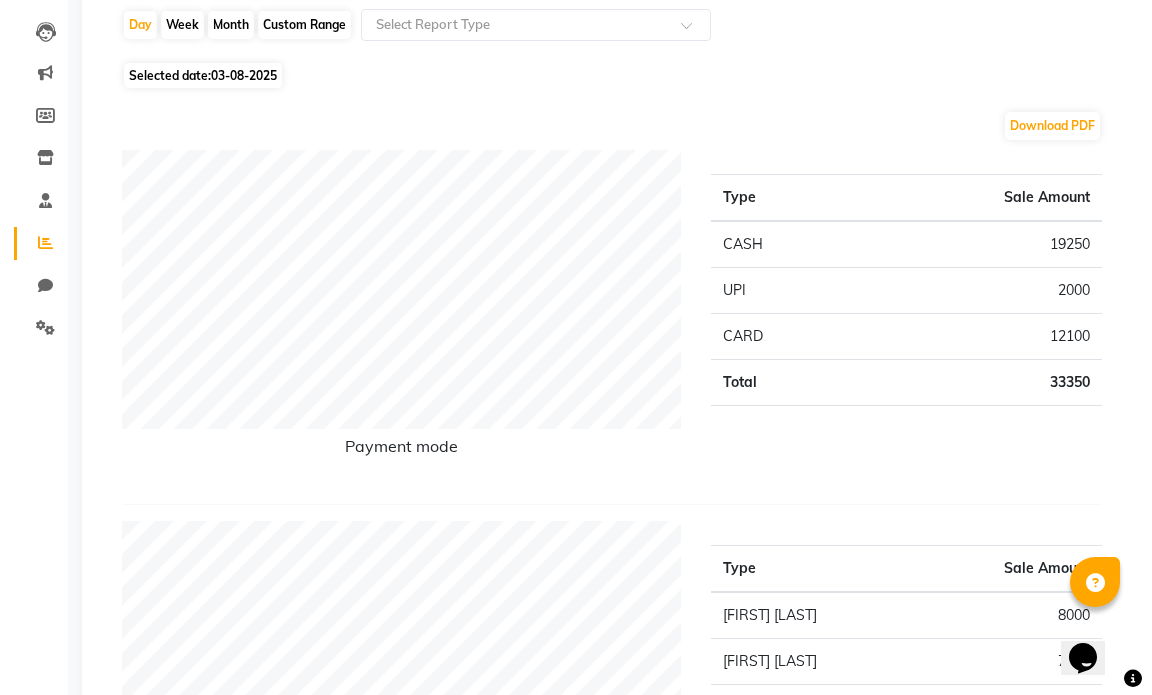 scroll, scrollTop: 0, scrollLeft: 0, axis: both 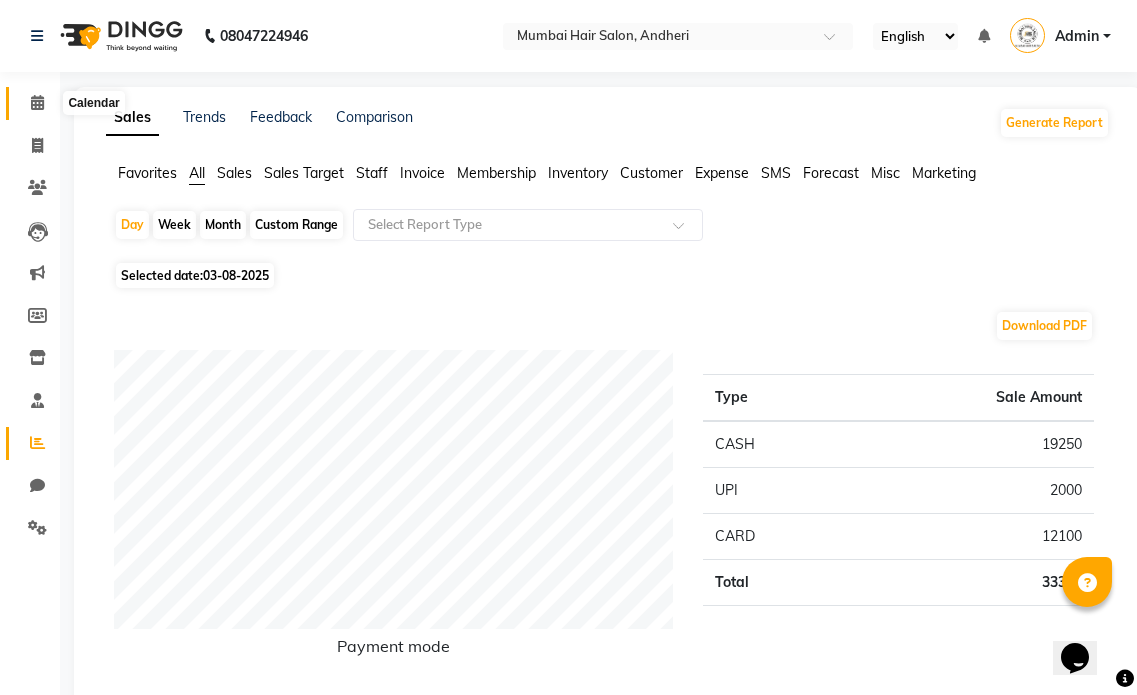 click 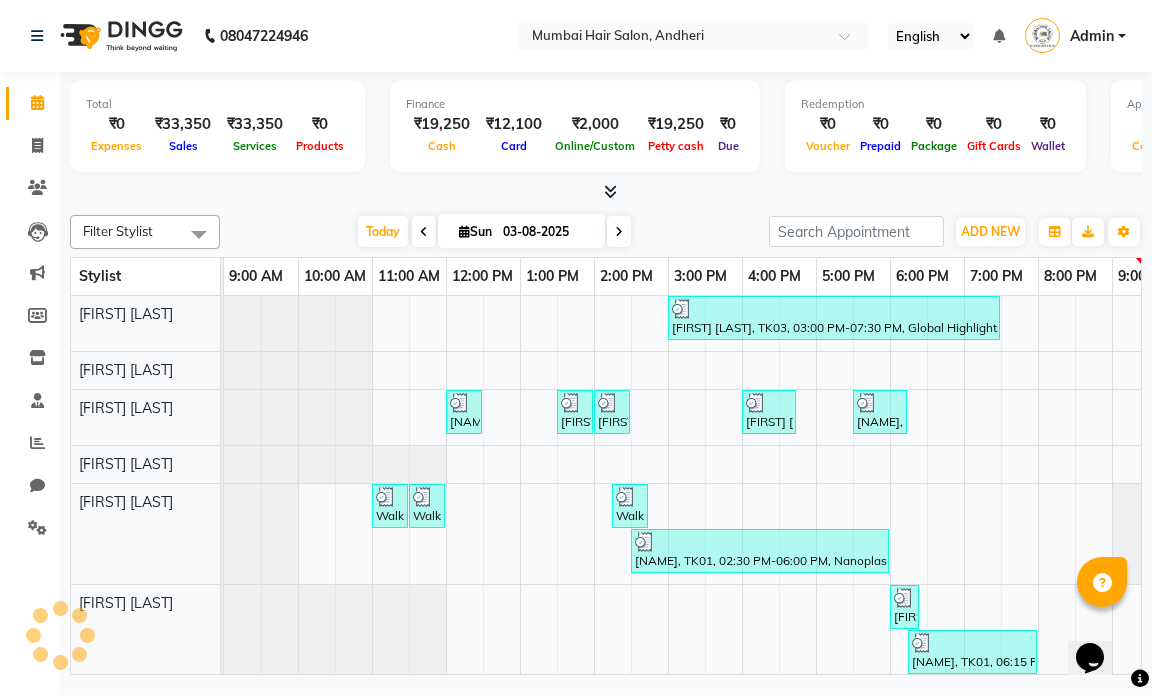 scroll, scrollTop: 0, scrollLeft: 119, axis: horizontal 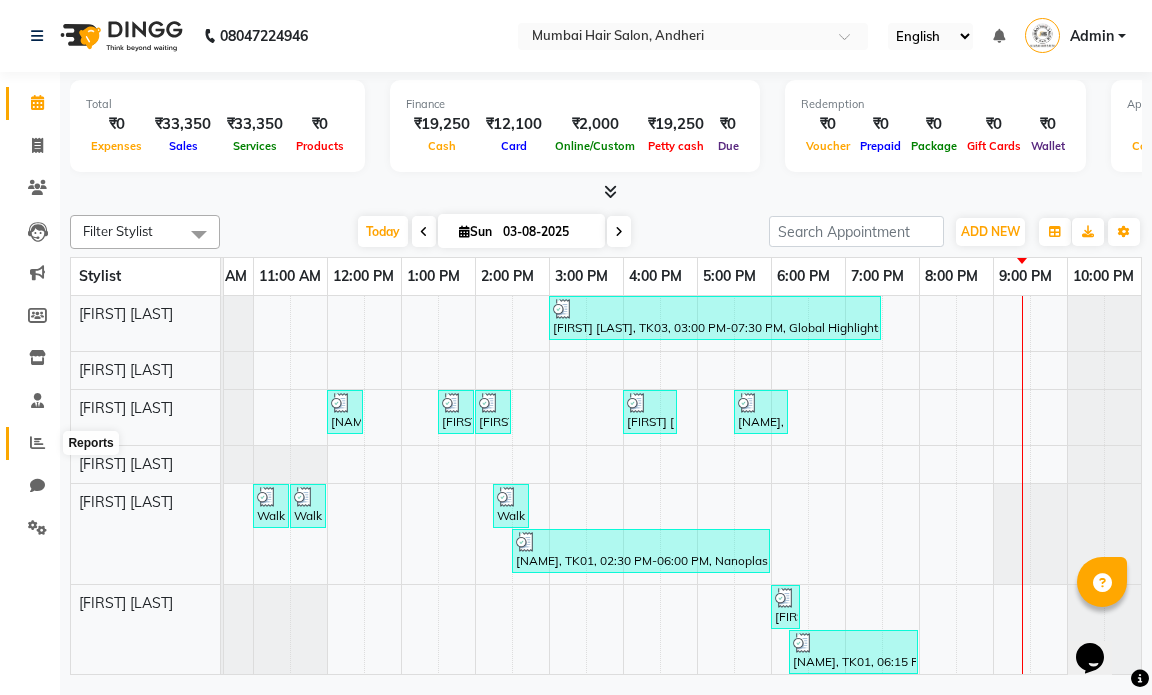 click 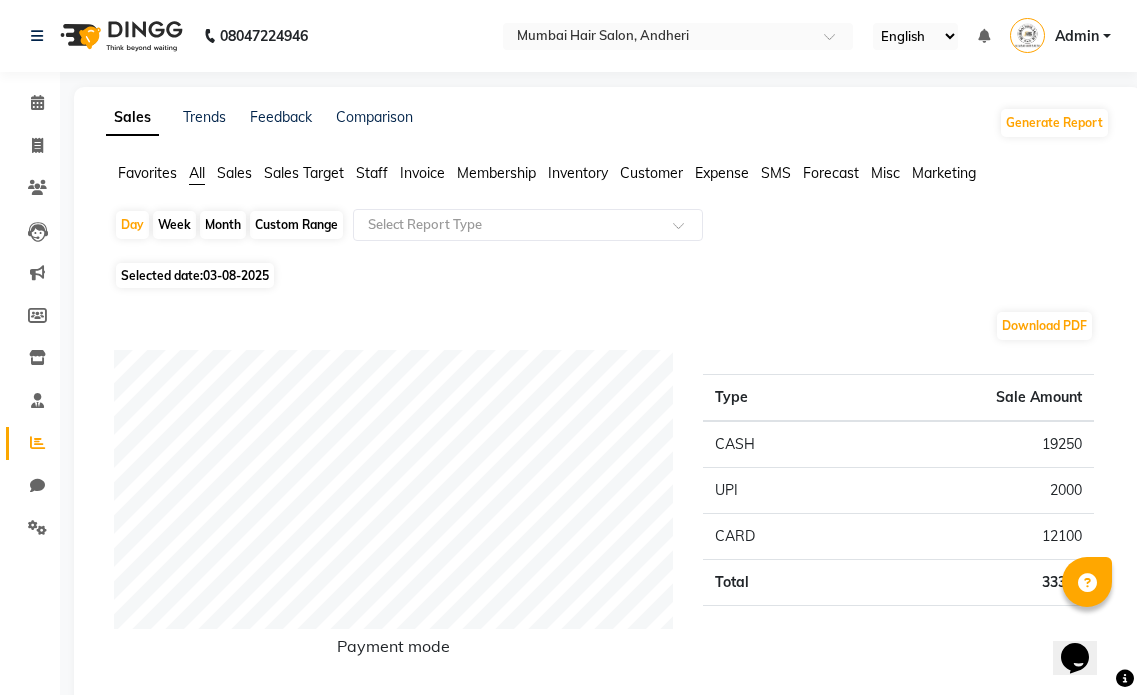 click on "Month" 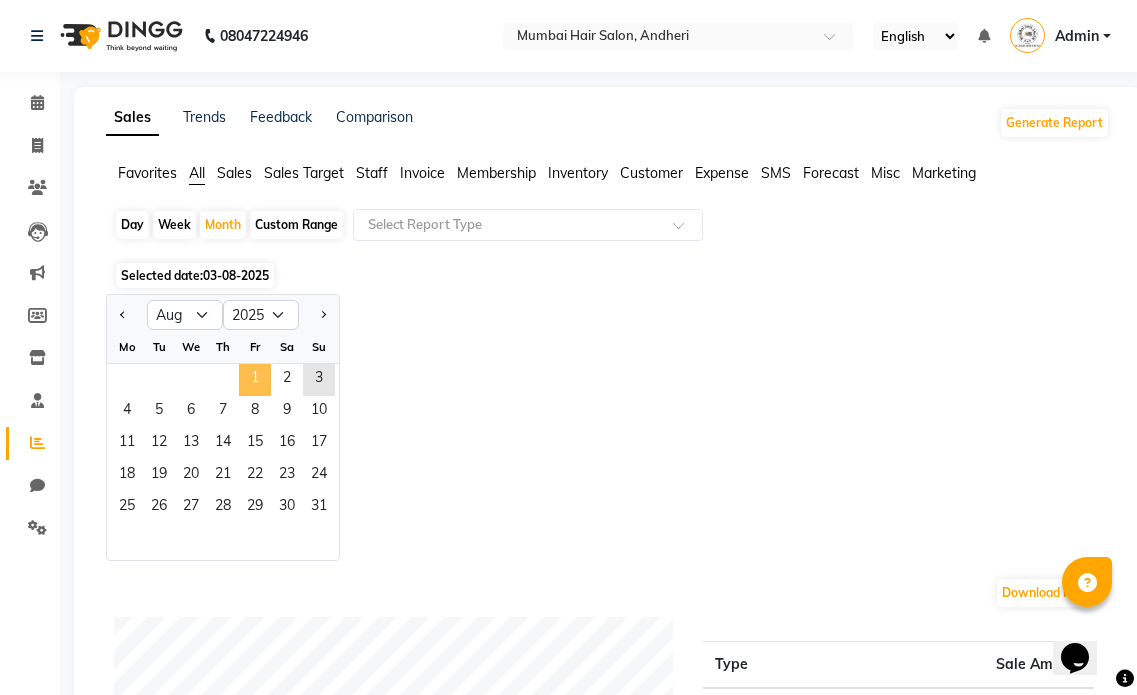 click on "1" 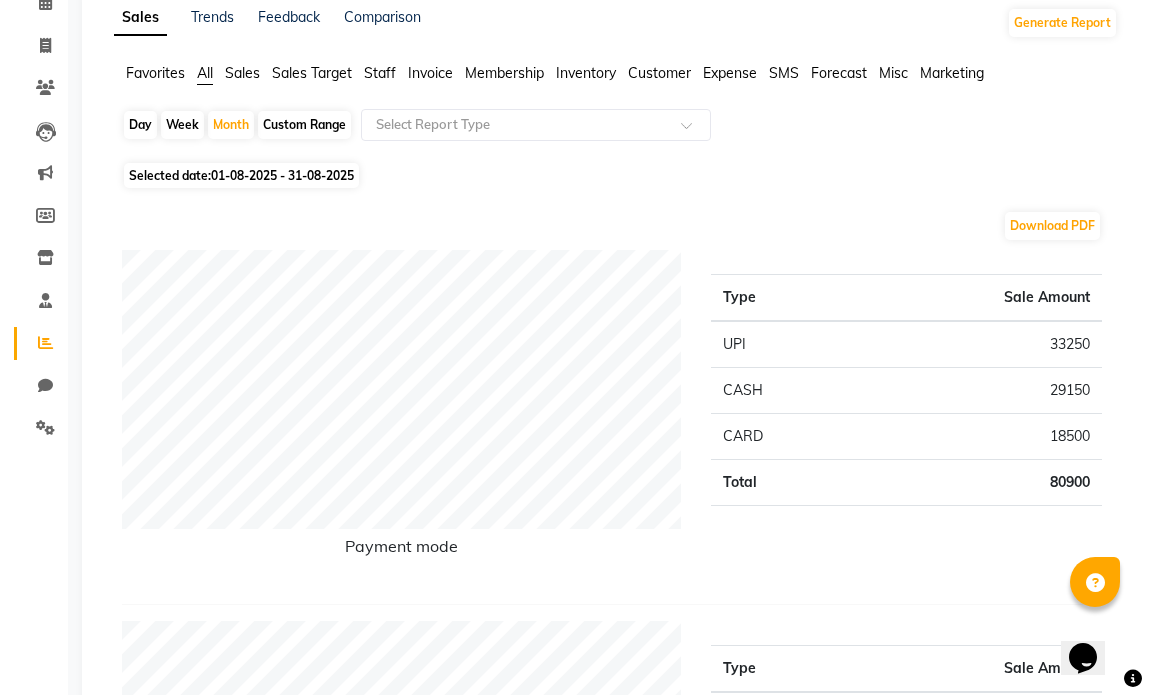 scroll, scrollTop: 0, scrollLeft: 0, axis: both 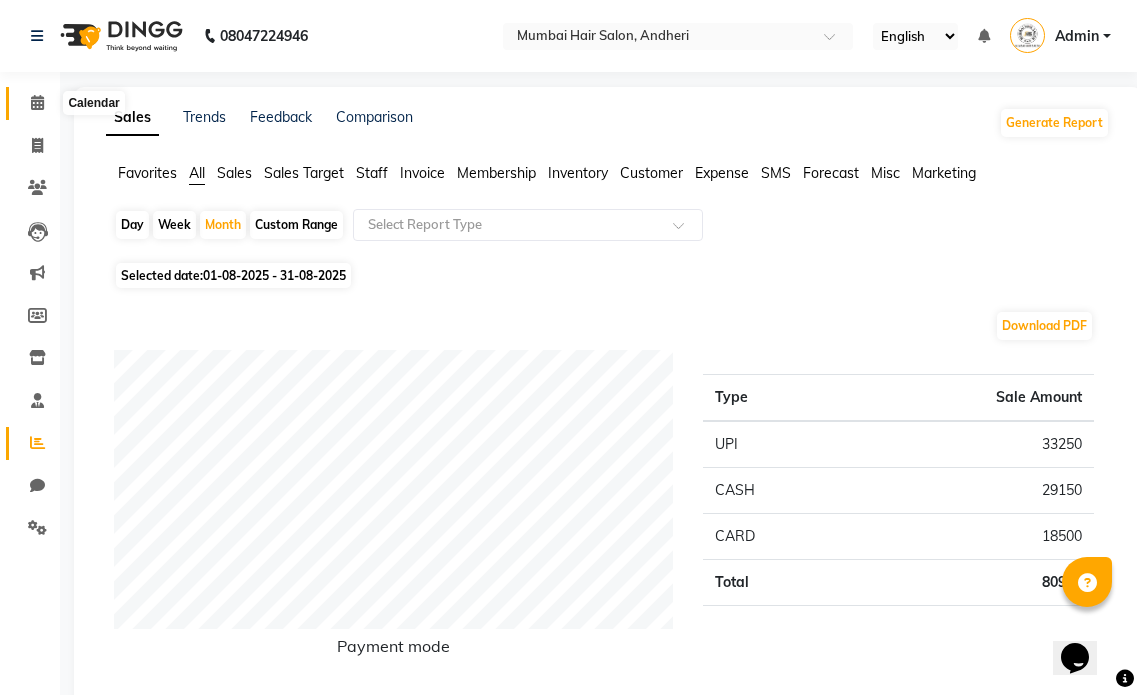 click 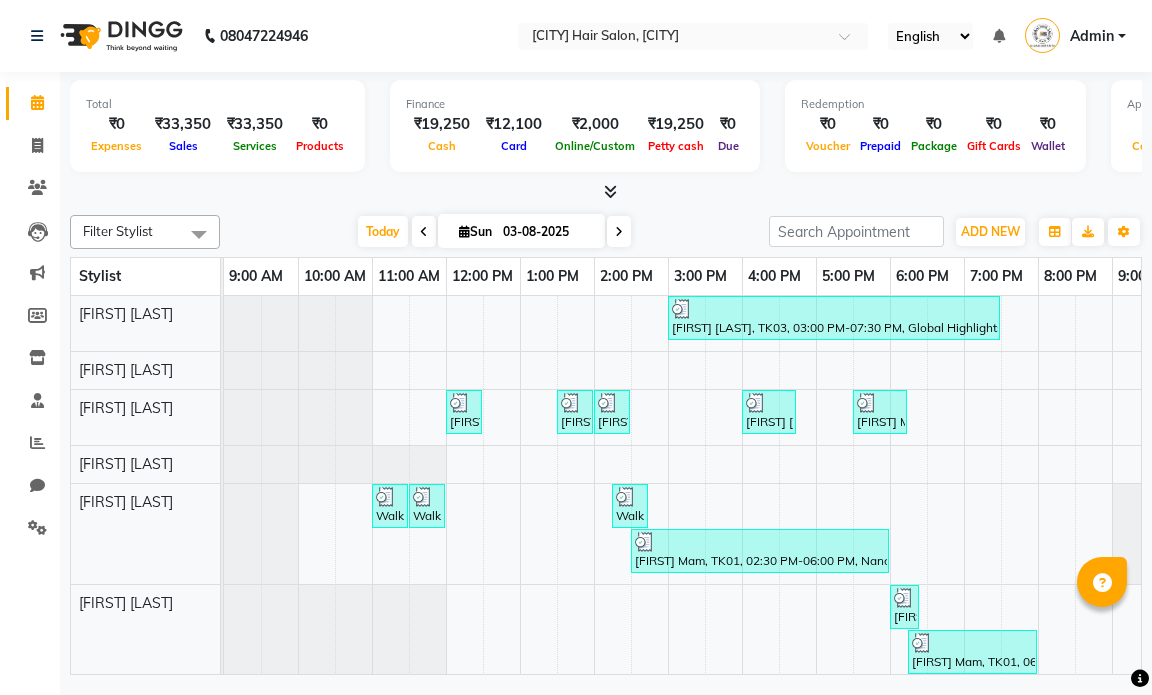 scroll, scrollTop: 0, scrollLeft: 0, axis: both 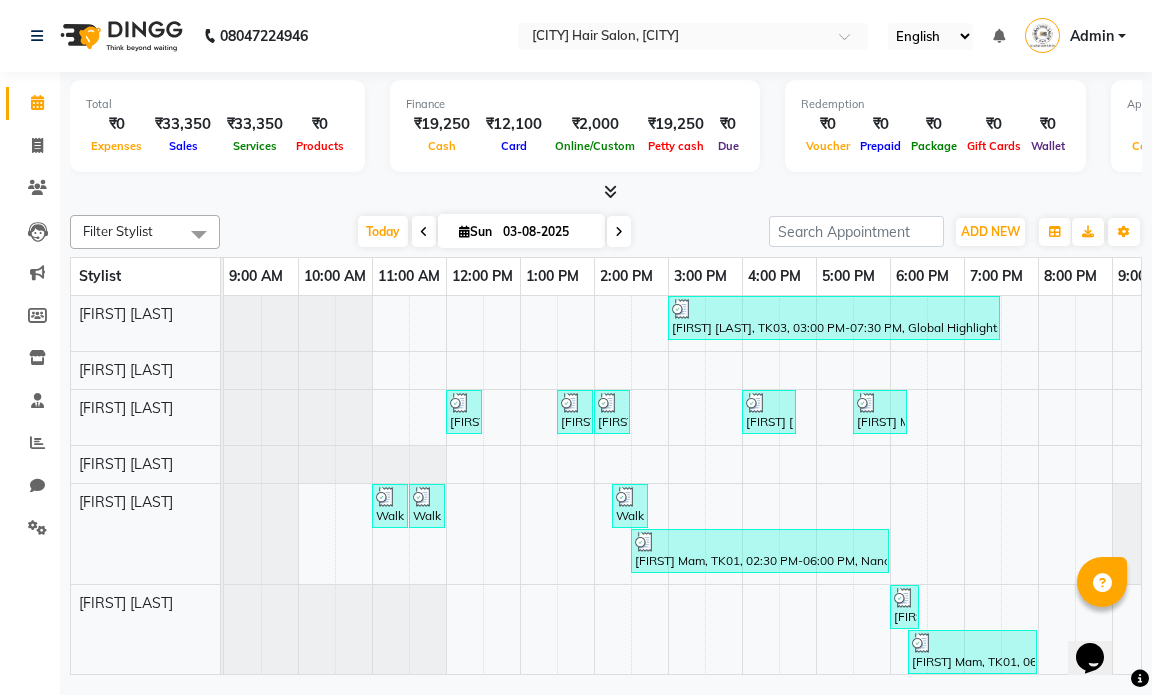 click at bounding box center [619, 231] 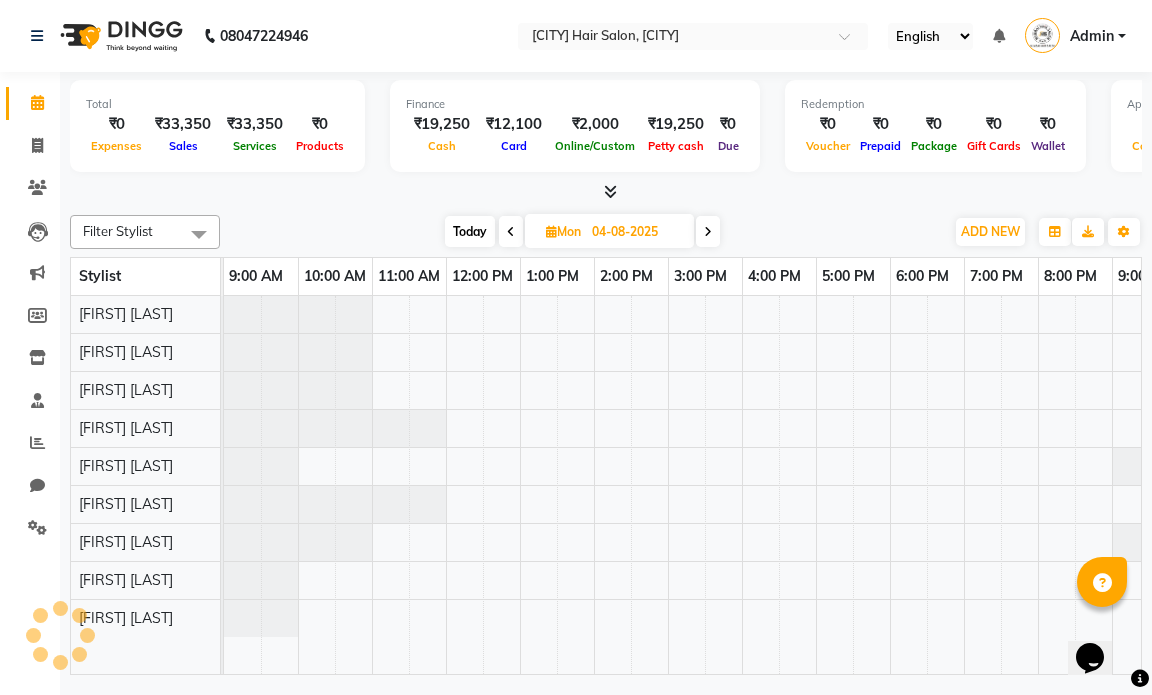 scroll, scrollTop: 0, scrollLeft: 119, axis: horizontal 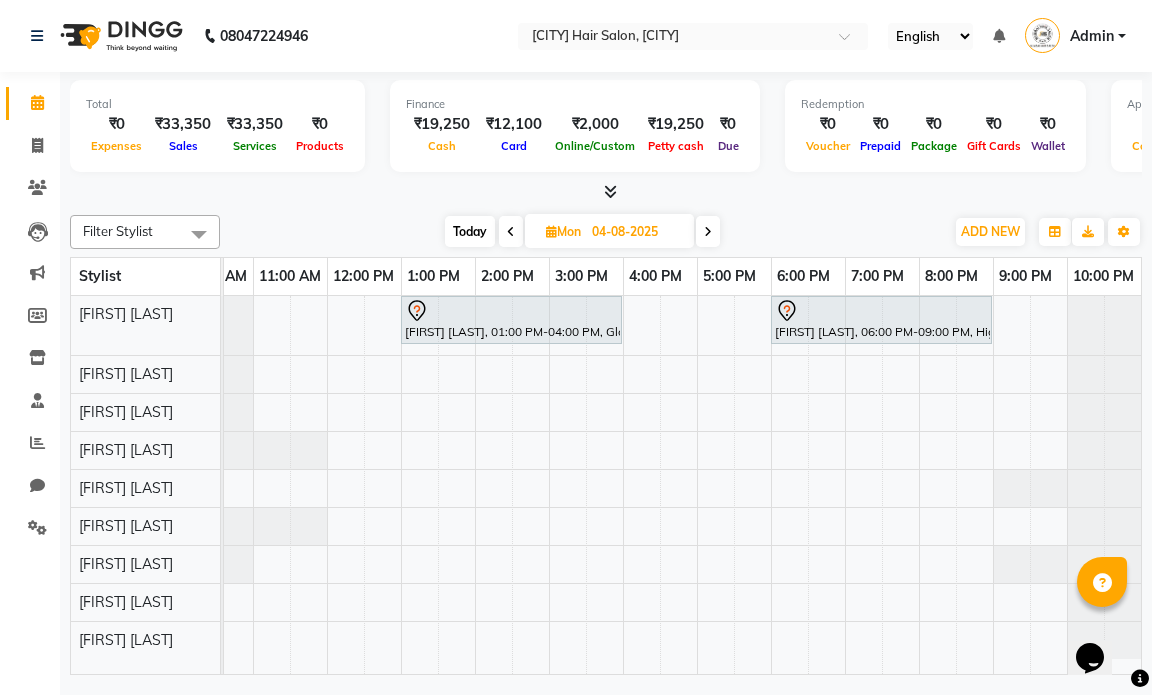 click at bounding box center (511, 231) 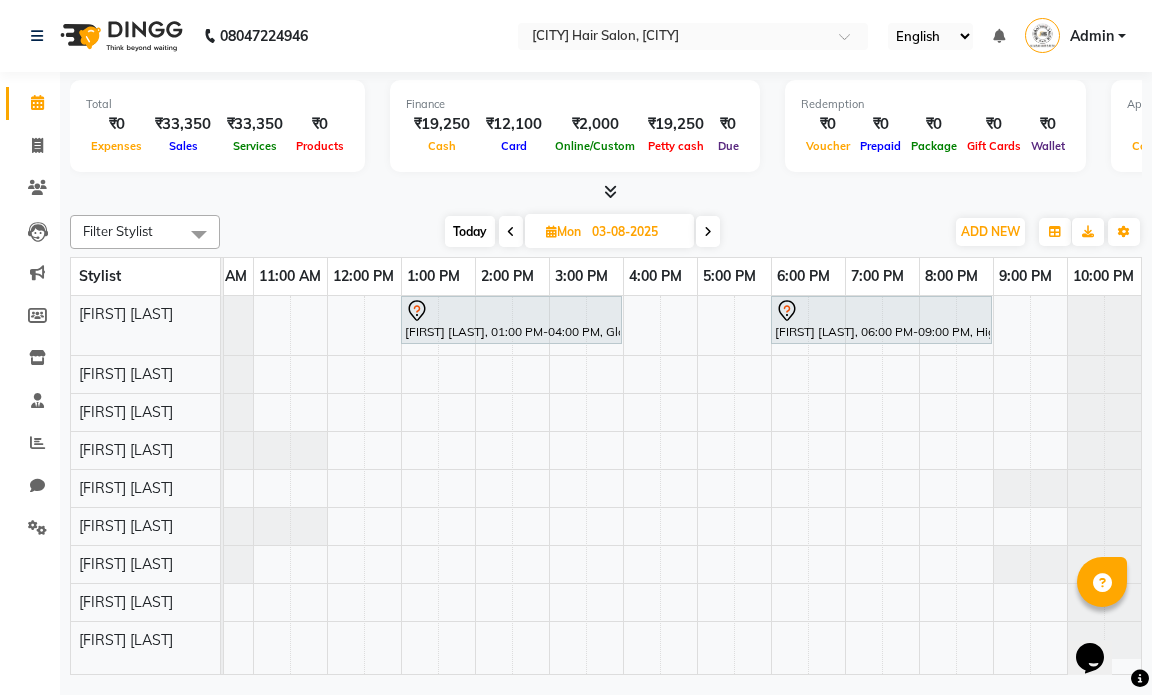 scroll, scrollTop: 0, scrollLeft: 119, axis: horizontal 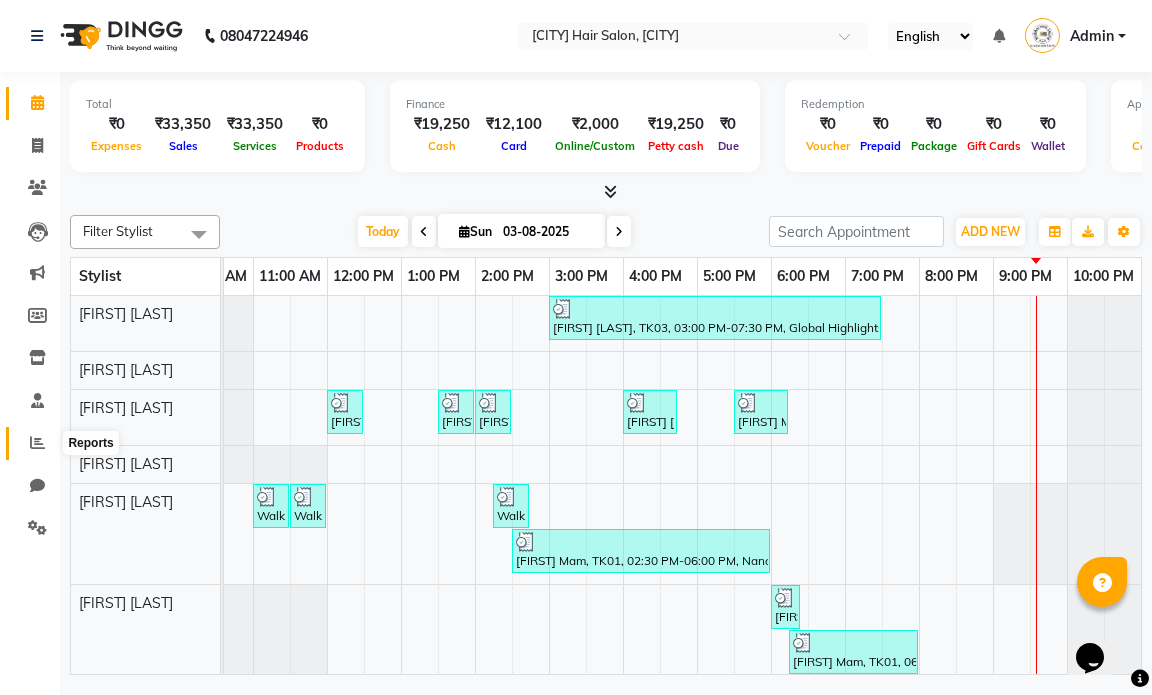 click 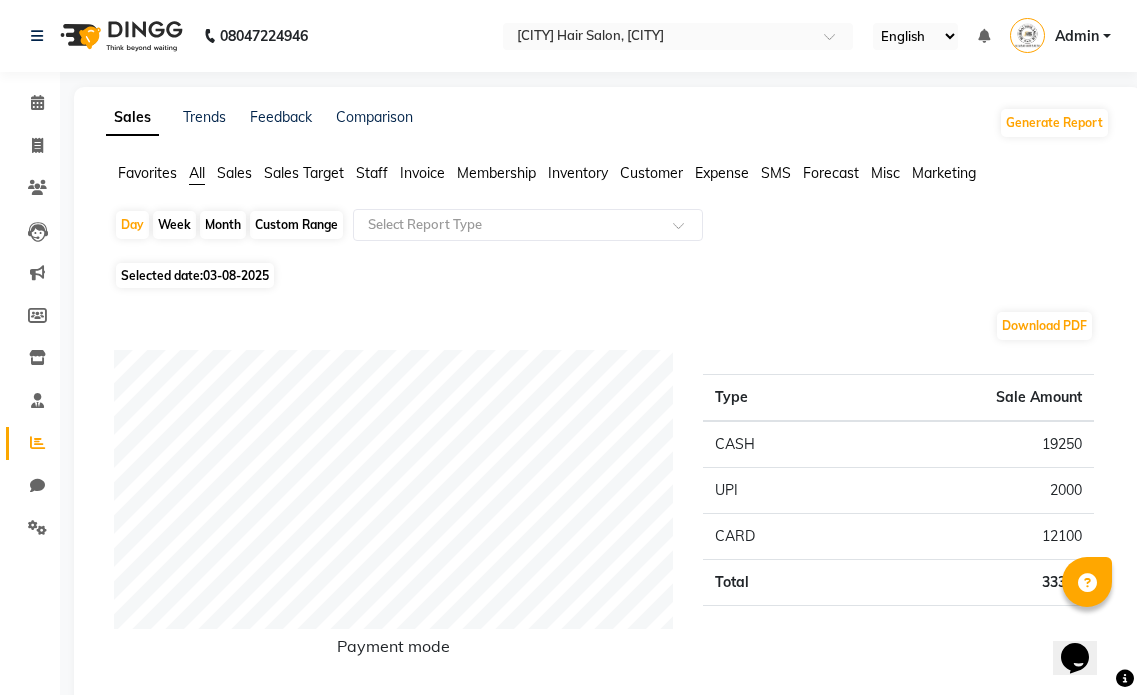 click on "Staff" 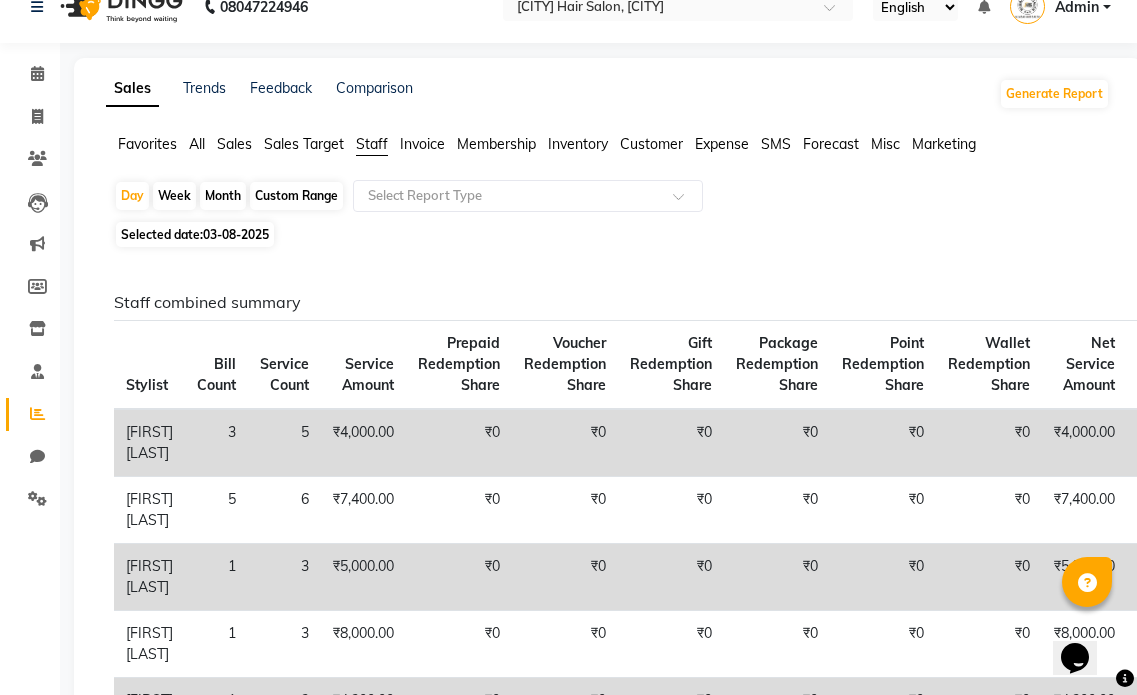 scroll, scrollTop: 0, scrollLeft: 0, axis: both 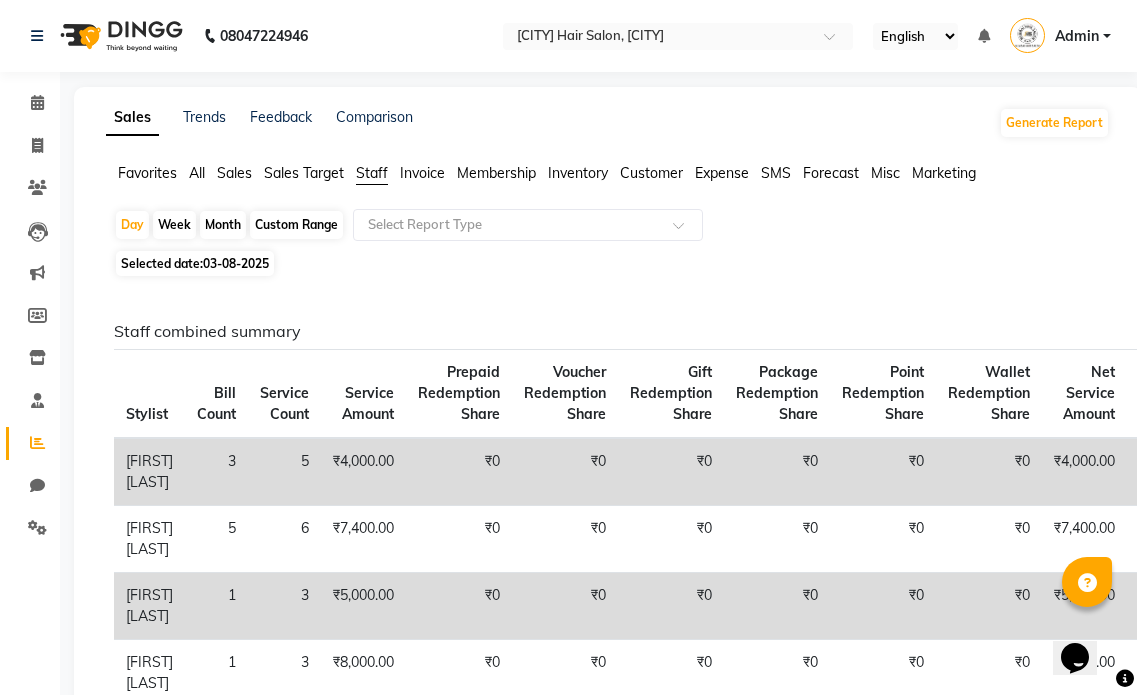 click on "Month" 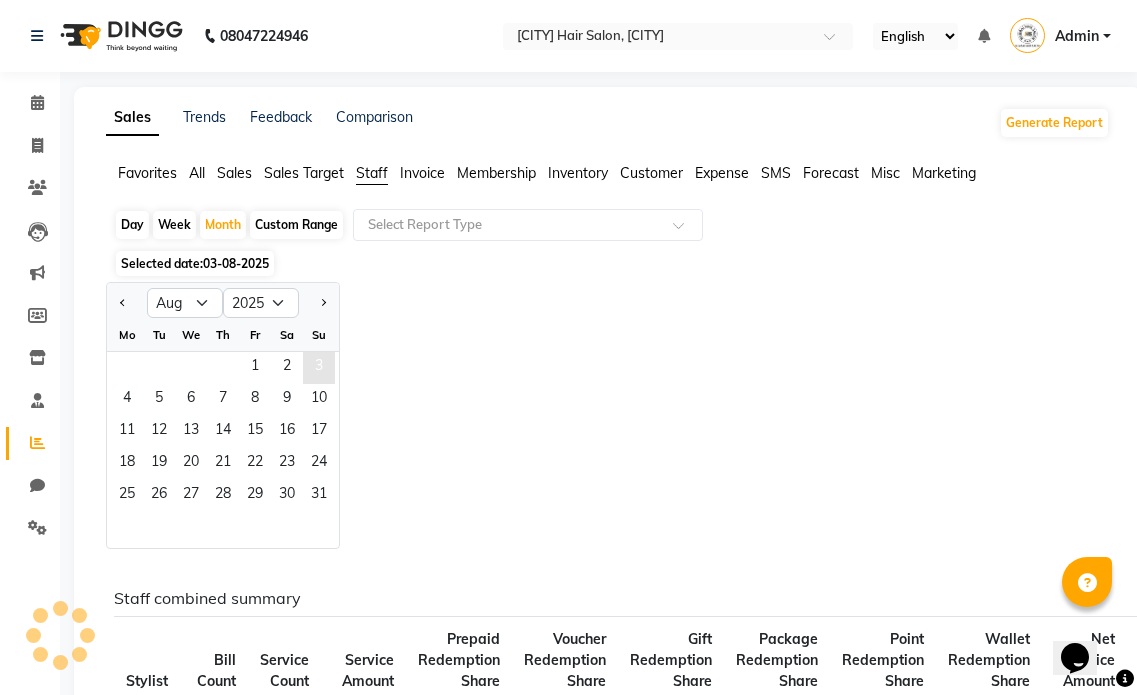click on "1   2   3" 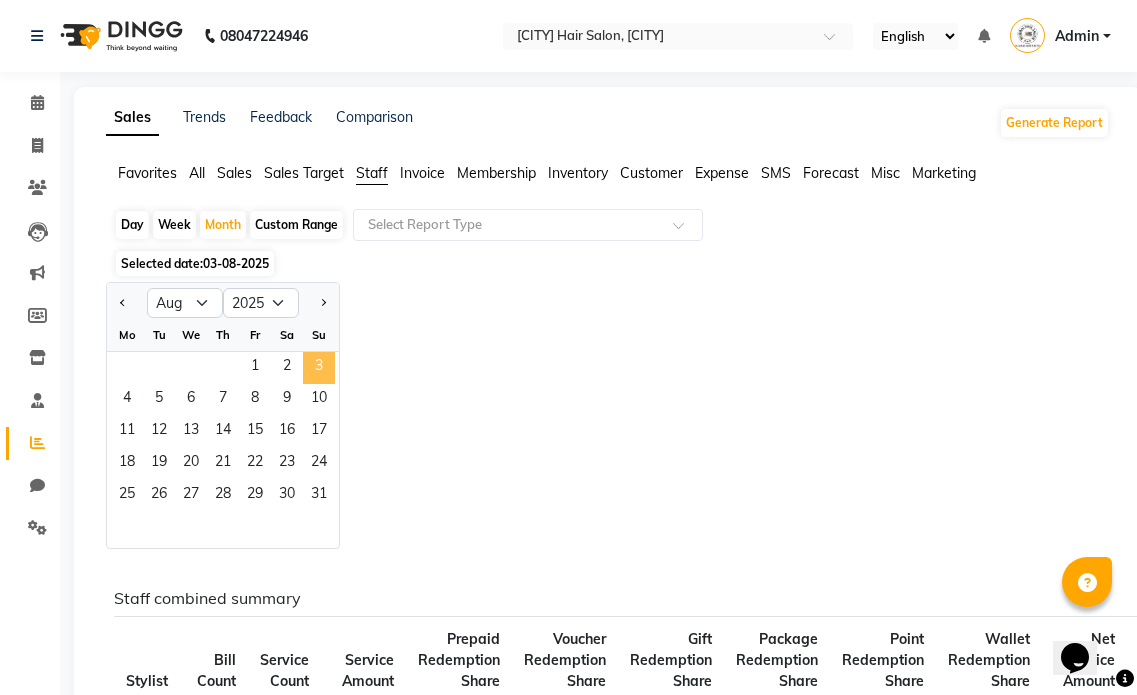 click on "3" 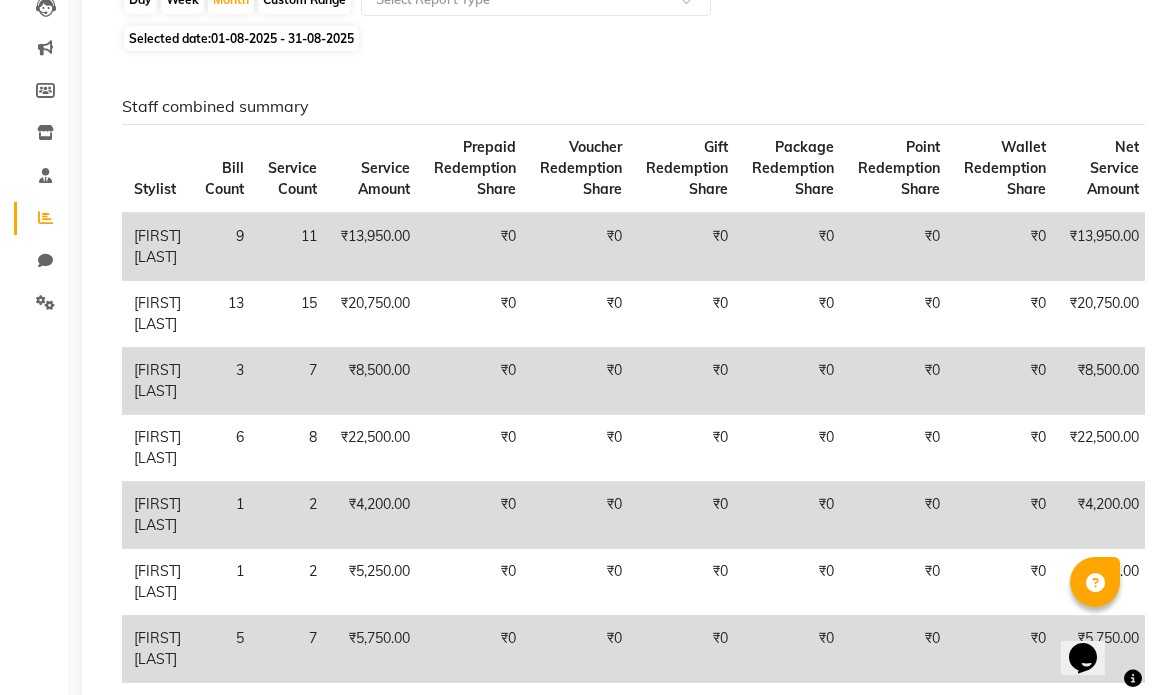 scroll, scrollTop: 0, scrollLeft: 0, axis: both 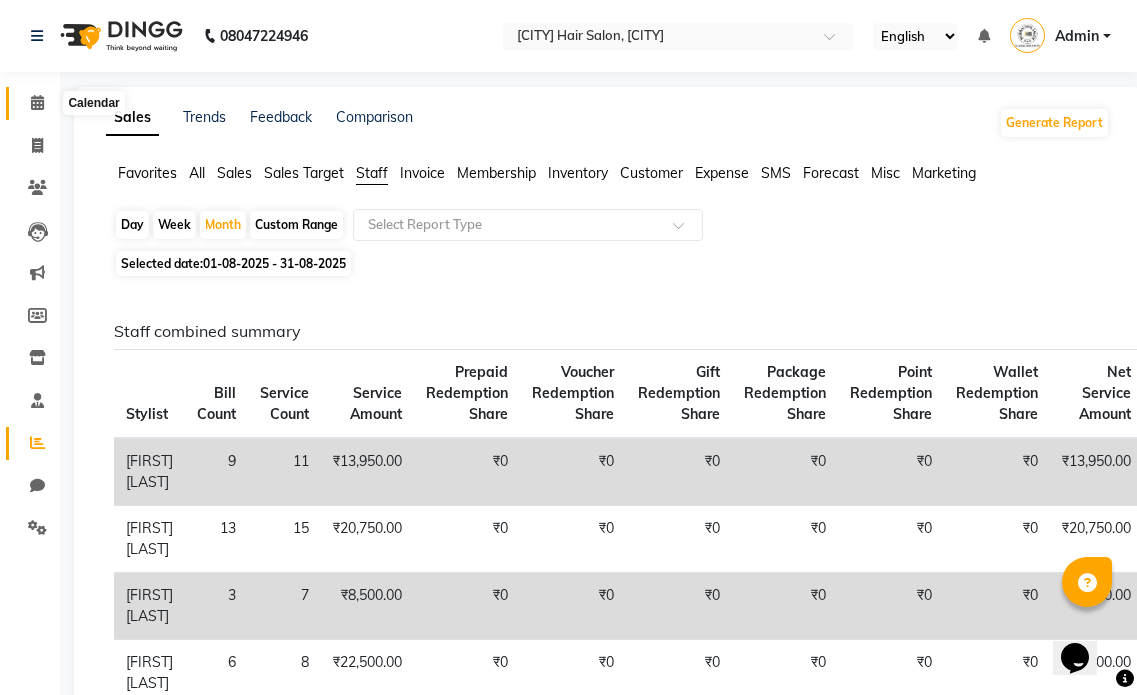 click 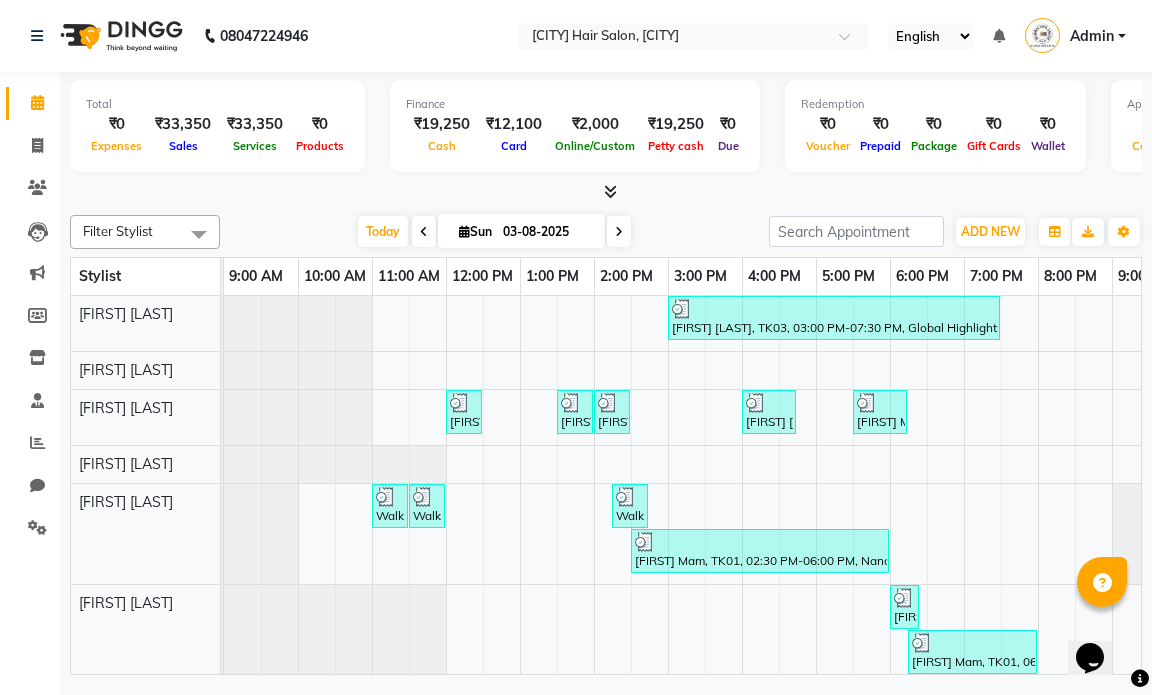 click at bounding box center (619, 232) 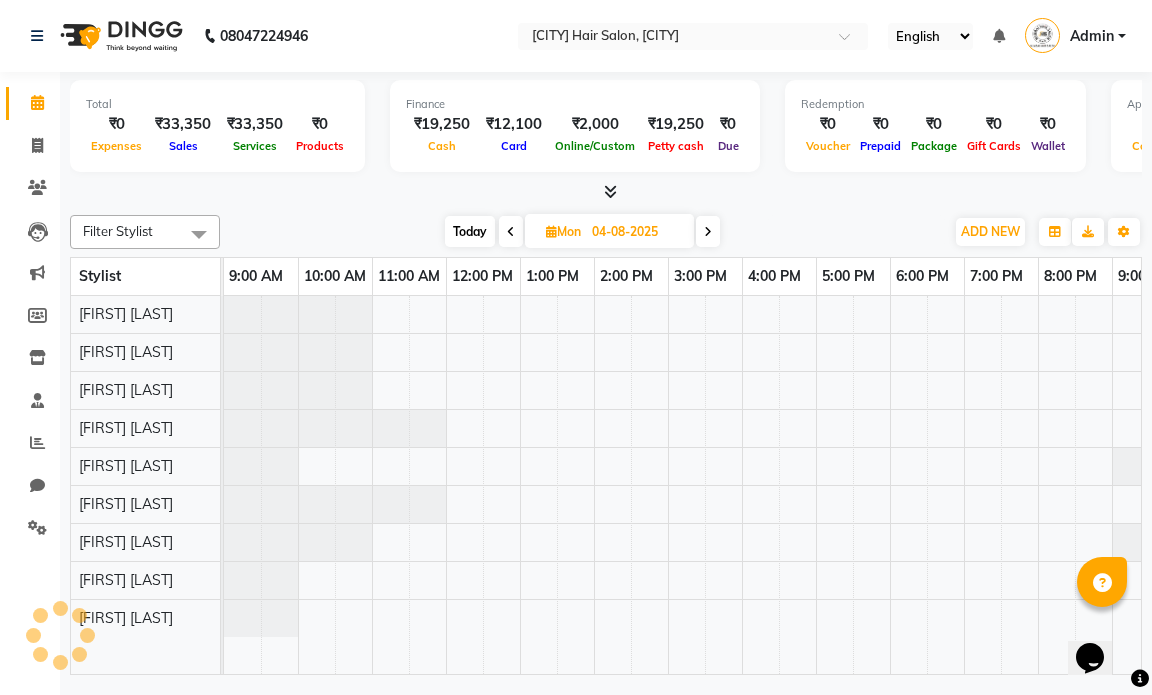 scroll, scrollTop: 0, scrollLeft: 119, axis: horizontal 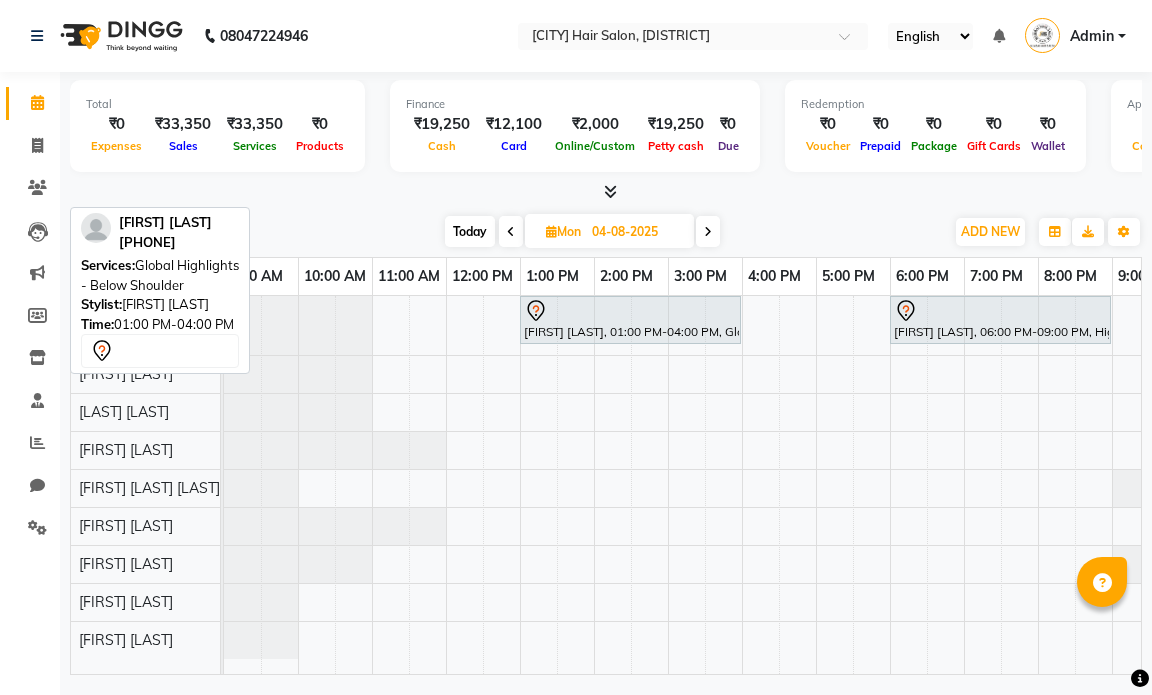 click at bounding box center [630, 311] 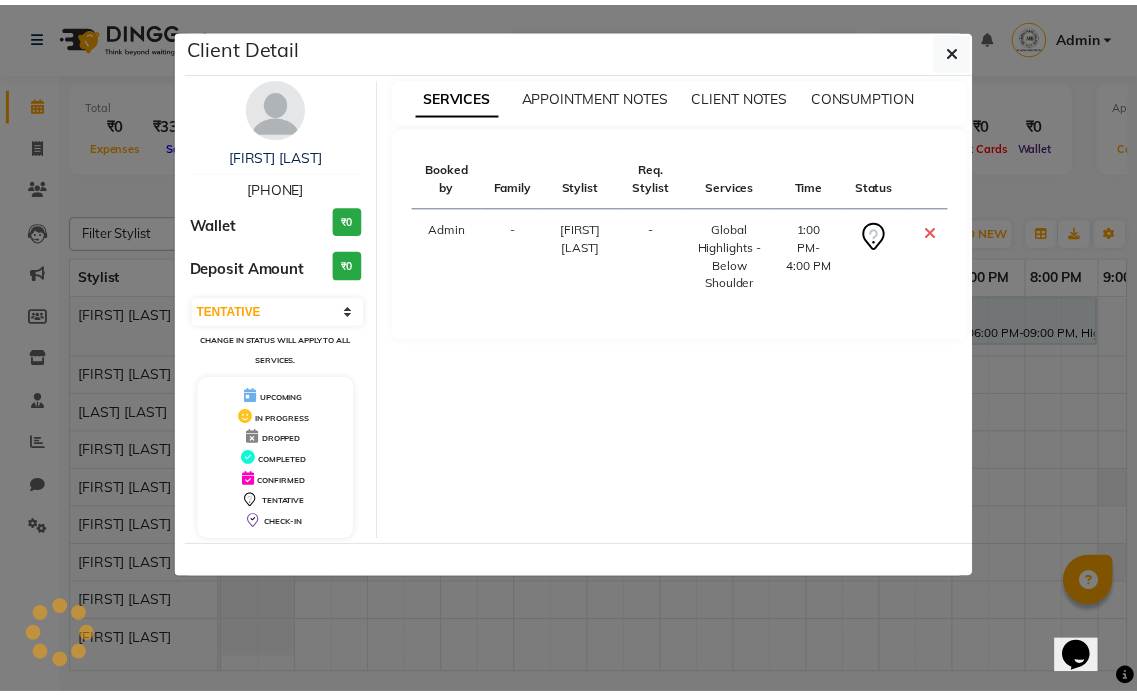 scroll, scrollTop: 0, scrollLeft: 0, axis: both 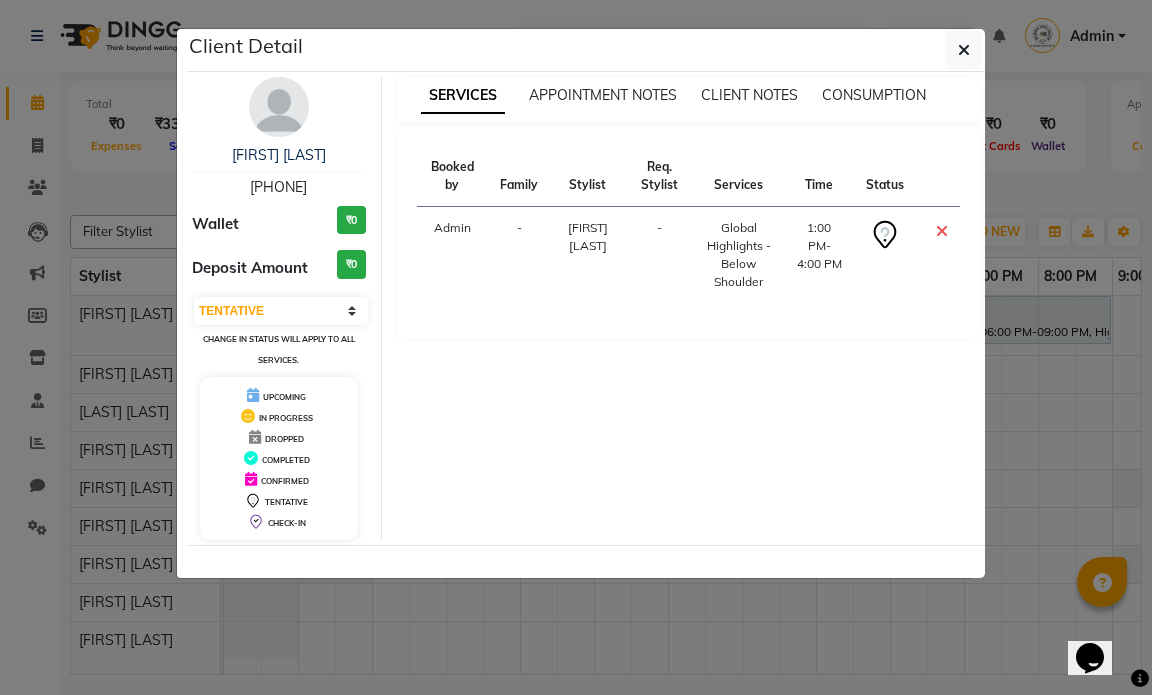 click on "-" at bounding box center (519, 255) 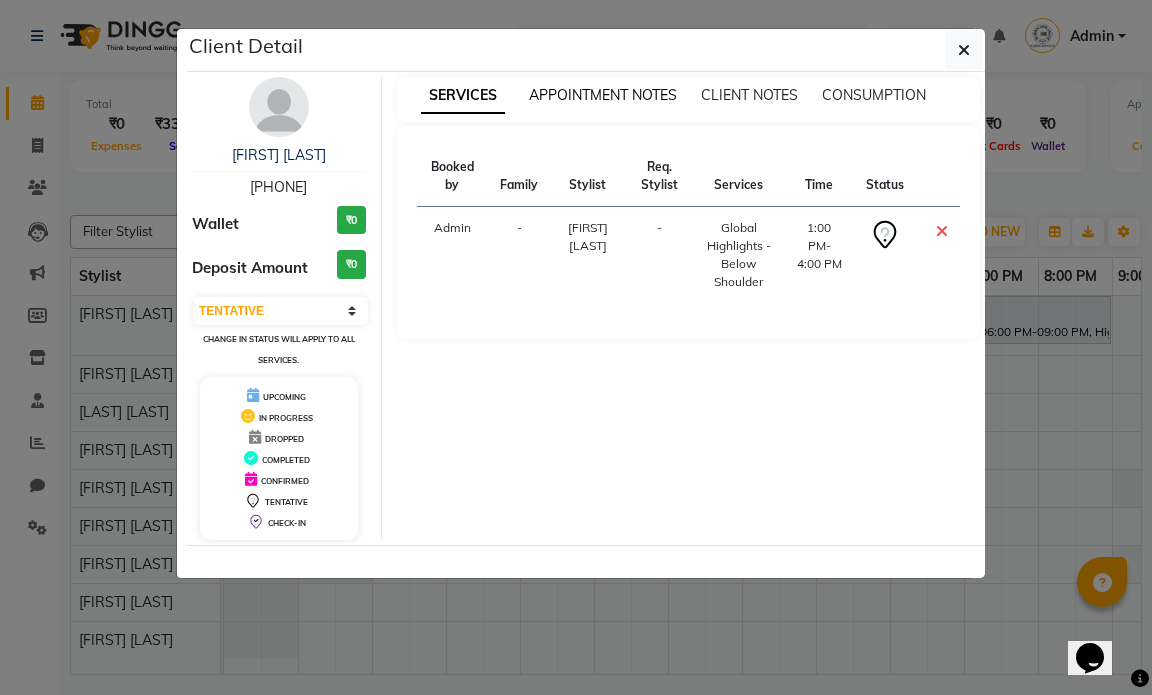 click on "APPOINTMENT NOTES" at bounding box center (603, 95) 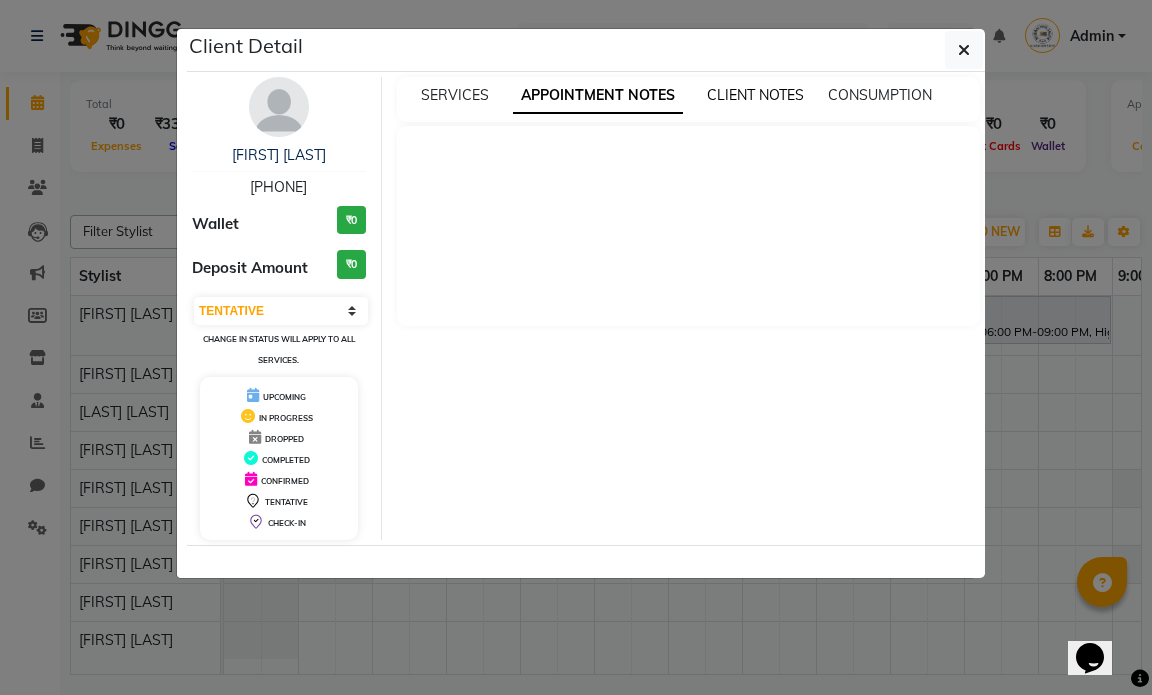 click on "CLIENT NOTES" at bounding box center (755, 95) 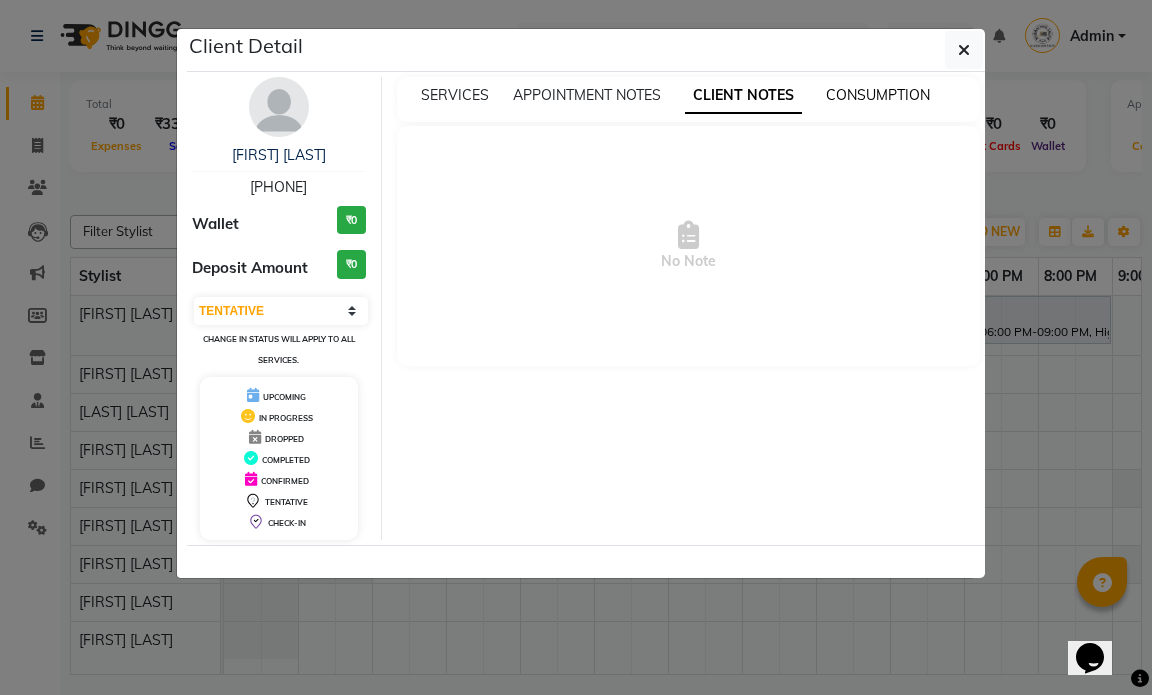 click on "CONSUMPTION" at bounding box center (878, 95) 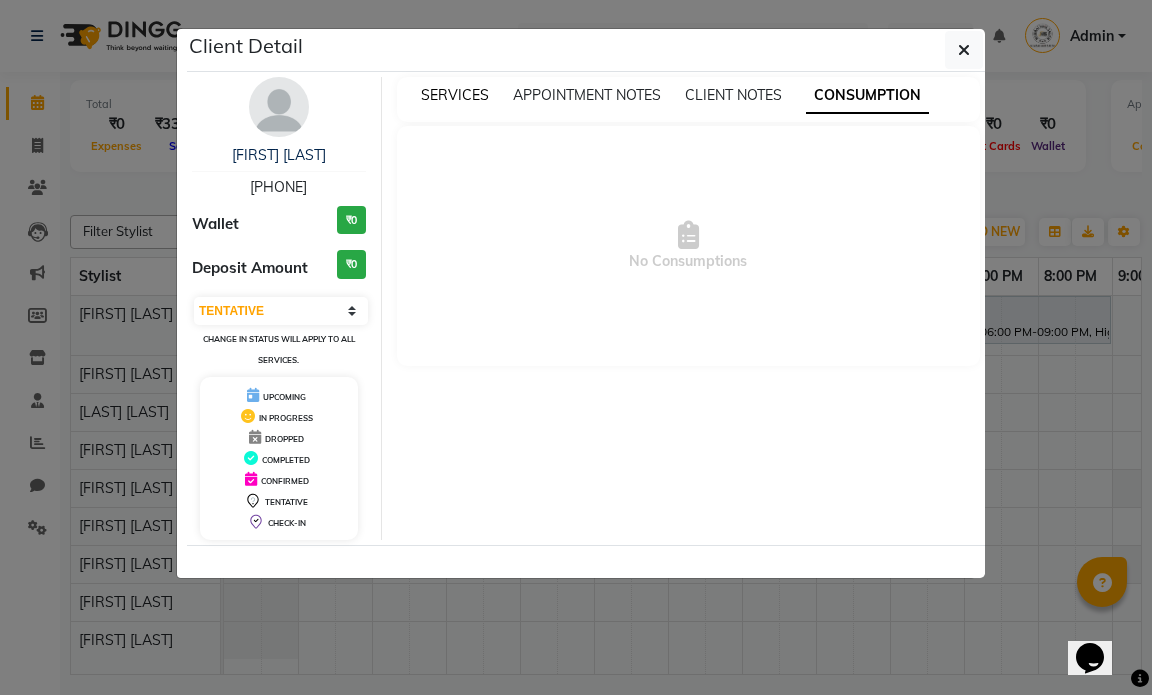 click on "SERVICES" at bounding box center (455, 95) 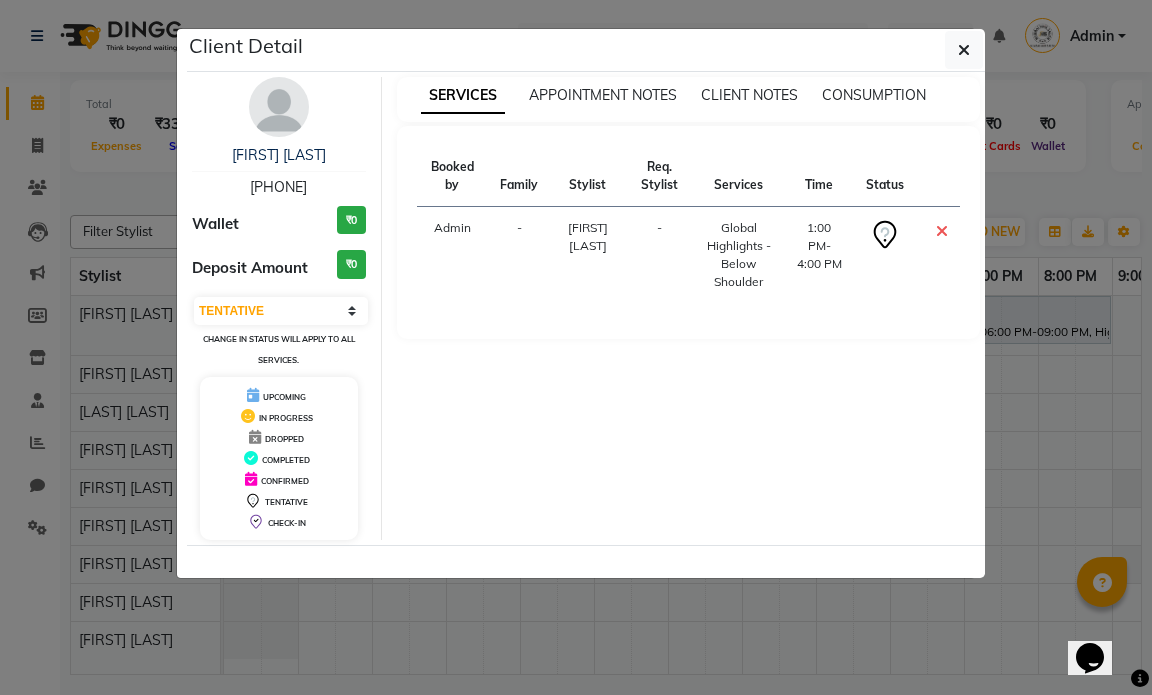 click at bounding box center (279, 107) 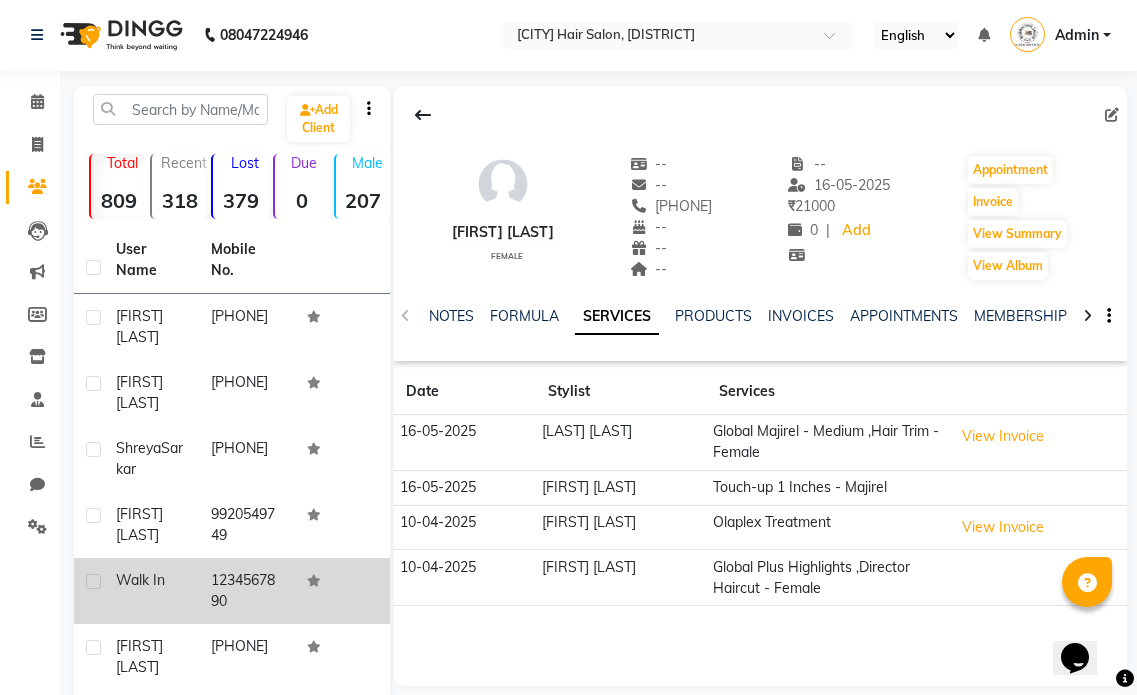 scroll, scrollTop: 0, scrollLeft: 0, axis: both 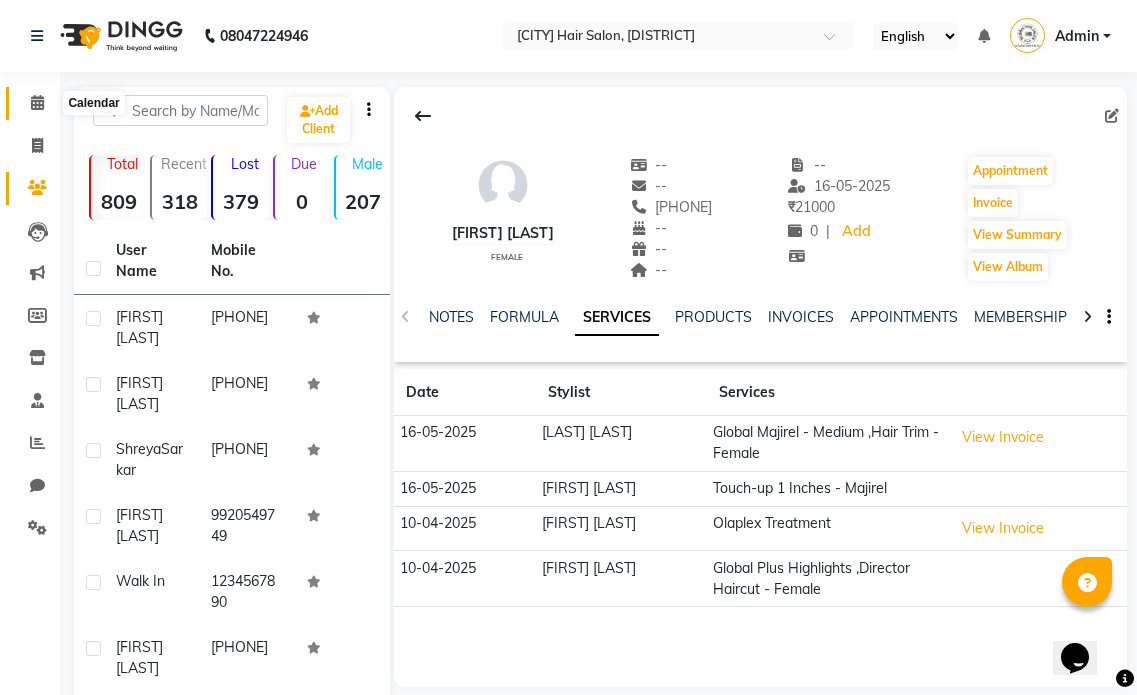 click 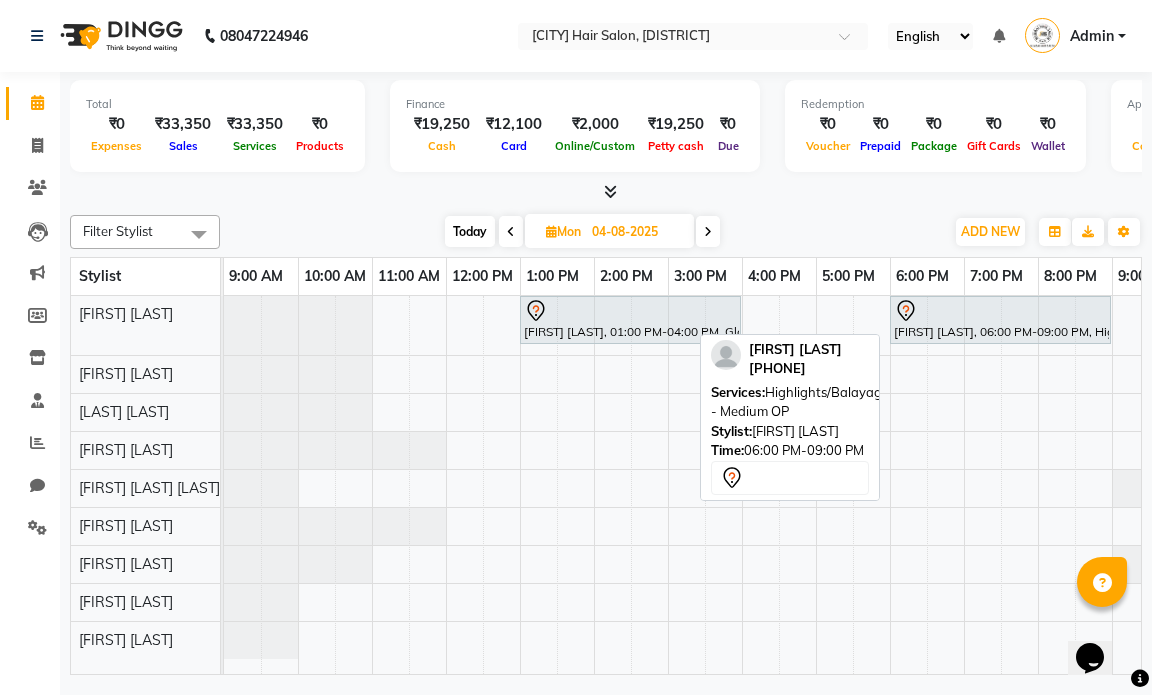 click on "[FIRST] [LAST], 06:00 PM-09:00 PM, Highlights/Balayage/Ombre - Medium OP" at bounding box center (1000, 320) 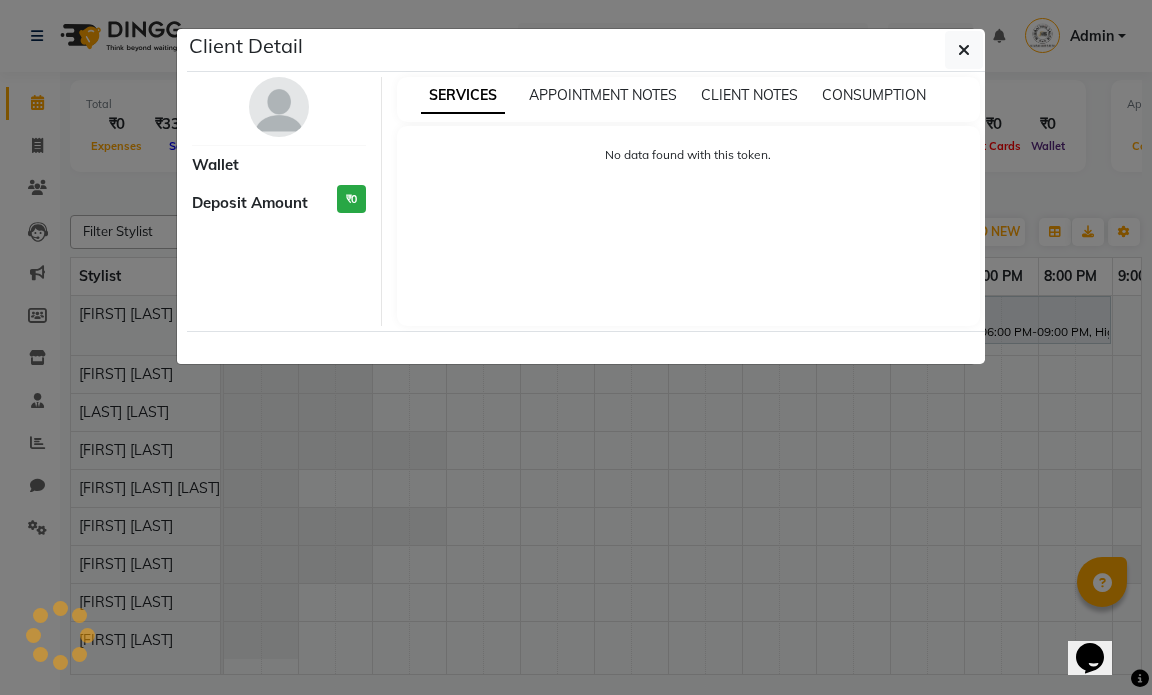 select on "7" 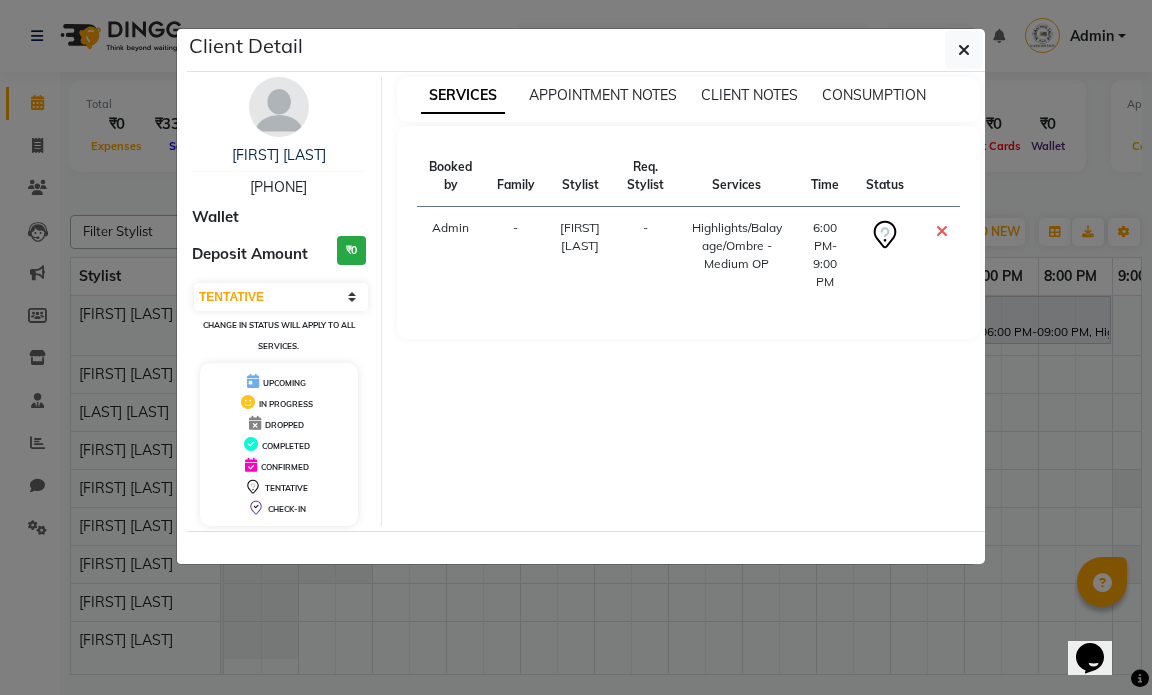 click on "[FIRST] [LAST]" at bounding box center [279, 155] 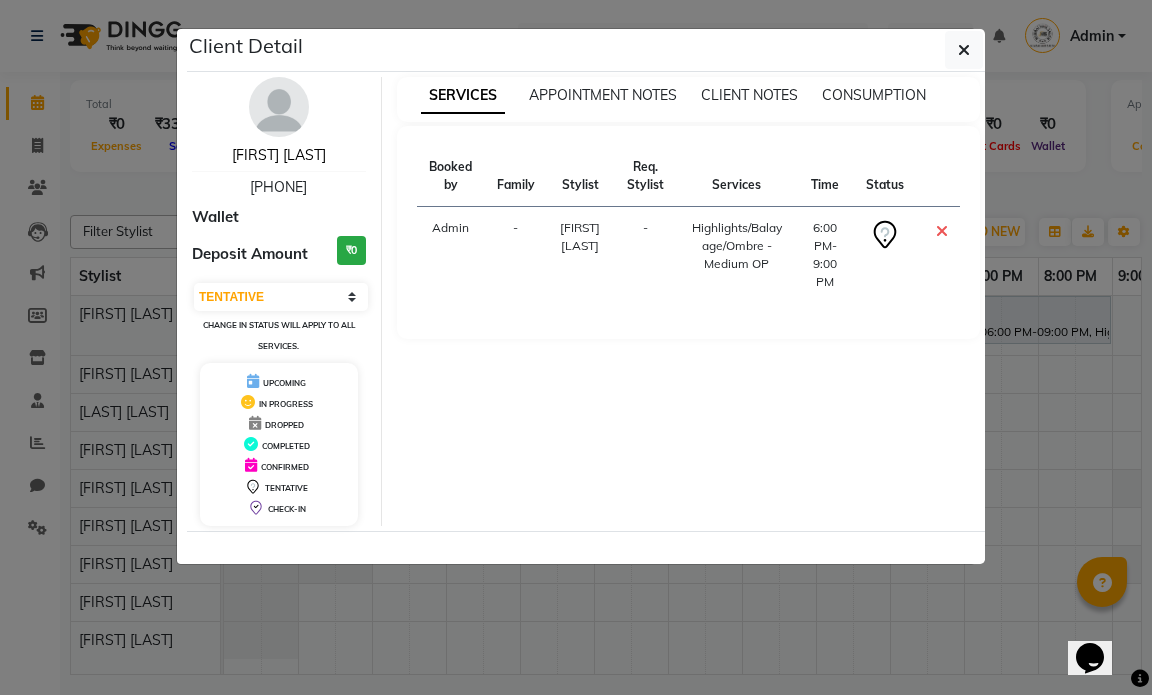 click on "[FIRST] [LAST]" at bounding box center [279, 155] 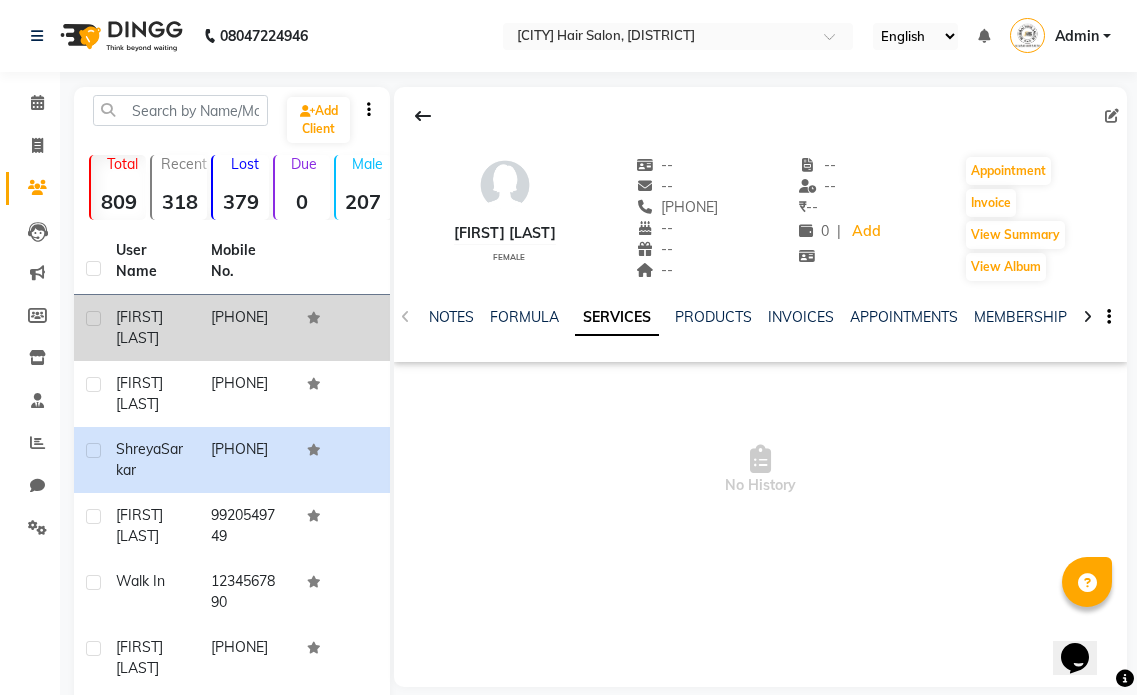 click on "[FIRST] Mam" 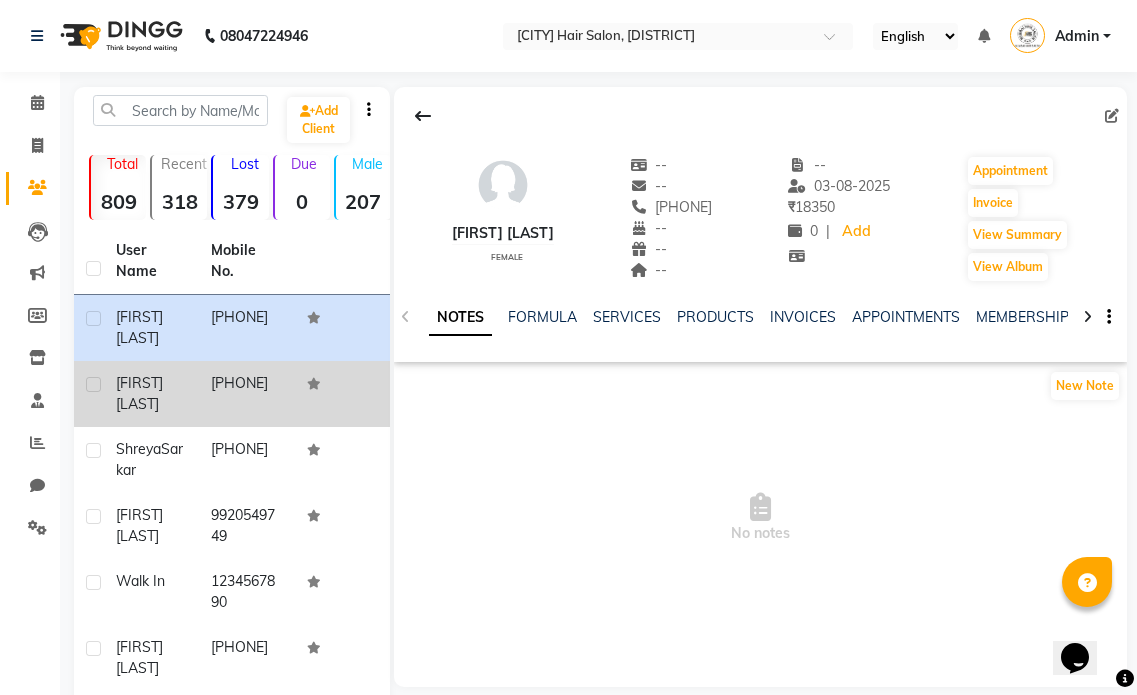 click on "[FIRST] [LAST]" 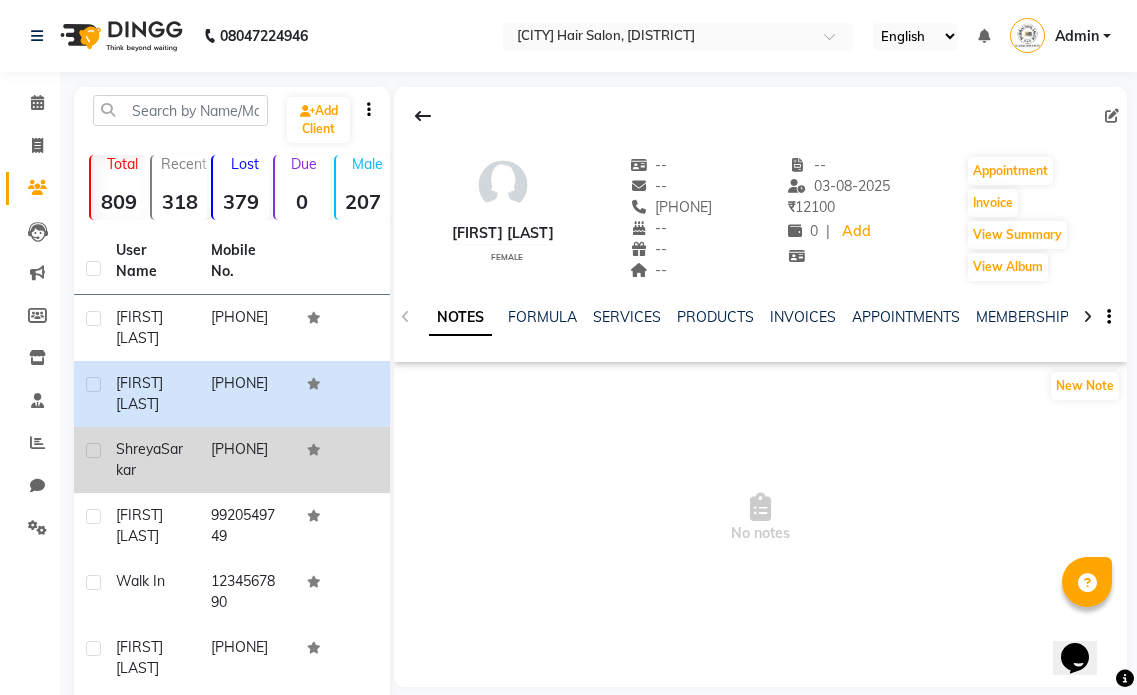 click on "[PHONE]" 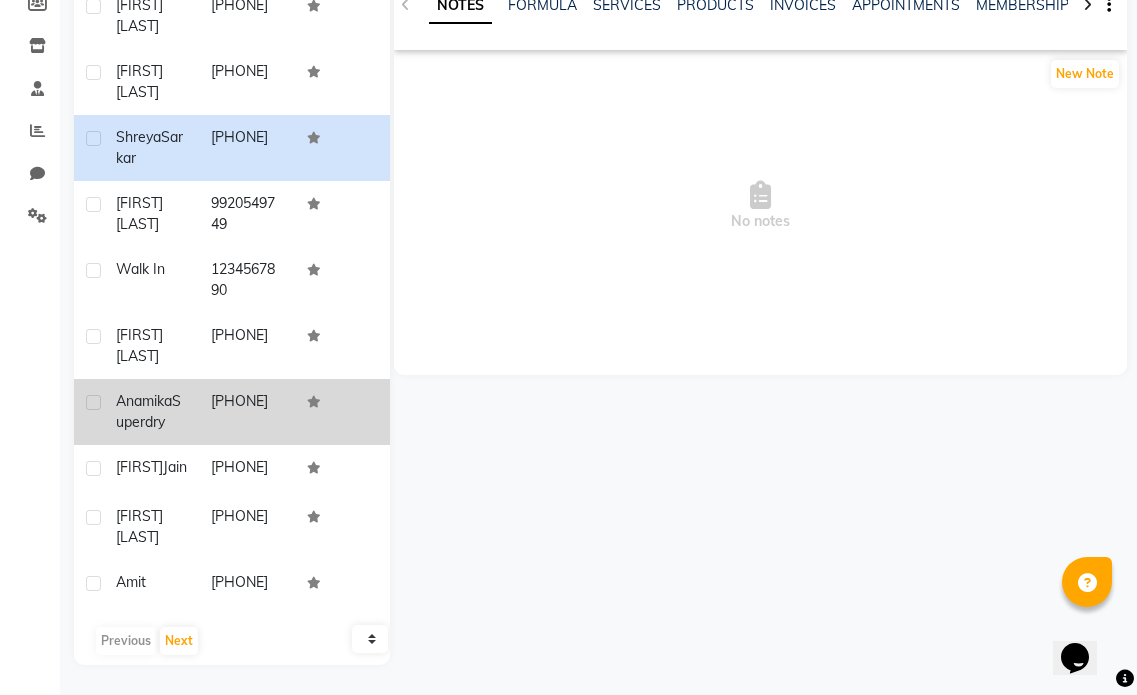 scroll, scrollTop: 346, scrollLeft: 0, axis: vertical 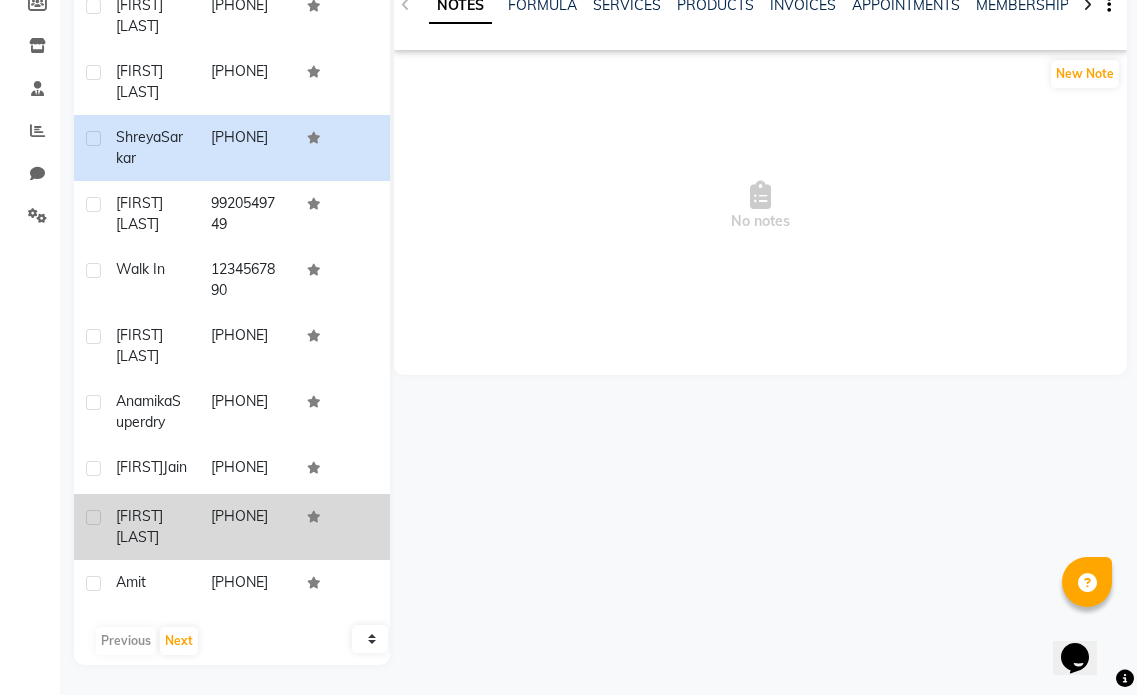 click 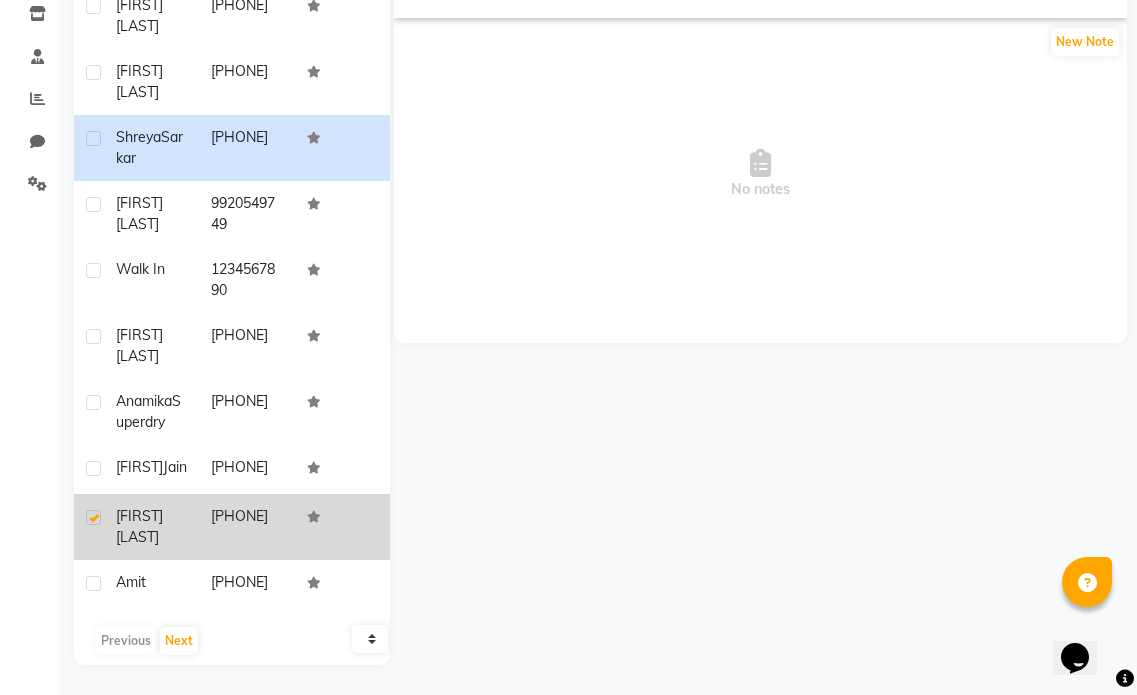 click on "Peer  Mohd" 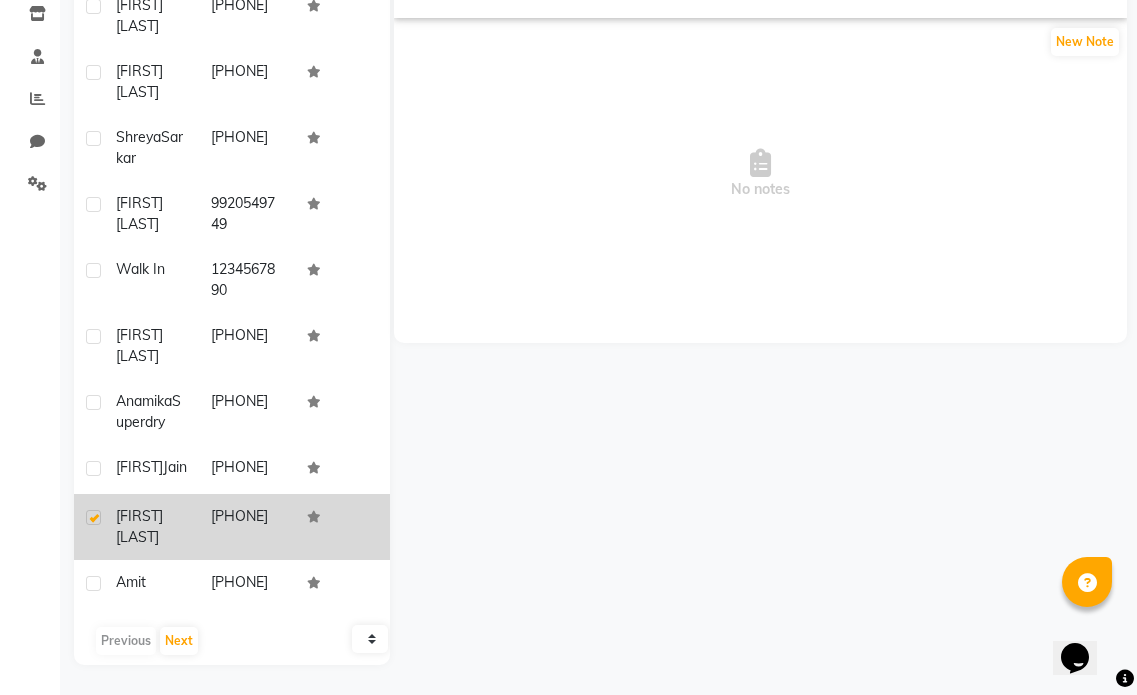 click on "Peer  Mohd" 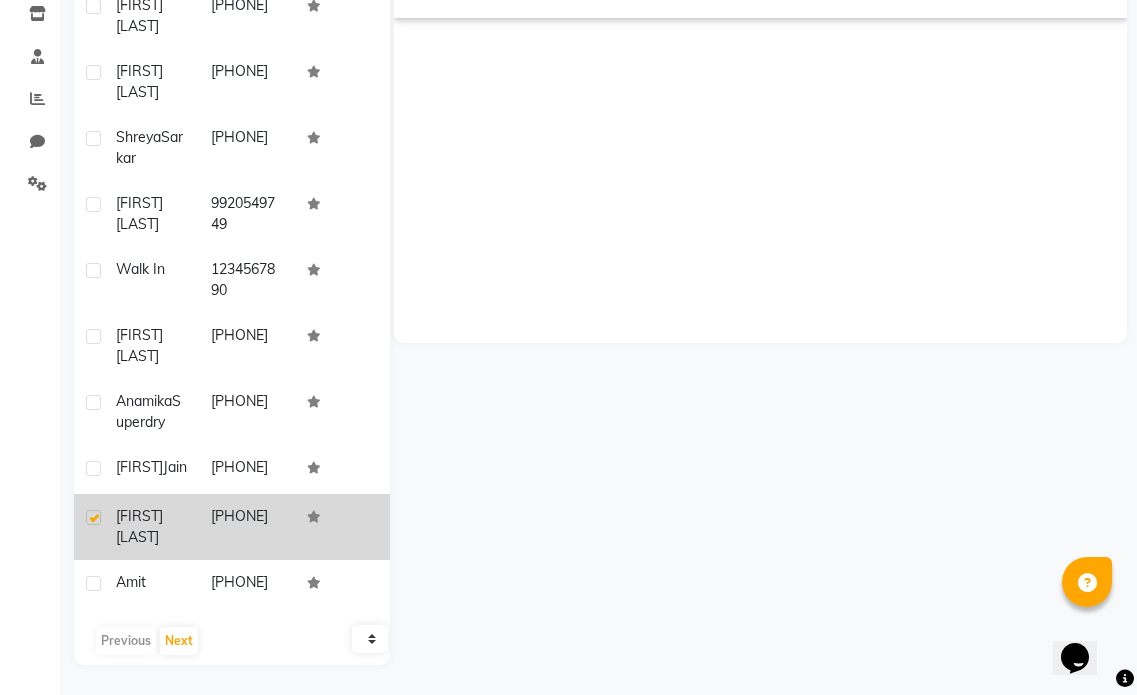 click 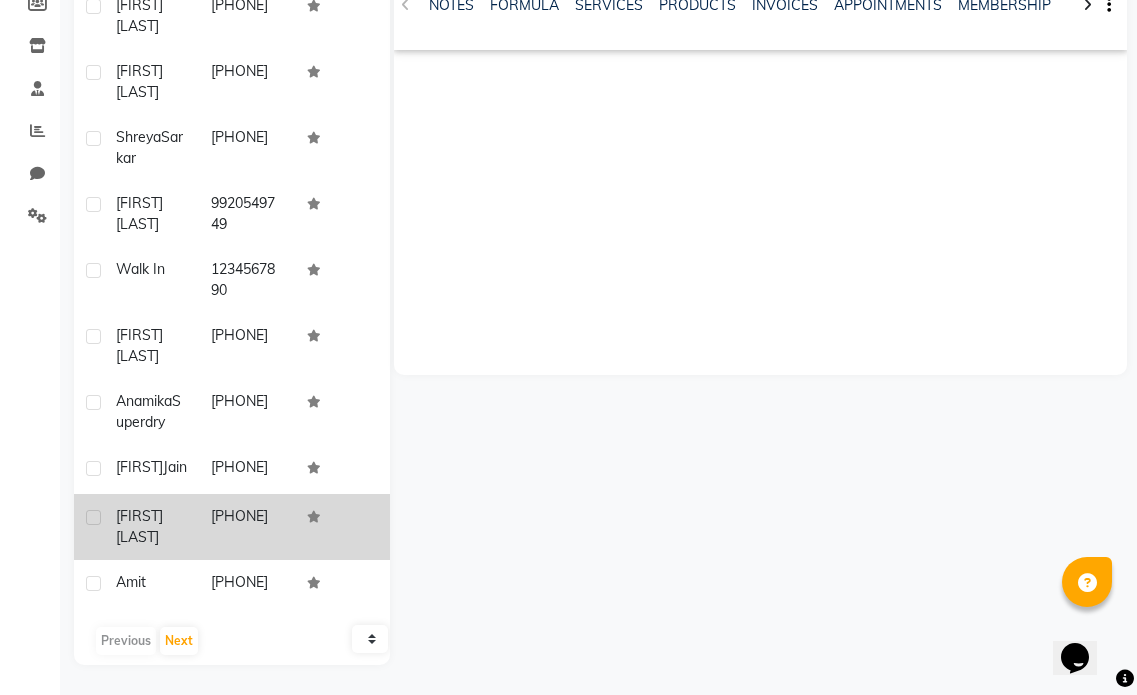 click on "Peer  Mohd" 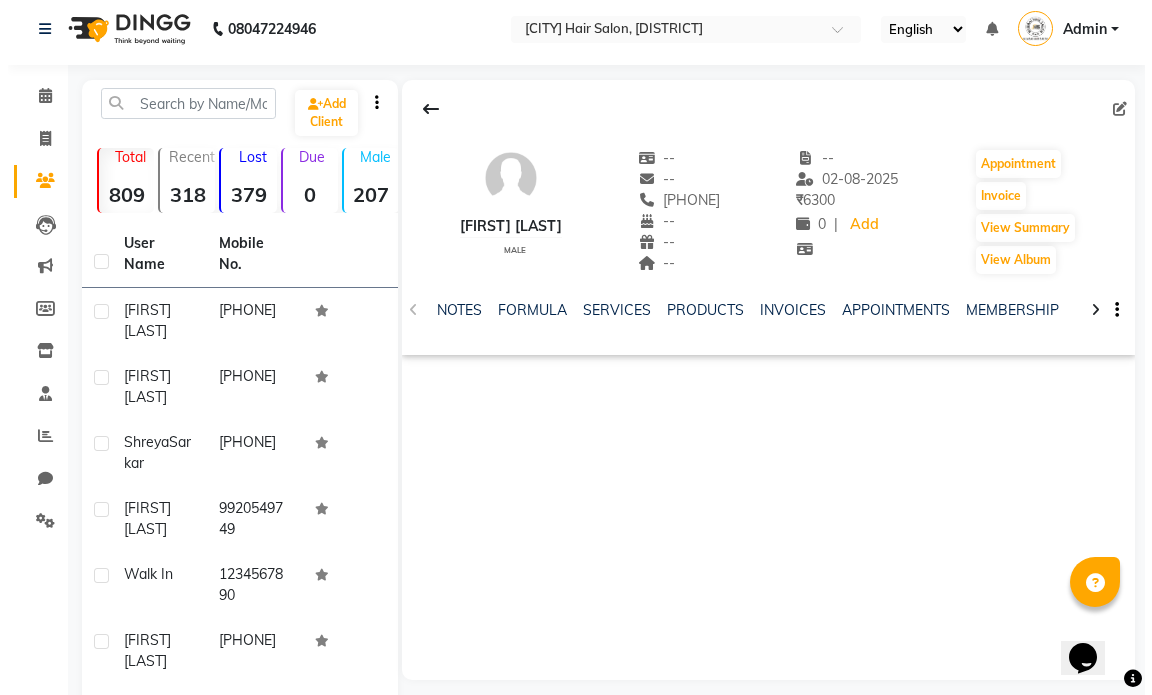 scroll, scrollTop: 0, scrollLeft: 0, axis: both 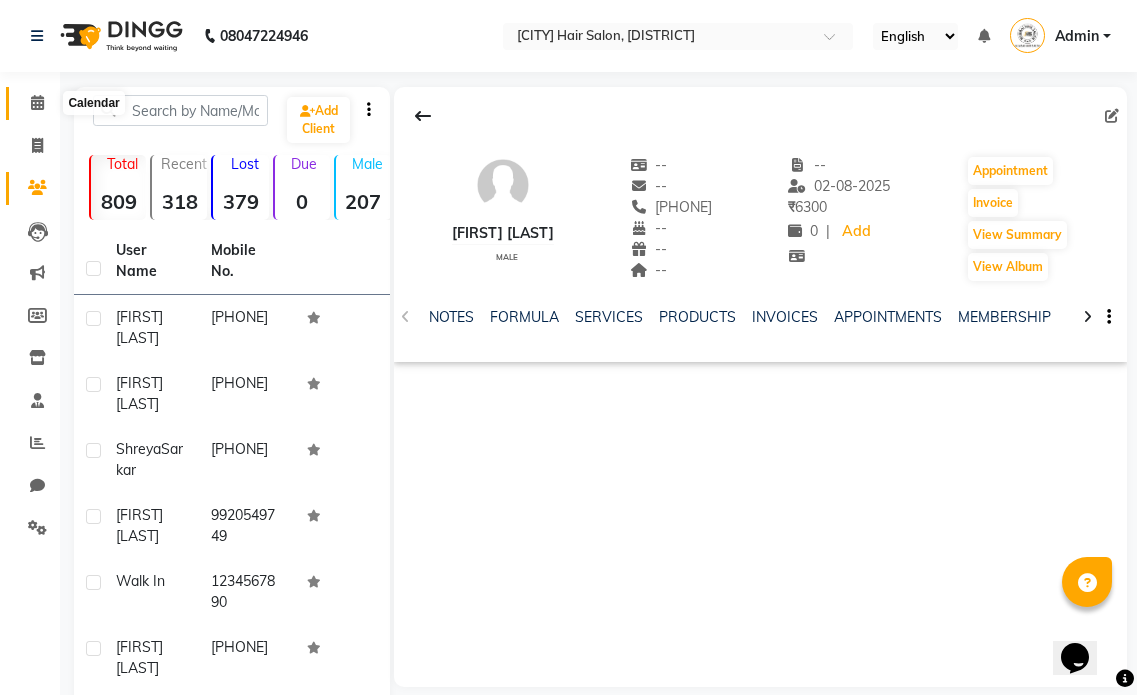 click 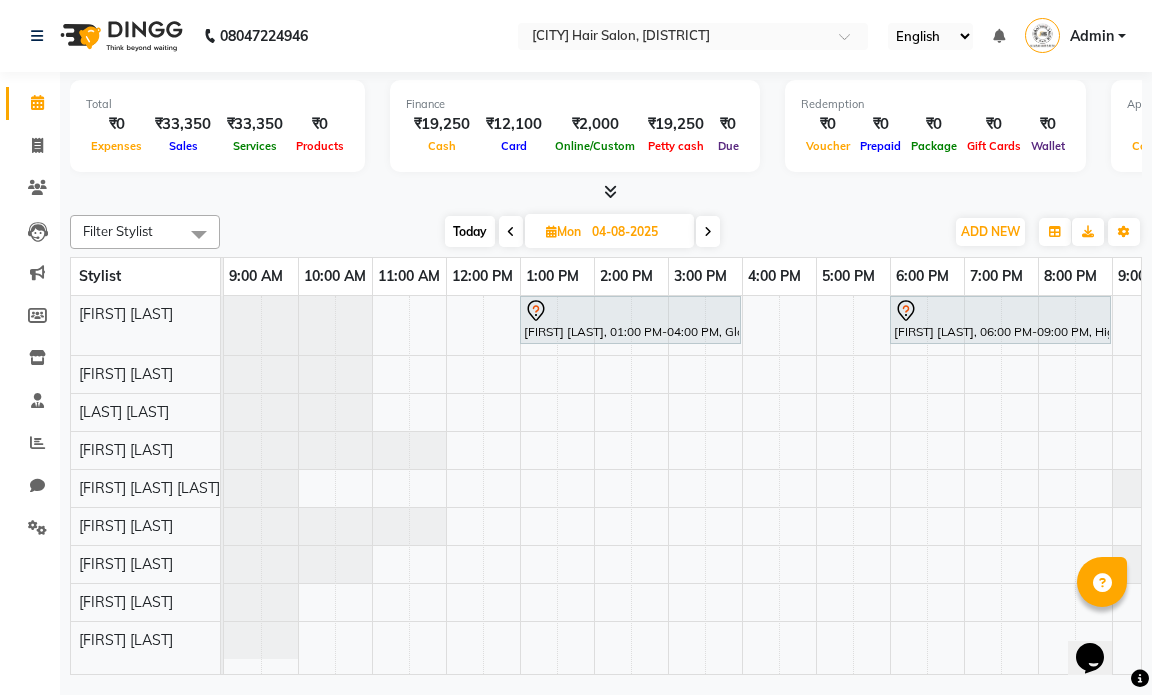 click at bounding box center [511, 231] 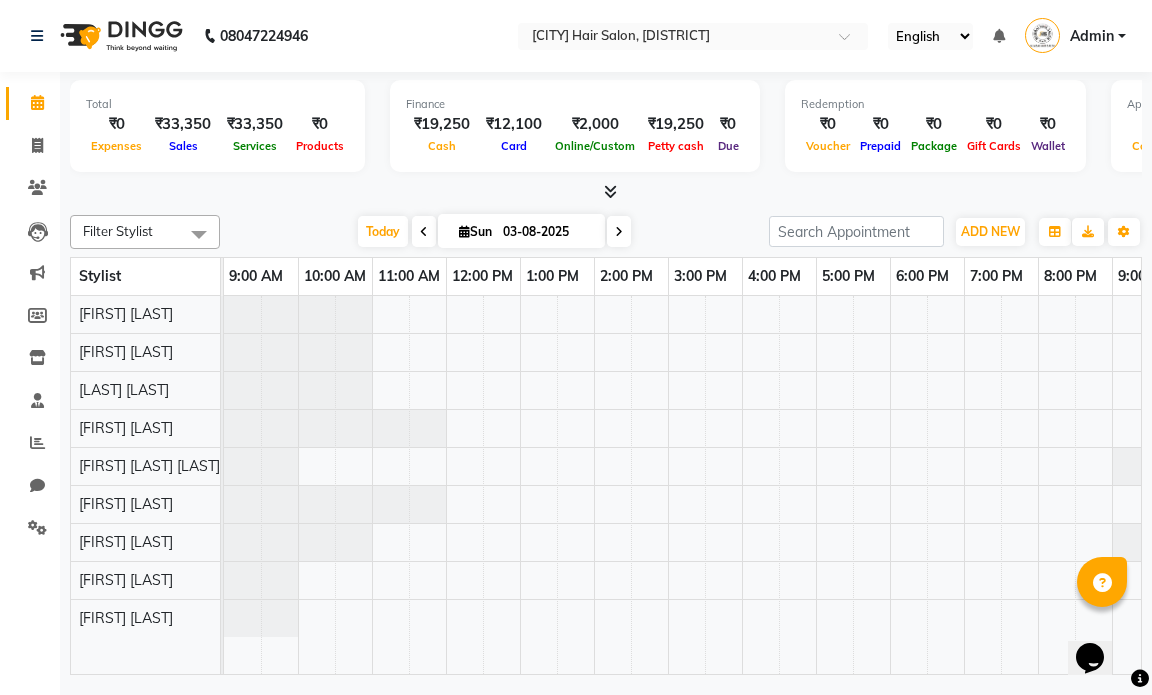 scroll, scrollTop: 0, scrollLeft: 119, axis: horizontal 